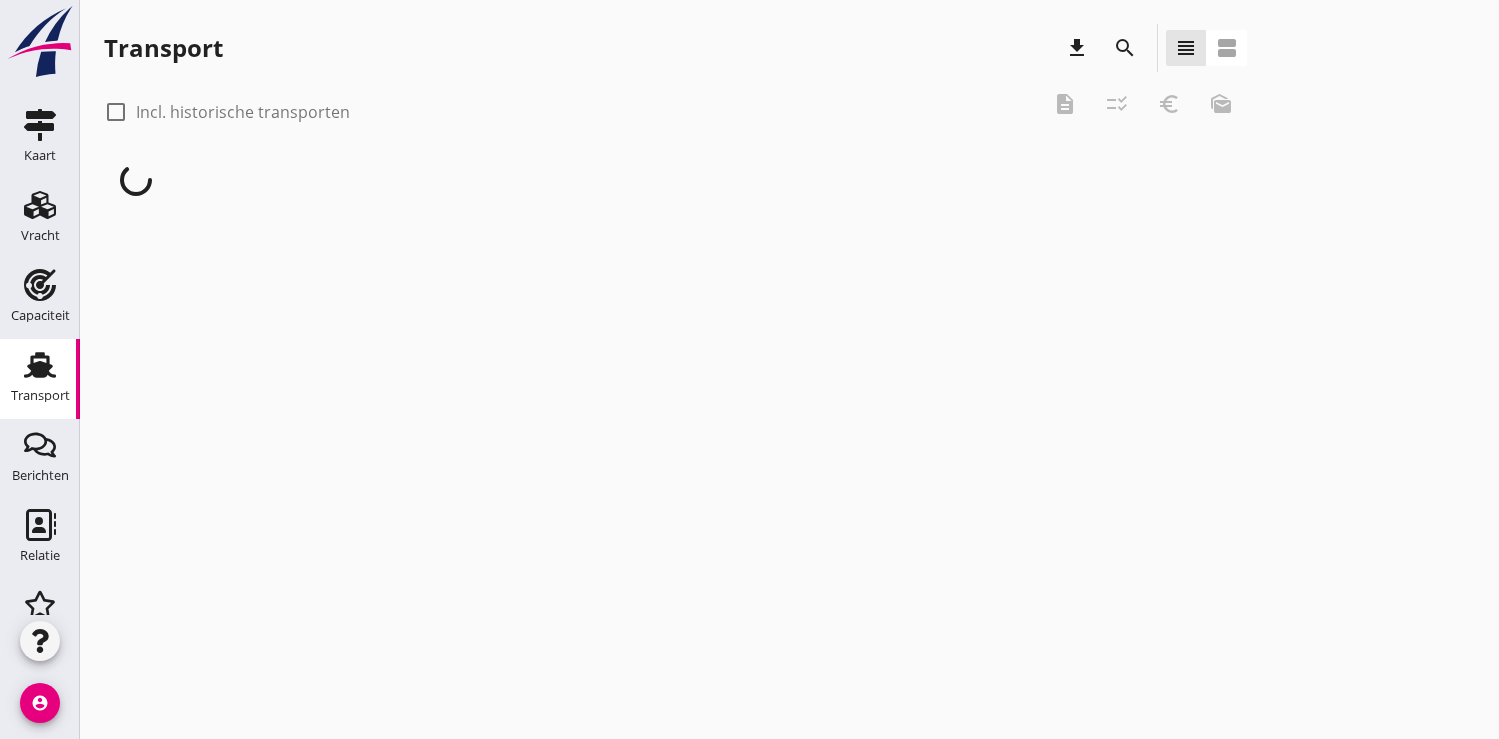 scroll, scrollTop: 0, scrollLeft: 0, axis: both 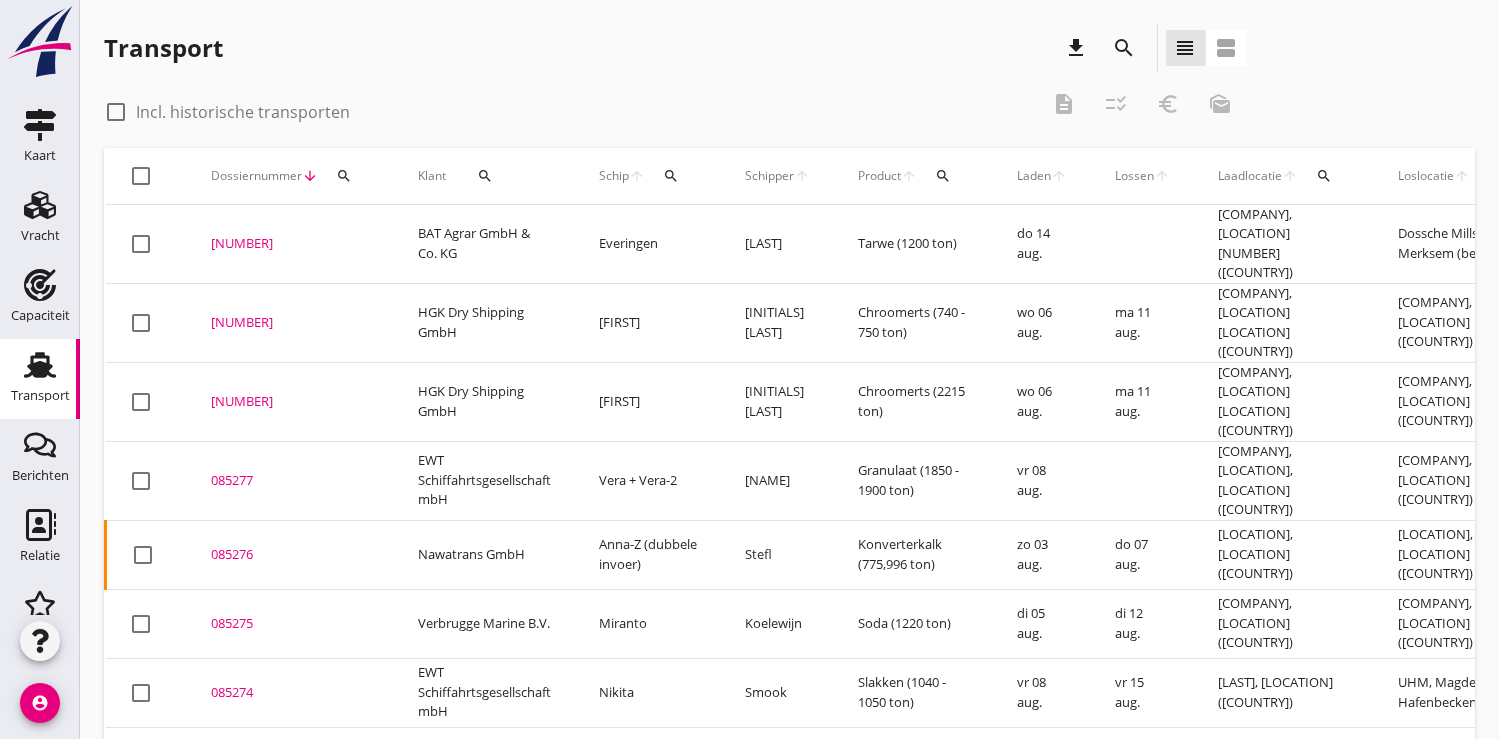 click on "search" at bounding box center [344, 176] 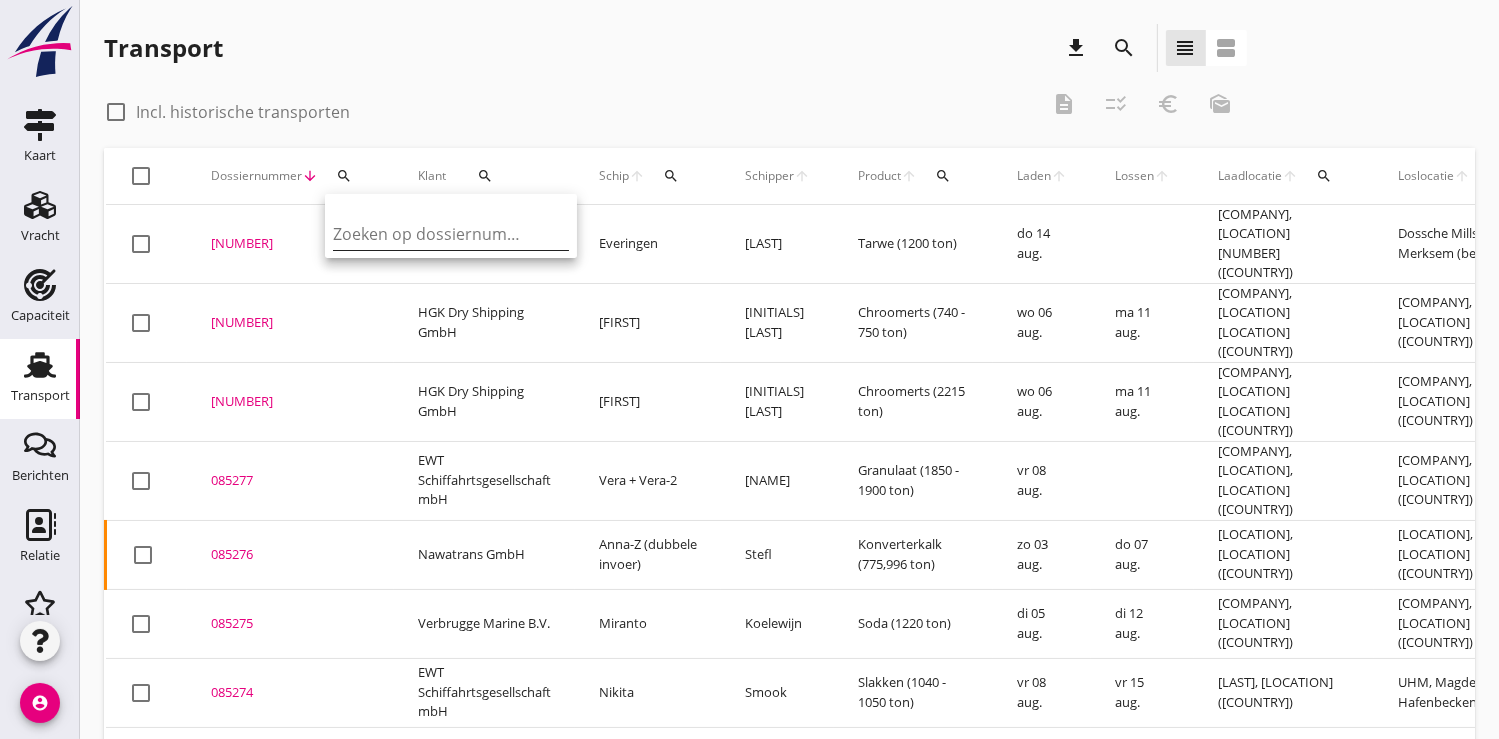 click at bounding box center [437, 234] 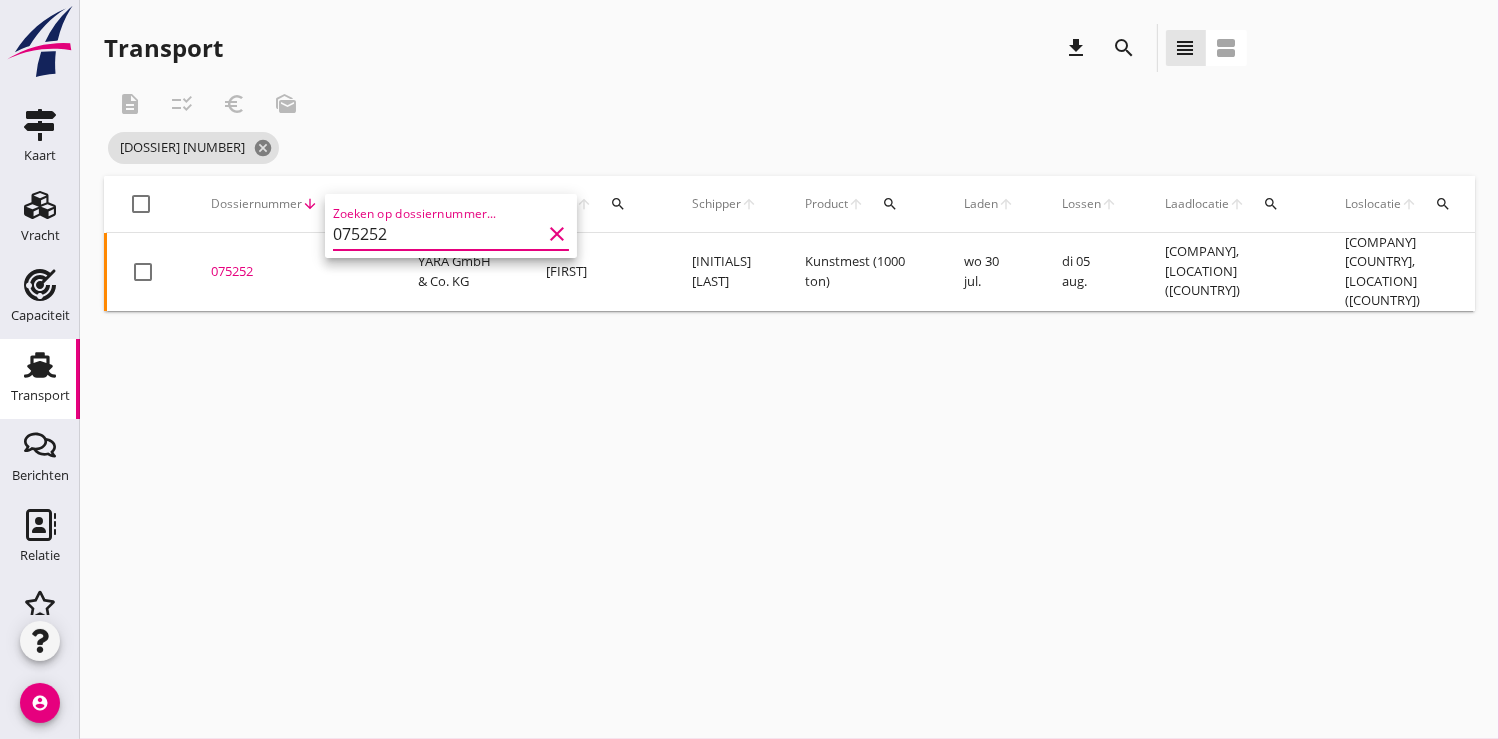 type on "075252" 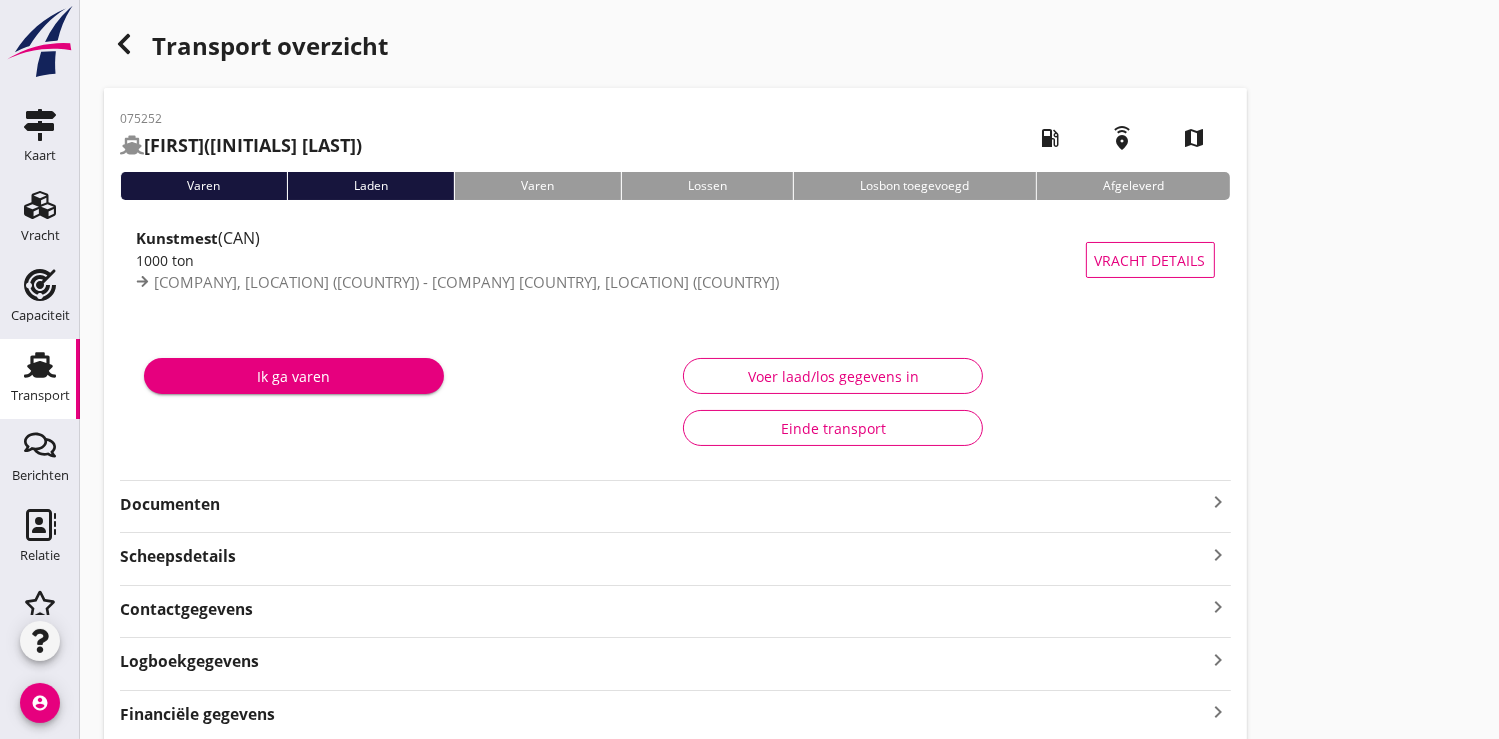 click on "Documenten" at bounding box center [663, 504] 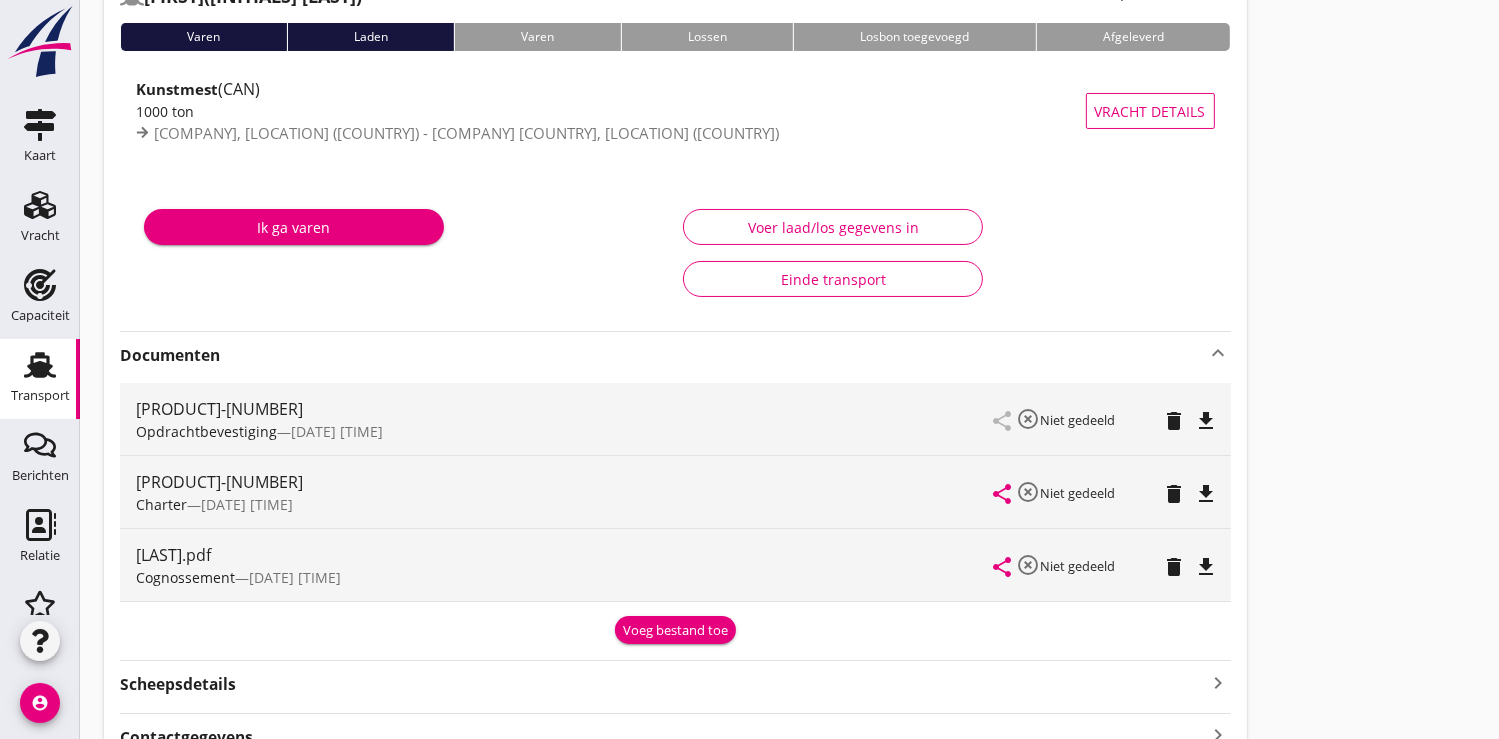 scroll, scrollTop: 333, scrollLeft: 0, axis: vertical 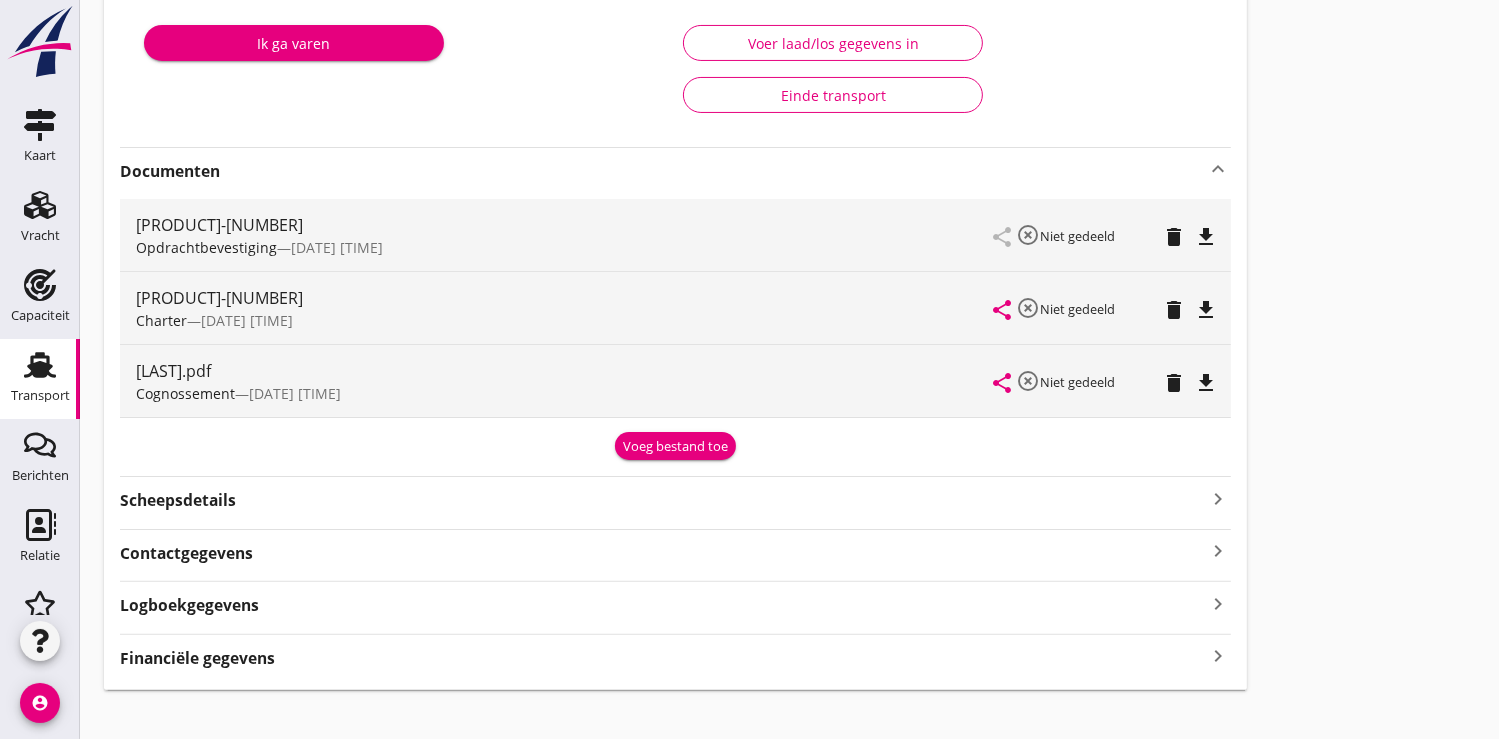 click on "file_download" at bounding box center [1207, 310] 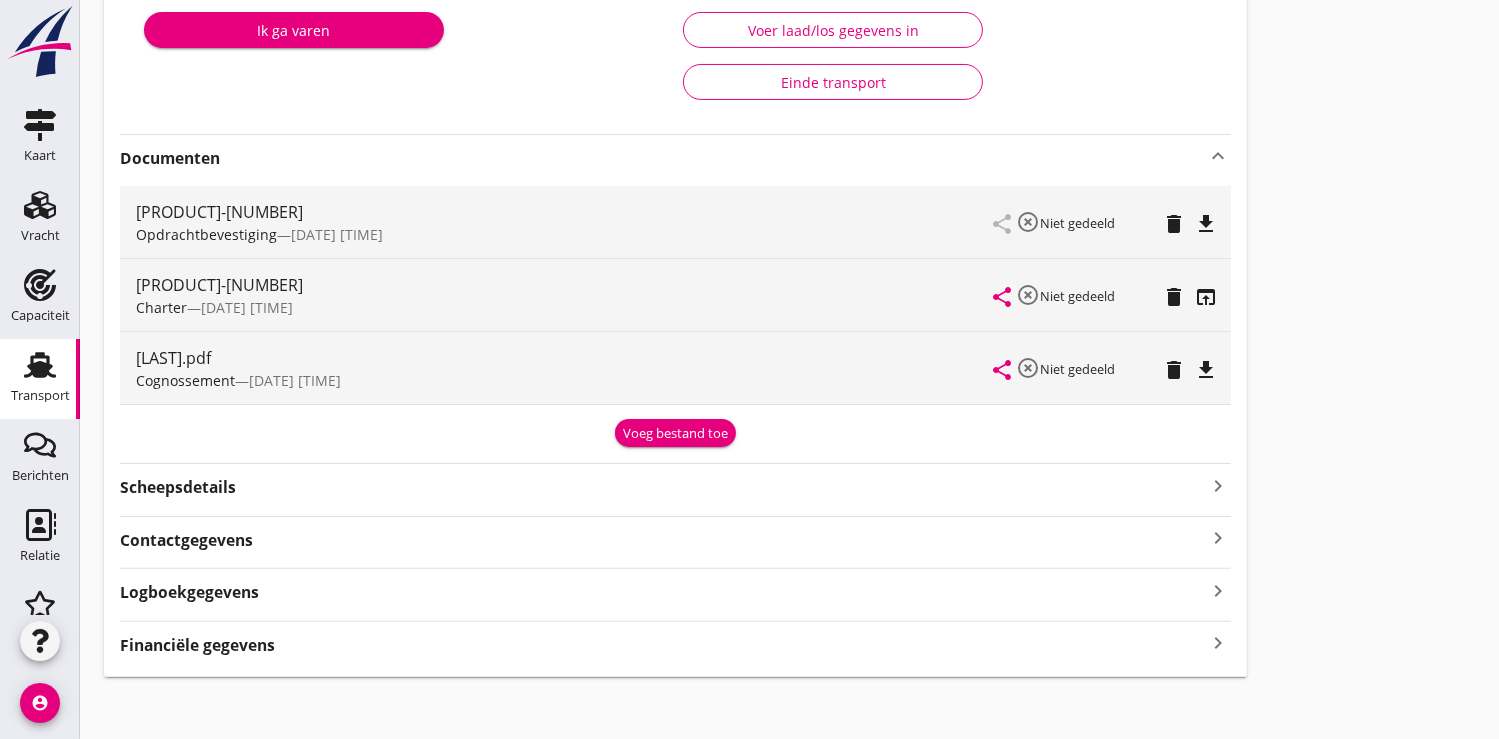 scroll, scrollTop: 353, scrollLeft: 0, axis: vertical 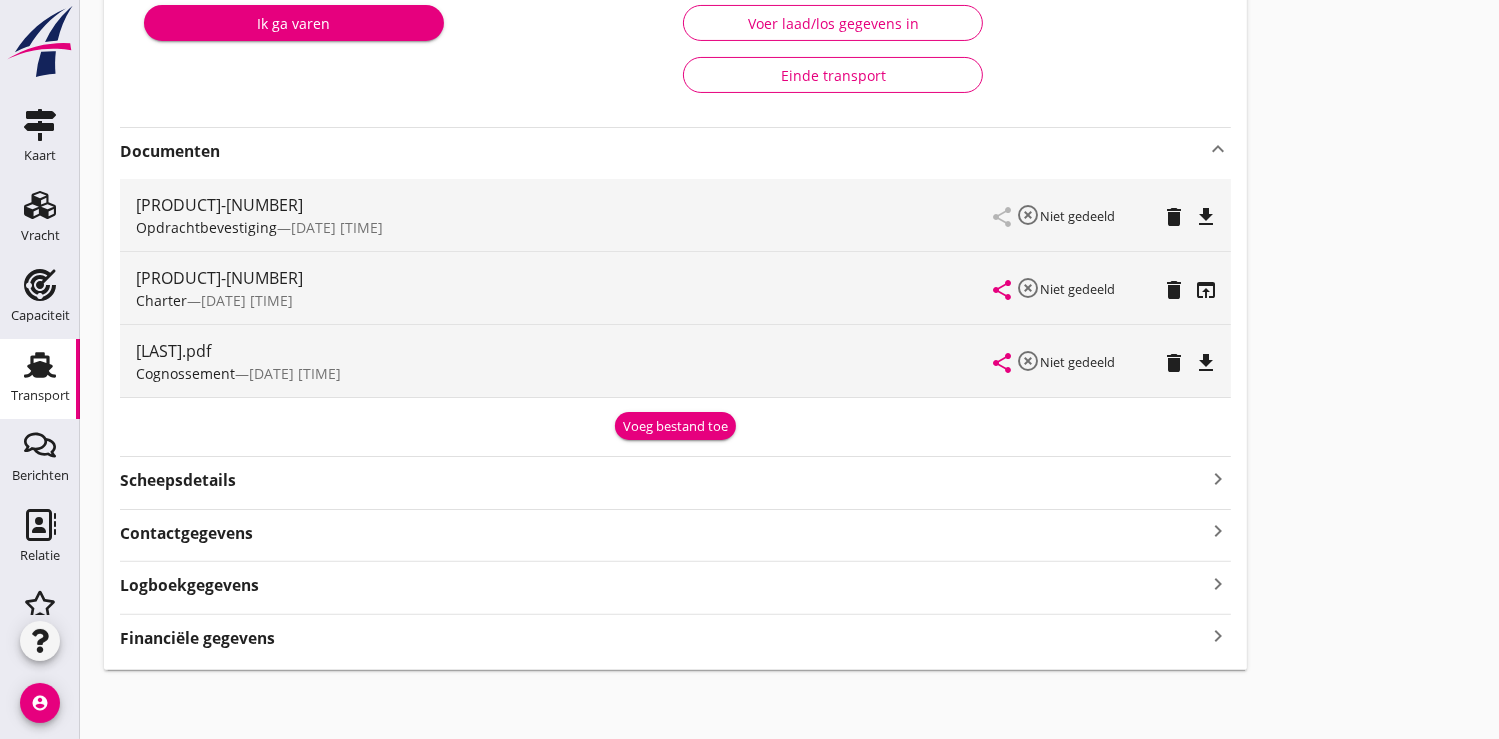click on "Financiële gegevens" at bounding box center (197, 638) 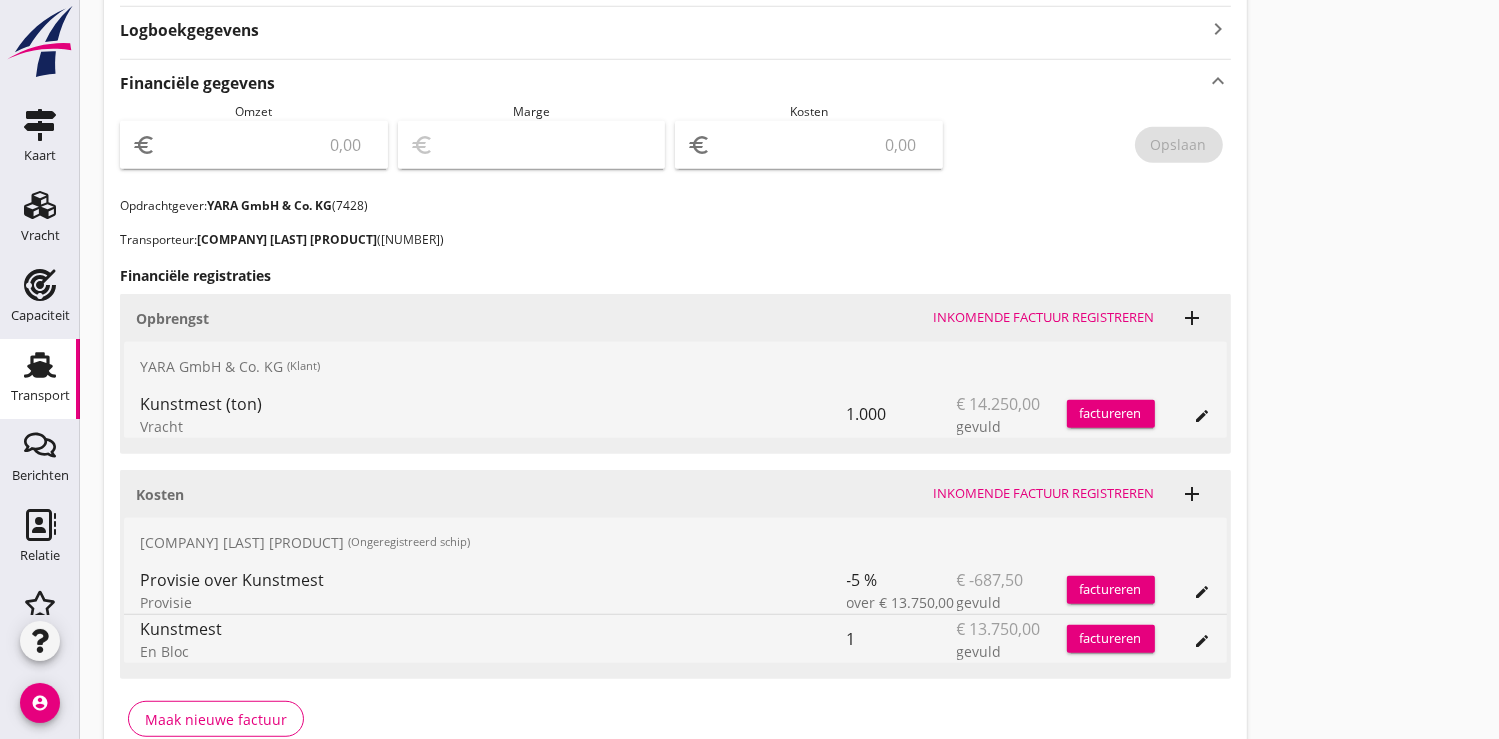 scroll, scrollTop: 1011, scrollLeft: 0, axis: vertical 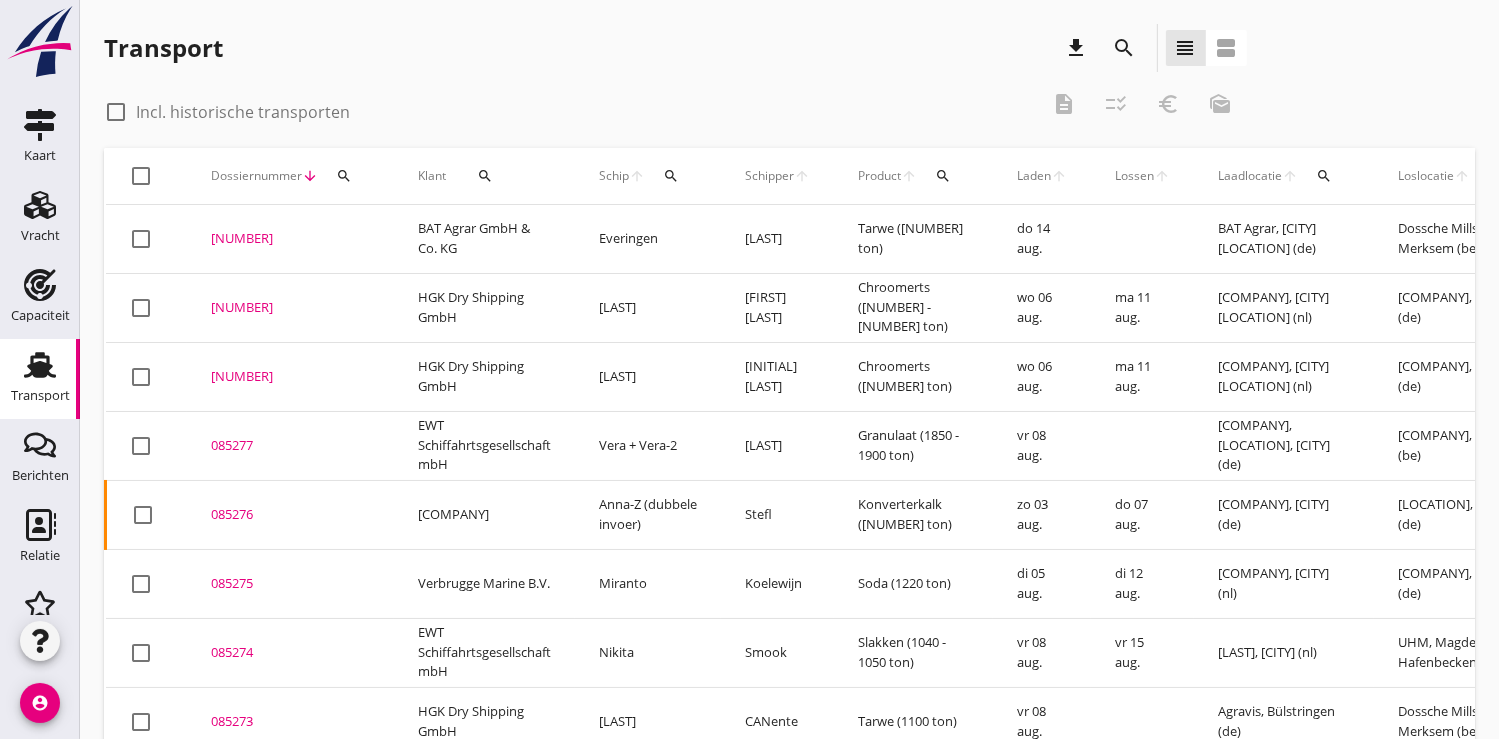 click on "search" at bounding box center (344, 176) 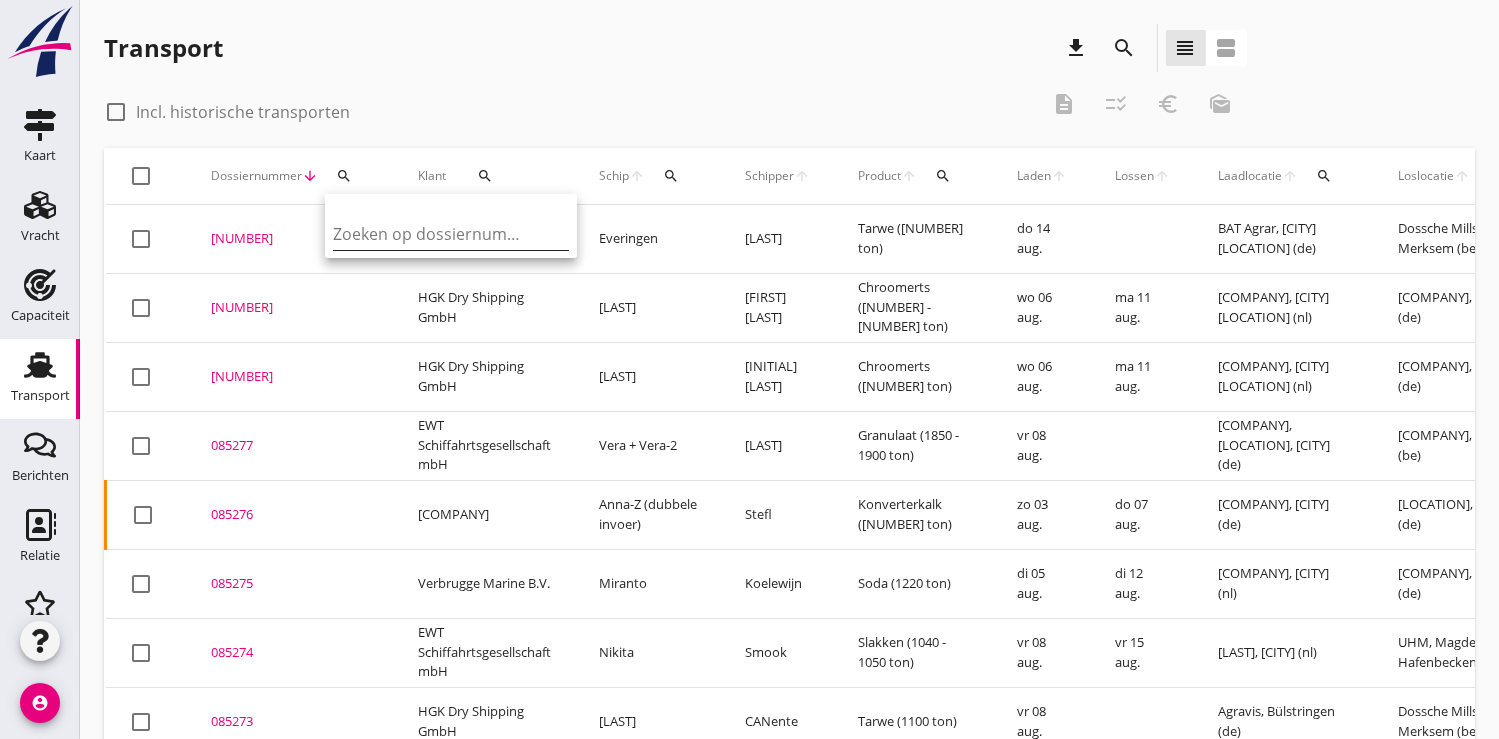 click at bounding box center (437, 234) 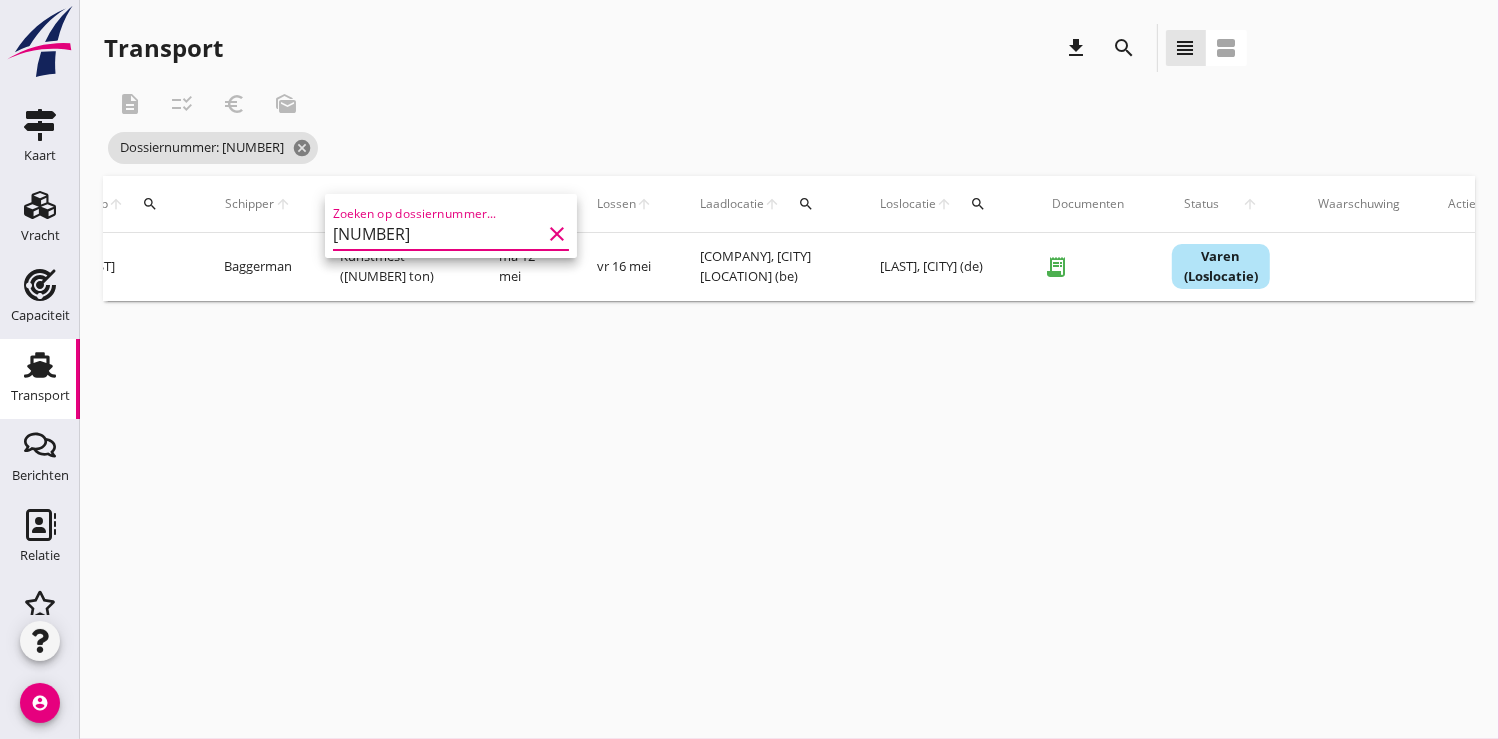 scroll, scrollTop: 0, scrollLeft: 539, axis: horizontal 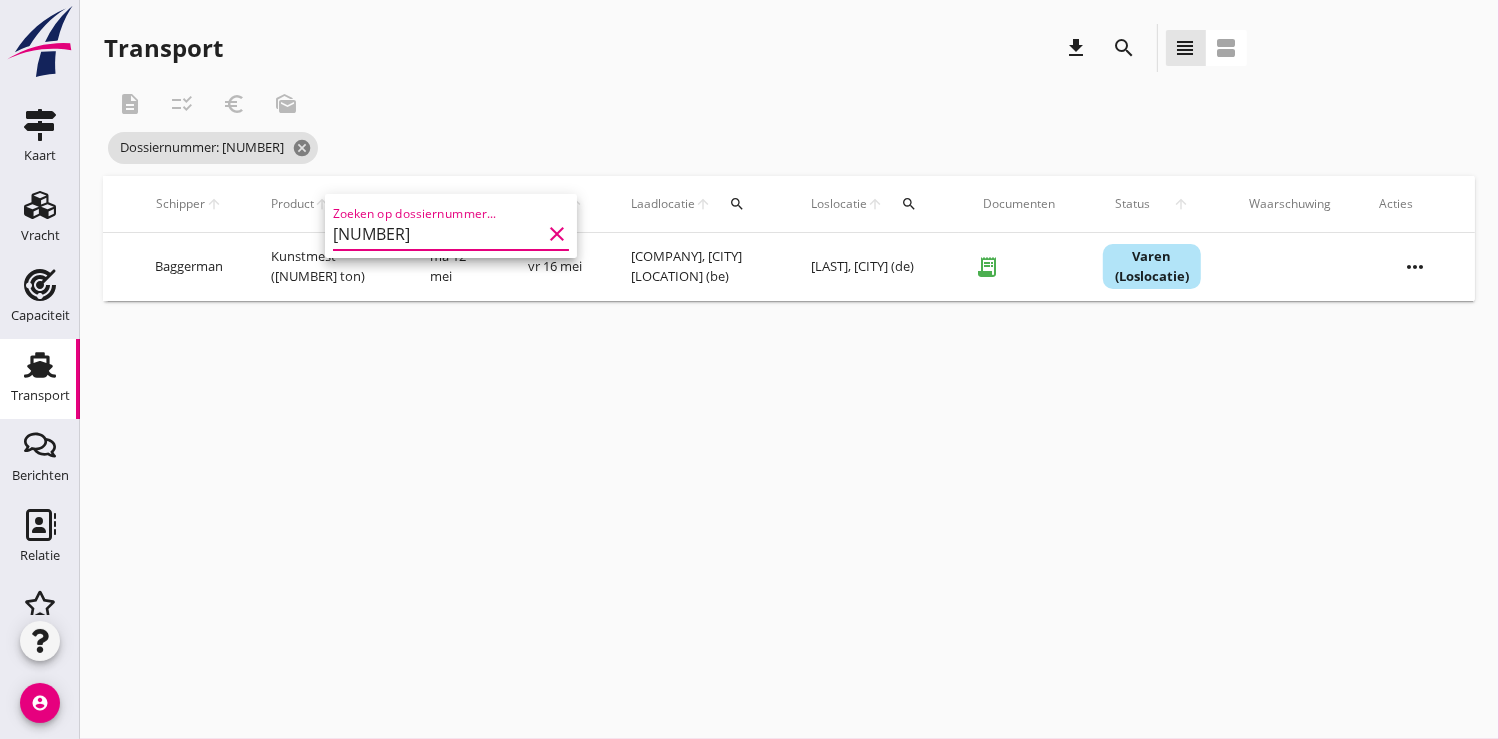 type on "055019" 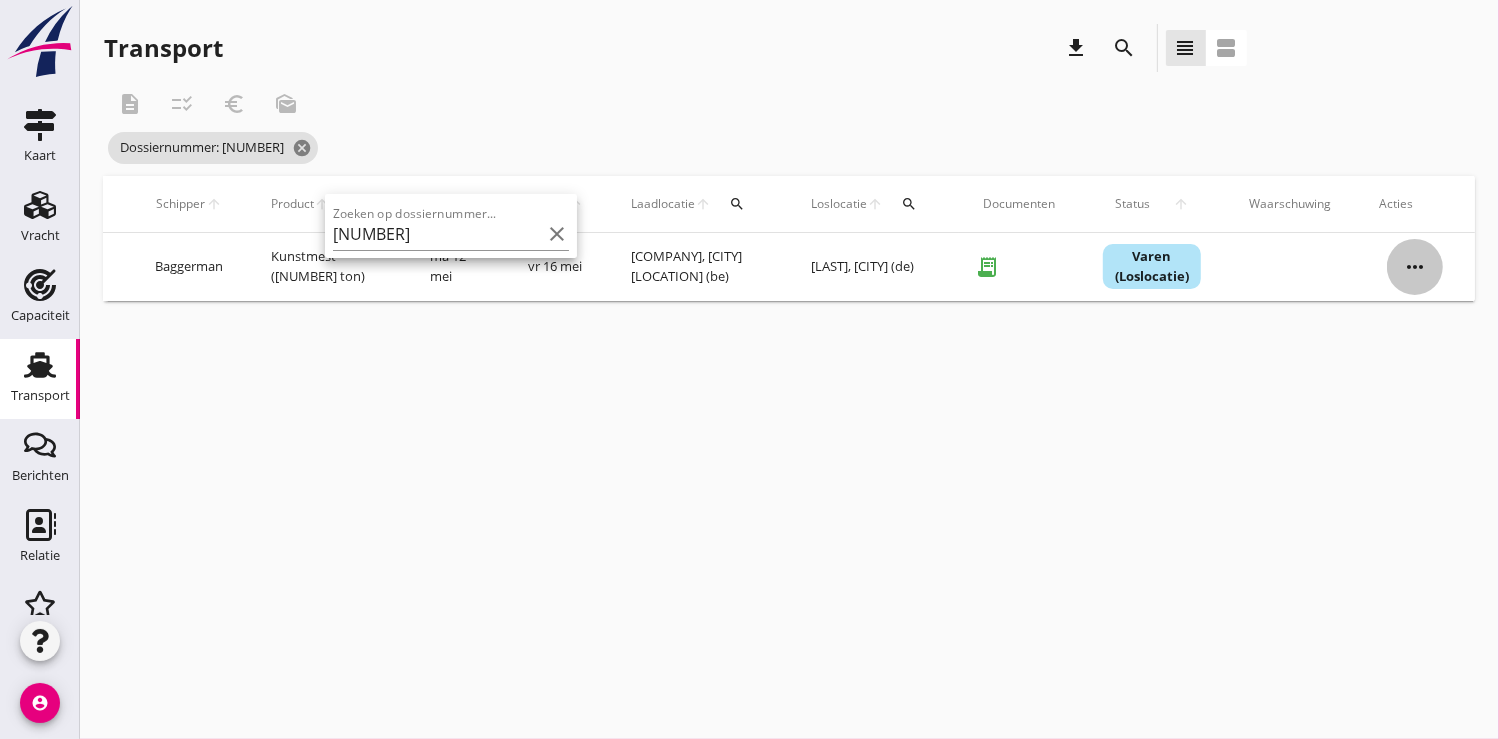 click on "more_horiz" at bounding box center (1415, 267) 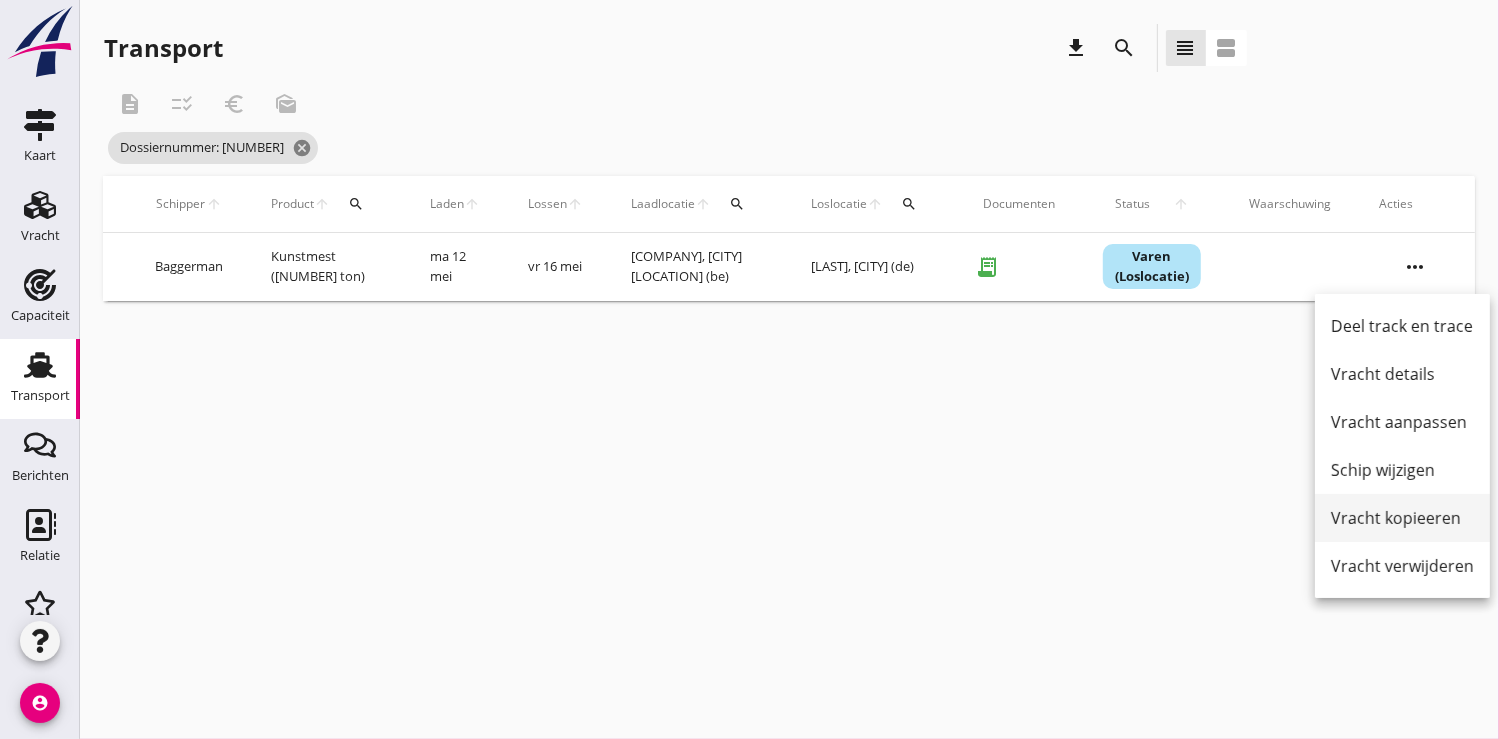 click on "Vracht kopieeren" at bounding box center (1402, 518) 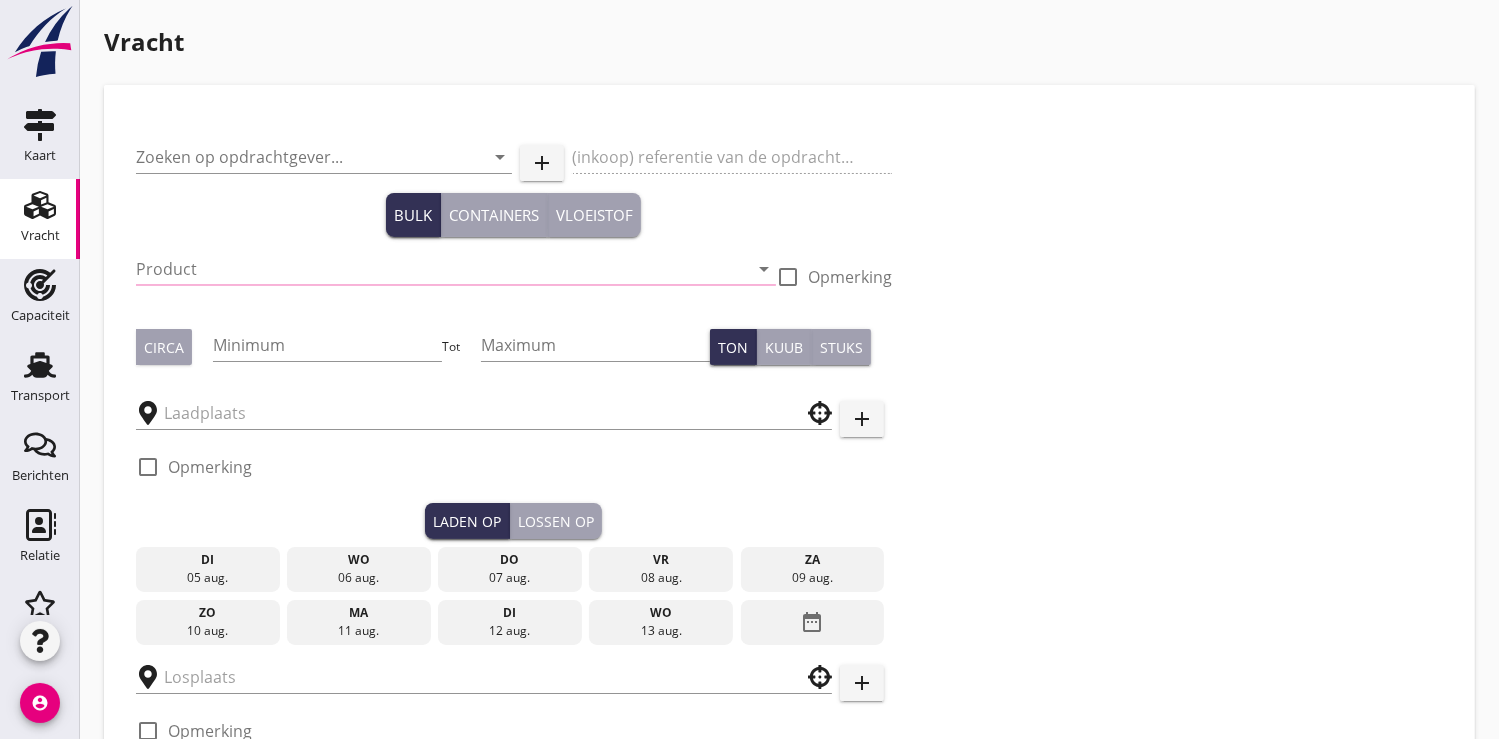type on "EuroChem Group AG" 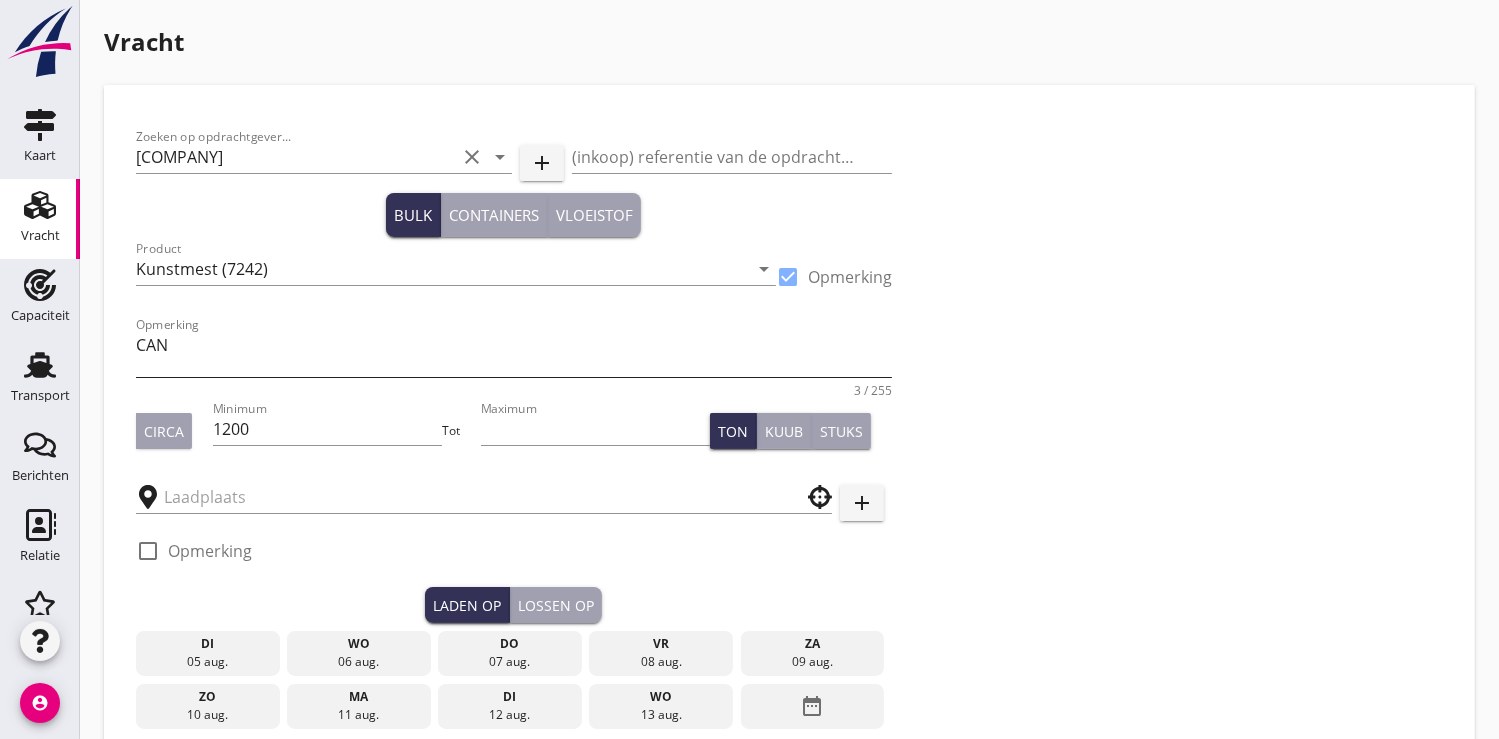 type on "Eurochem" 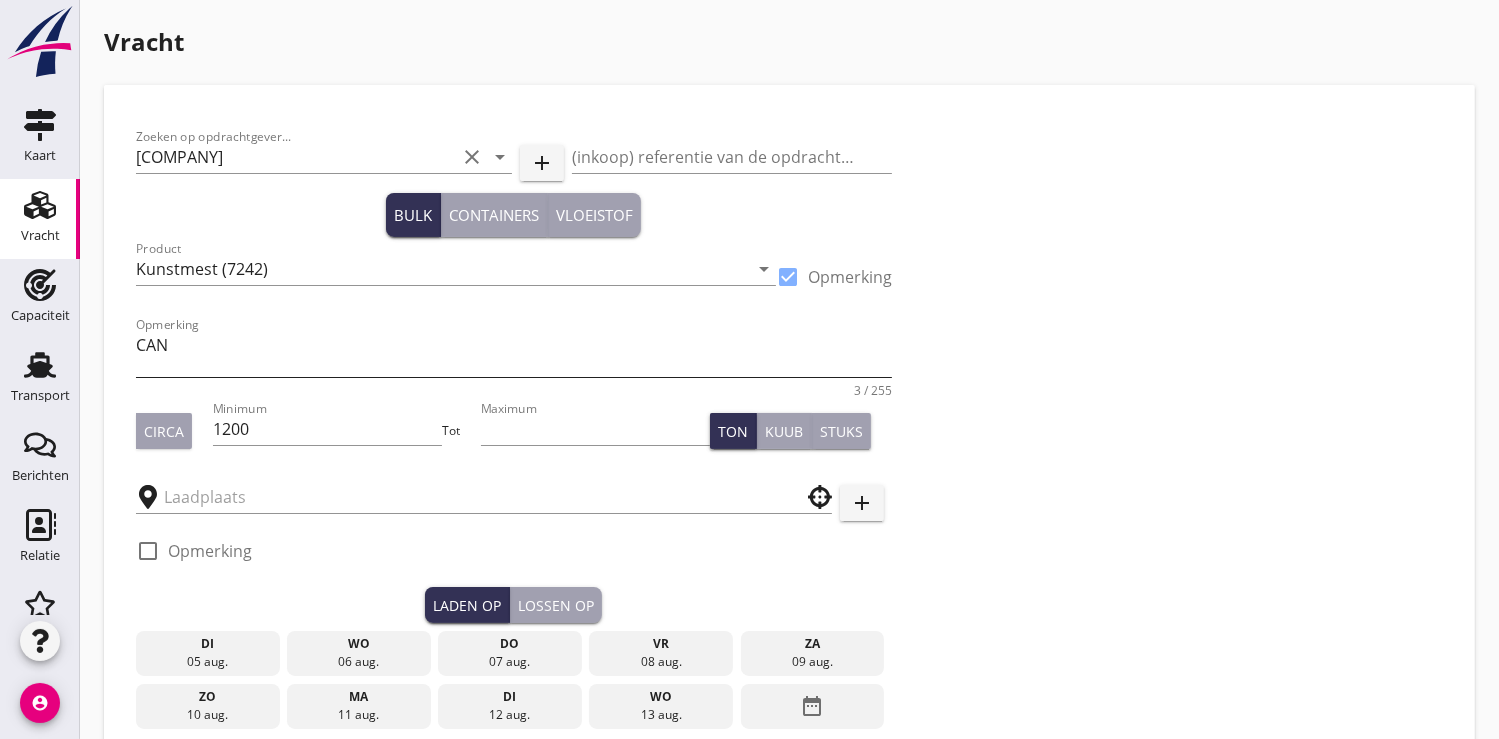 type on "Ruhrmann" 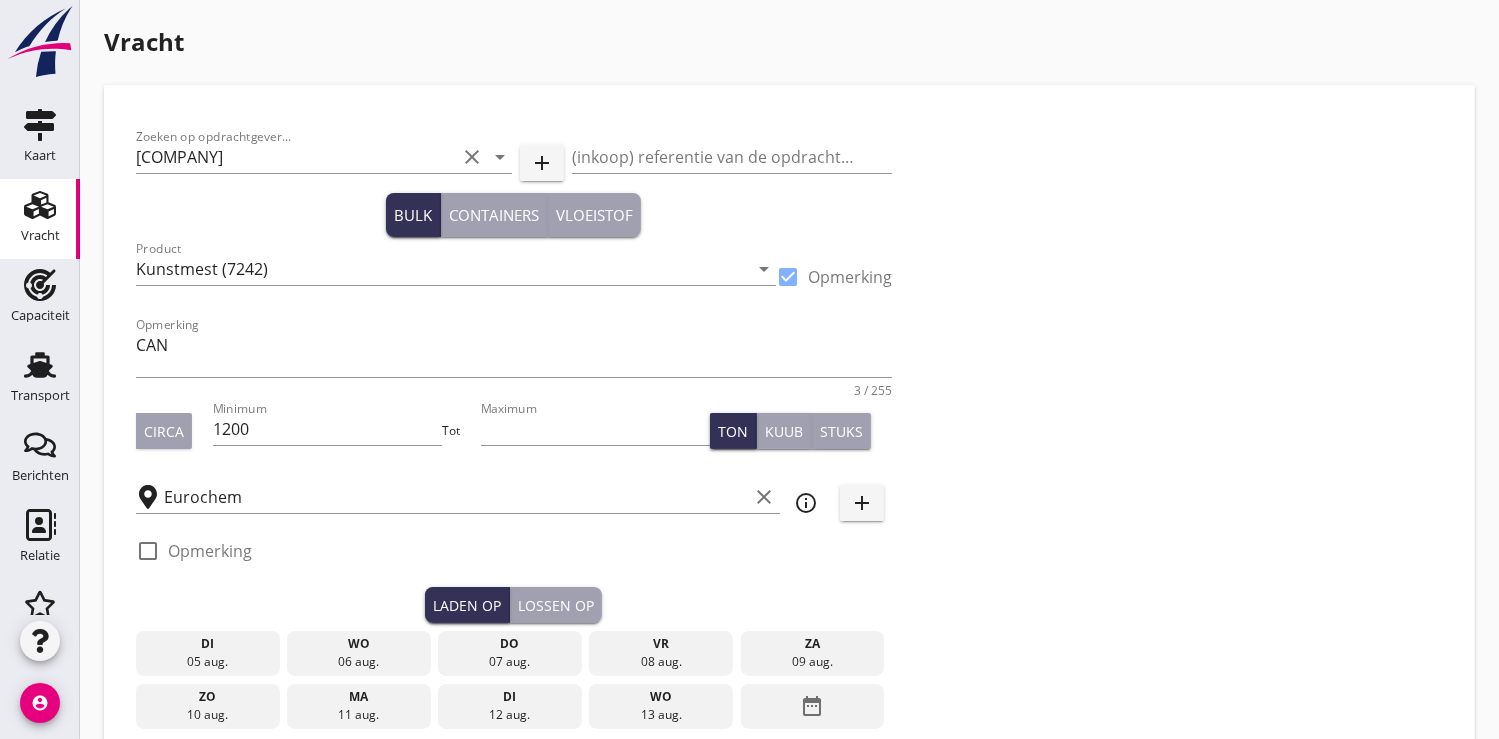 type on "16000" 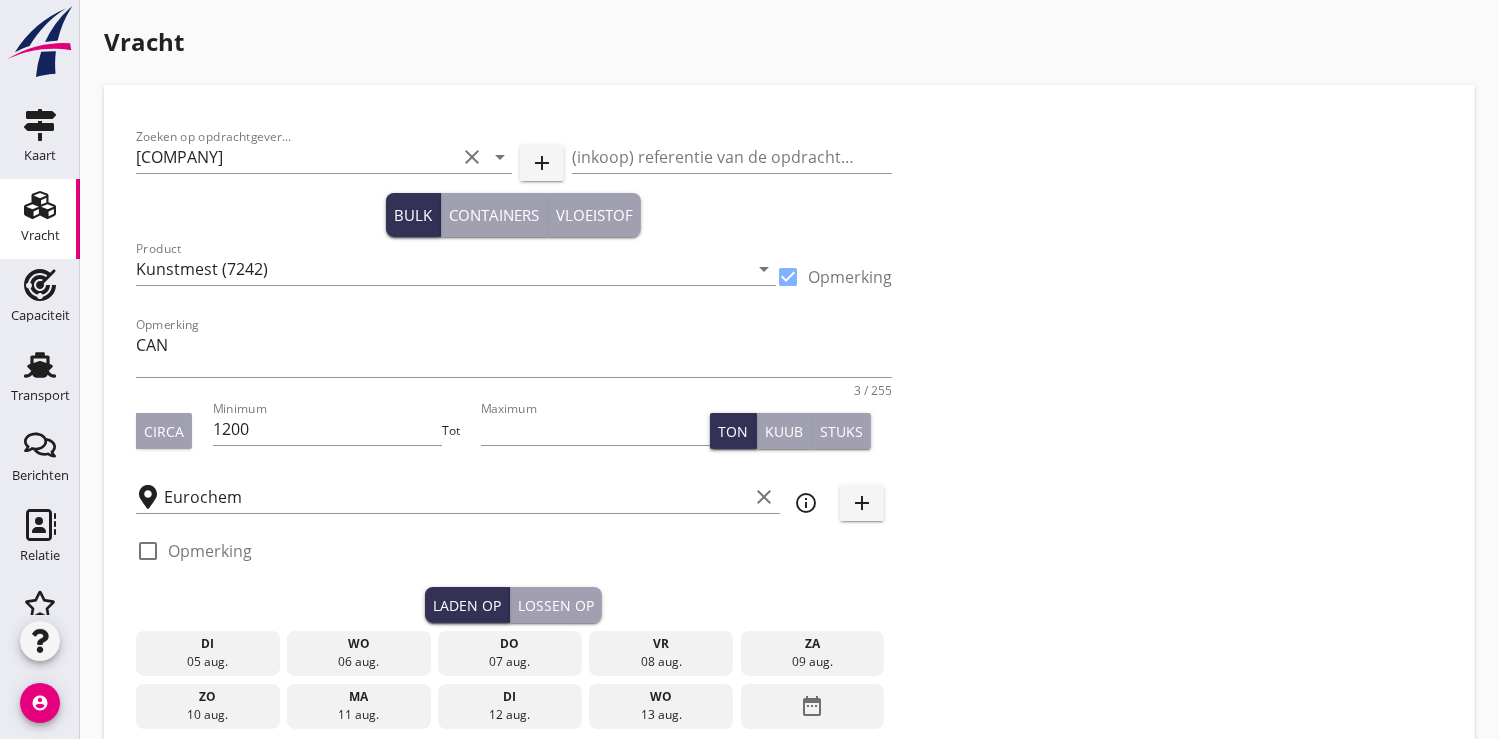 checkbox on "false" 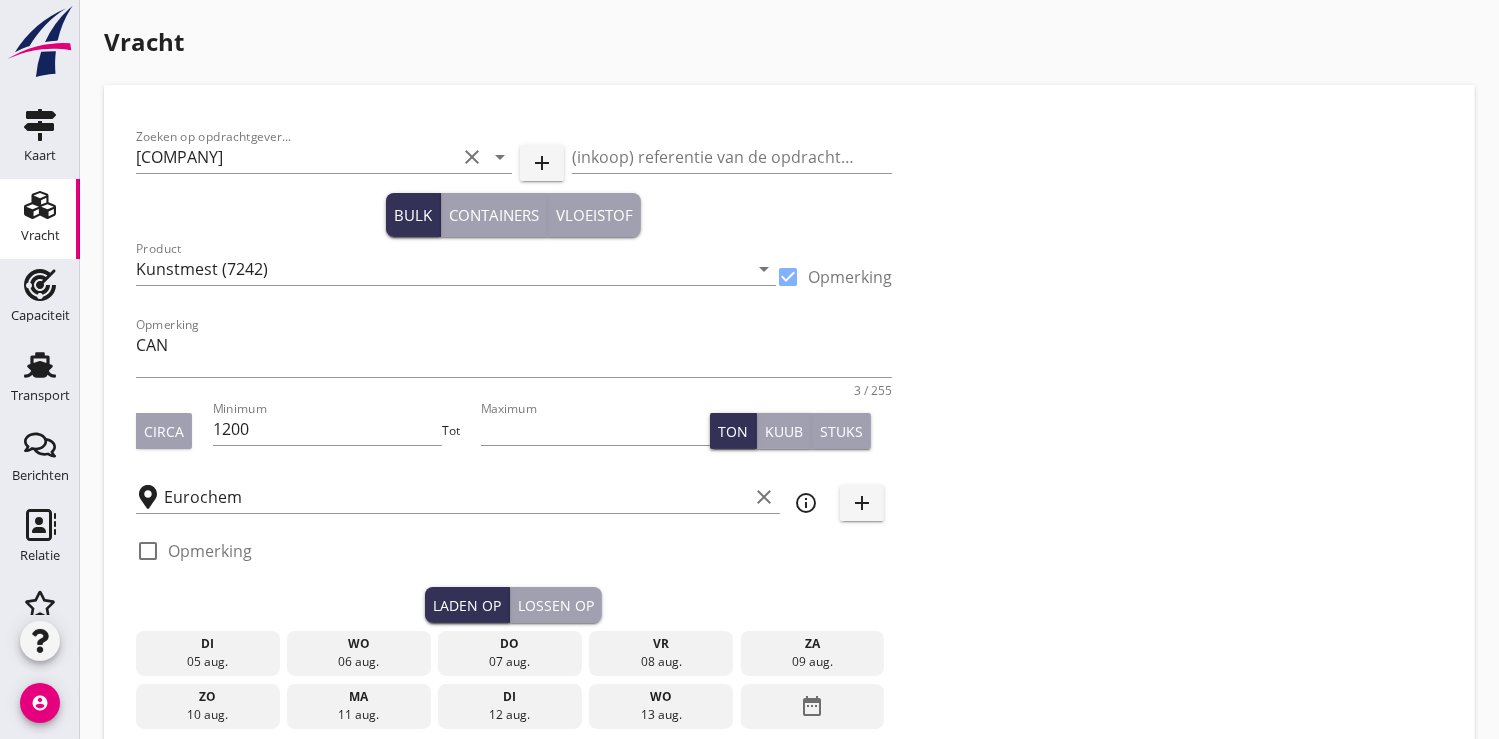 radio on "false" 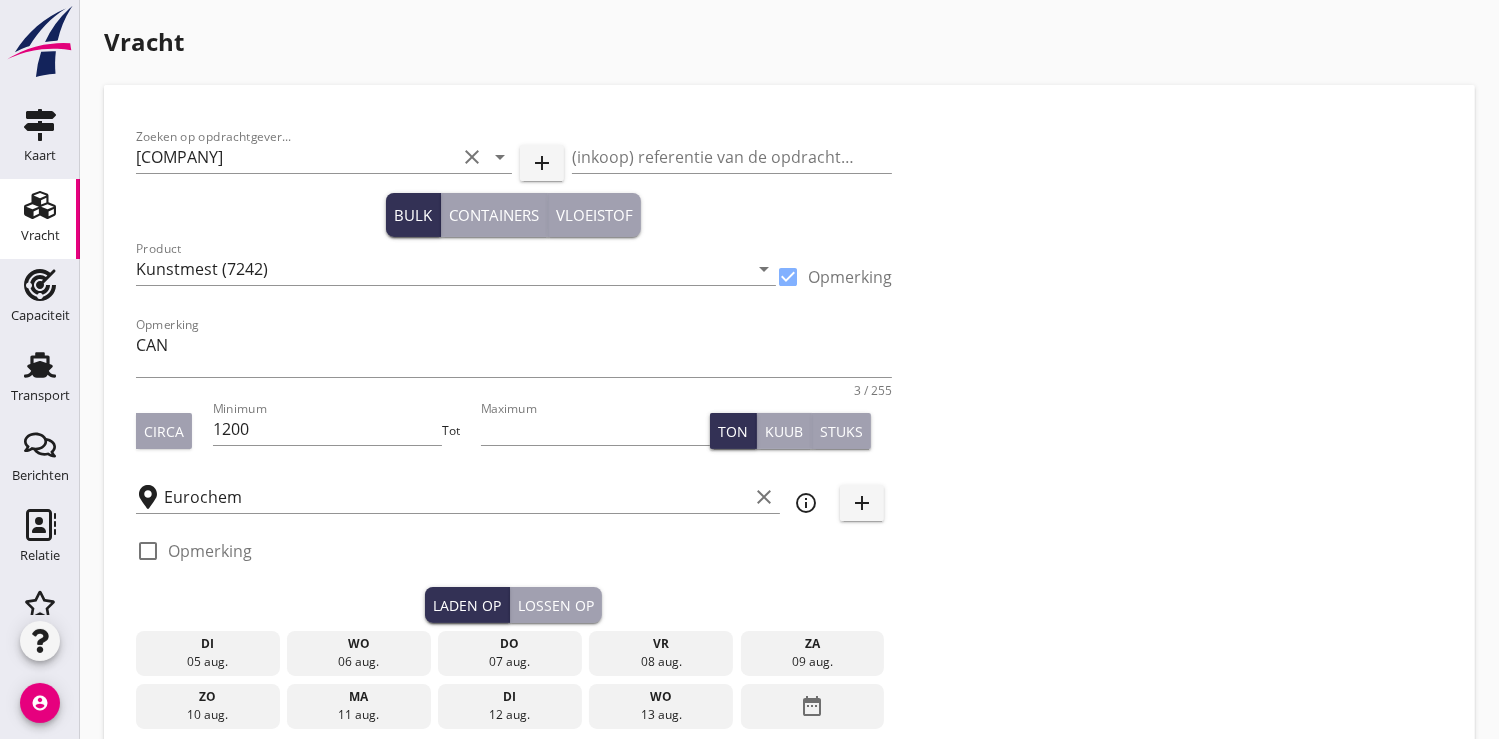 checkbox on "true" 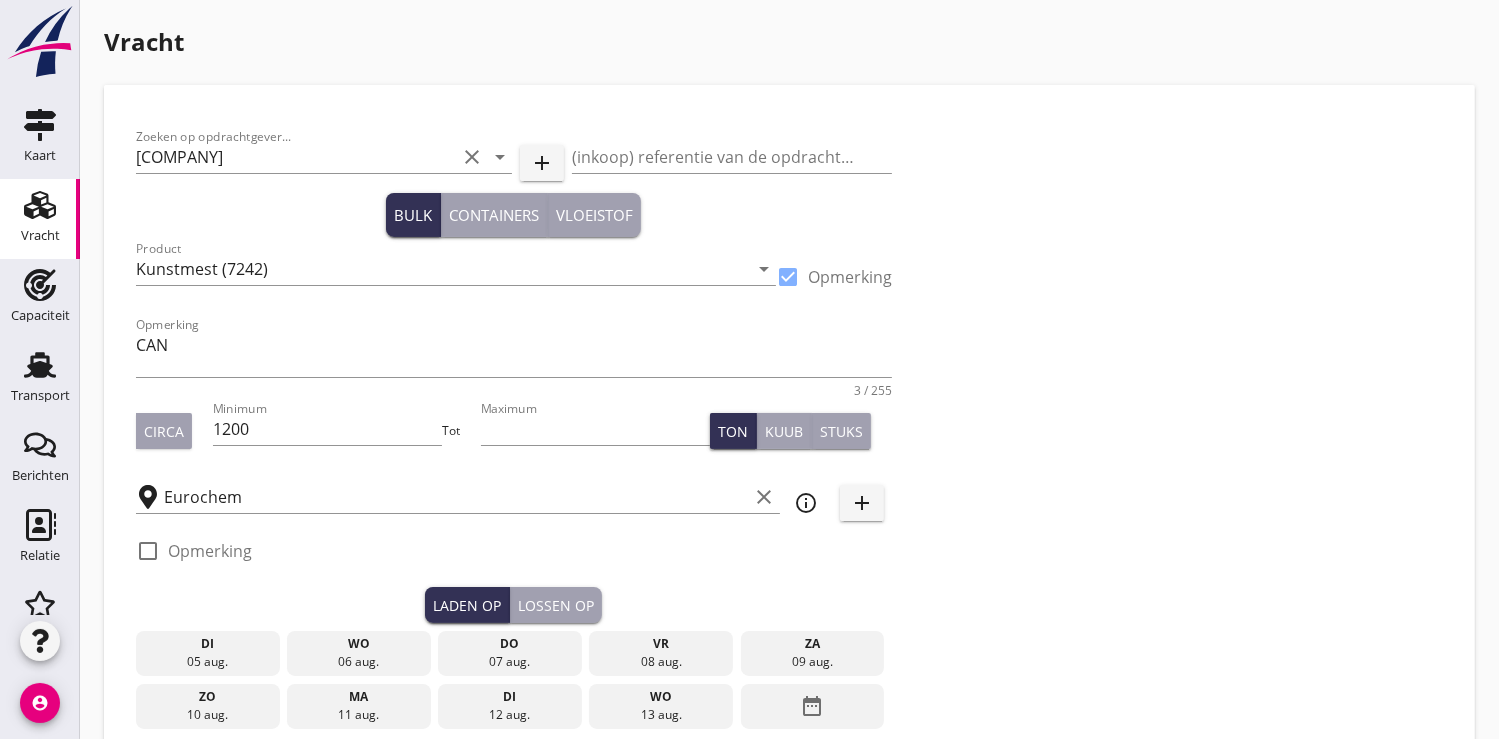 checkbox on "true" 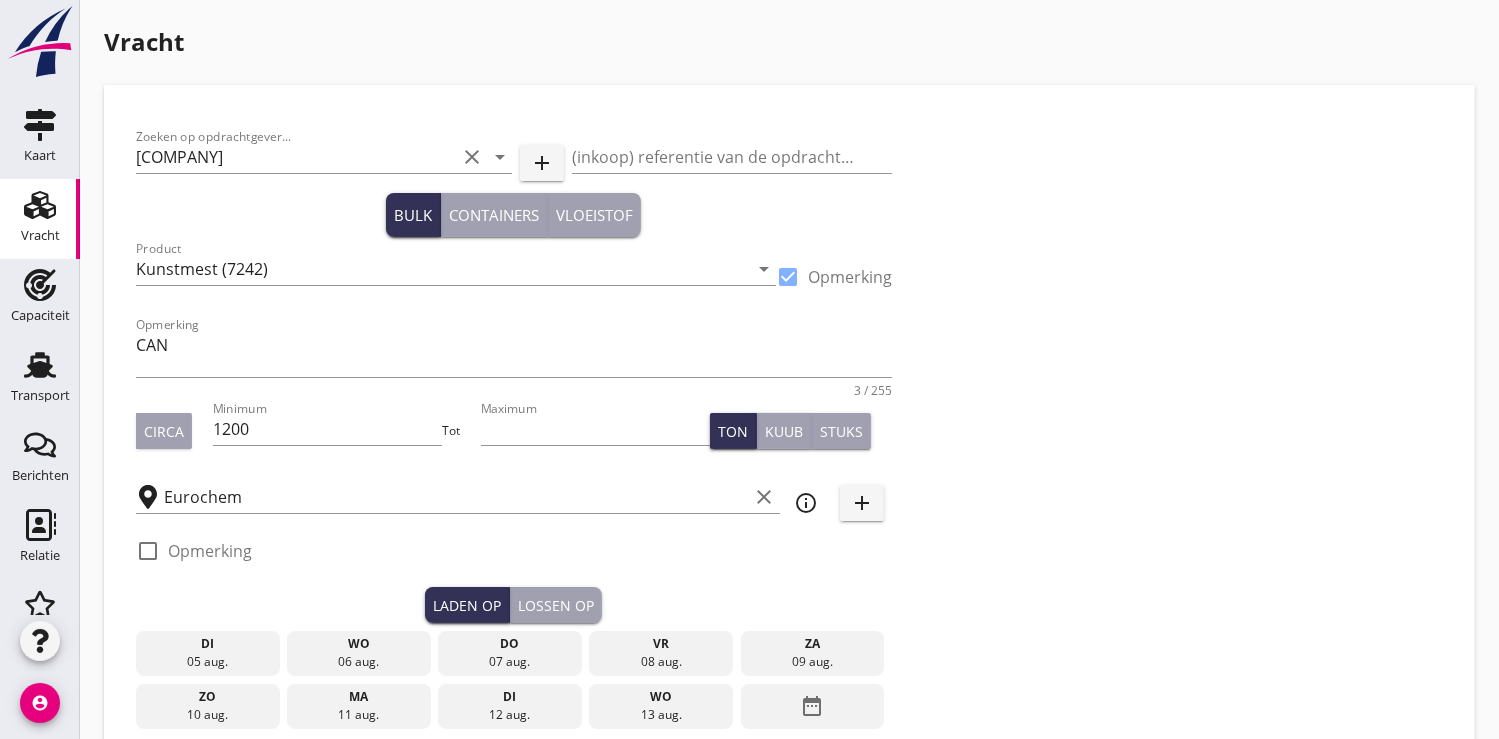 checkbox on "true" 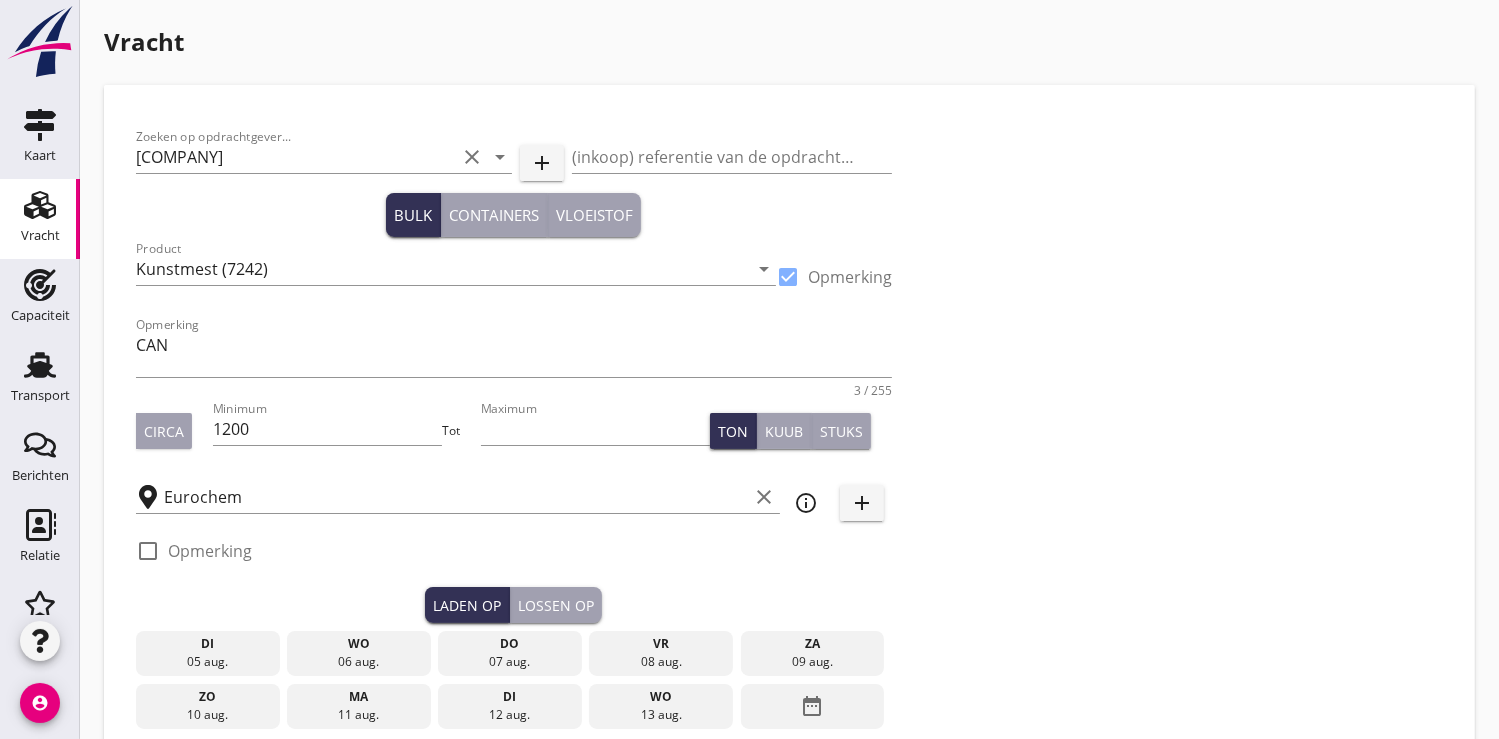 type on "5" 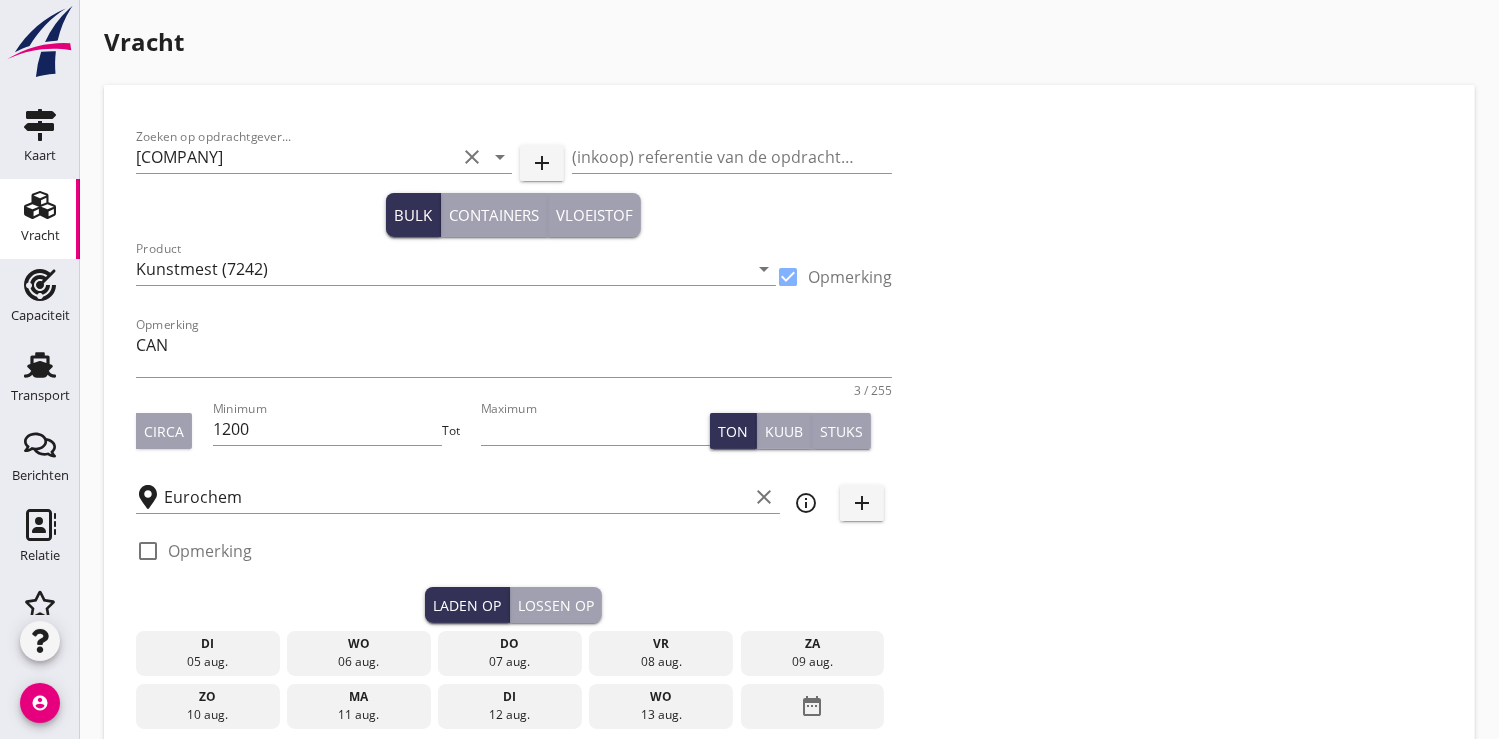 type on "21" 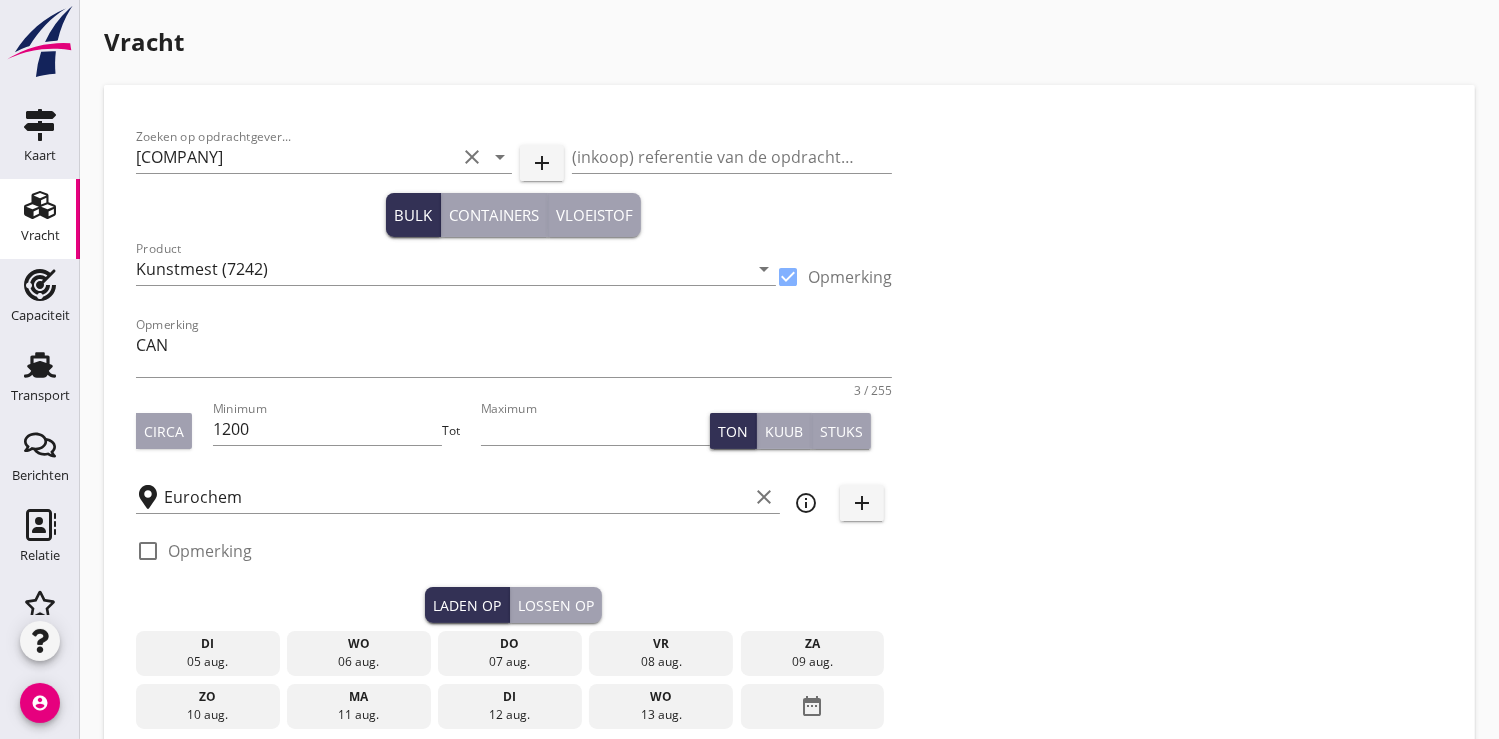 radio on "false" 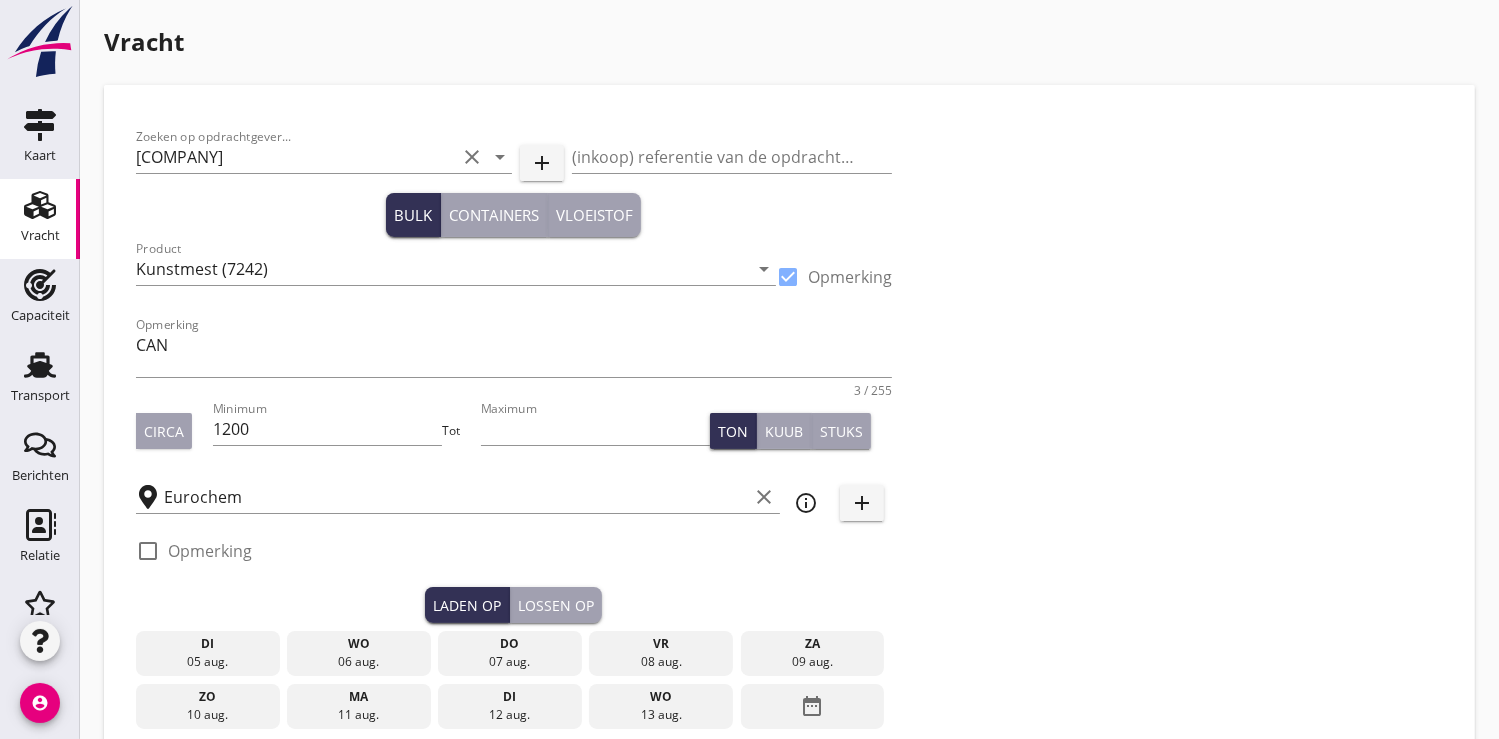 radio on "false" 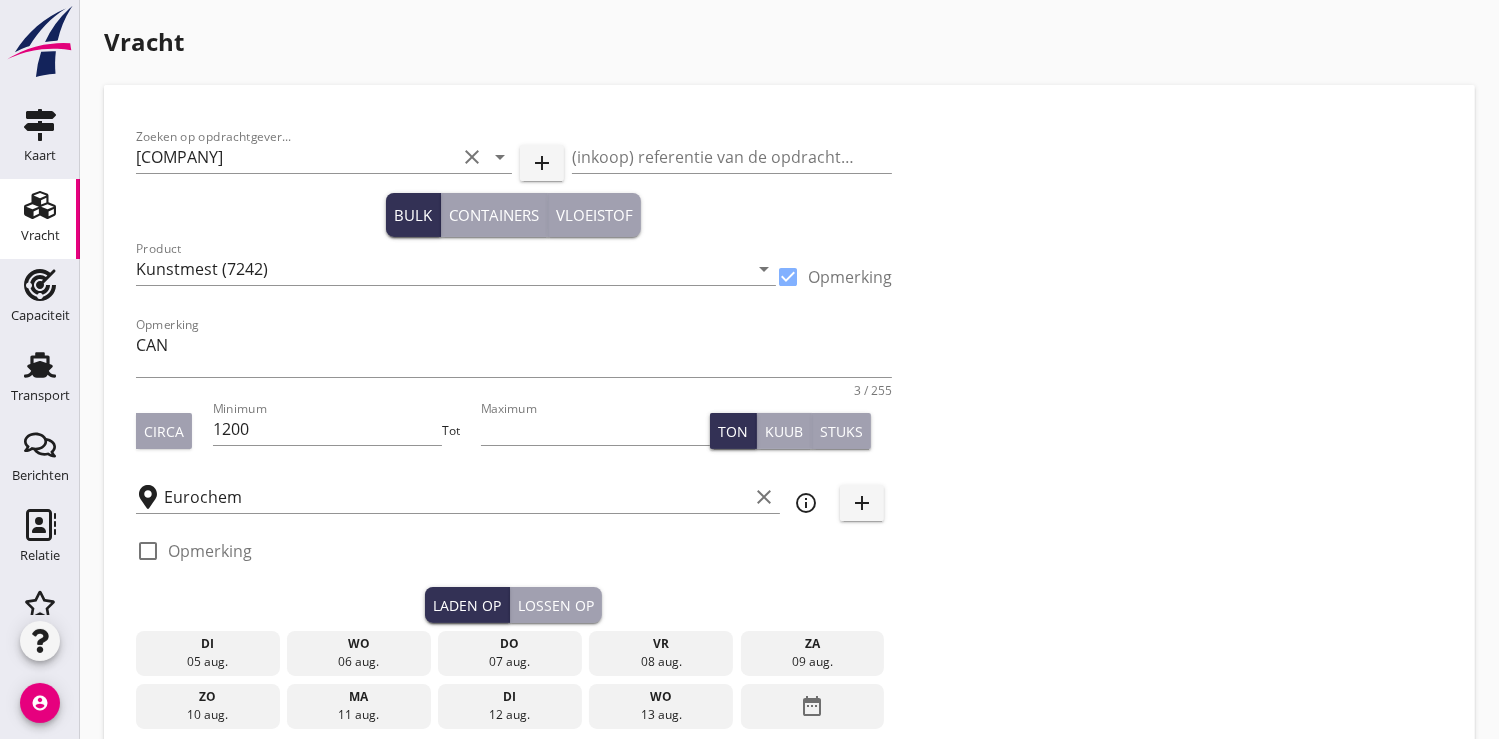 radio on "false" 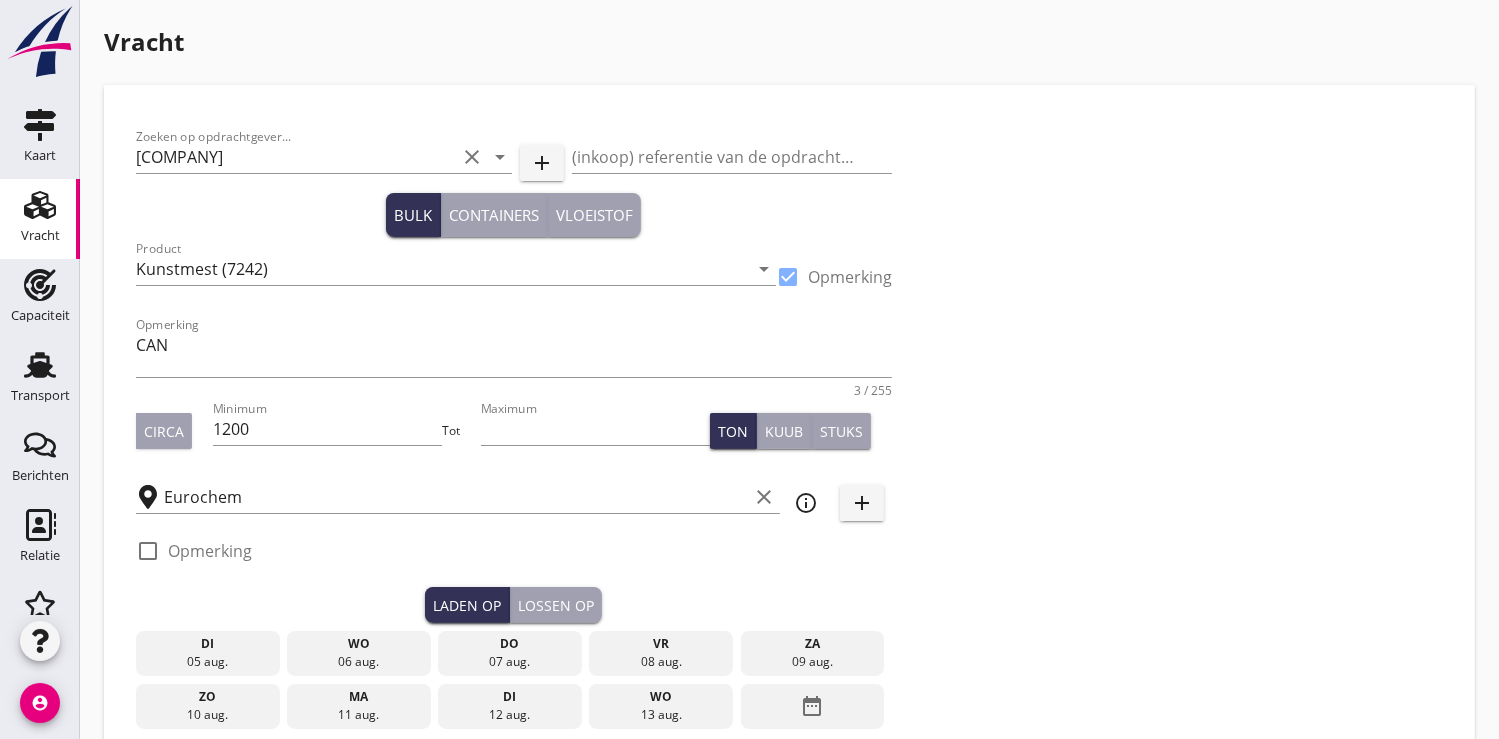 checkbox on "true" 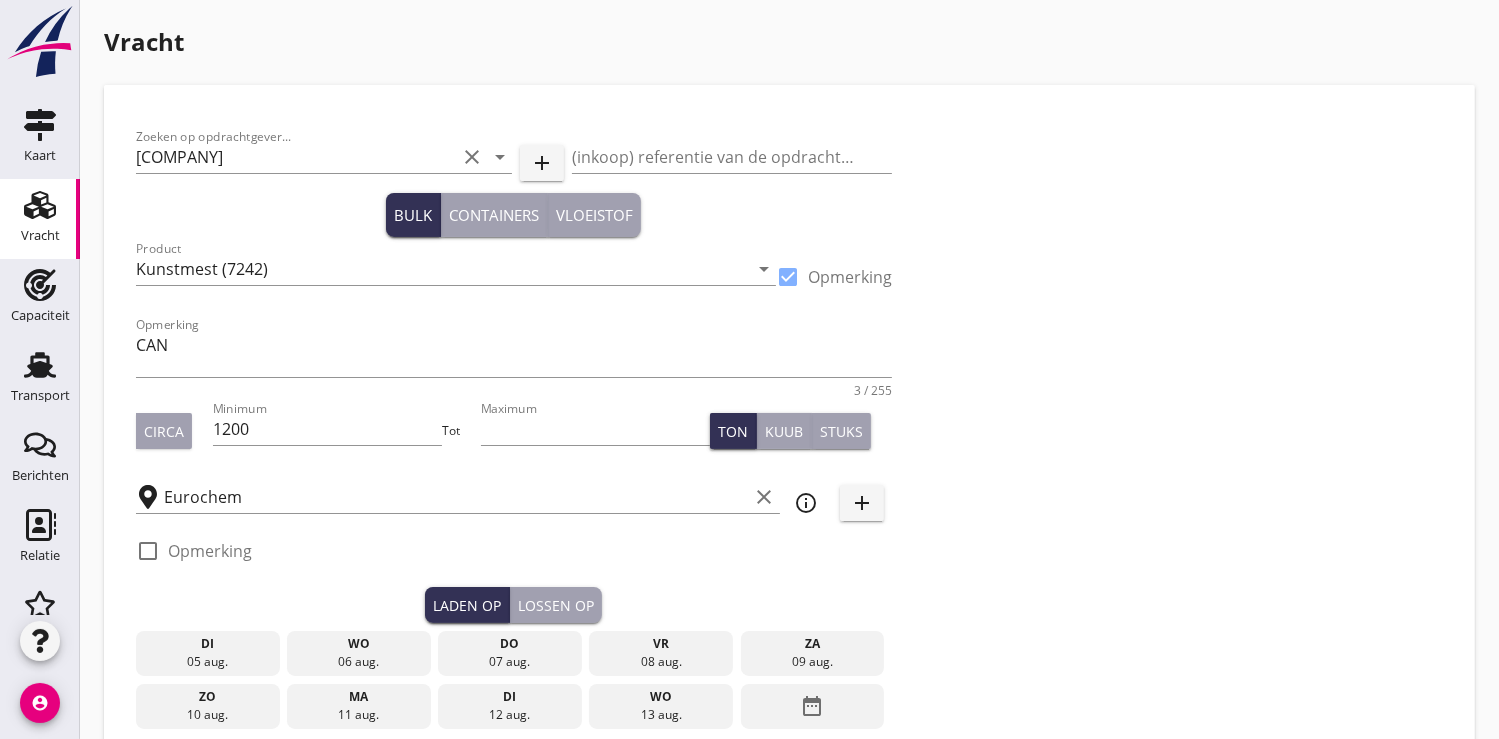 type on "24" 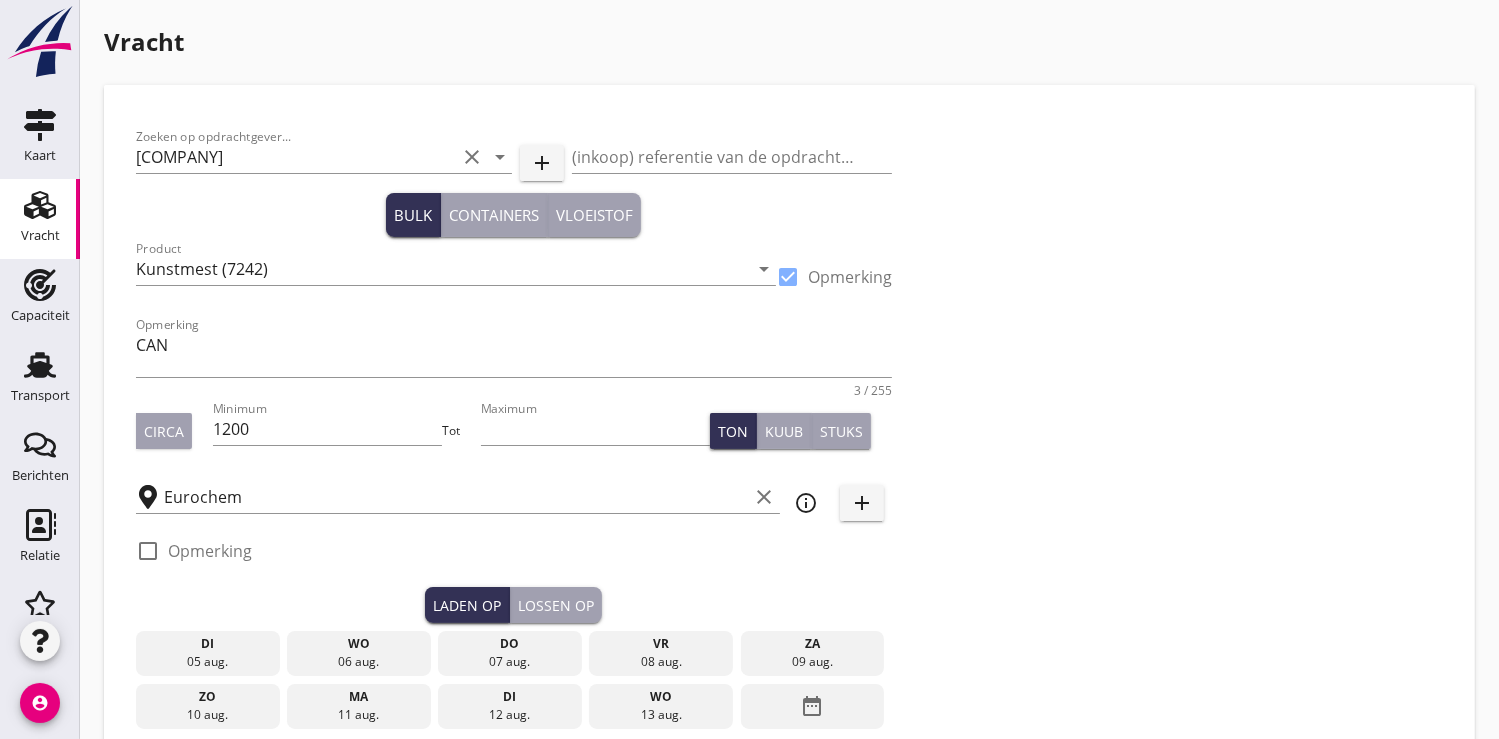type on "2" 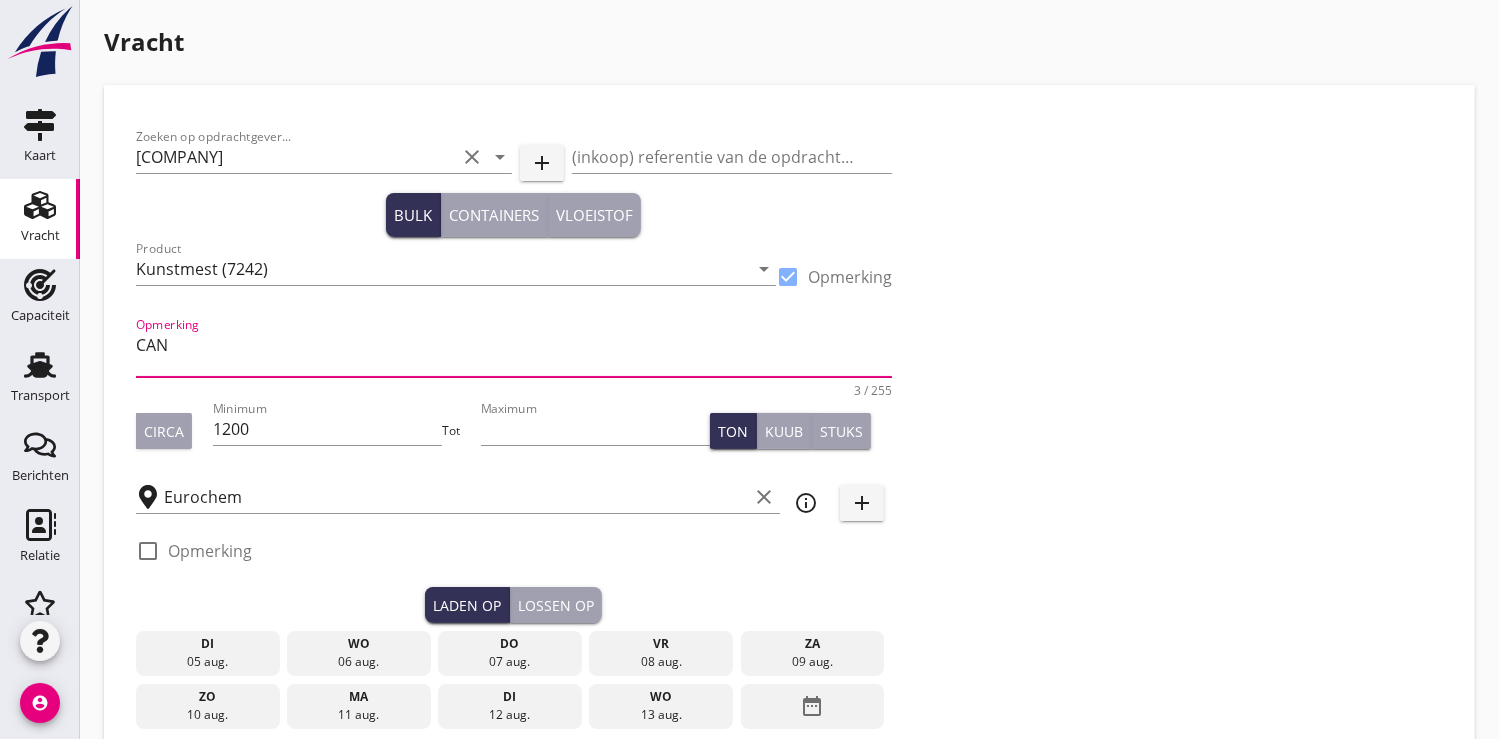 click on "CAN" at bounding box center [514, 353] 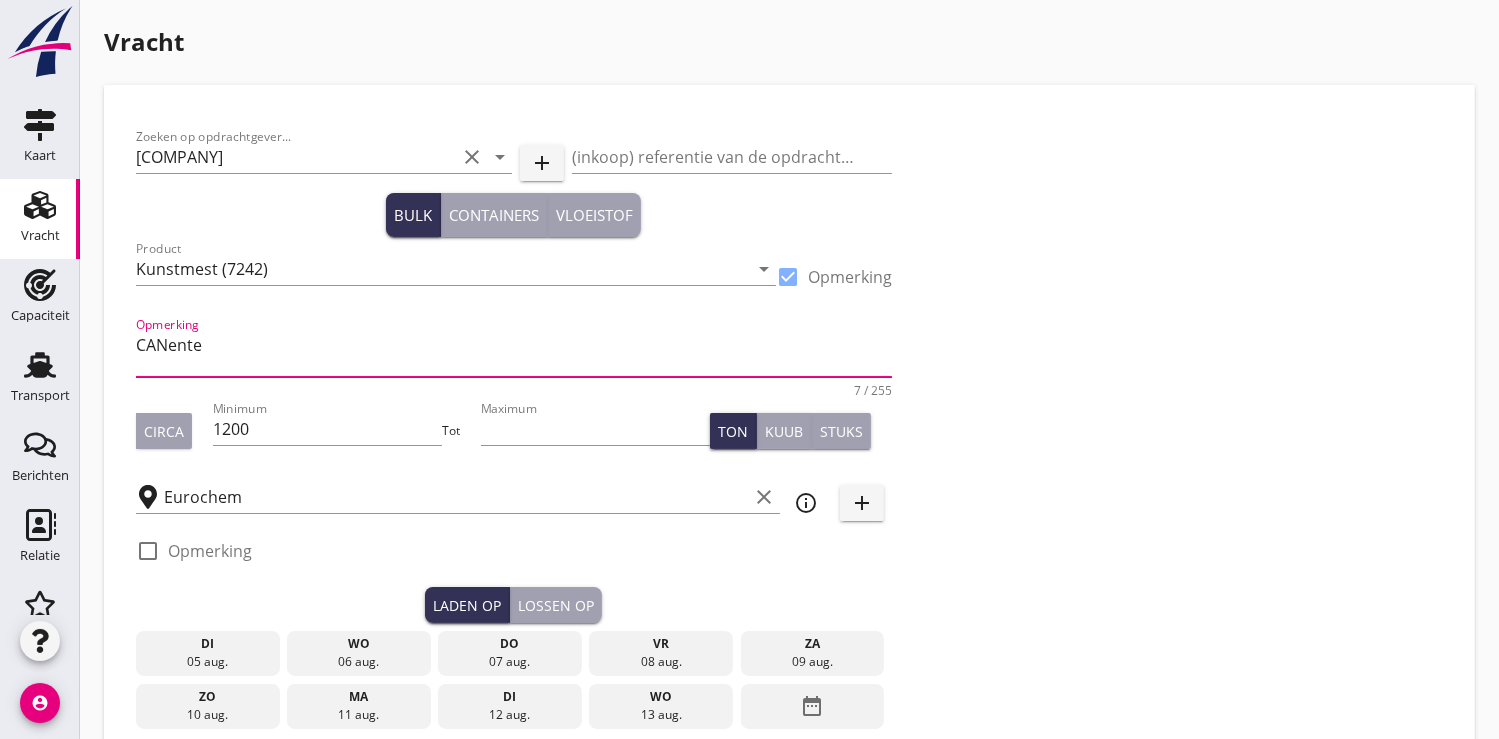 type on "C" 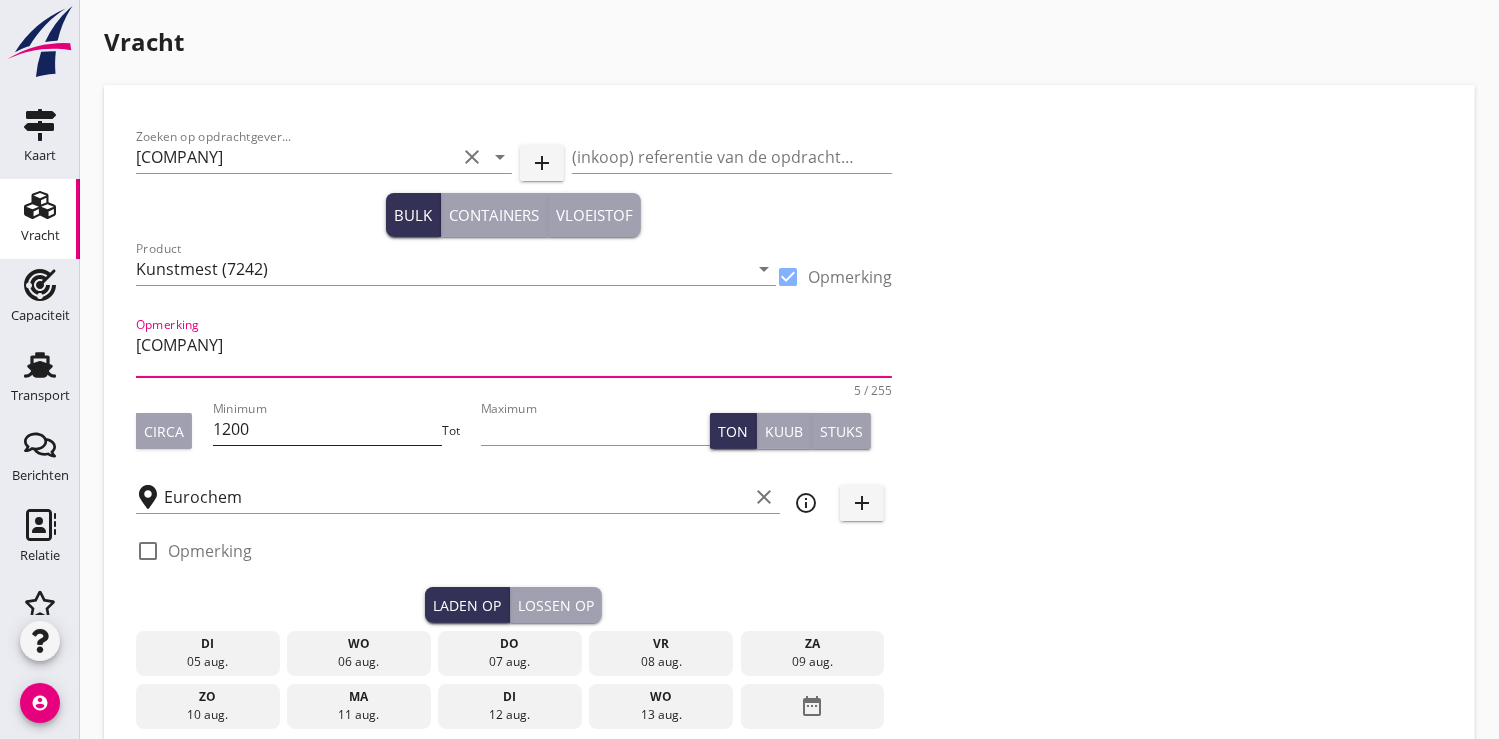 type on "Entec" 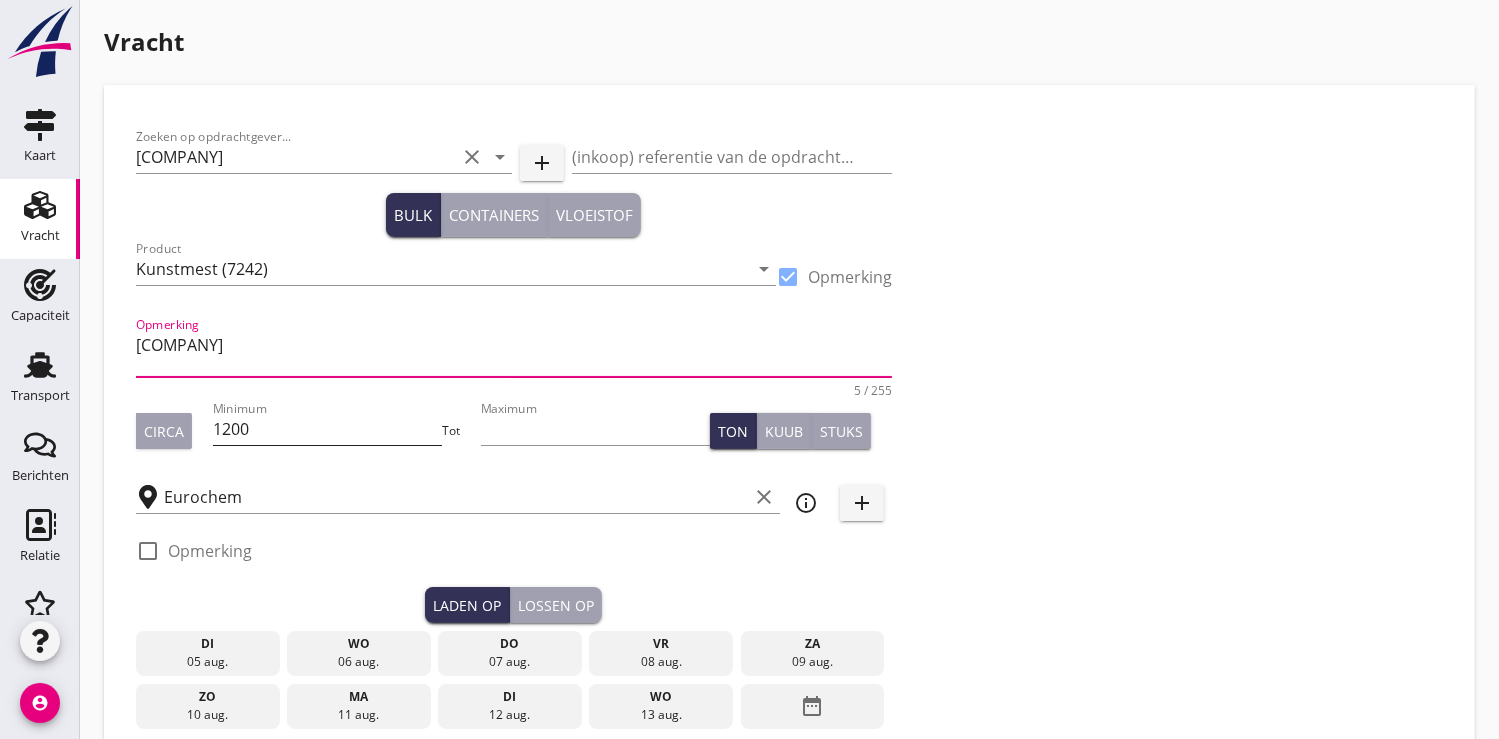 click on "1200" at bounding box center (327, 429) 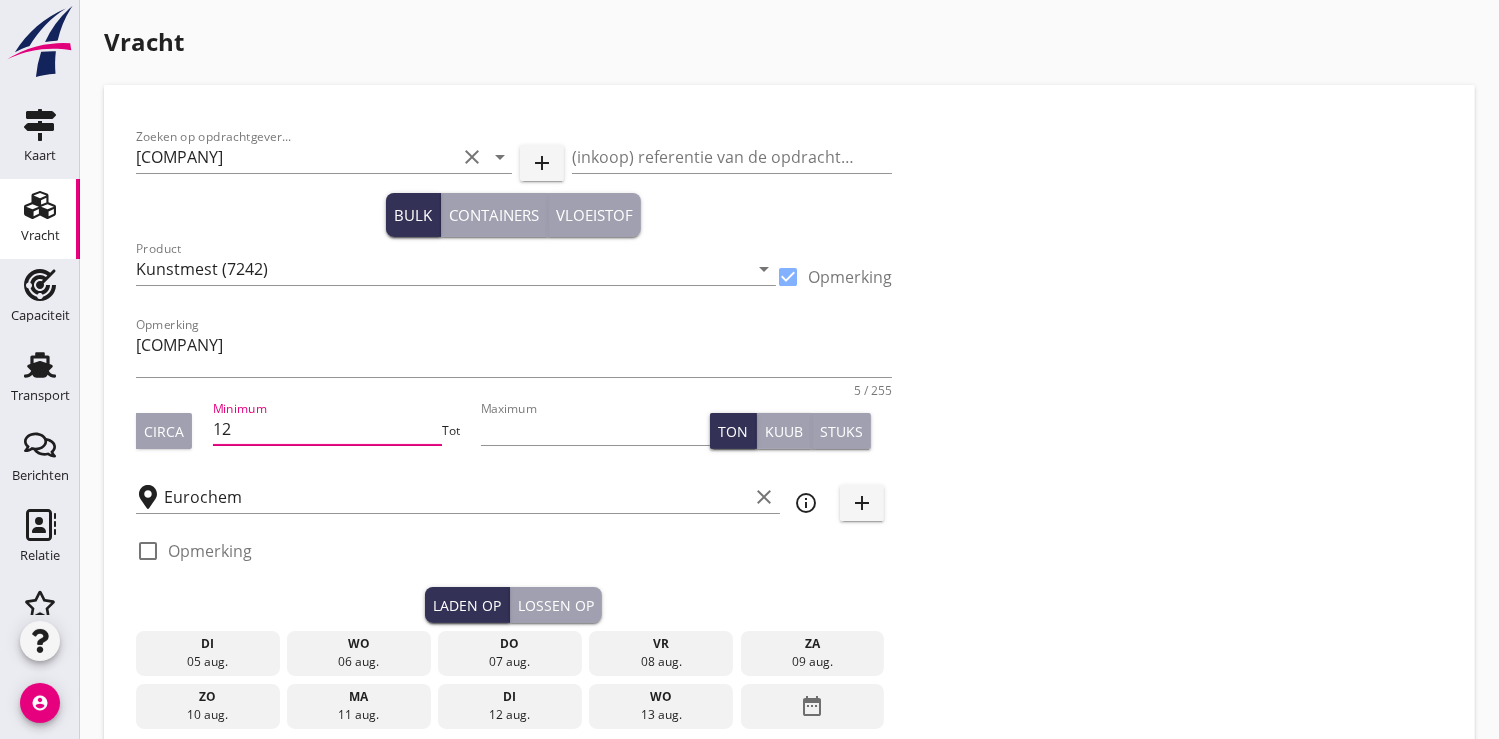 type on "1" 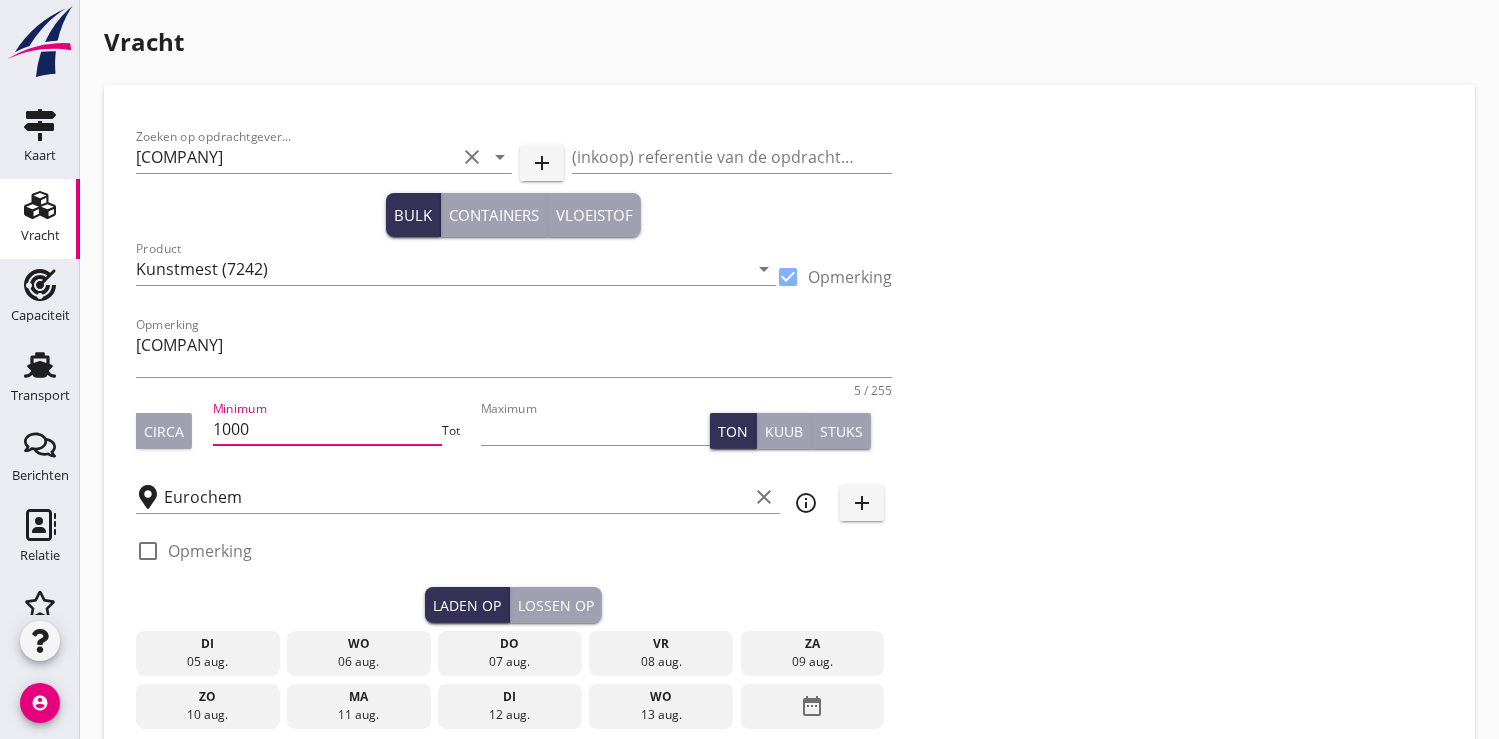 type on "1000" 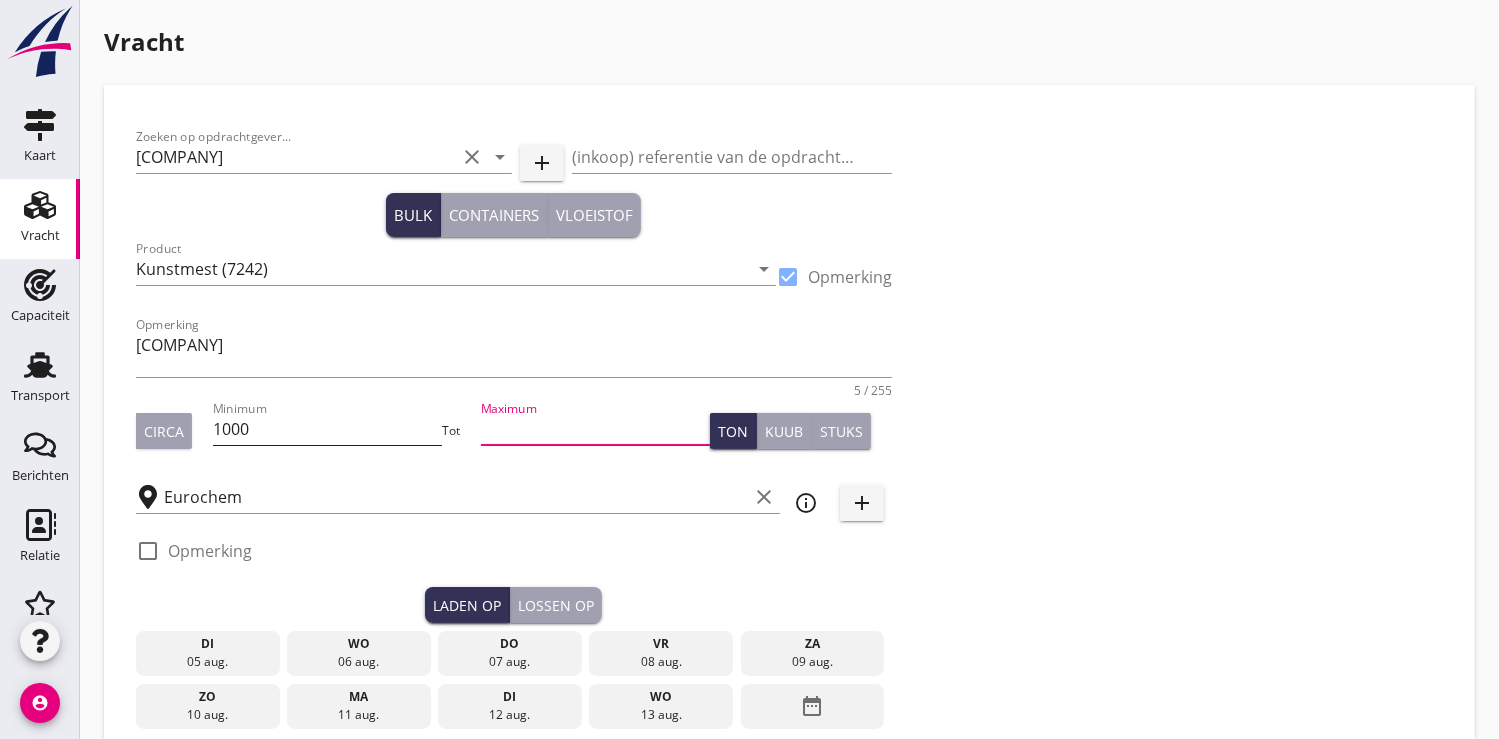 type on "per_ton" 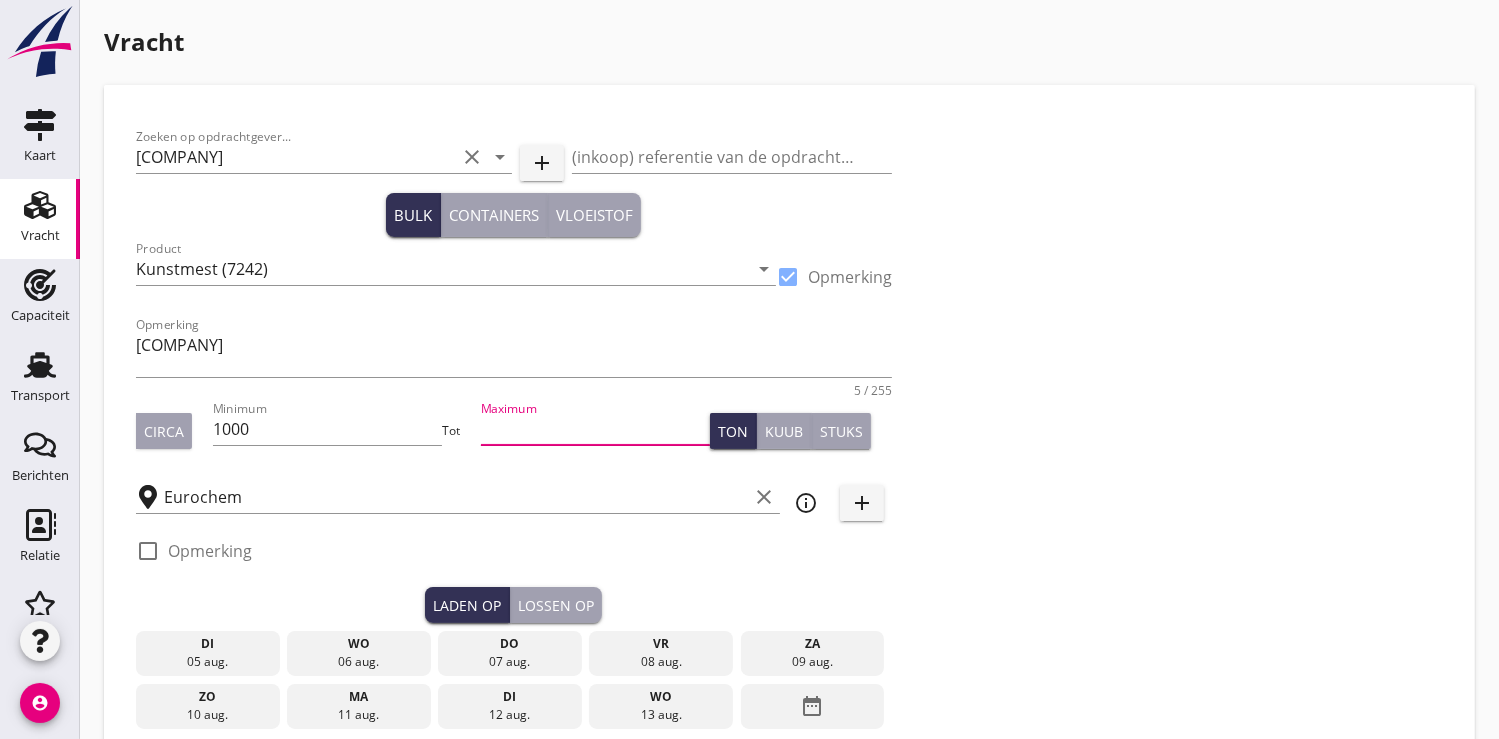 click on "1225" at bounding box center [595, 429] 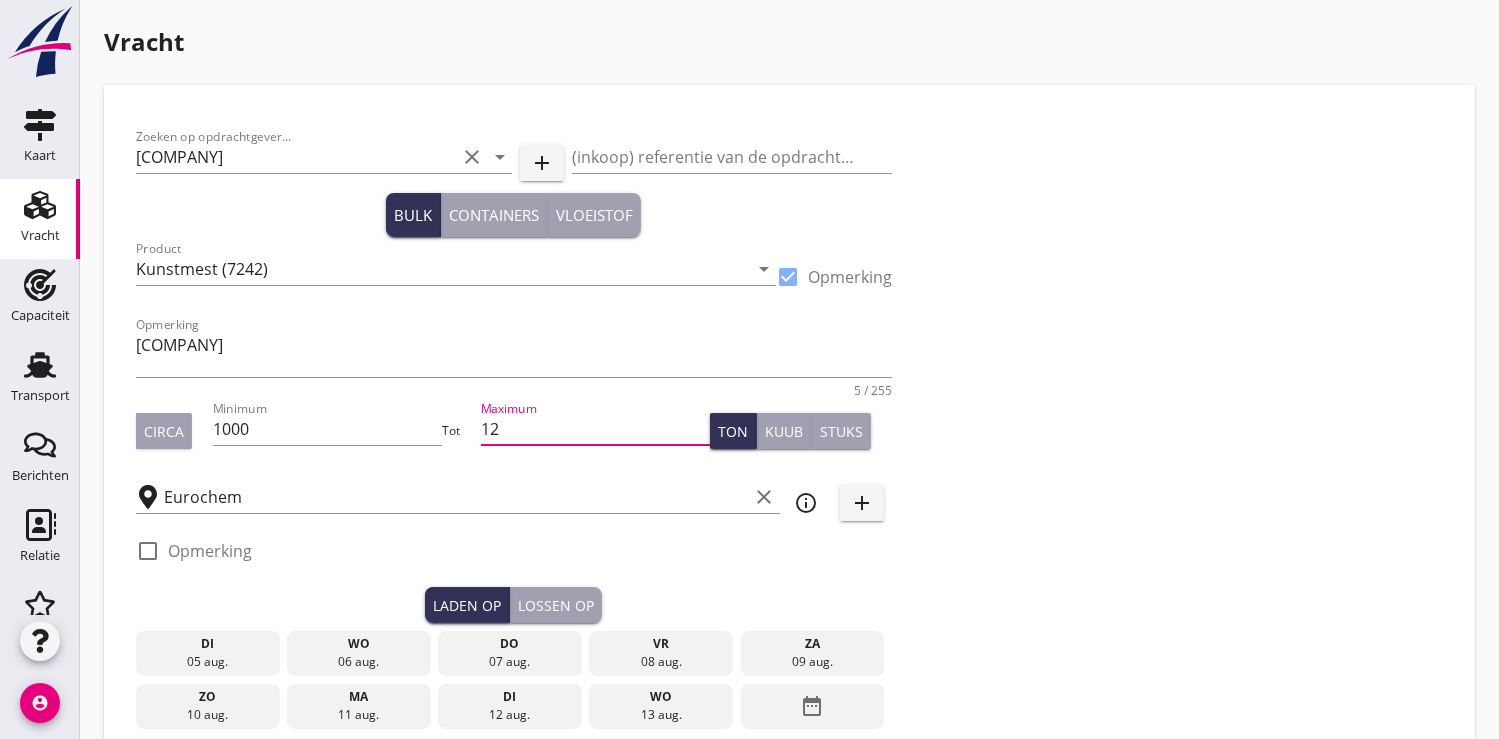 type on "1" 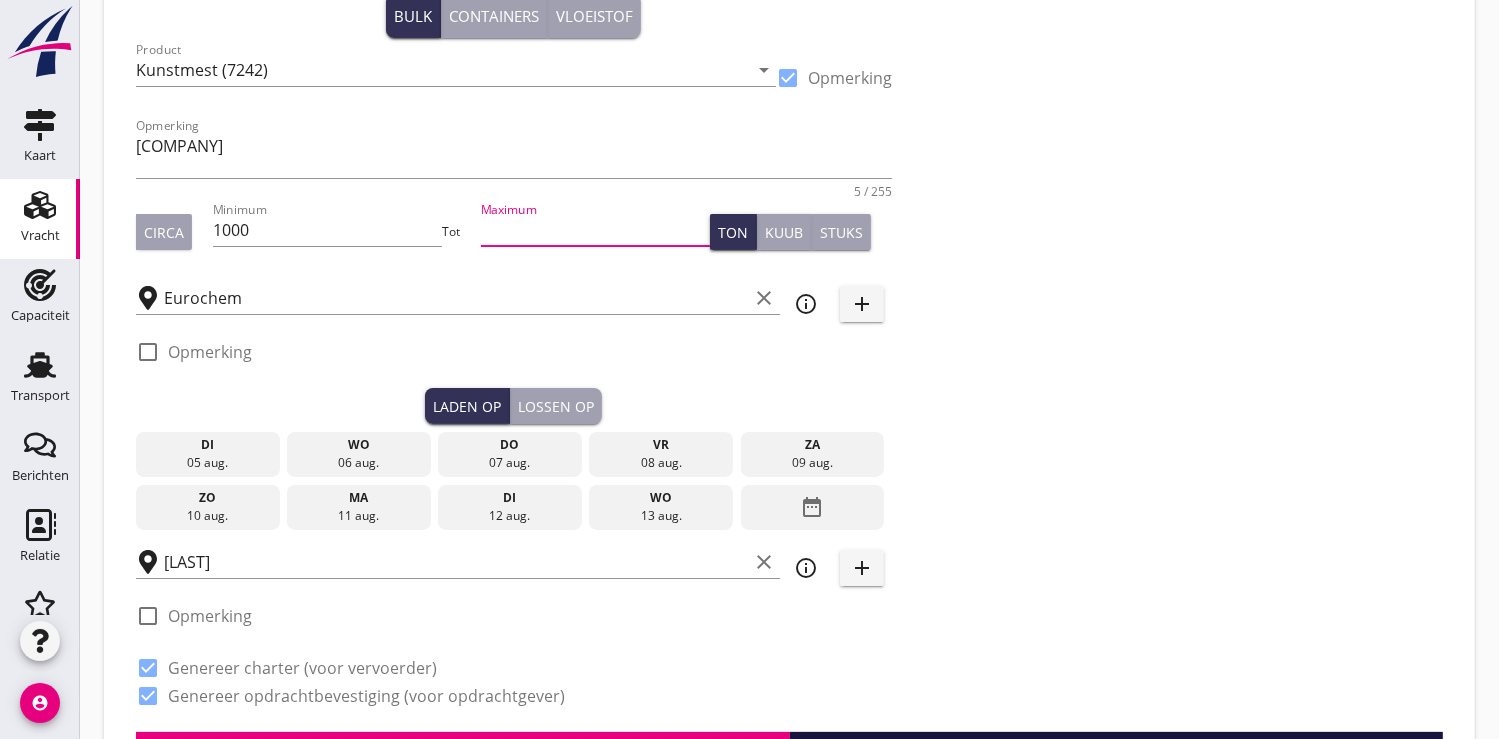 scroll, scrollTop: 222, scrollLeft: 0, axis: vertical 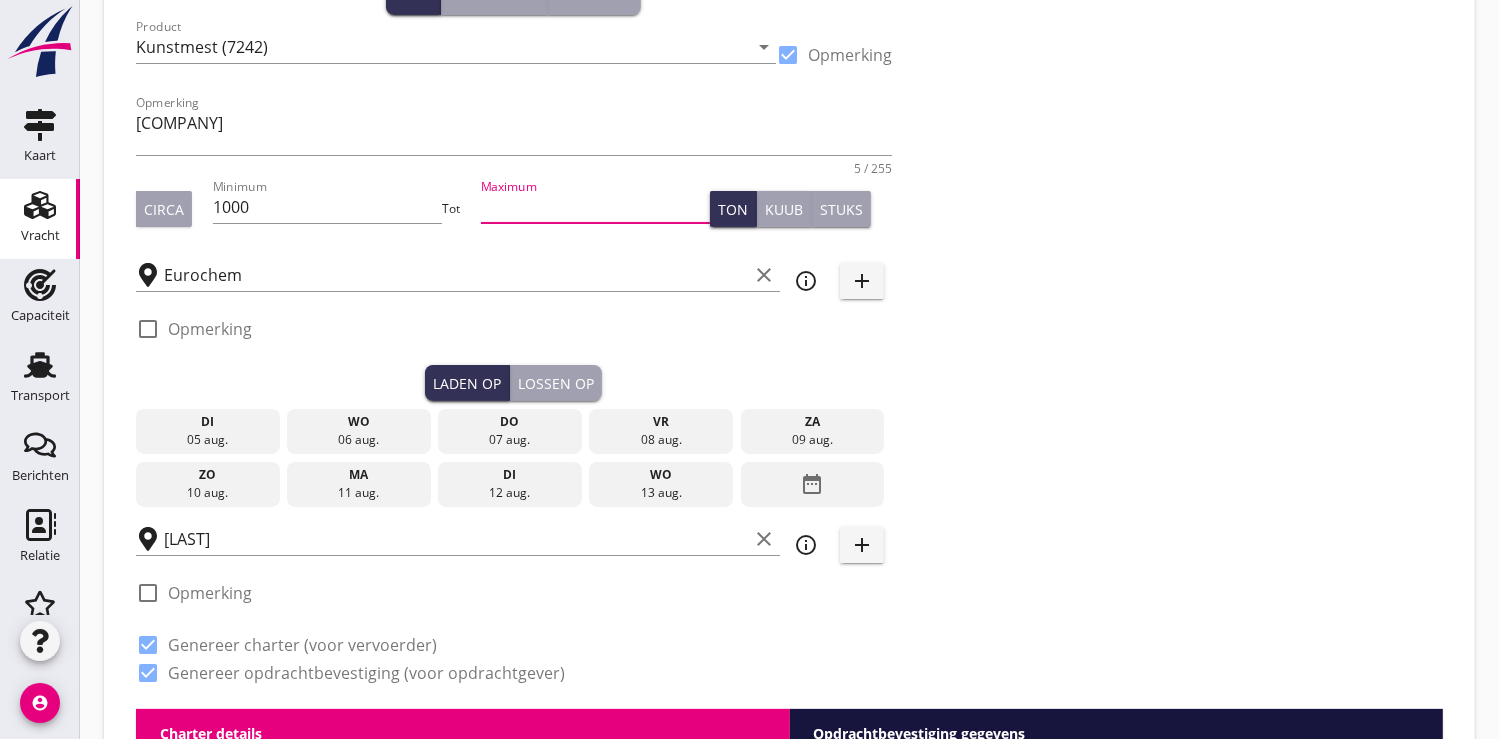 type 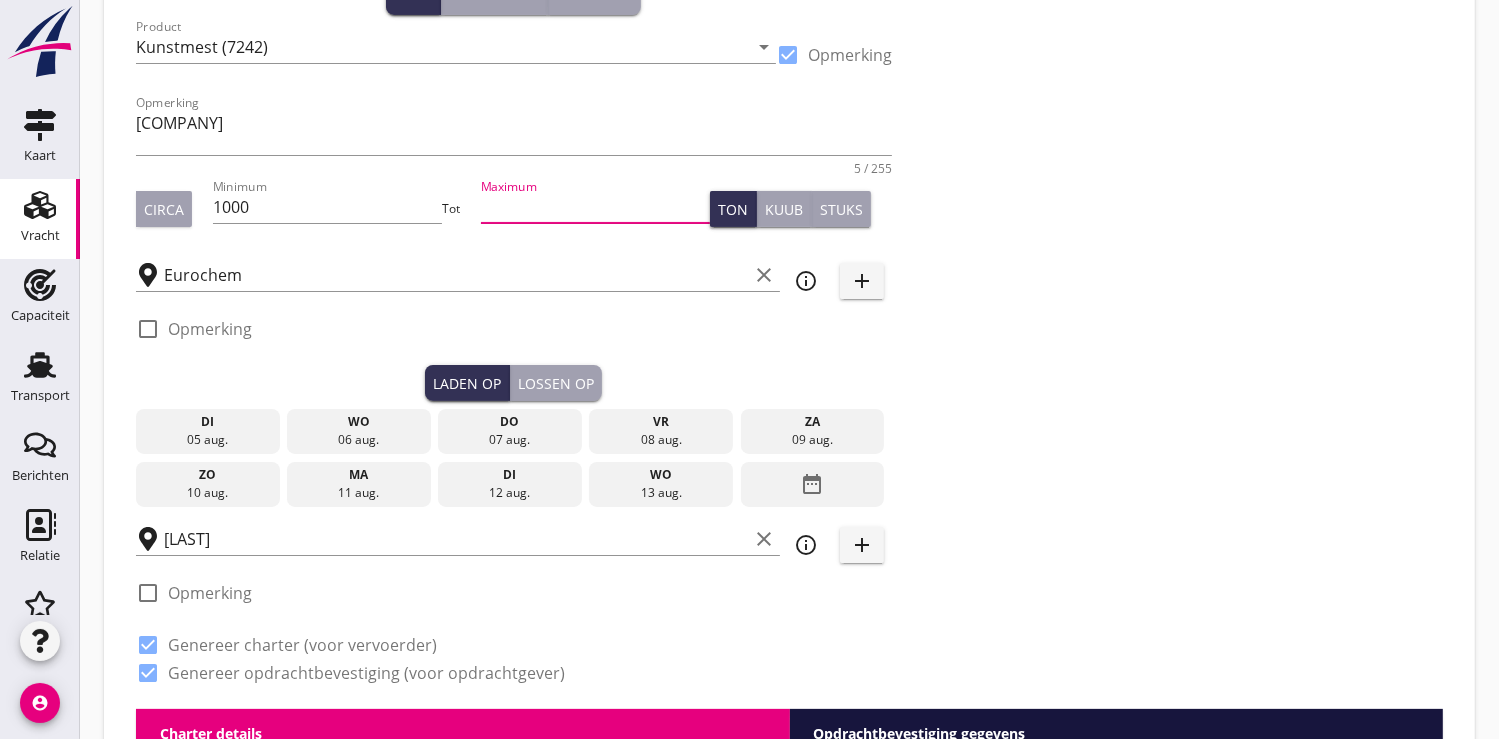 click on "07 aug." at bounding box center [510, 440] 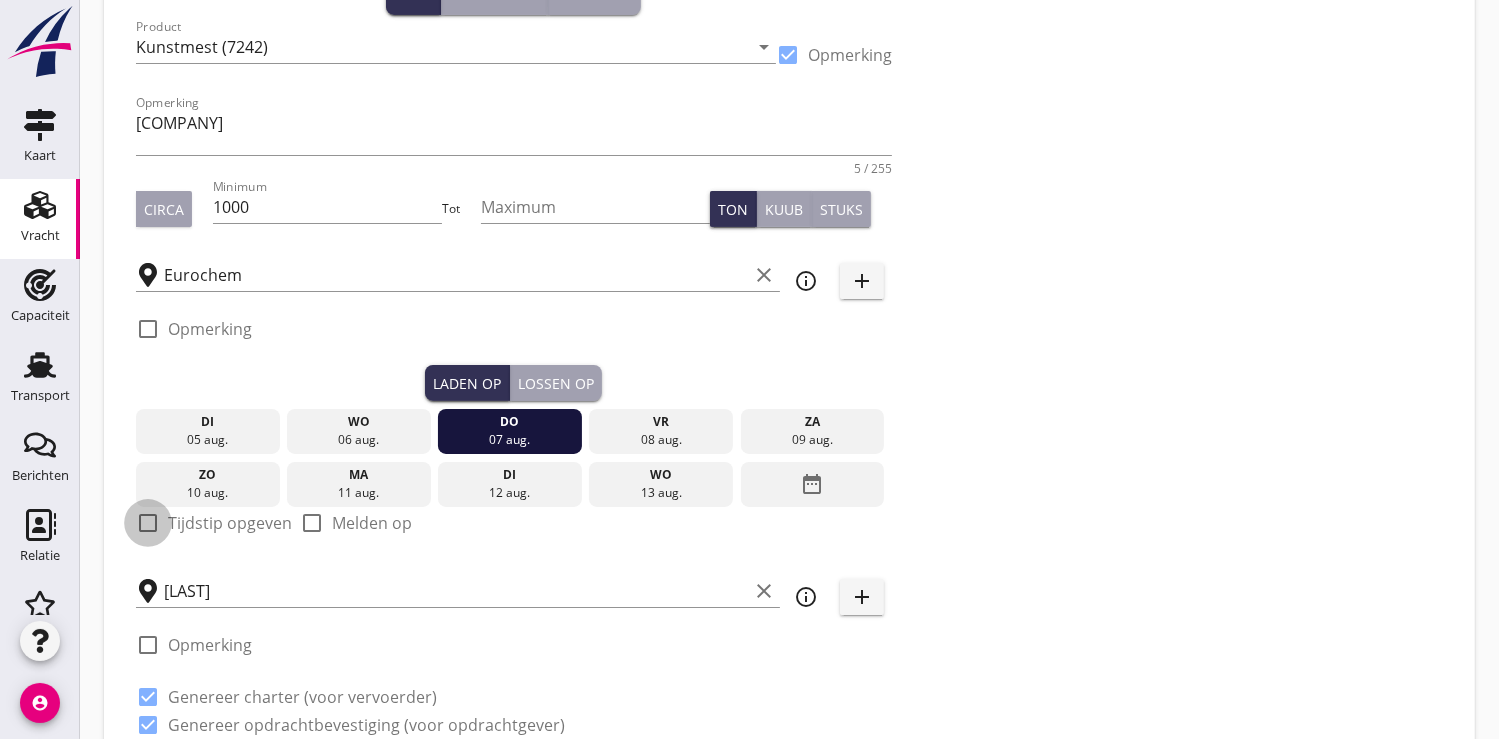 click at bounding box center [148, 523] 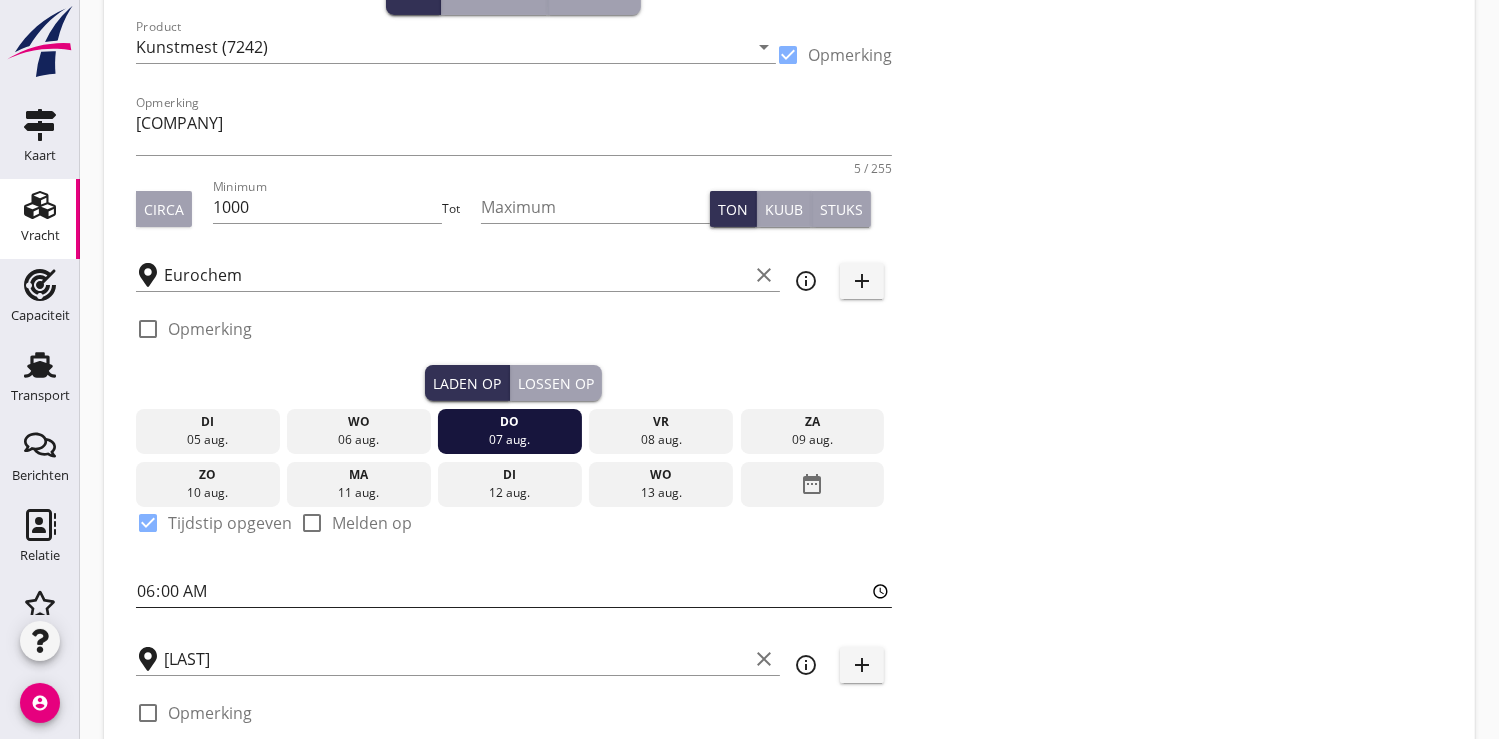 click on "06:00" at bounding box center [514, 591] 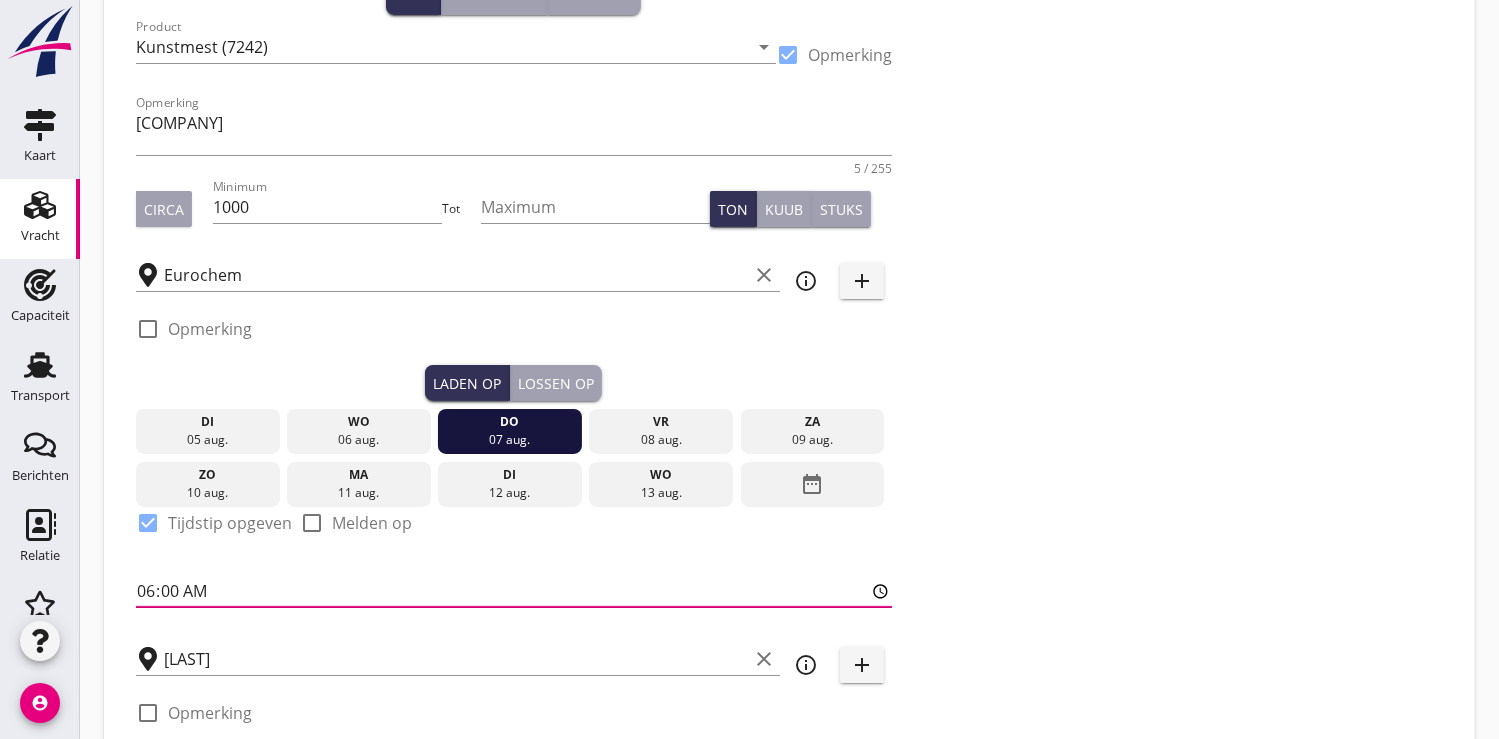 type on "16:30" 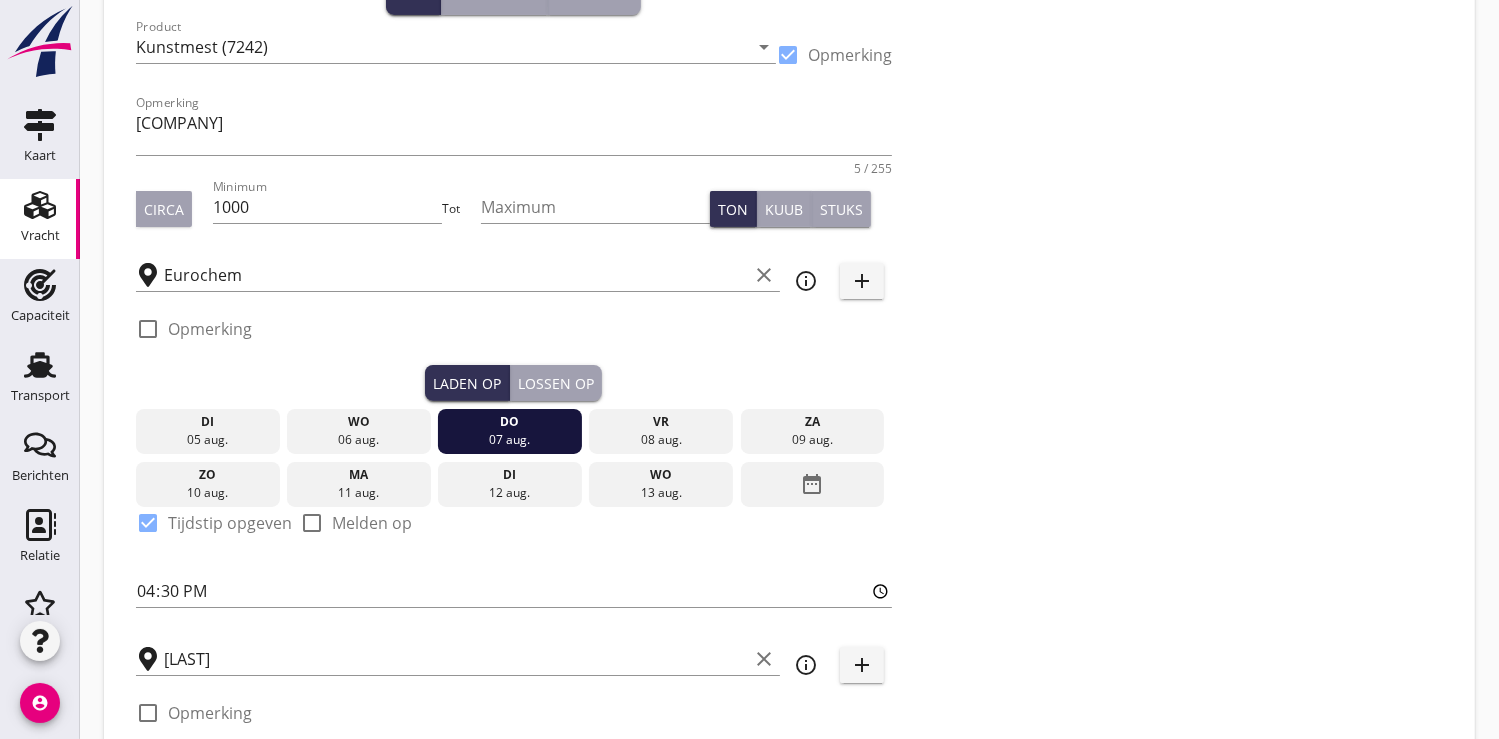 click on "12 aug." at bounding box center [510, 493] 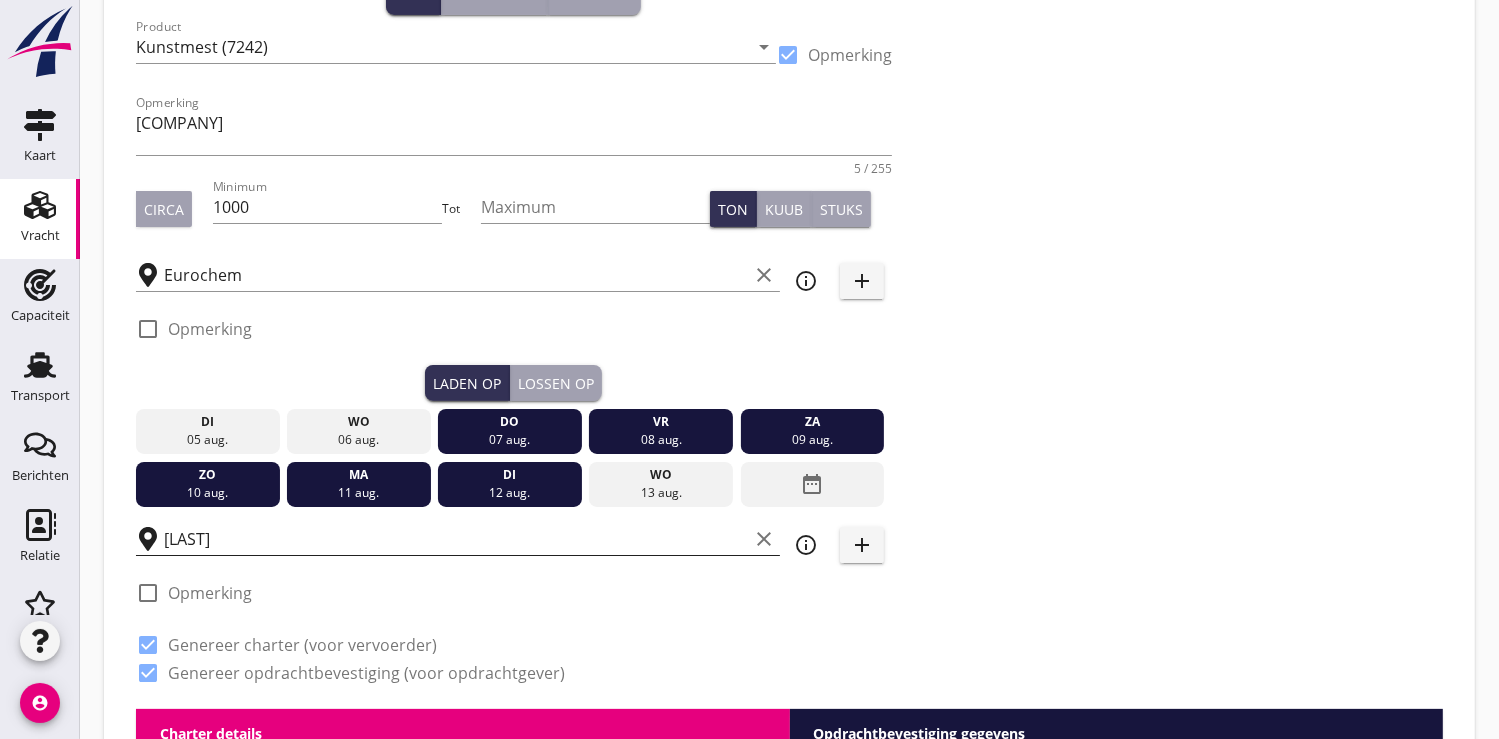 click on "Ruhrmann" at bounding box center (456, 539) 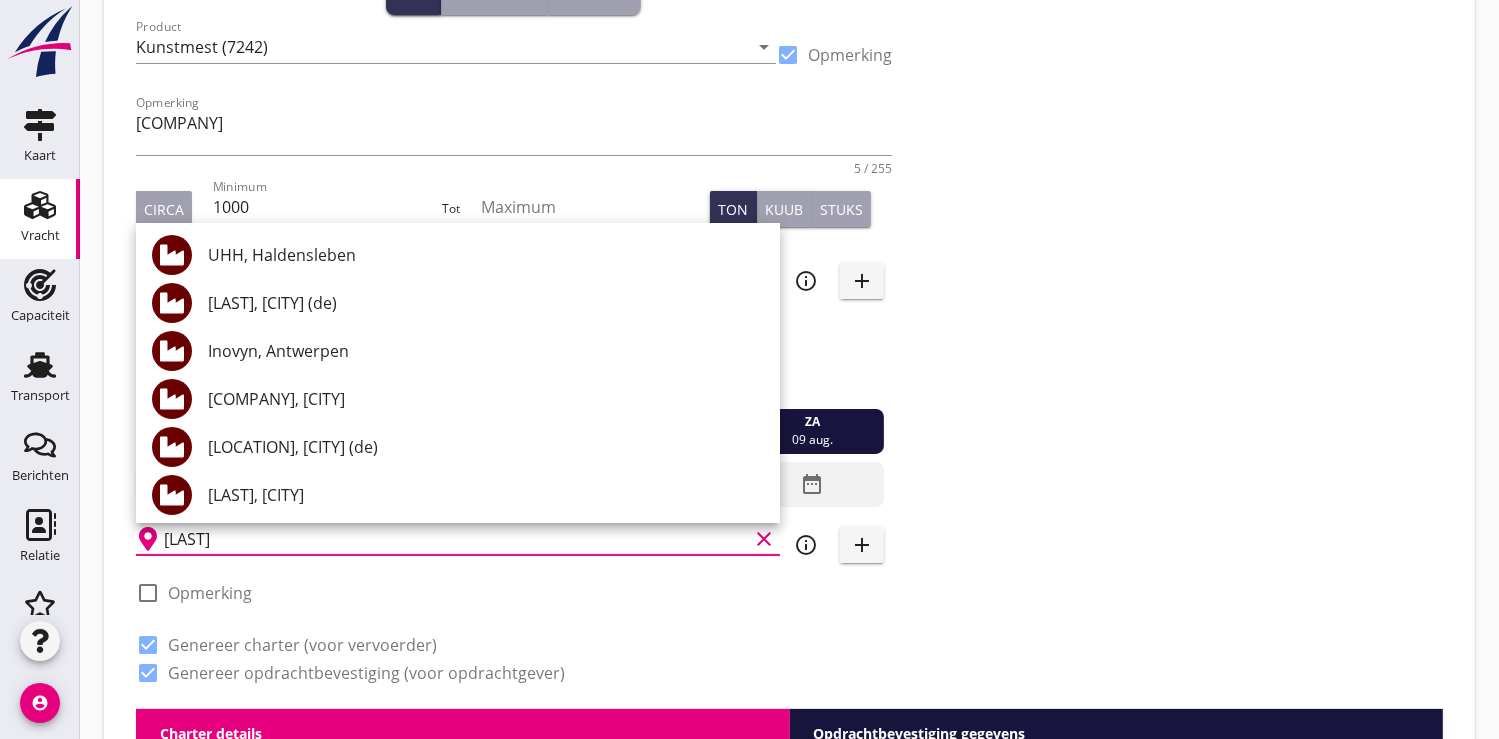 click on "Zoeken op opdrachtgever... EuroChem Group AG clear arrow_drop_down add (inkoop) referentie van de opdrachtgever  Bulk   Containers   Vloeistof  Product Kunstmest (7242) arrow_drop_down check_box Opmerking Opmerking Entec 5 / 255  Circa  Minimum 1000  Tot  Maximum  Ton   Kuub   Stuks  Eurochem clear info_outline add check_box_outline_blank Opmerking  Laden op   Lossen op   di  05 aug.  wo  06 aug.  do  07 aug.  vr  08 aug.  za  09 aug.  zo  10 aug.  ma  11 aug.  di  12 aug.  wo  13 aug. date_range Ruhrmann clear info_outline add check_box_outline_blank Opmerking check_box Genereer charter (voor vervoerder) check_box Genereer opdrachtbevestiging (voor opdrachtgever)" at bounding box center (789, 302) 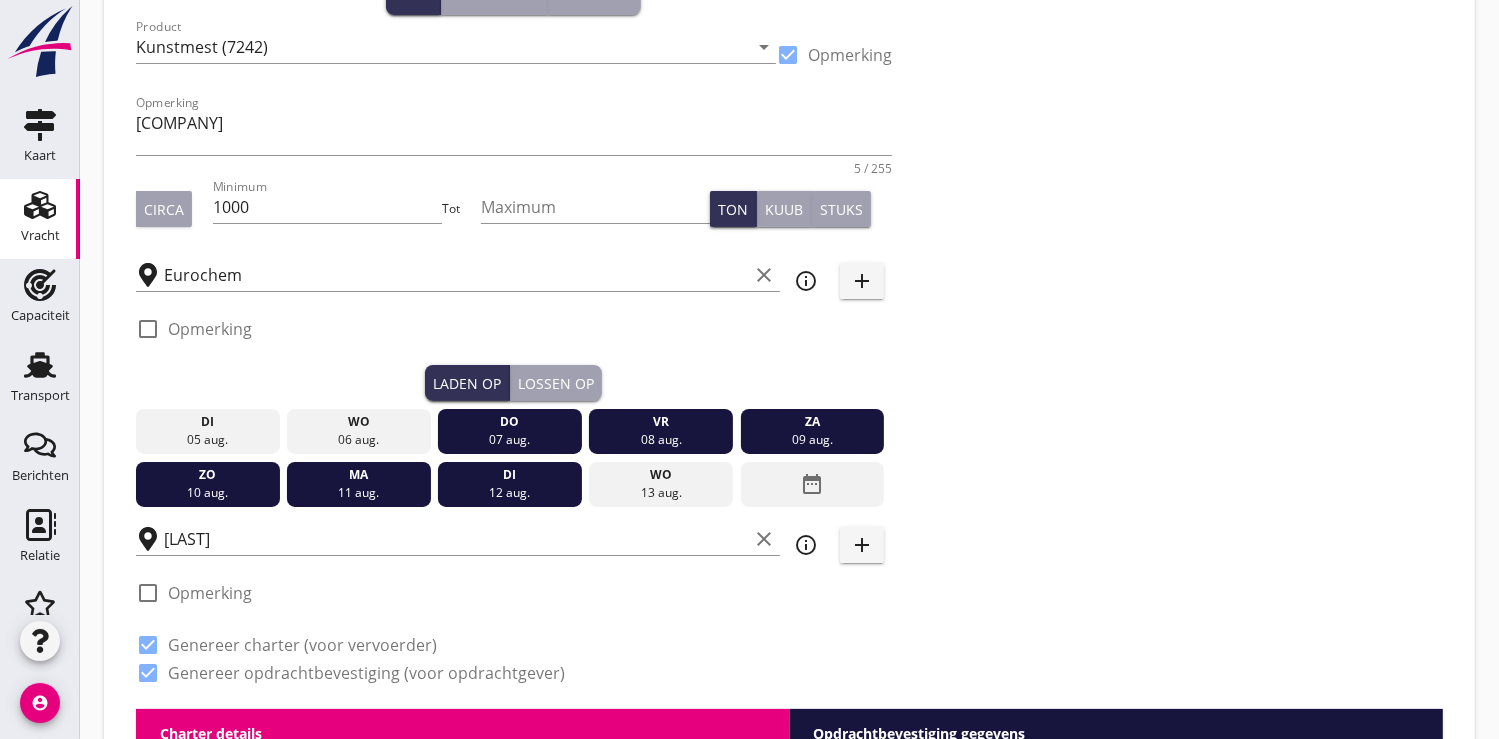 click on "Lossen op" at bounding box center (556, 383) 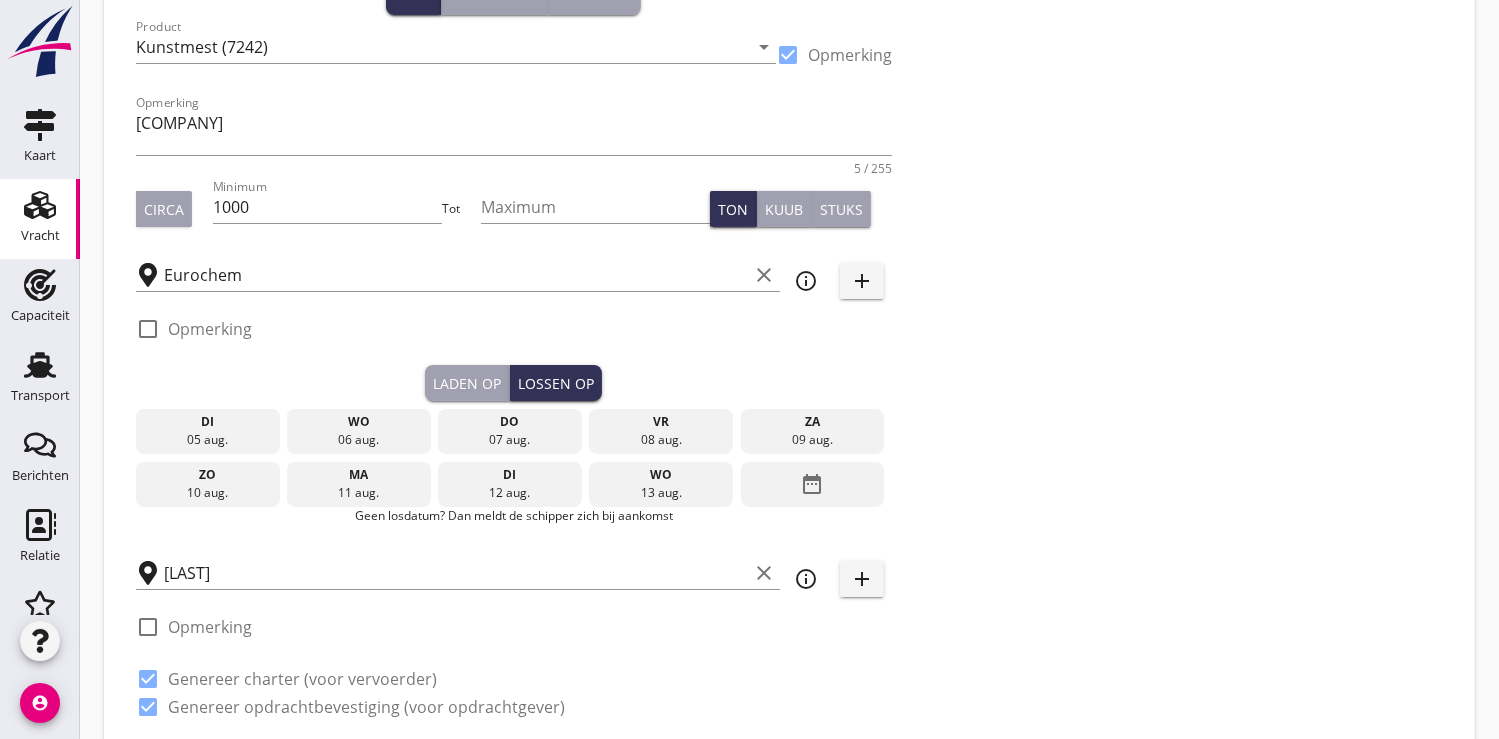 click on "12 aug." at bounding box center (510, 493) 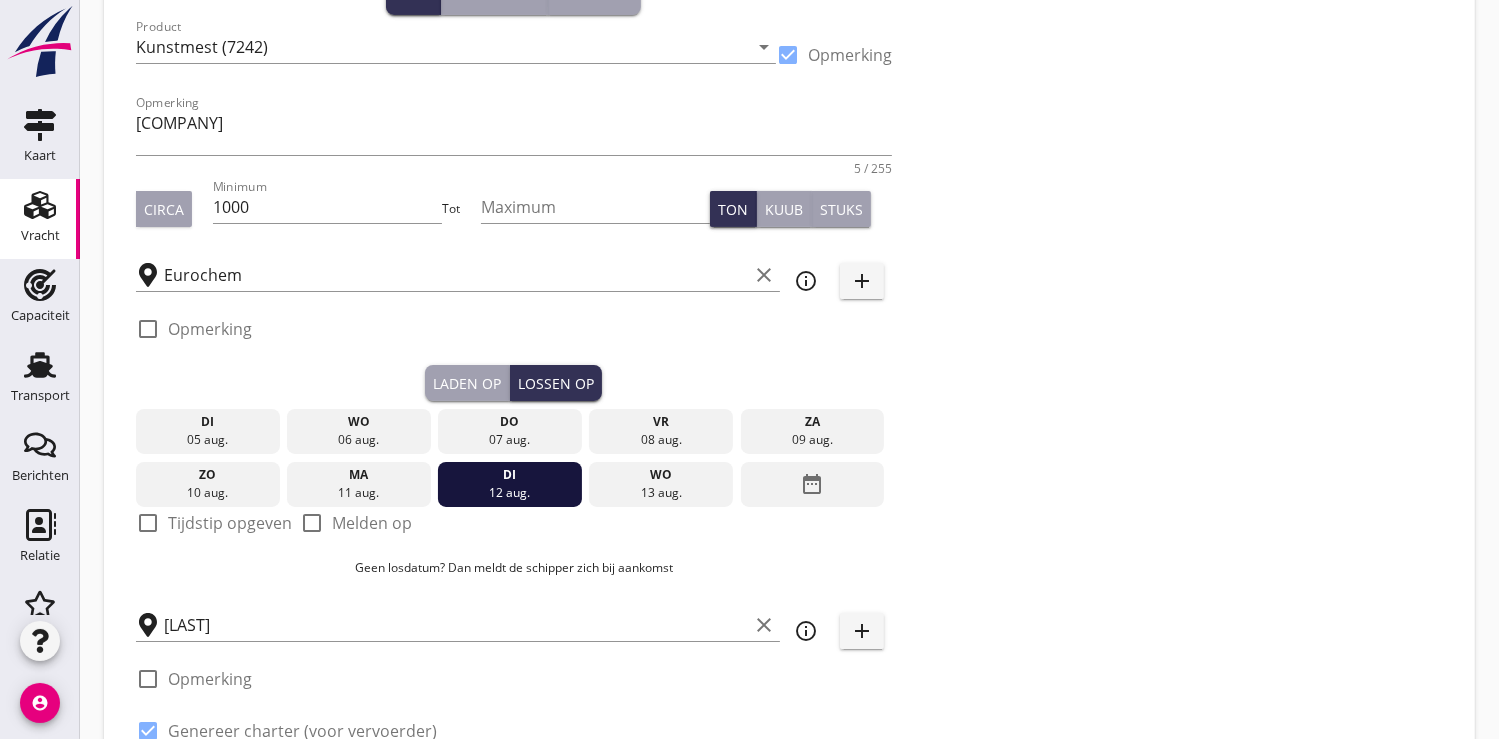 click at bounding box center [148, 523] 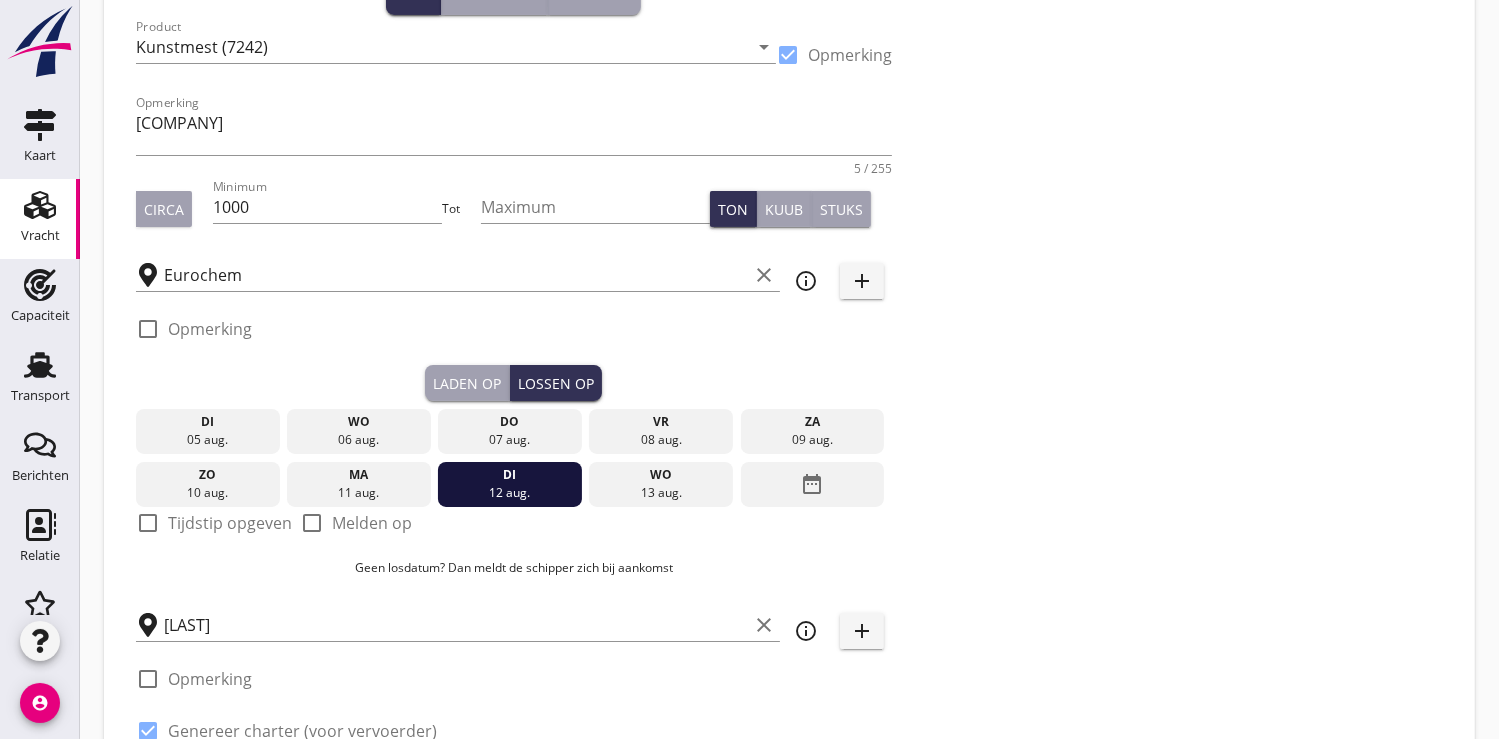 checkbox on "true" 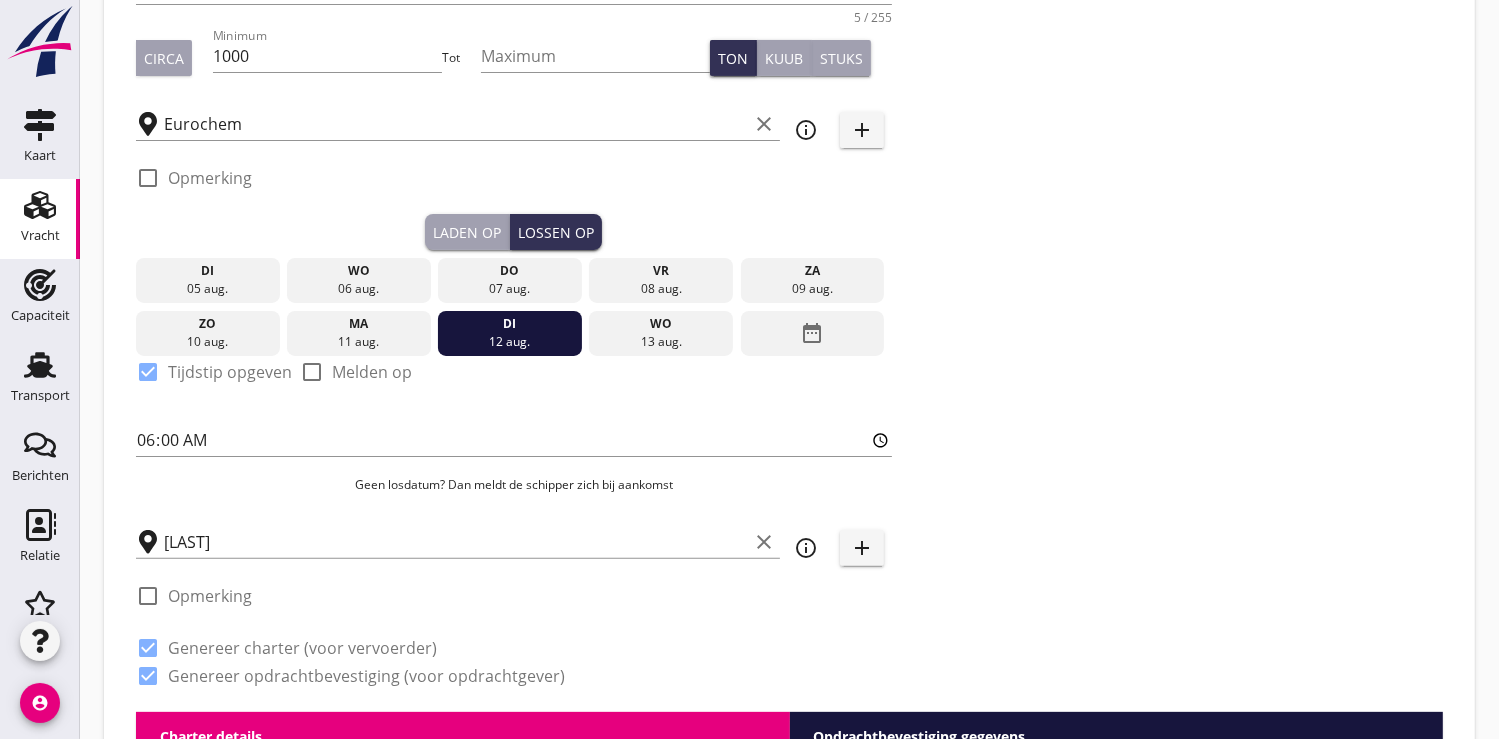 scroll, scrollTop: 555, scrollLeft: 0, axis: vertical 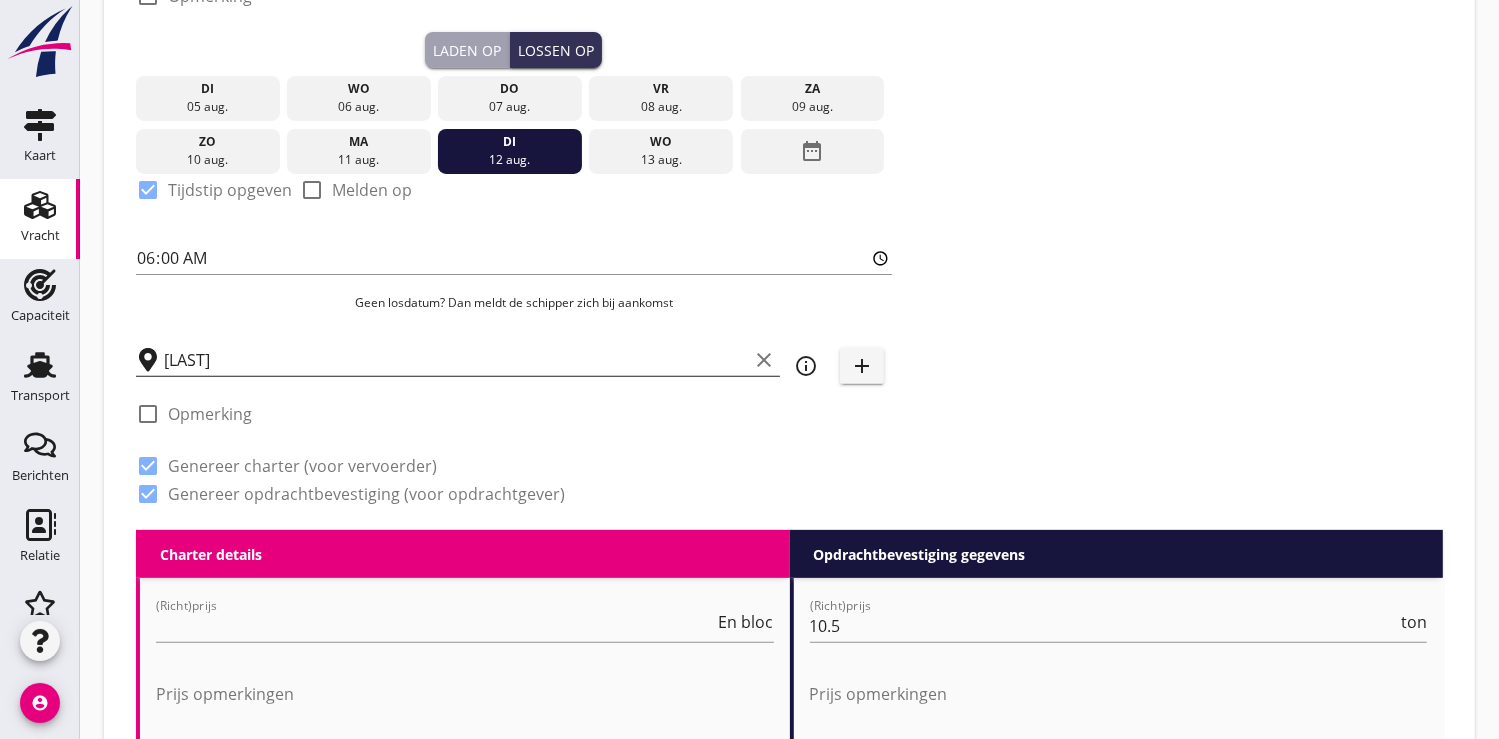 click on "Ruhrmann" at bounding box center (456, 360) 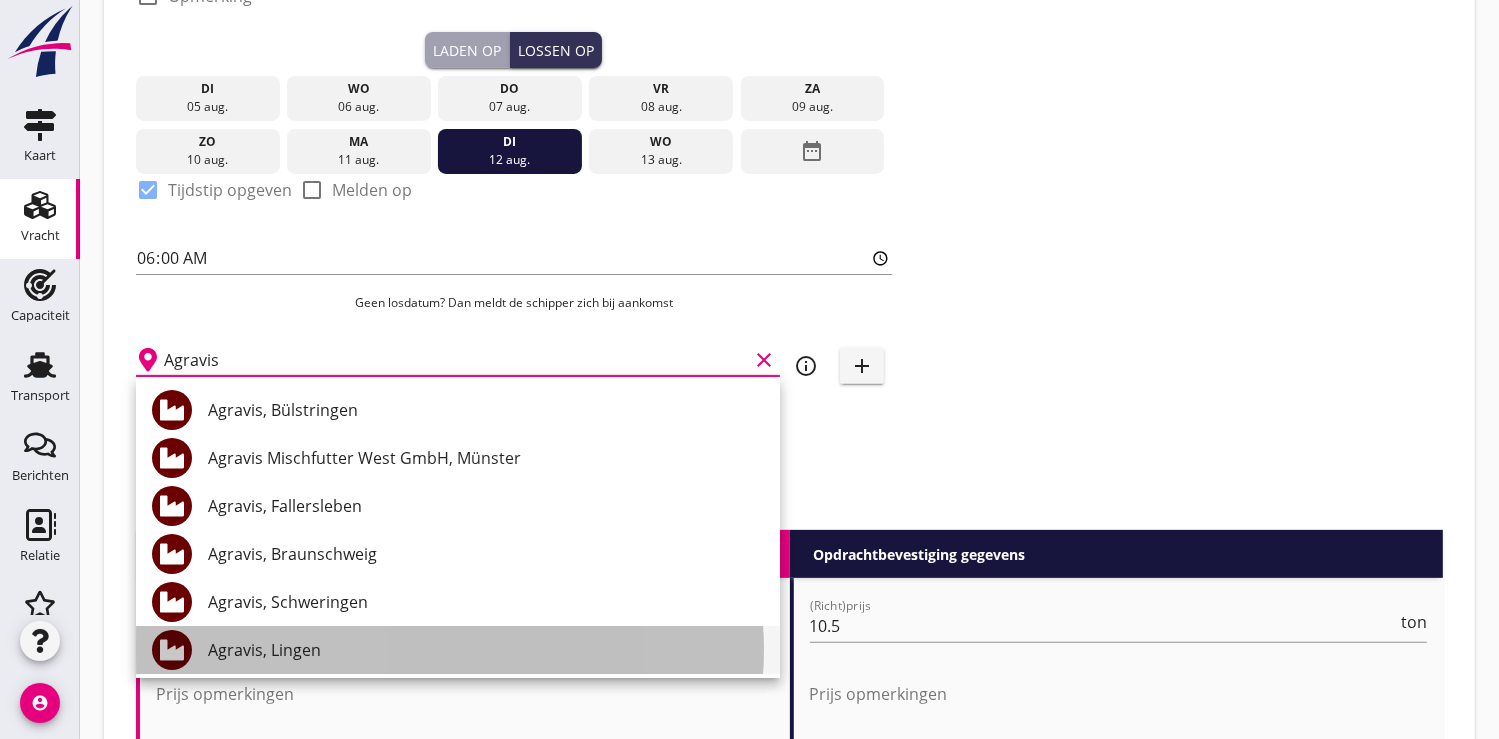 click on "Agravis, Lingen" at bounding box center [486, 650] 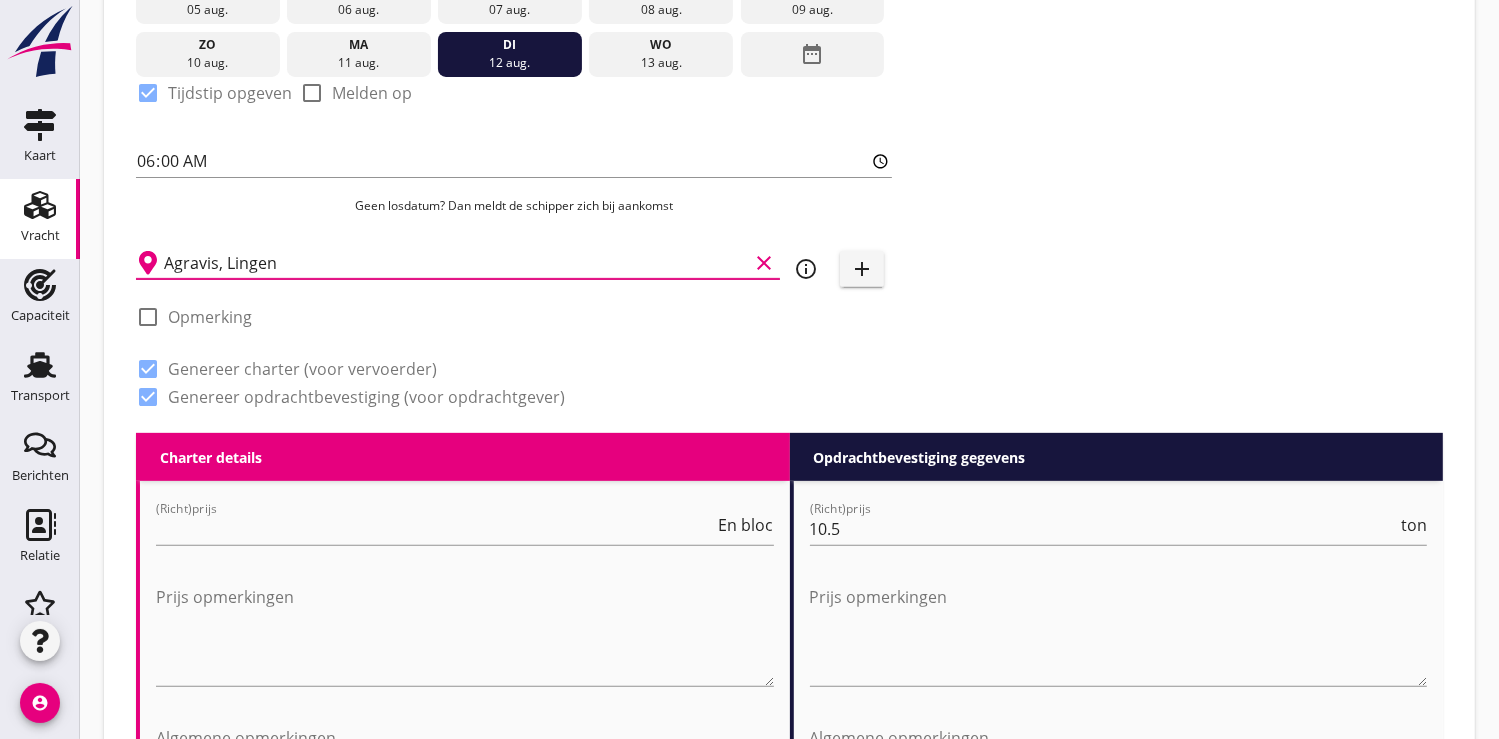 scroll, scrollTop: 888, scrollLeft: 0, axis: vertical 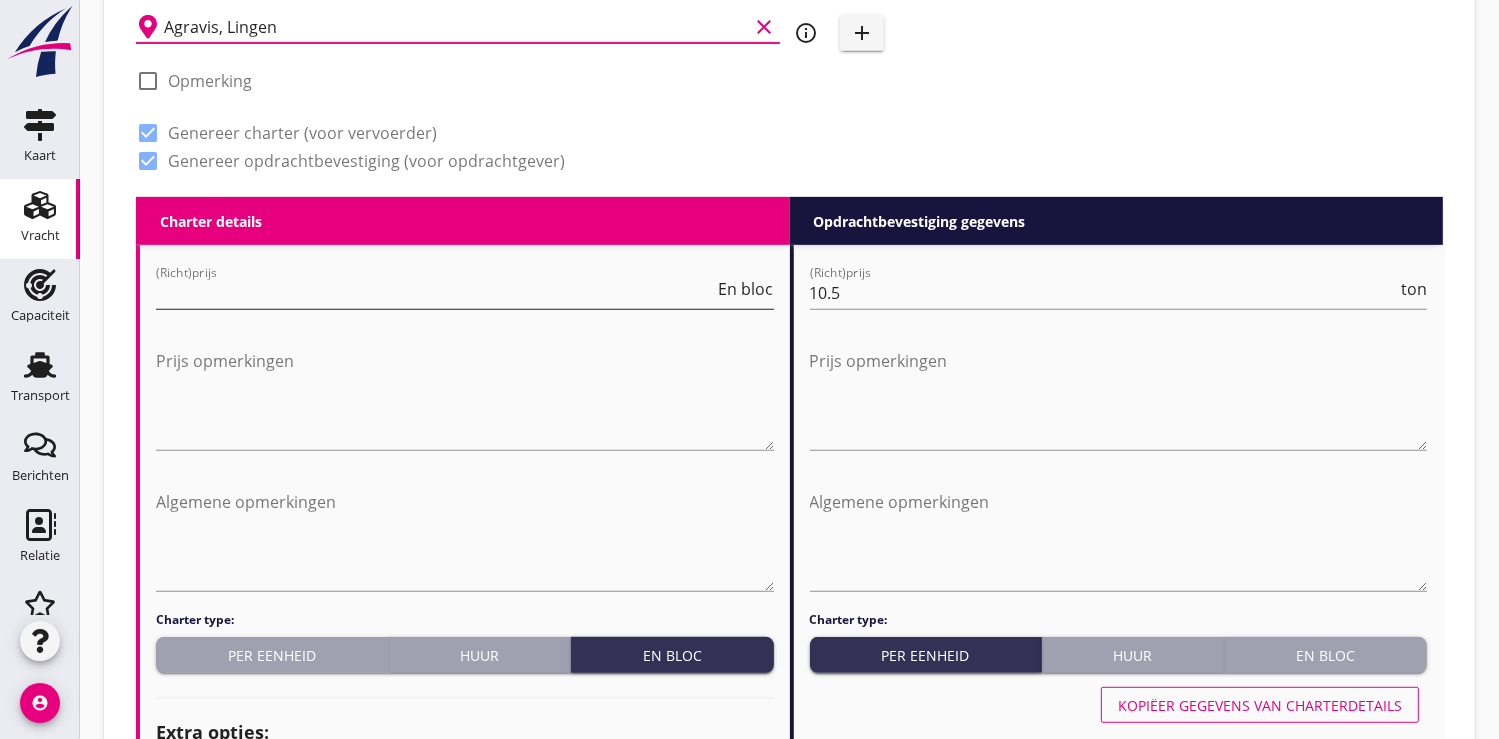 type on "Agravis, Lingen" 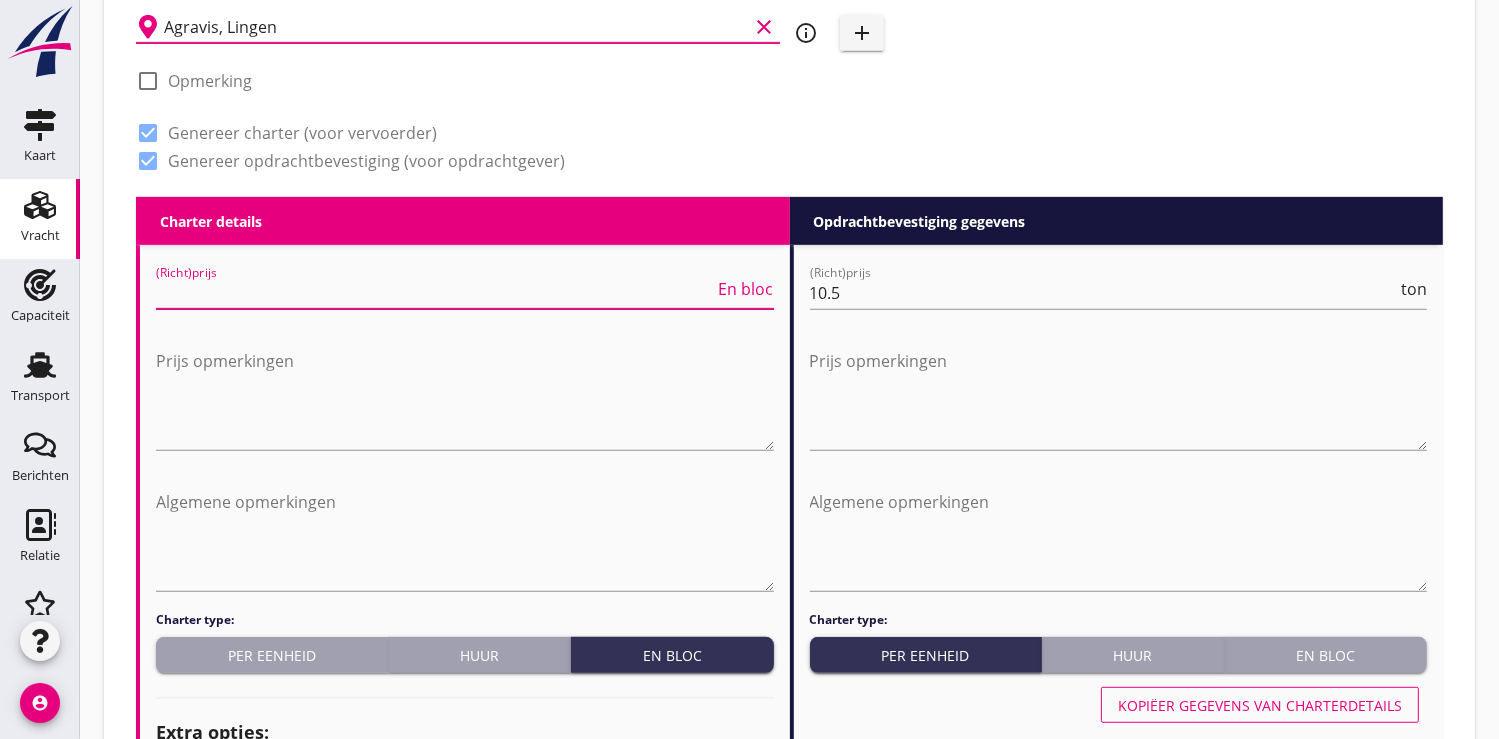 click on "16000" at bounding box center (435, 293) 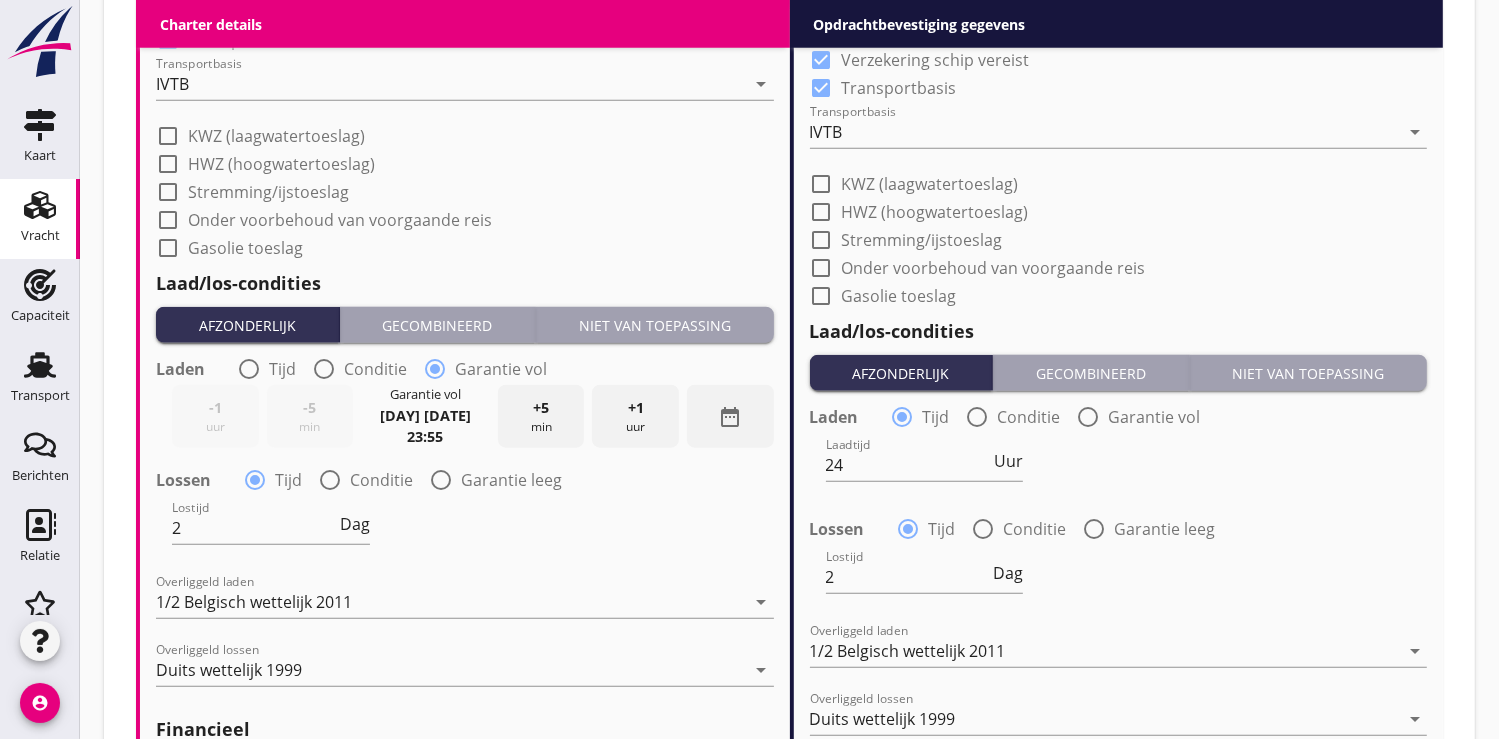 scroll, scrollTop: 2111, scrollLeft: 0, axis: vertical 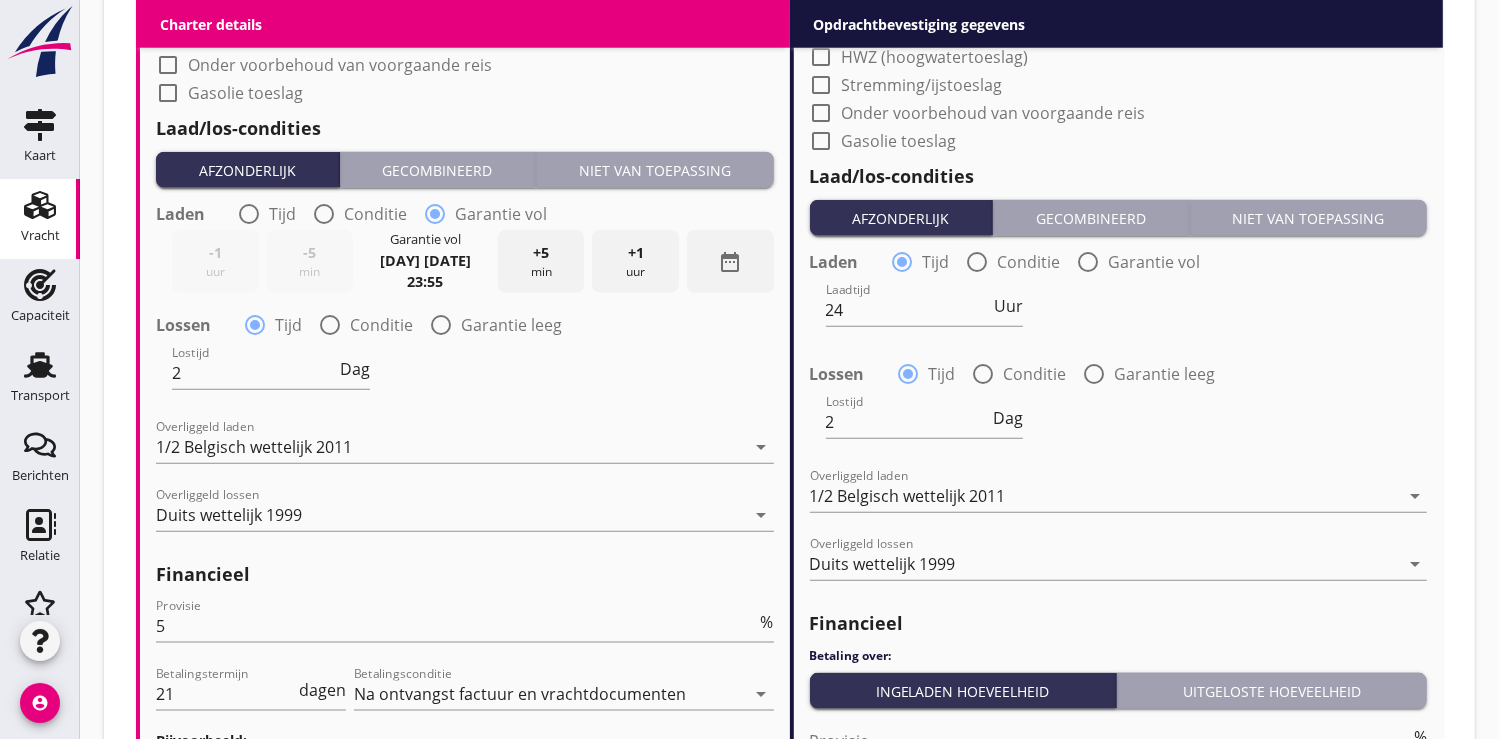type on "12250" 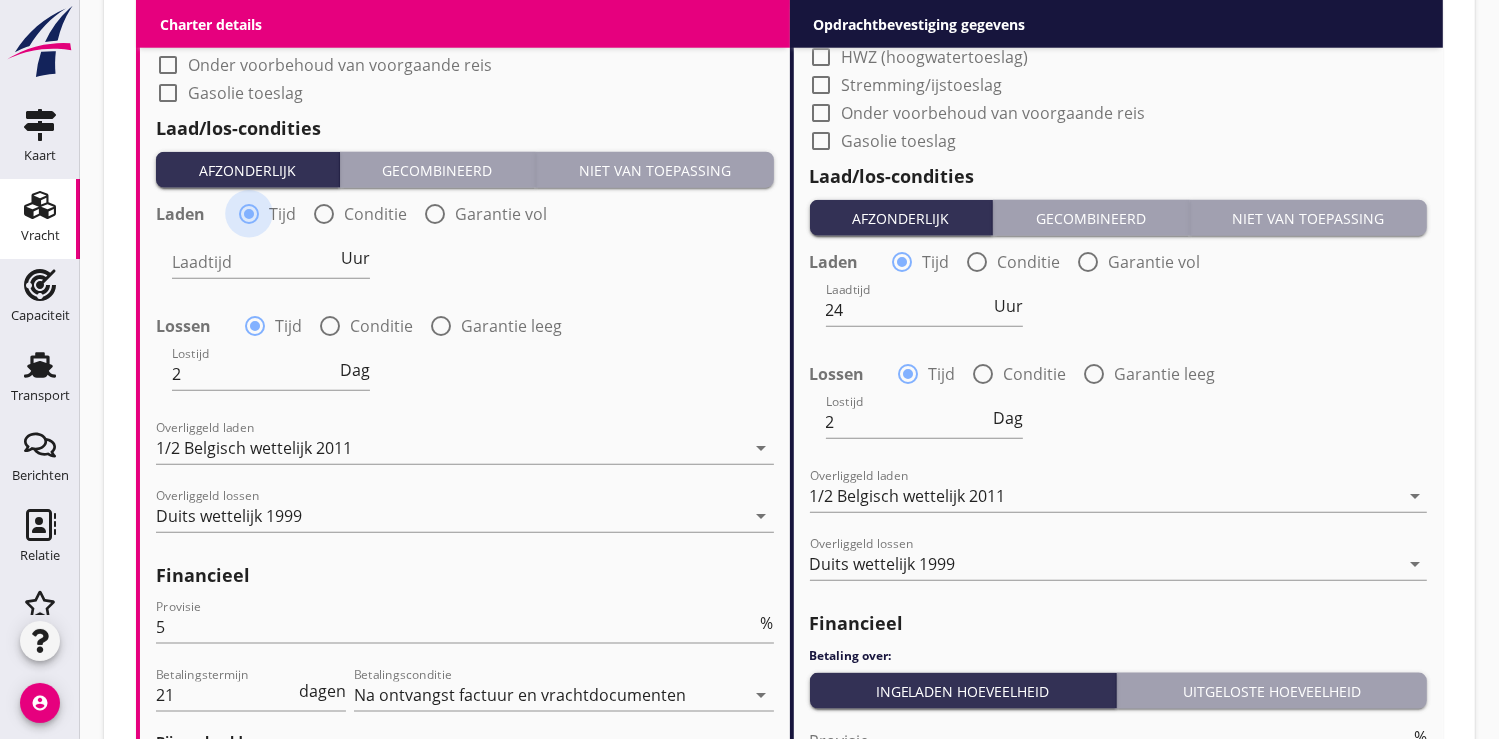 radio on "true" 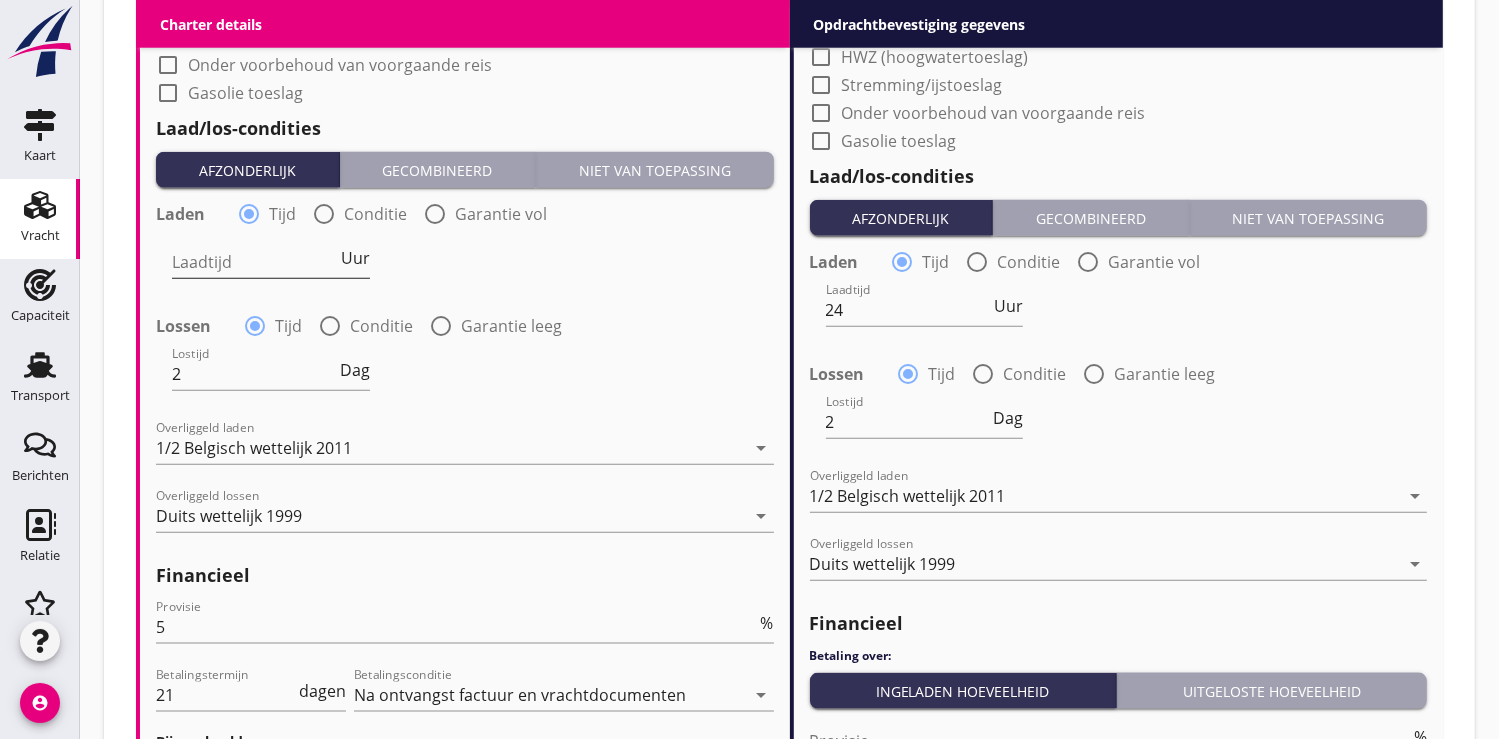 click at bounding box center (254, 262) 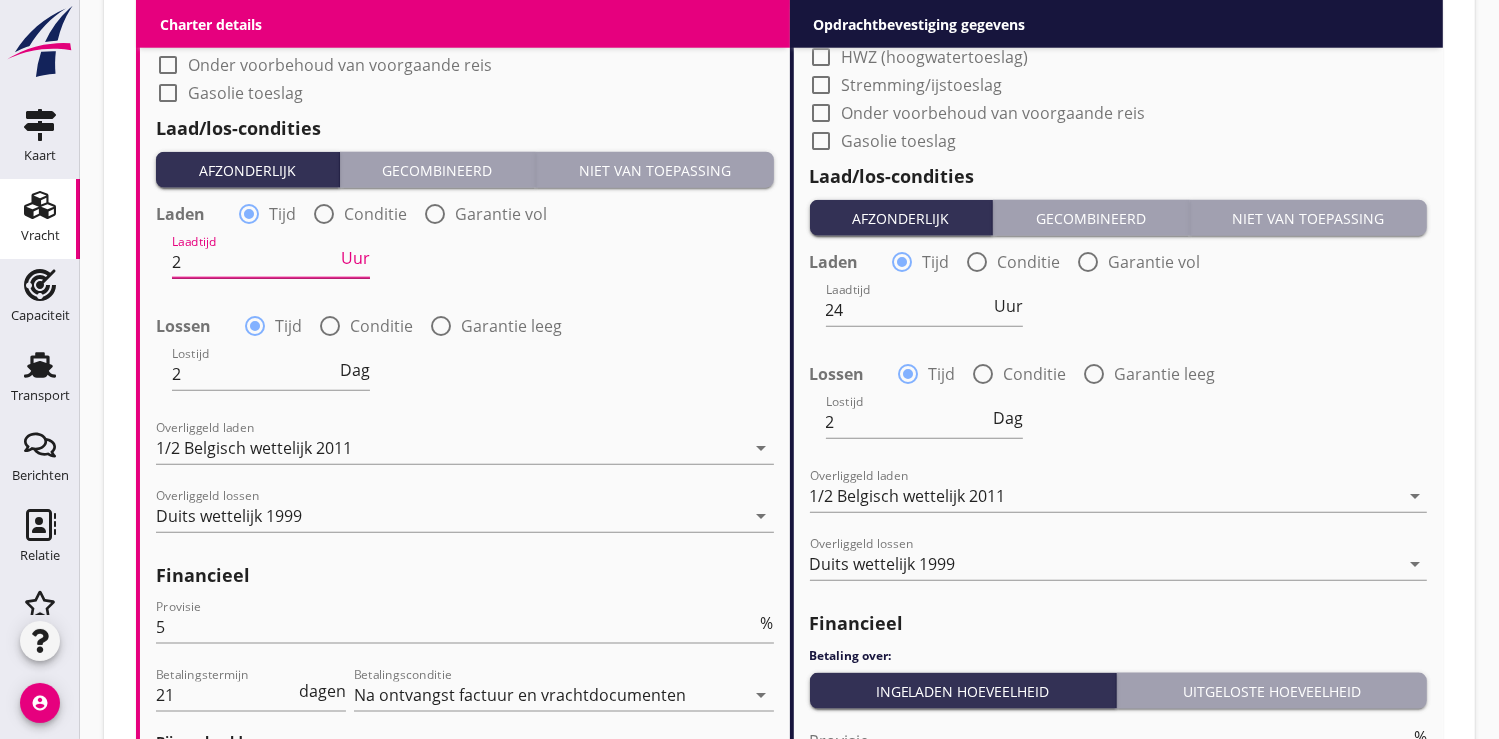 click on "Uur" at bounding box center (355, 258) 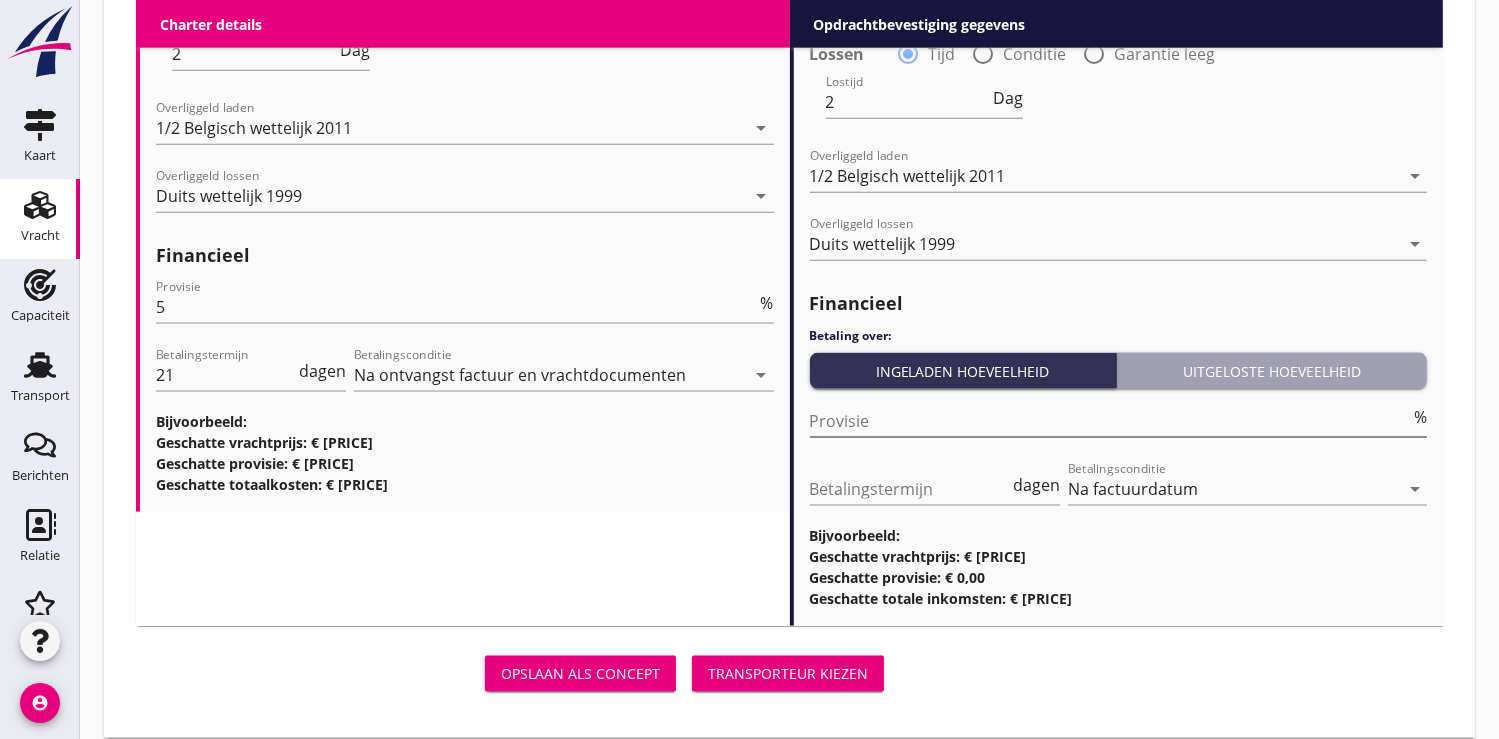 scroll, scrollTop: 2444, scrollLeft: 0, axis: vertical 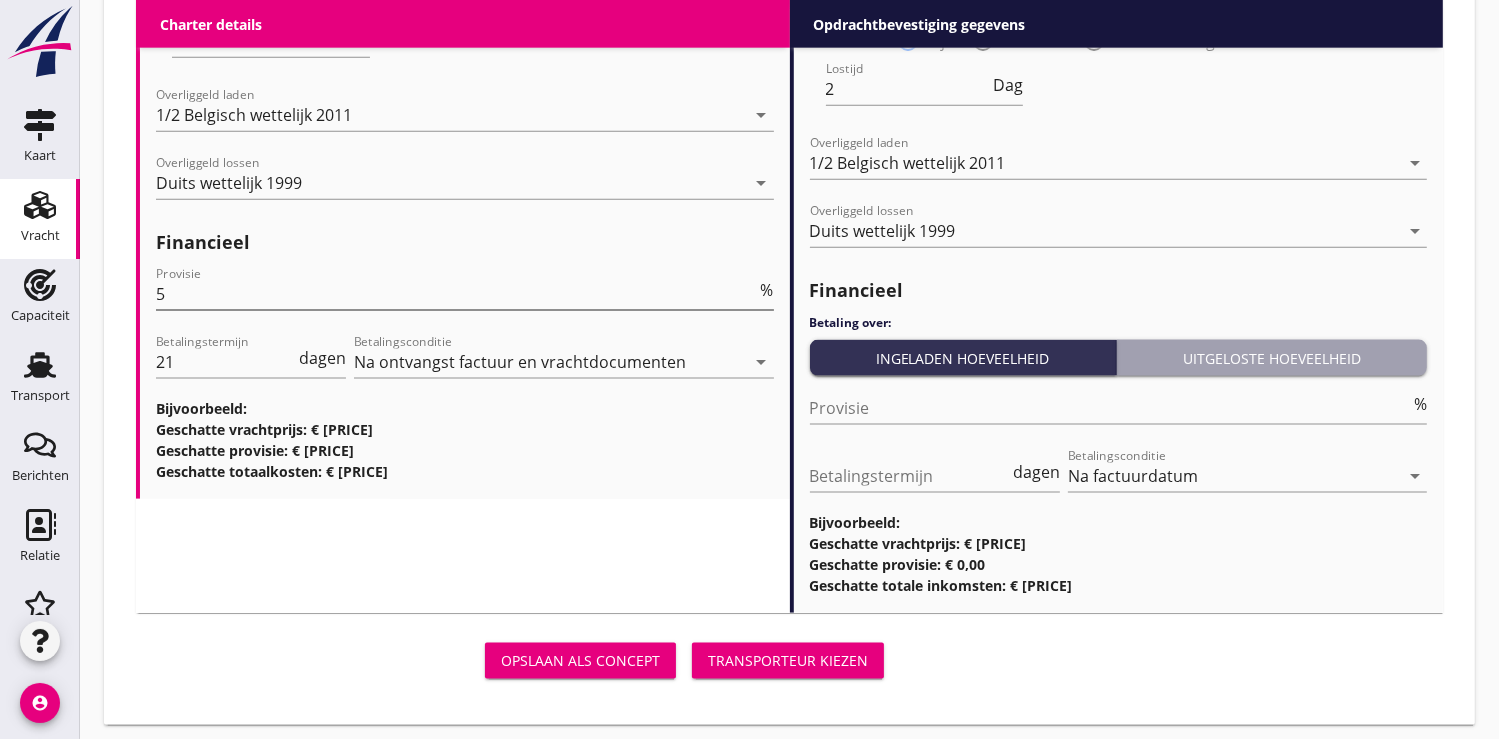 type on "2" 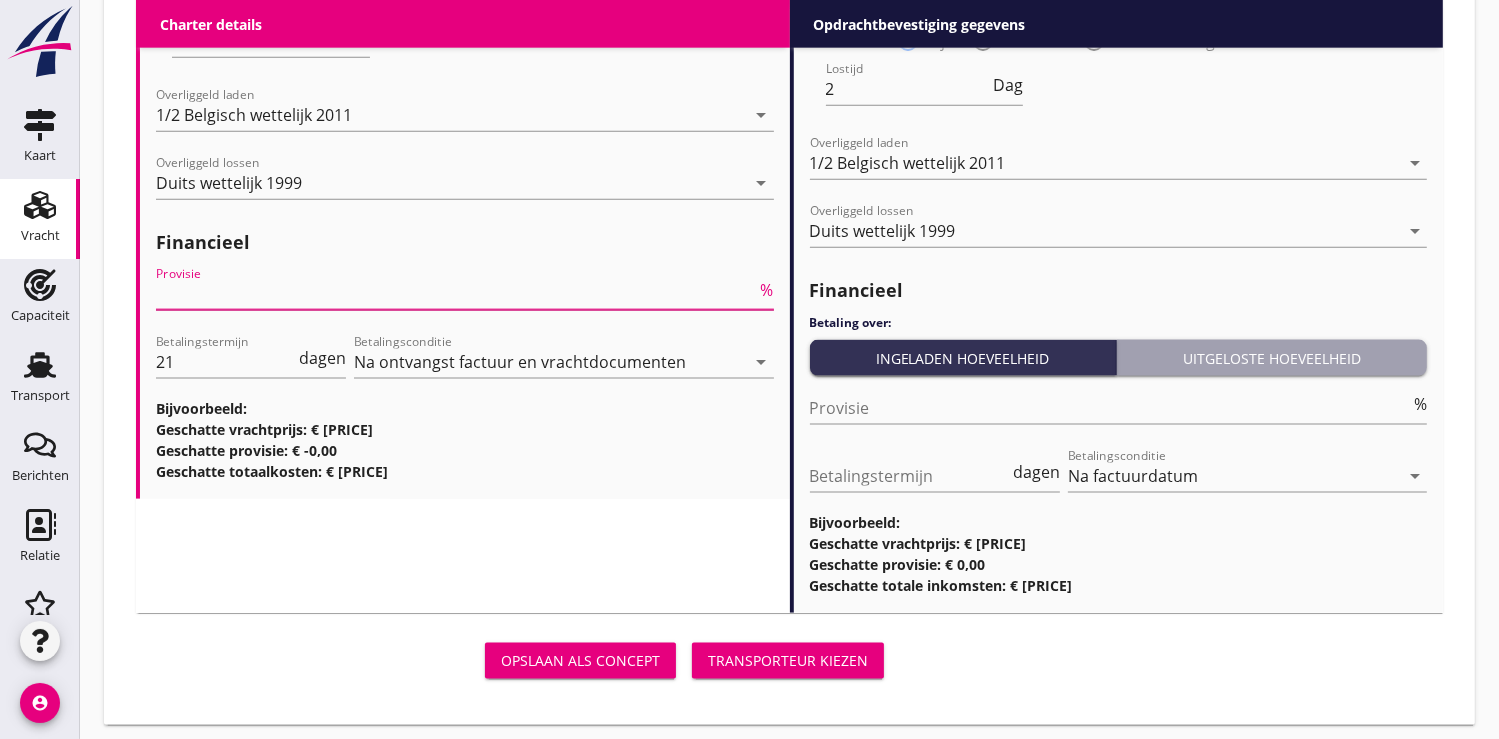 type 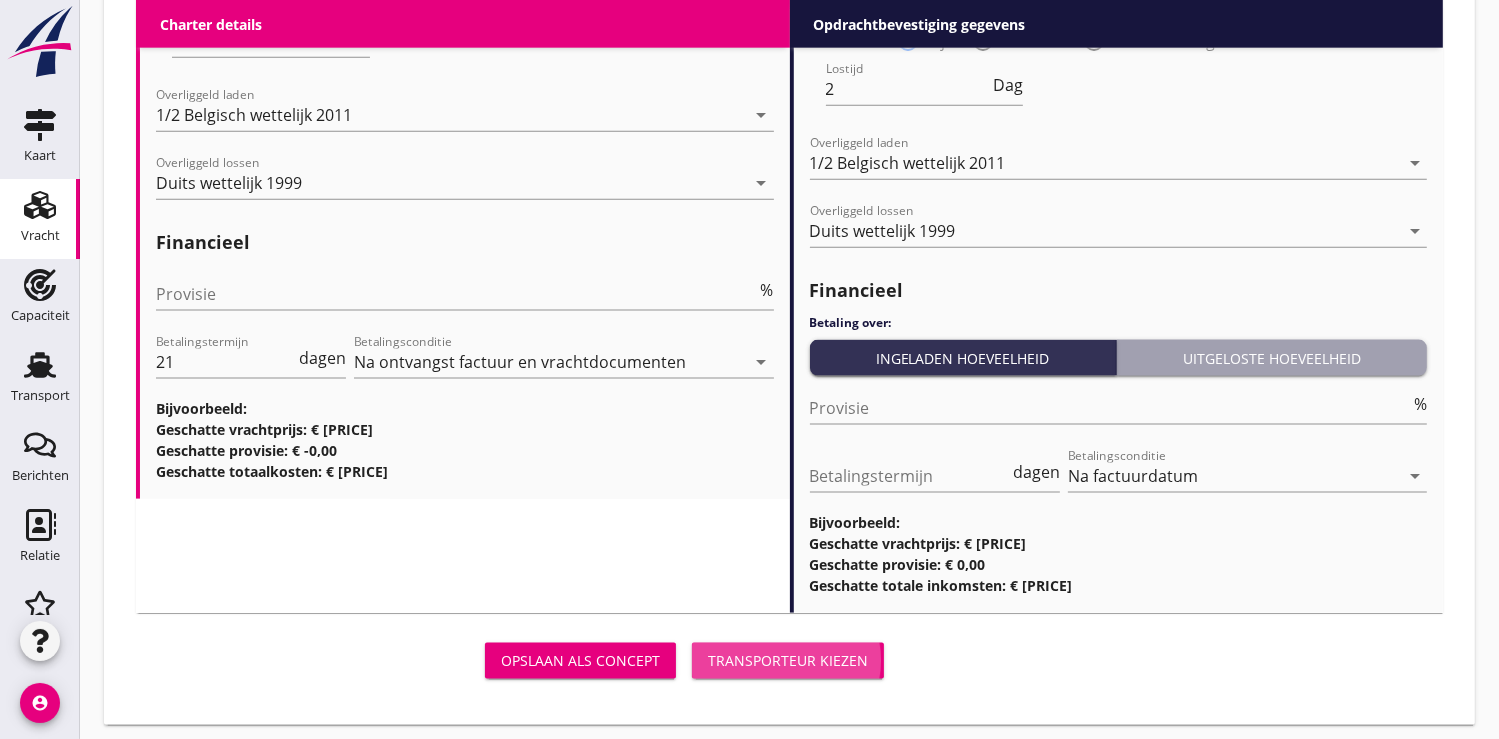 click on "Transporteur kiezen" at bounding box center [788, 660] 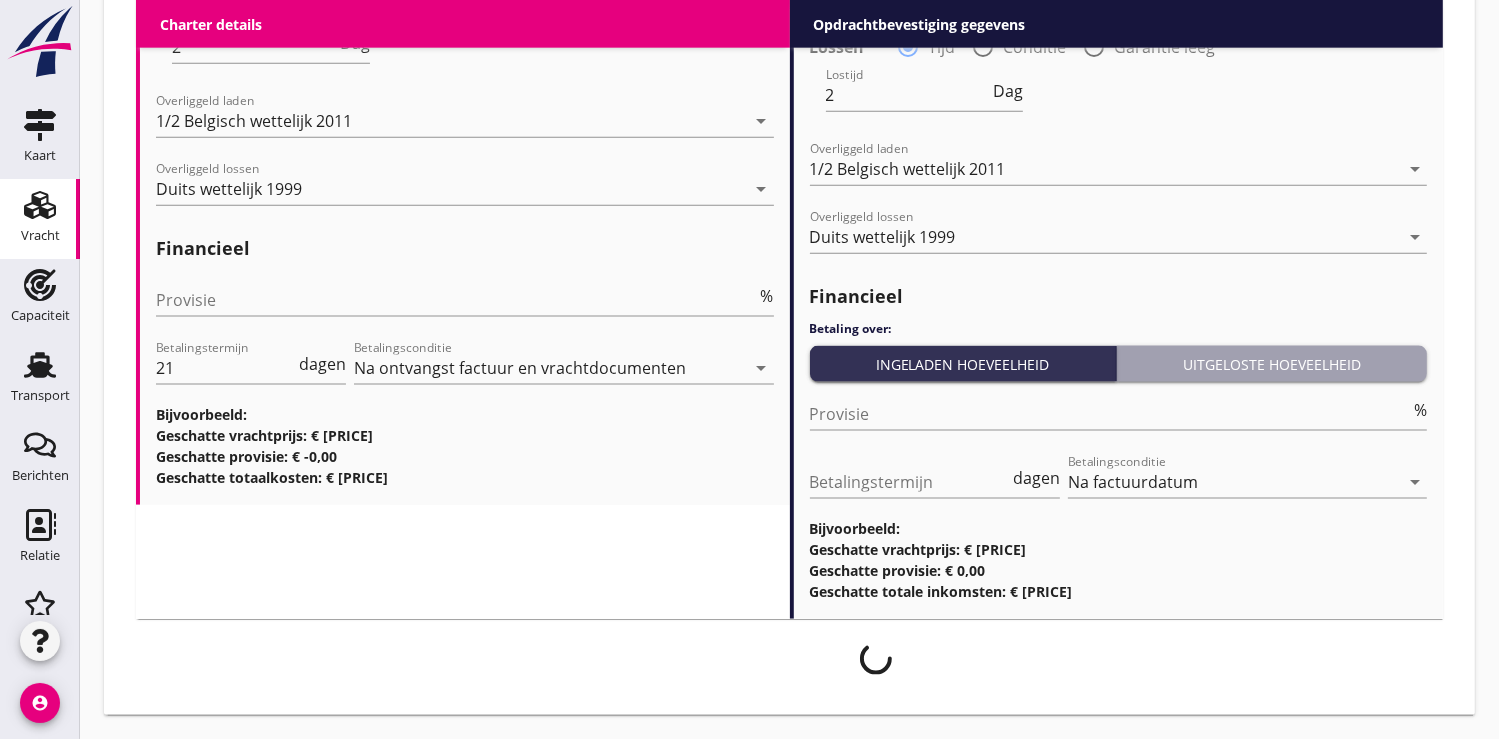 scroll, scrollTop: 2436, scrollLeft: 0, axis: vertical 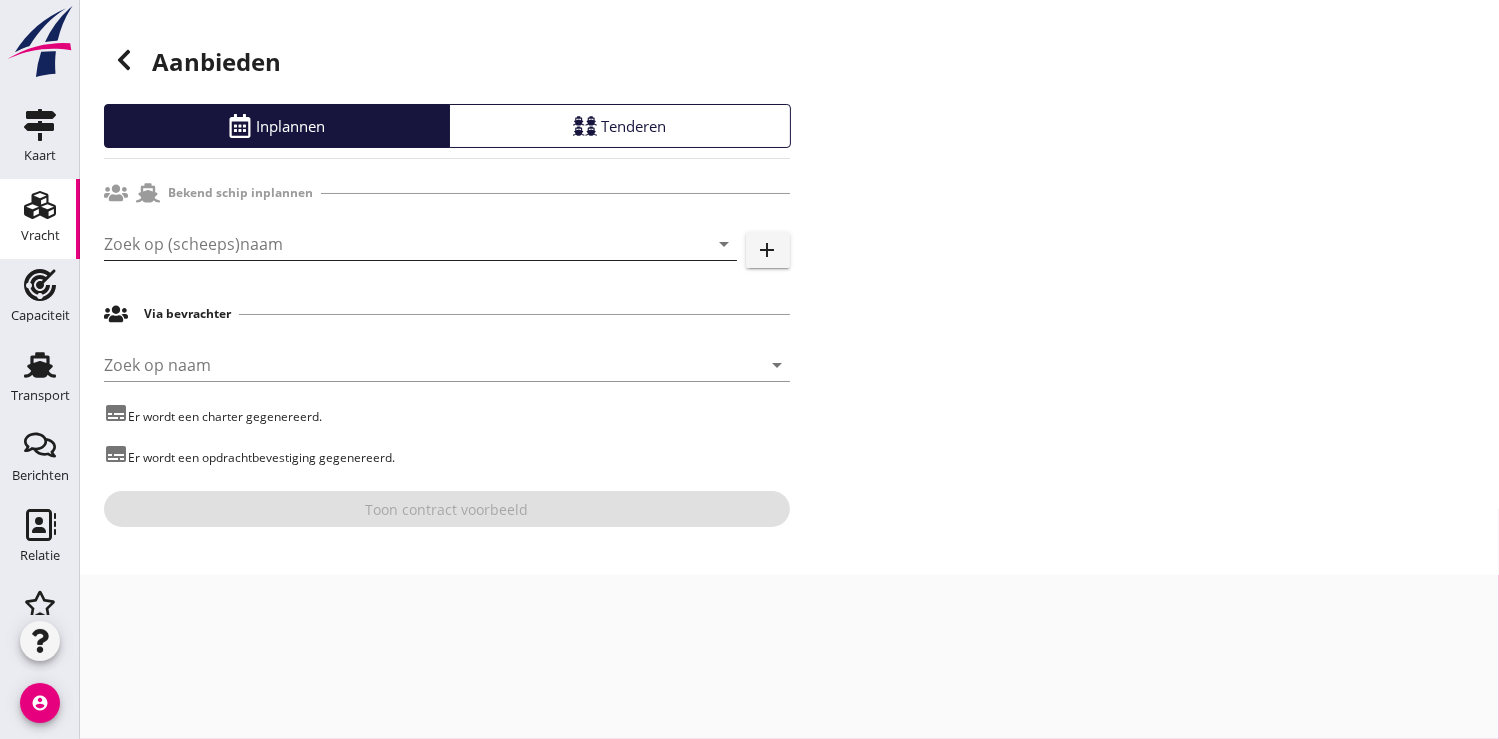 click at bounding box center (392, 244) 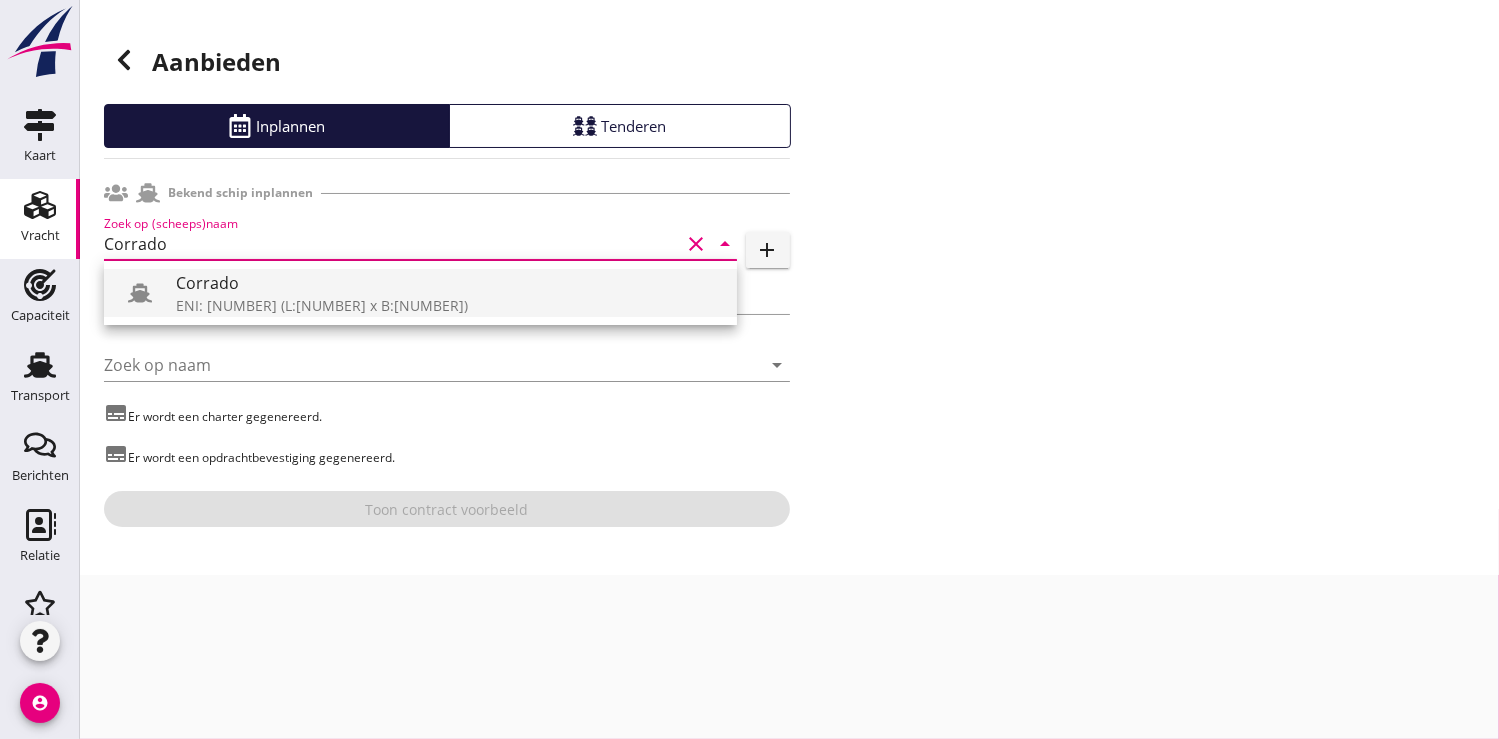 click on "Corrado" at bounding box center (448, 283) 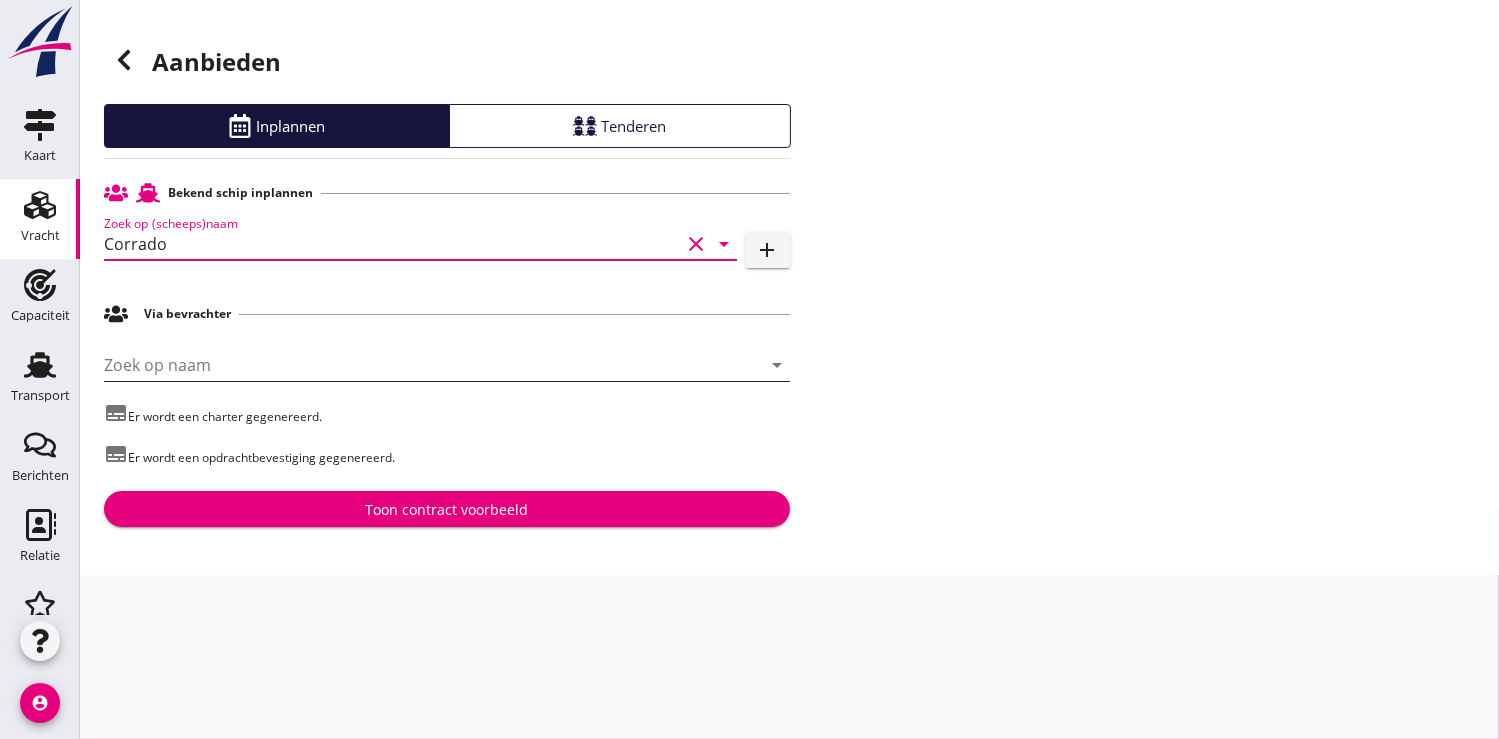 type on "Corrado" 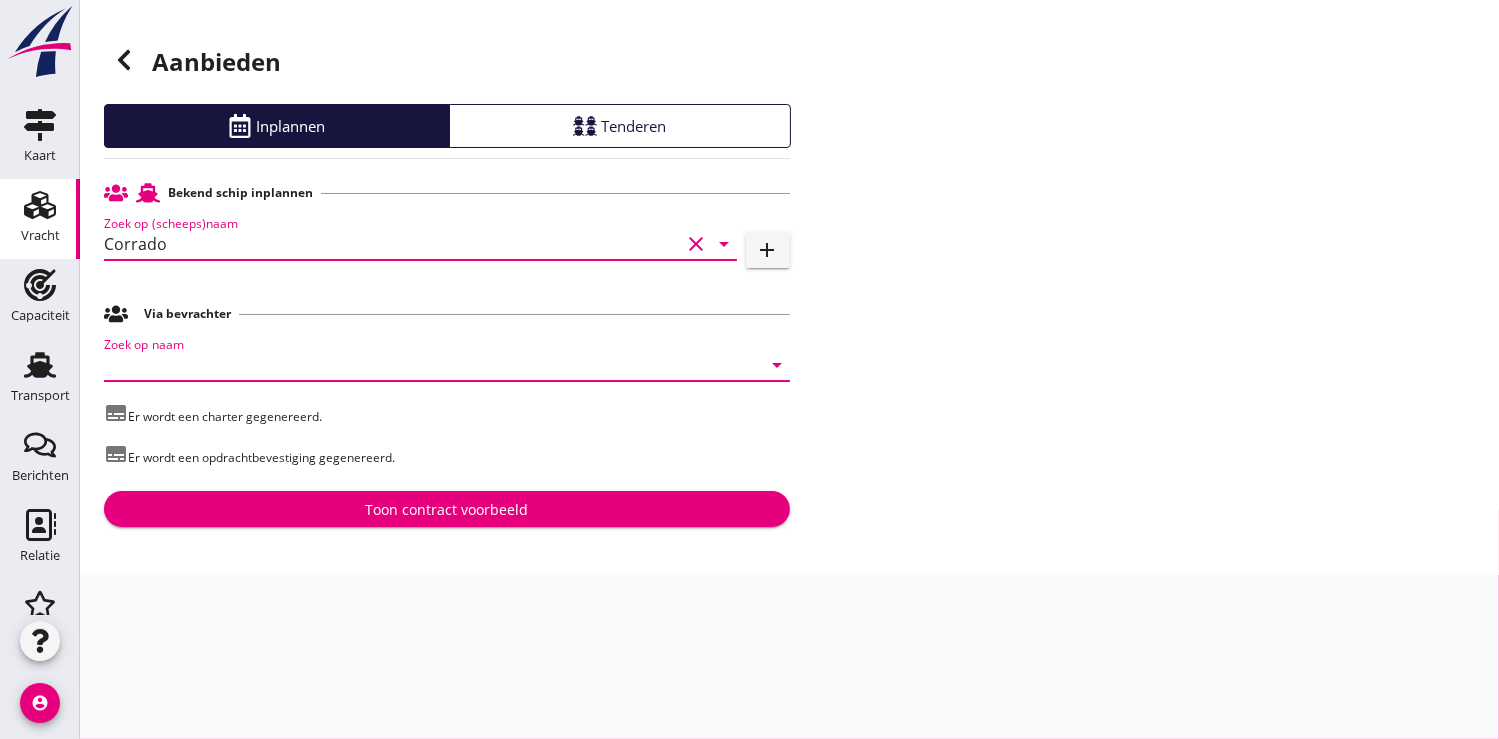click at bounding box center (419, 365) 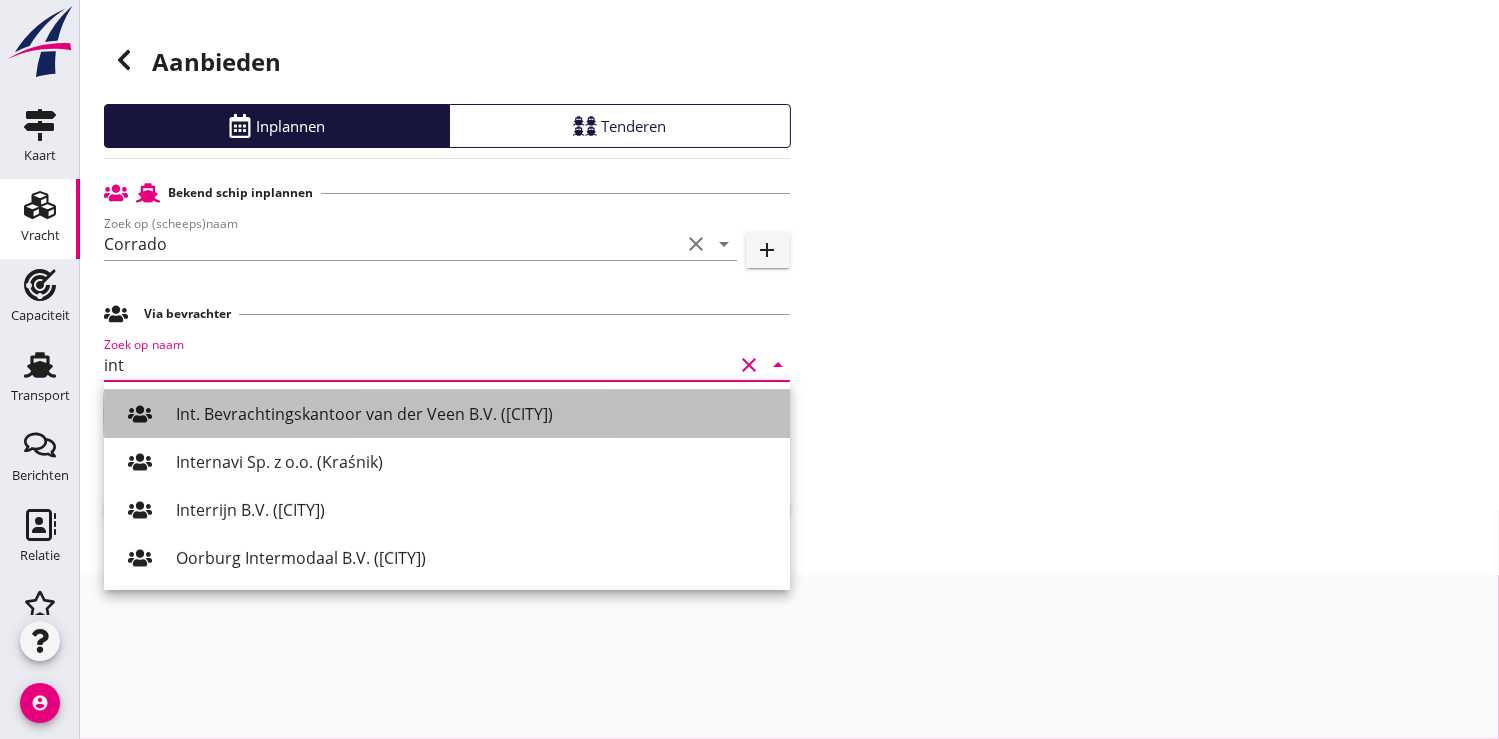 click on "Int. Bevrachtingskantoor van der Veen B.V. (Delfzijl-Famsum)" at bounding box center (475, 414) 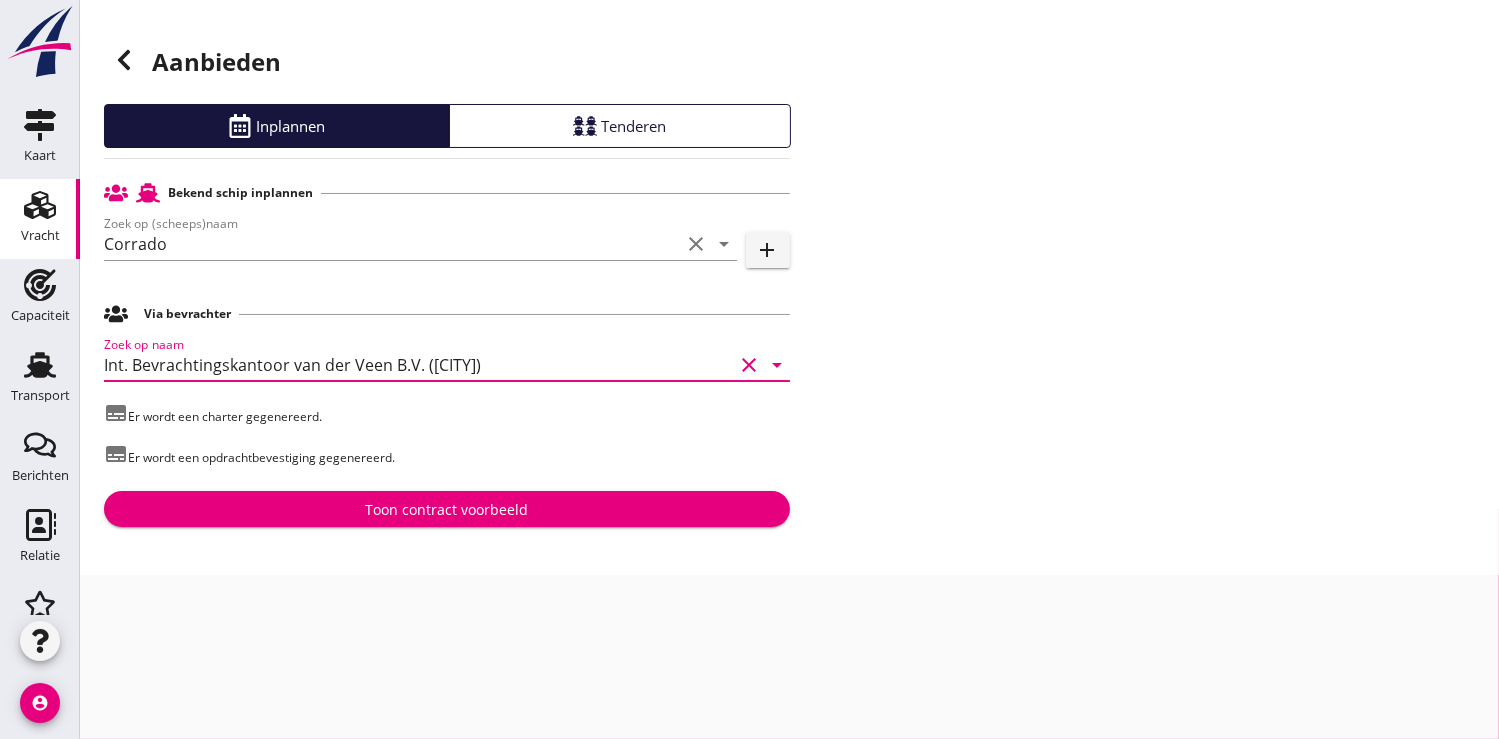 type on "Int. Bevrachtingskantoor van der Veen B.V. (Delfzijl-Famsum)" 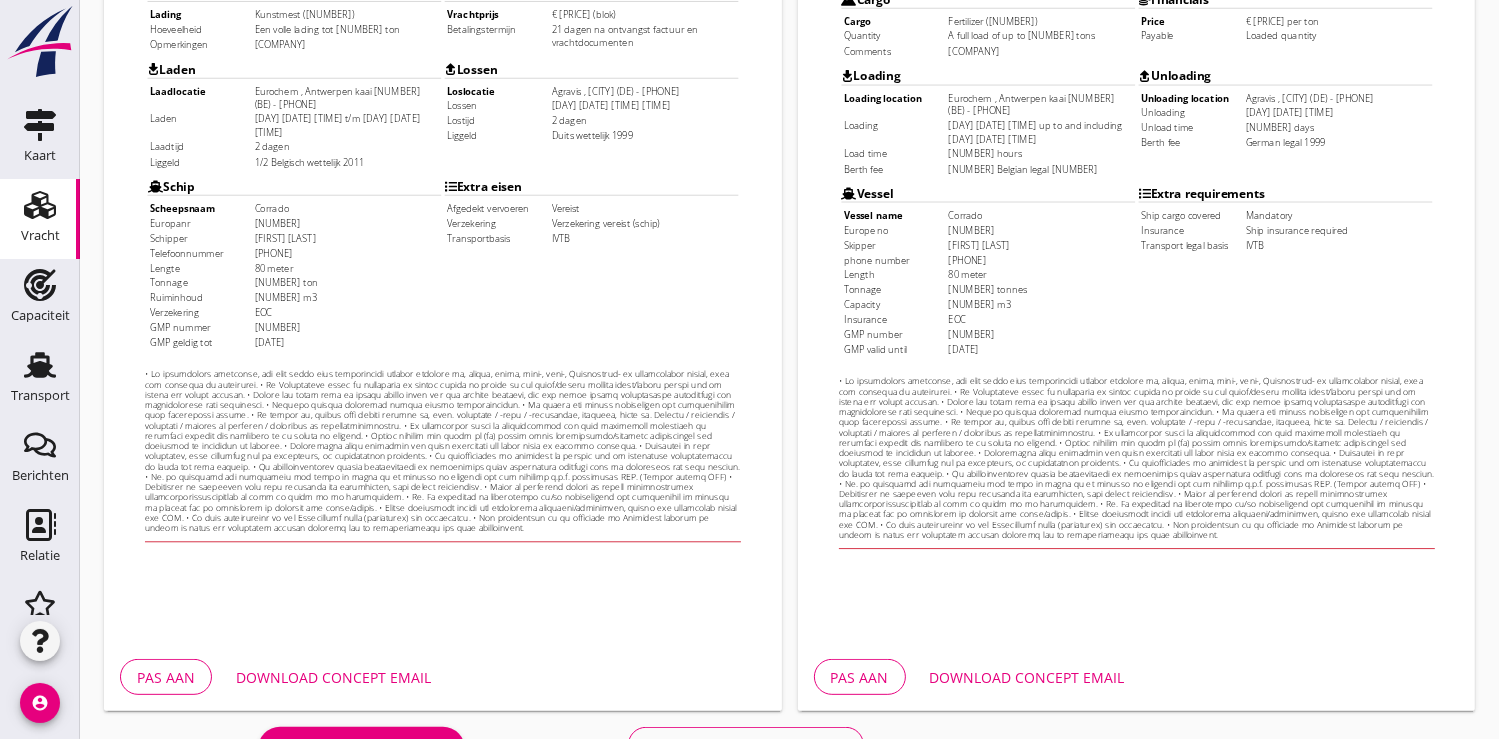 scroll, scrollTop: 576, scrollLeft: 0, axis: vertical 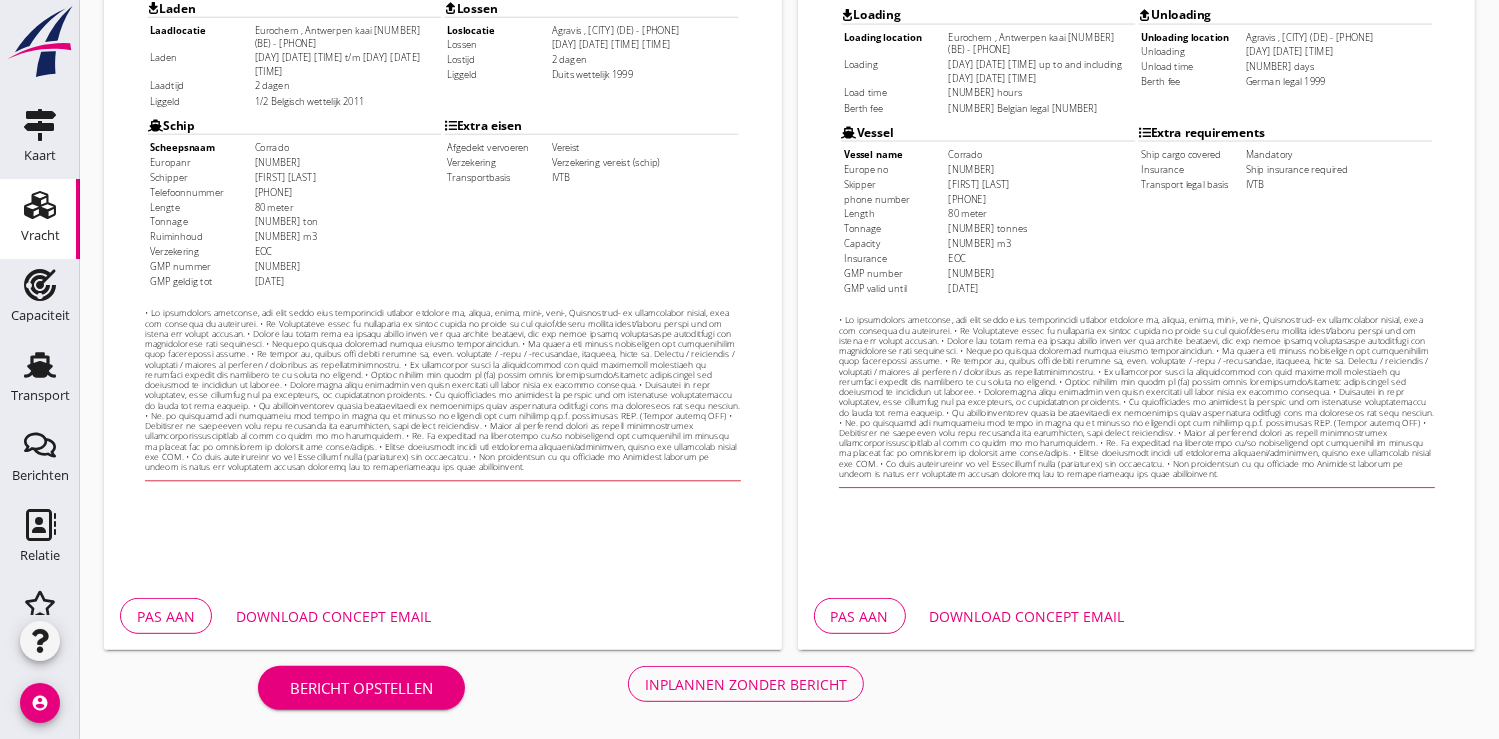 click on "Download concept email" at bounding box center (333, 616) 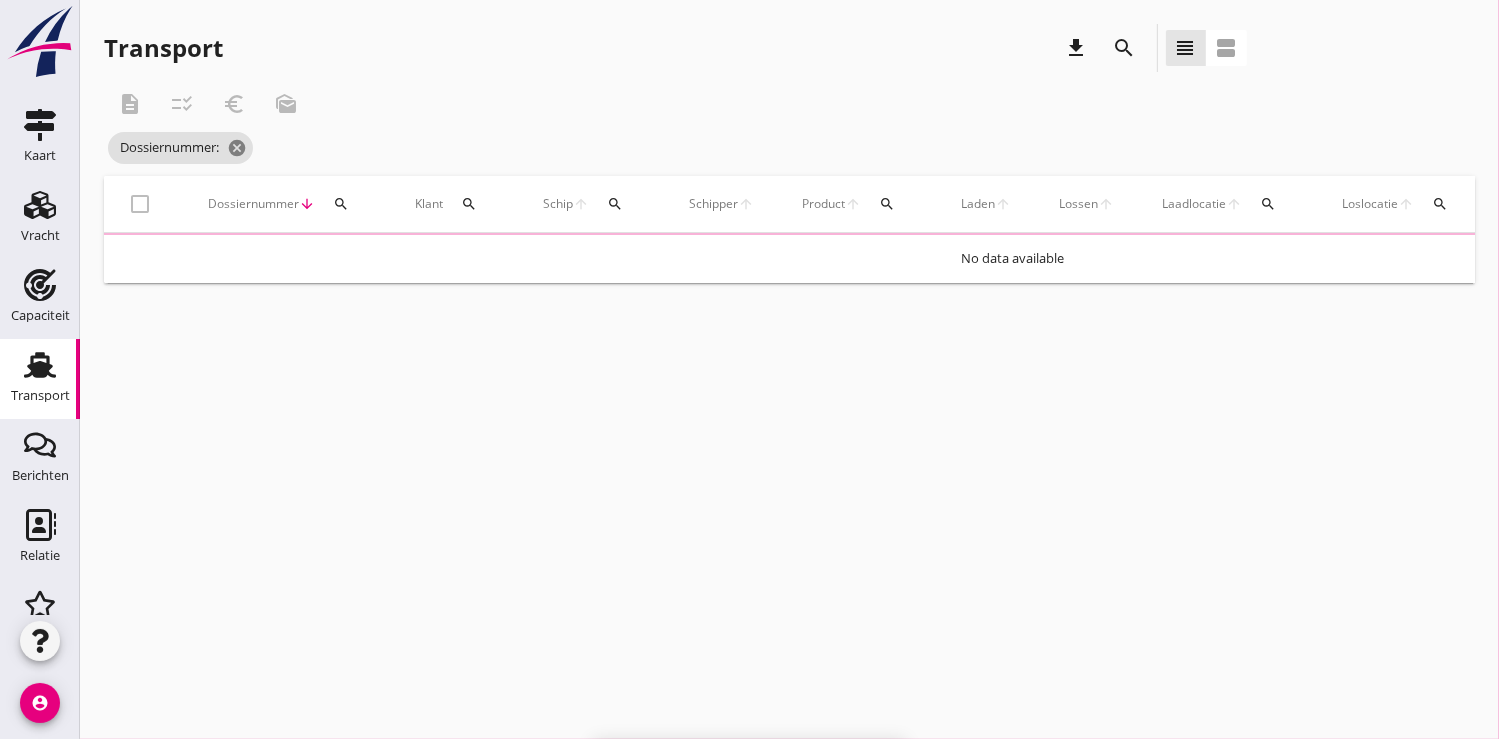 scroll, scrollTop: 0, scrollLeft: 0, axis: both 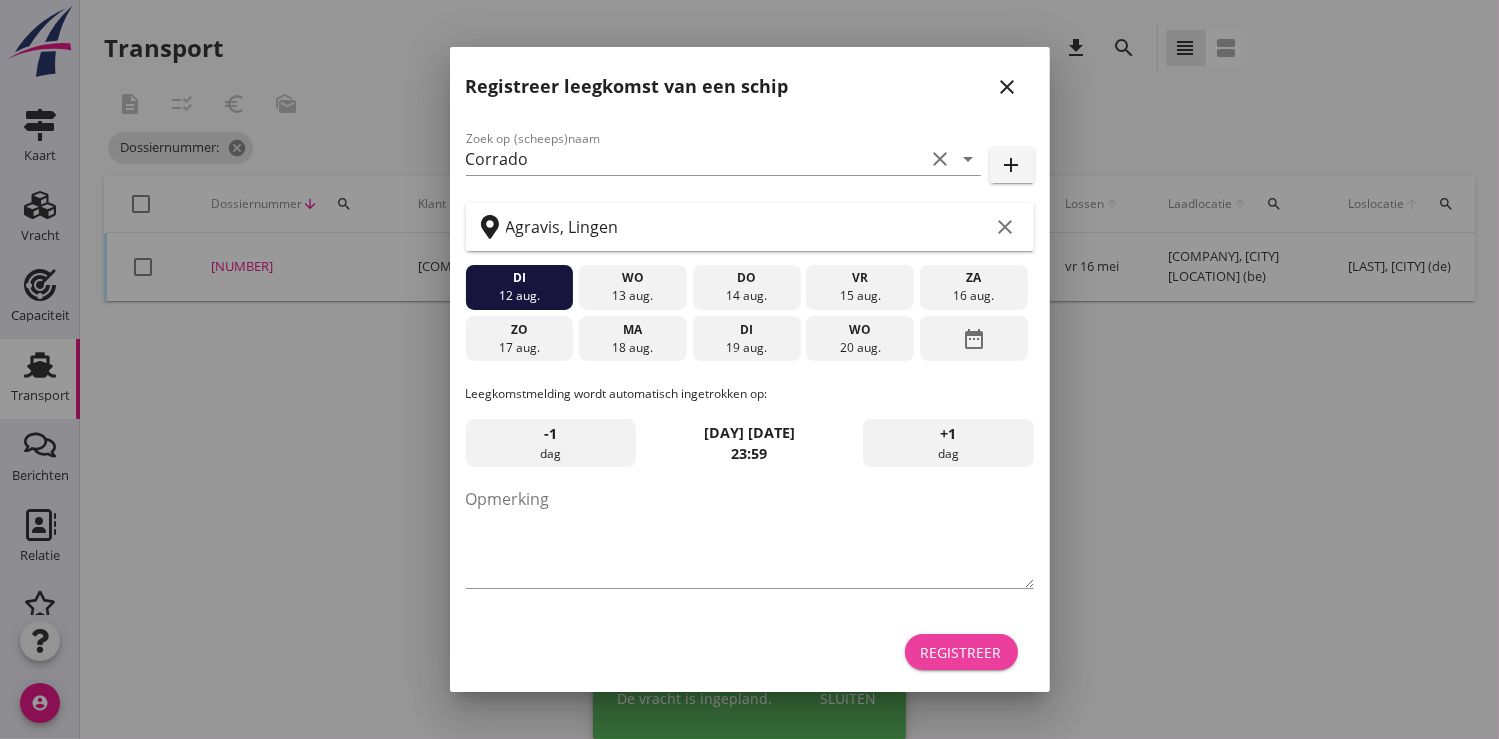 click on "Registreer" at bounding box center (961, 652) 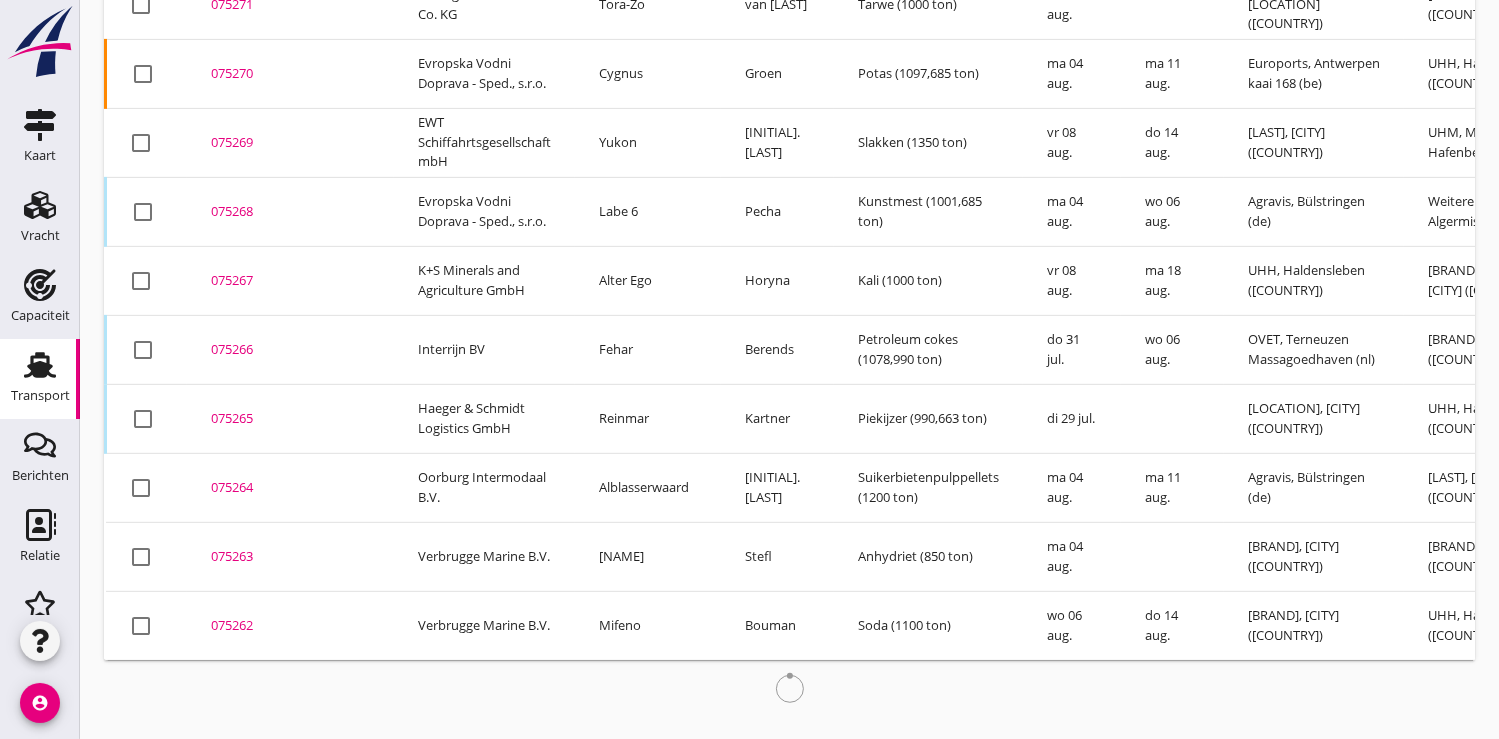 scroll, scrollTop: 943, scrollLeft: 0, axis: vertical 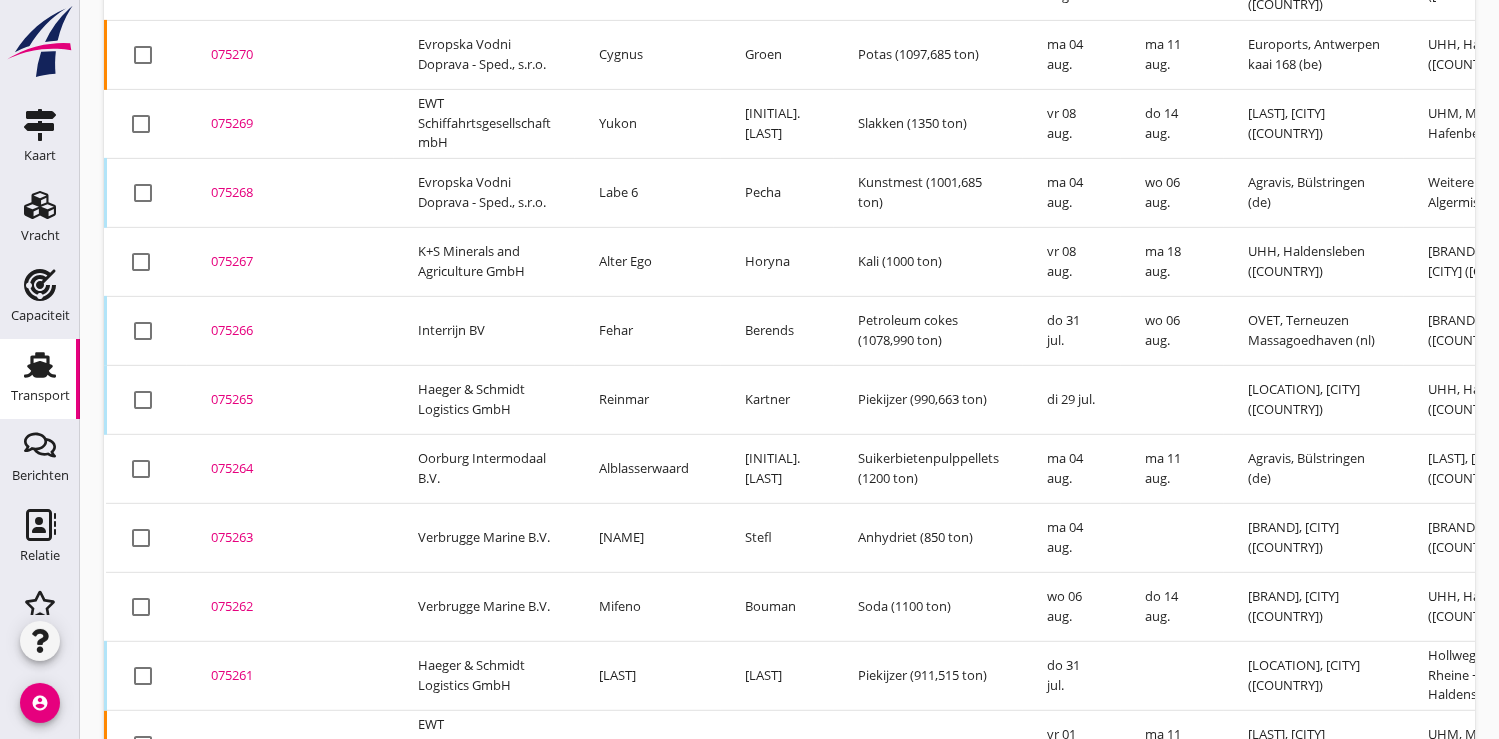 click on "075264" at bounding box center [290, 469] 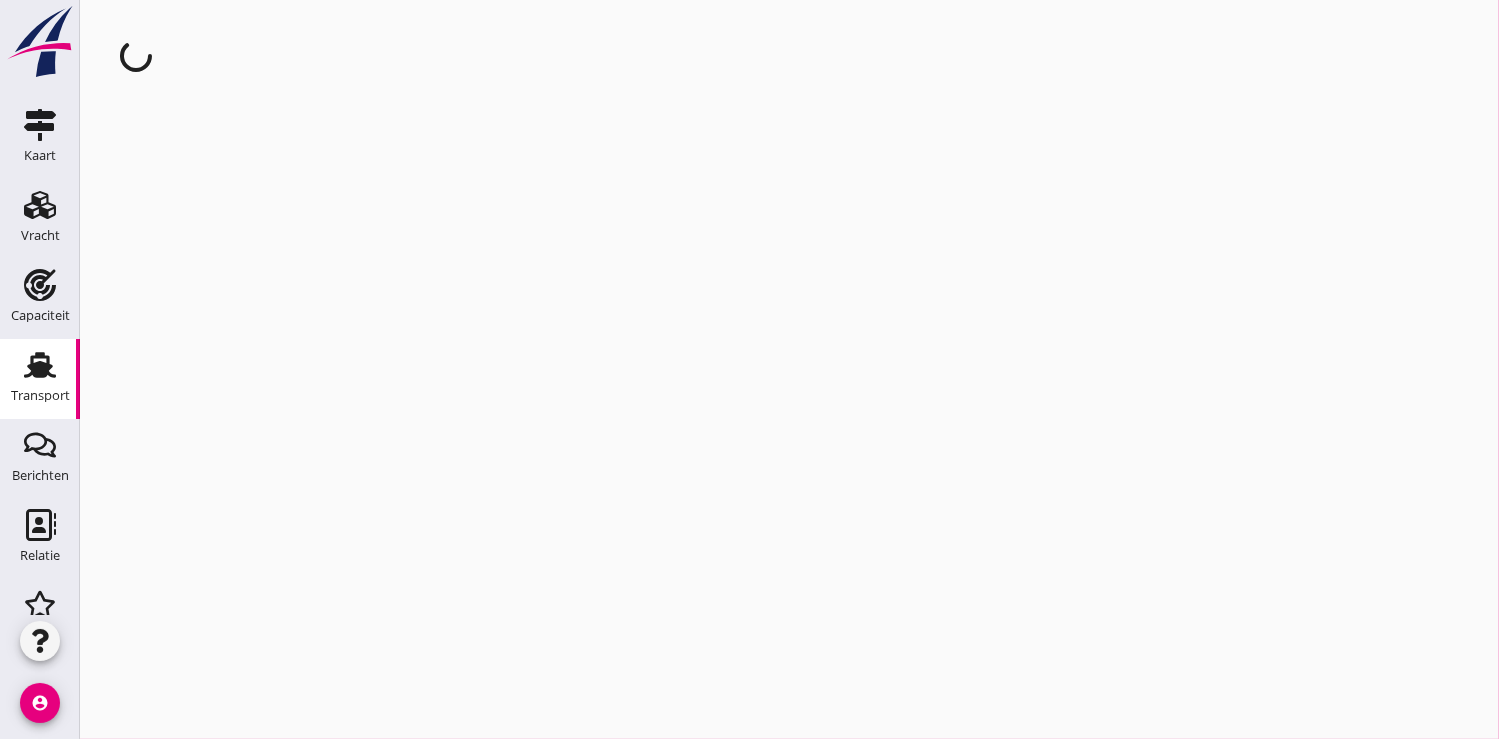 scroll, scrollTop: 0, scrollLeft: 0, axis: both 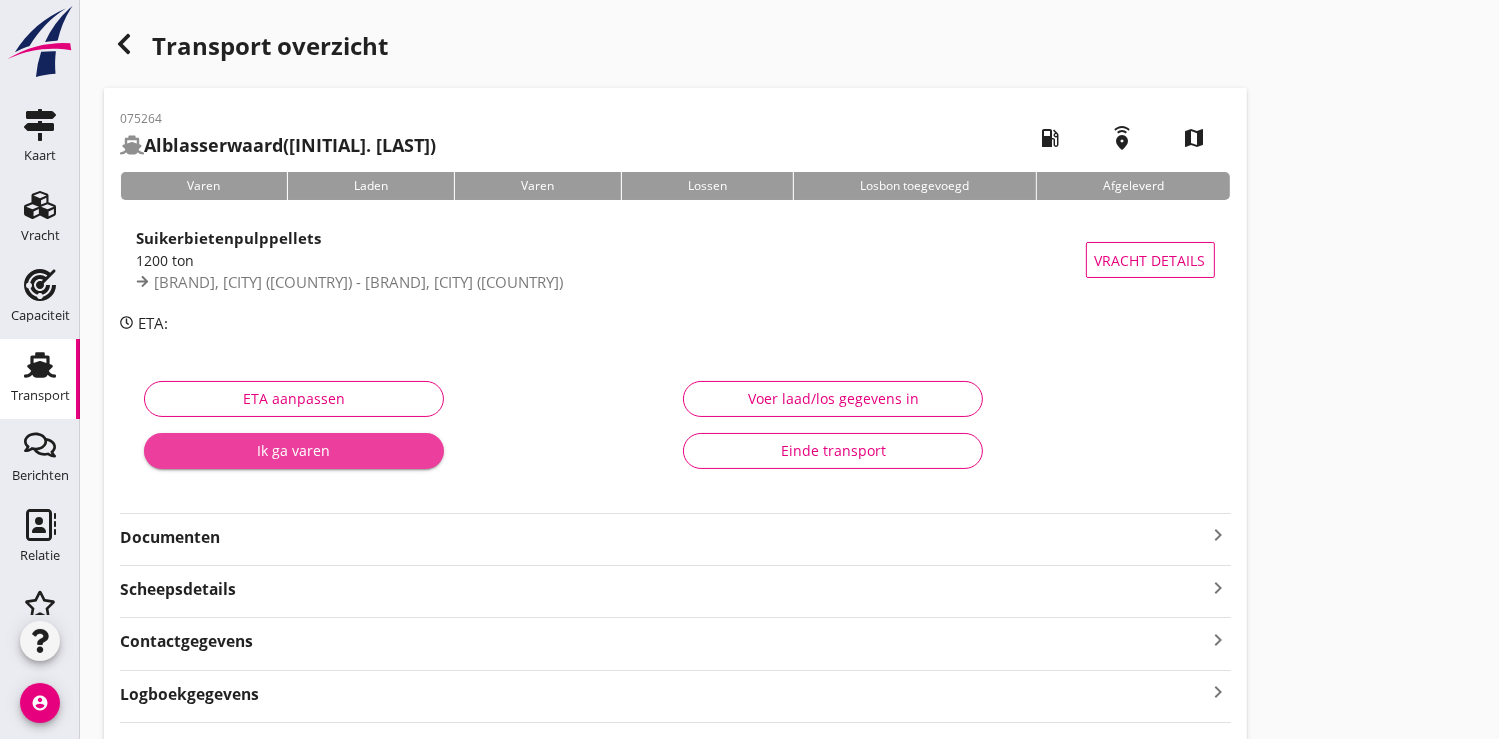 click on "Ik ga varen" at bounding box center [294, 450] 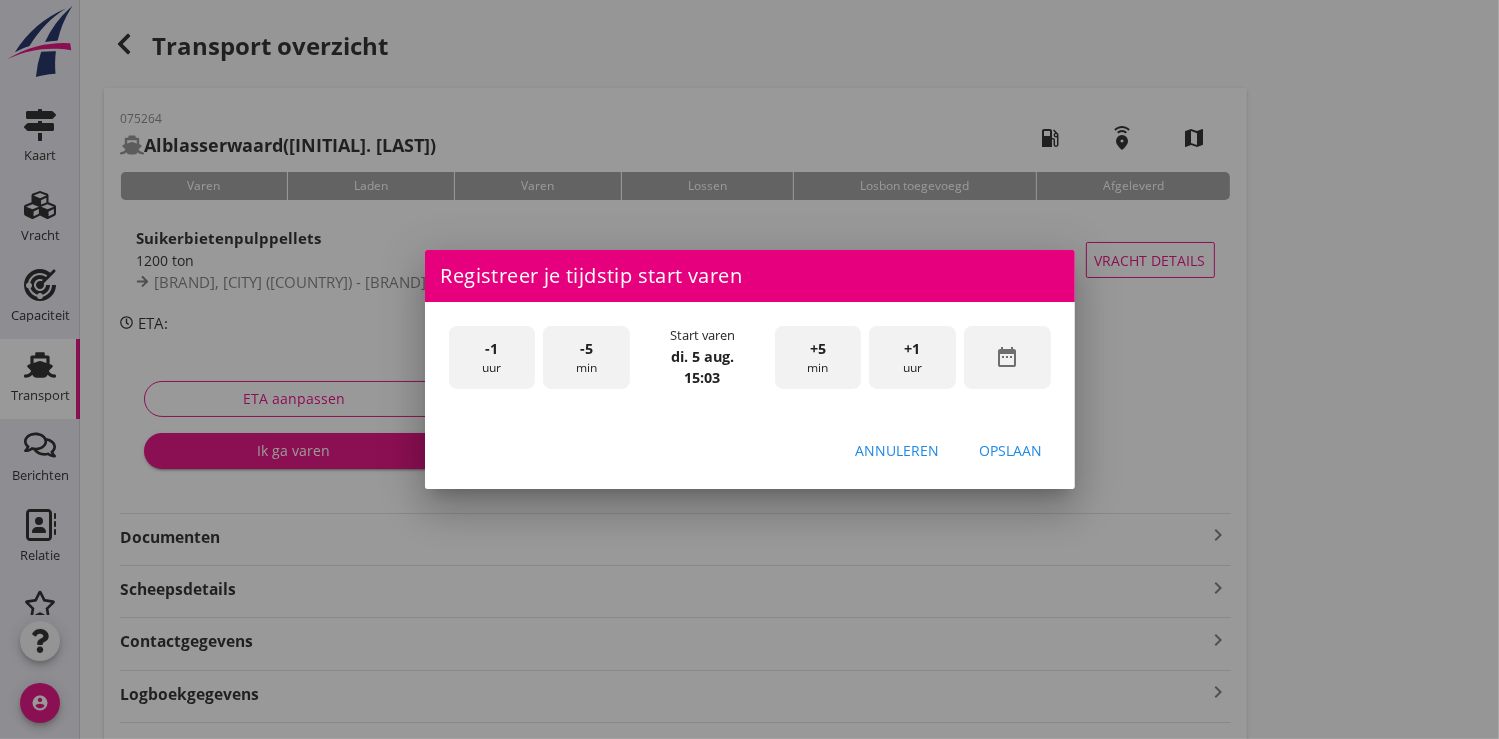 click on "date_range" at bounding box center (1007, 357) 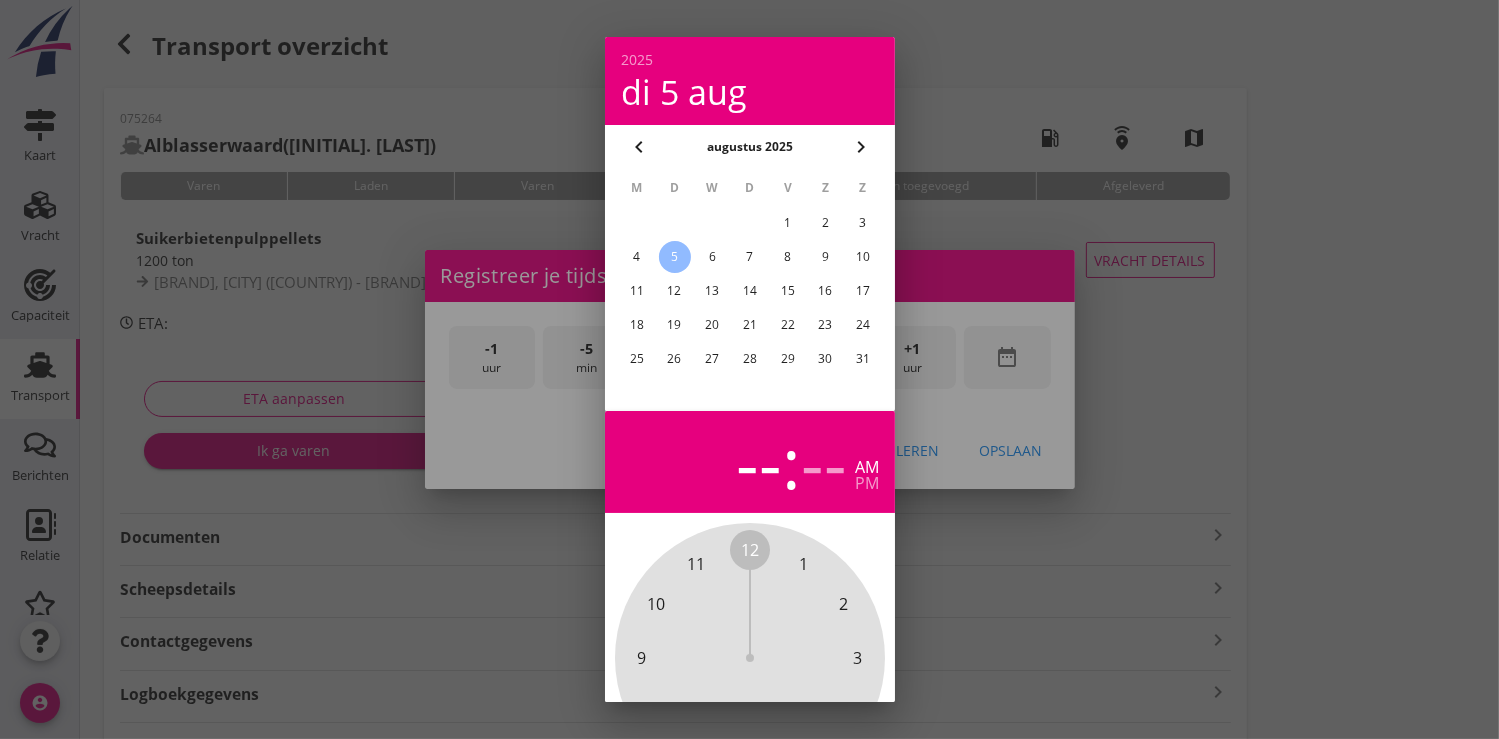 click on "2" at bounding box center (825, 223) 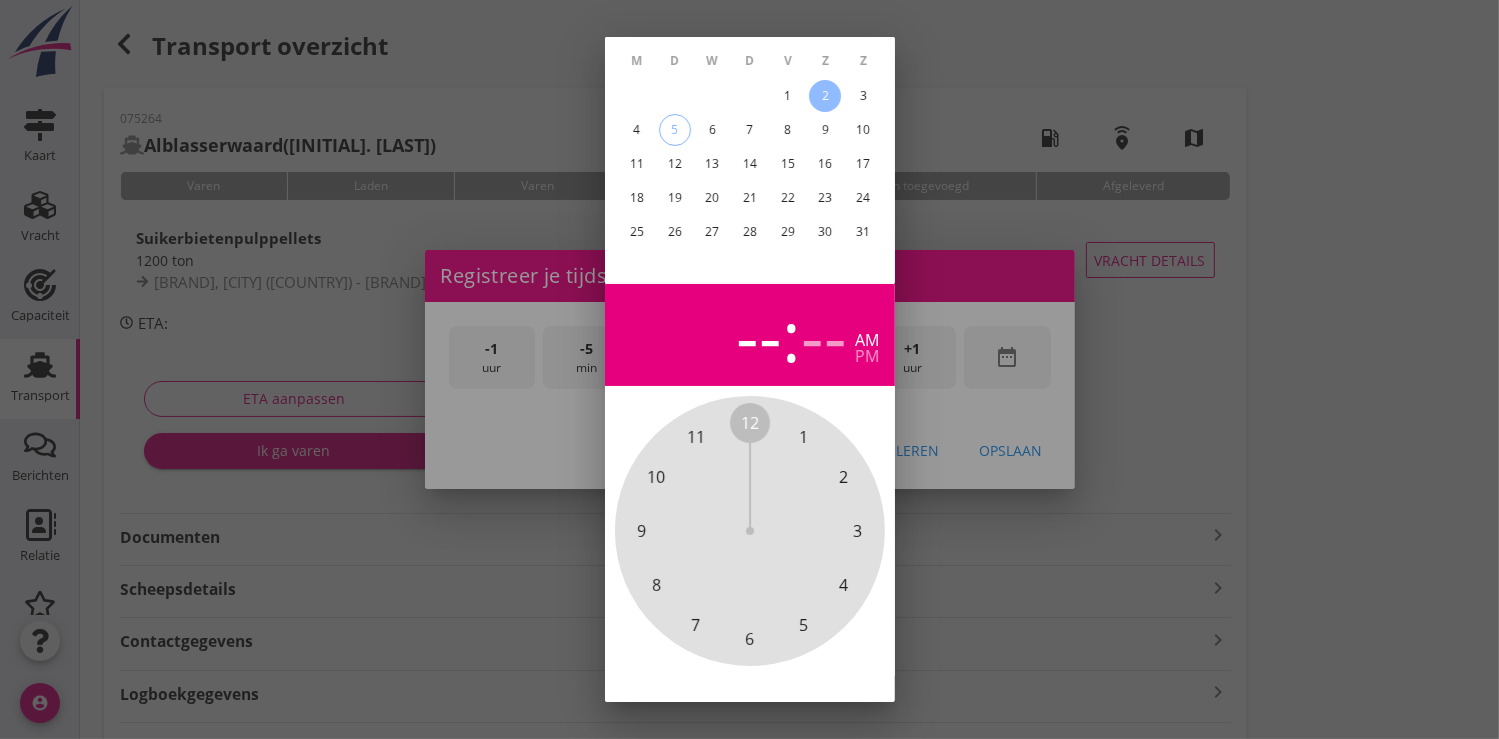 scroll, scrollTop: 185, scrollLeft: 0, axis: vertical 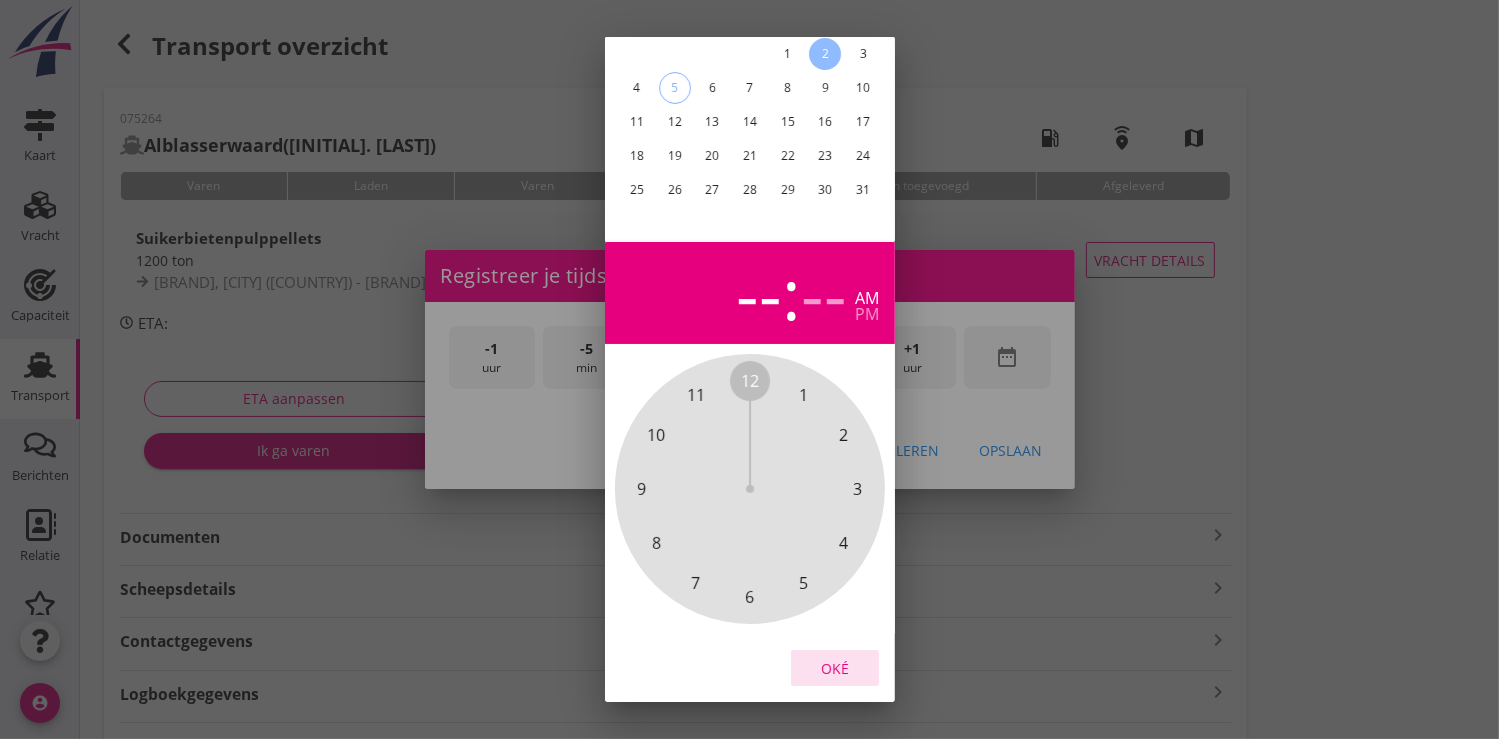 drag, startPoint x: 826, startPoint y: 638, endPoint x: 895, endPoint y: 416, distance: 232.4758 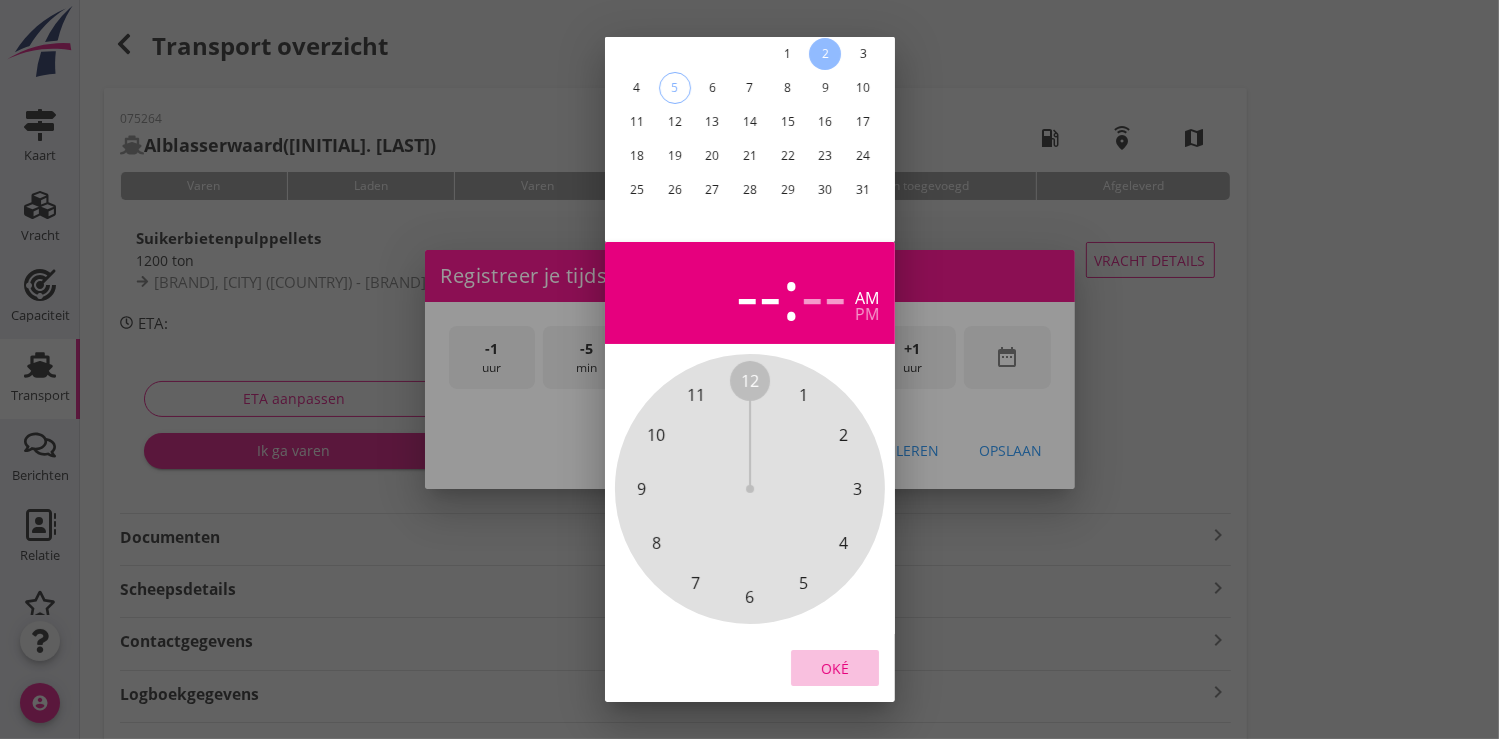 click on "Oké" at bounding box center (835, 667) 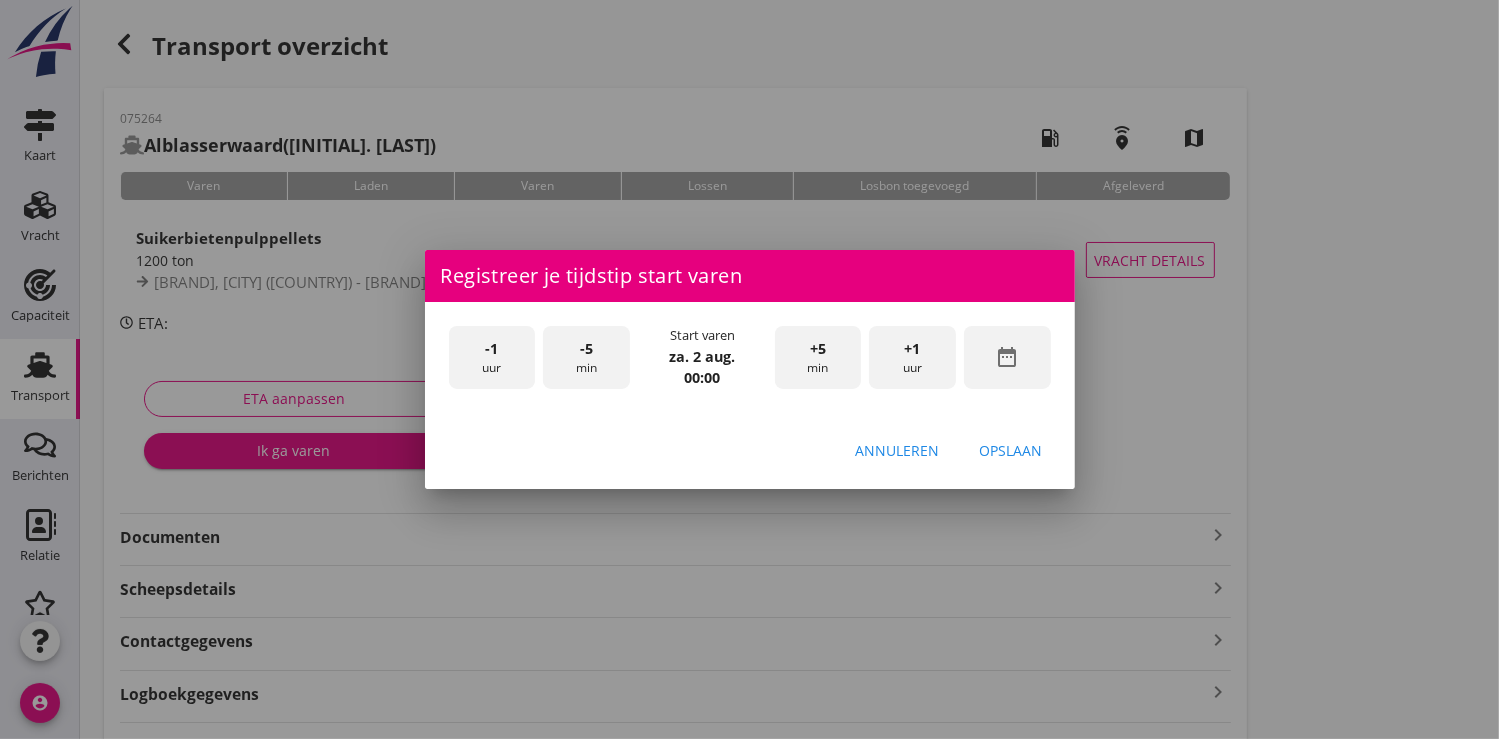 click on "+1  uur" at bounding box center (912, 357) 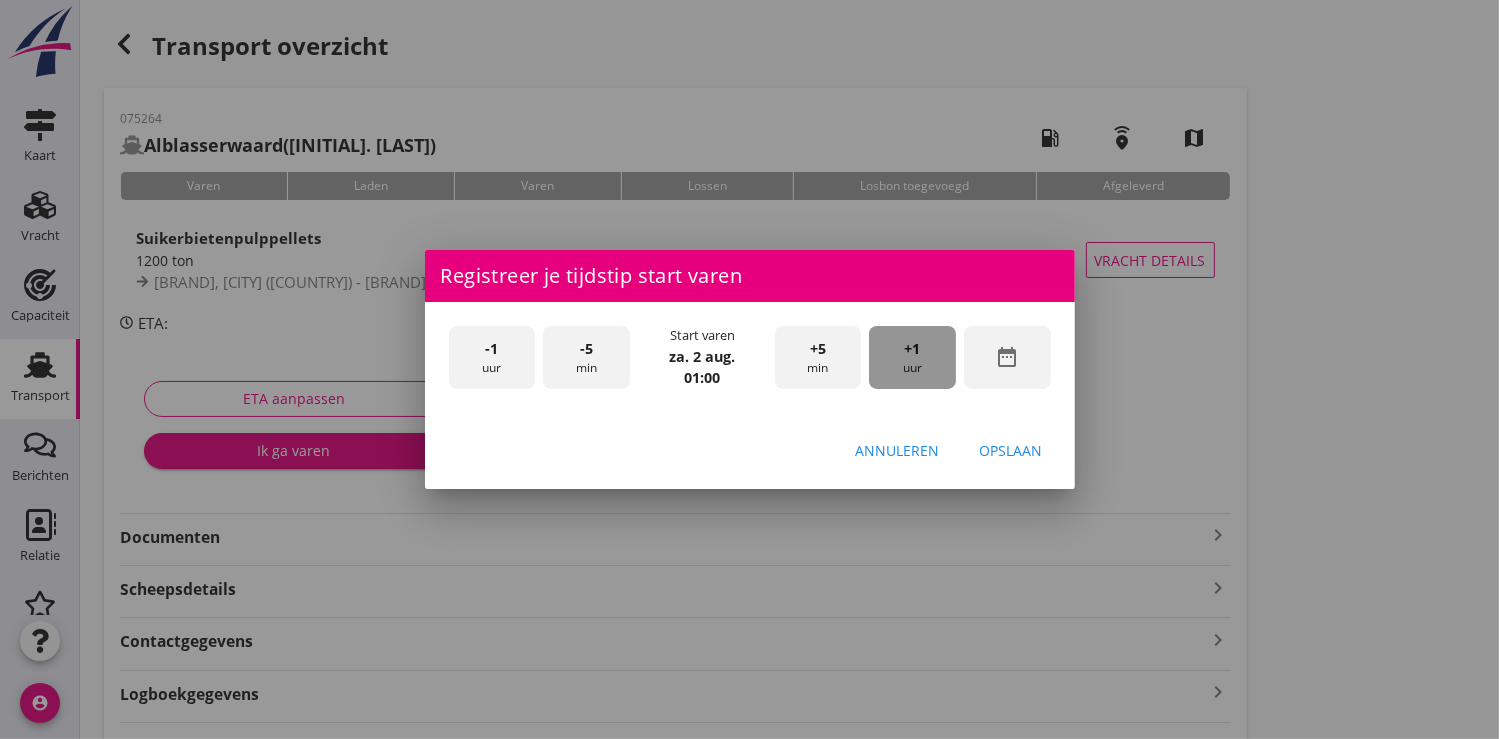 click on "+1  uur" at bounding box center (912, 357) 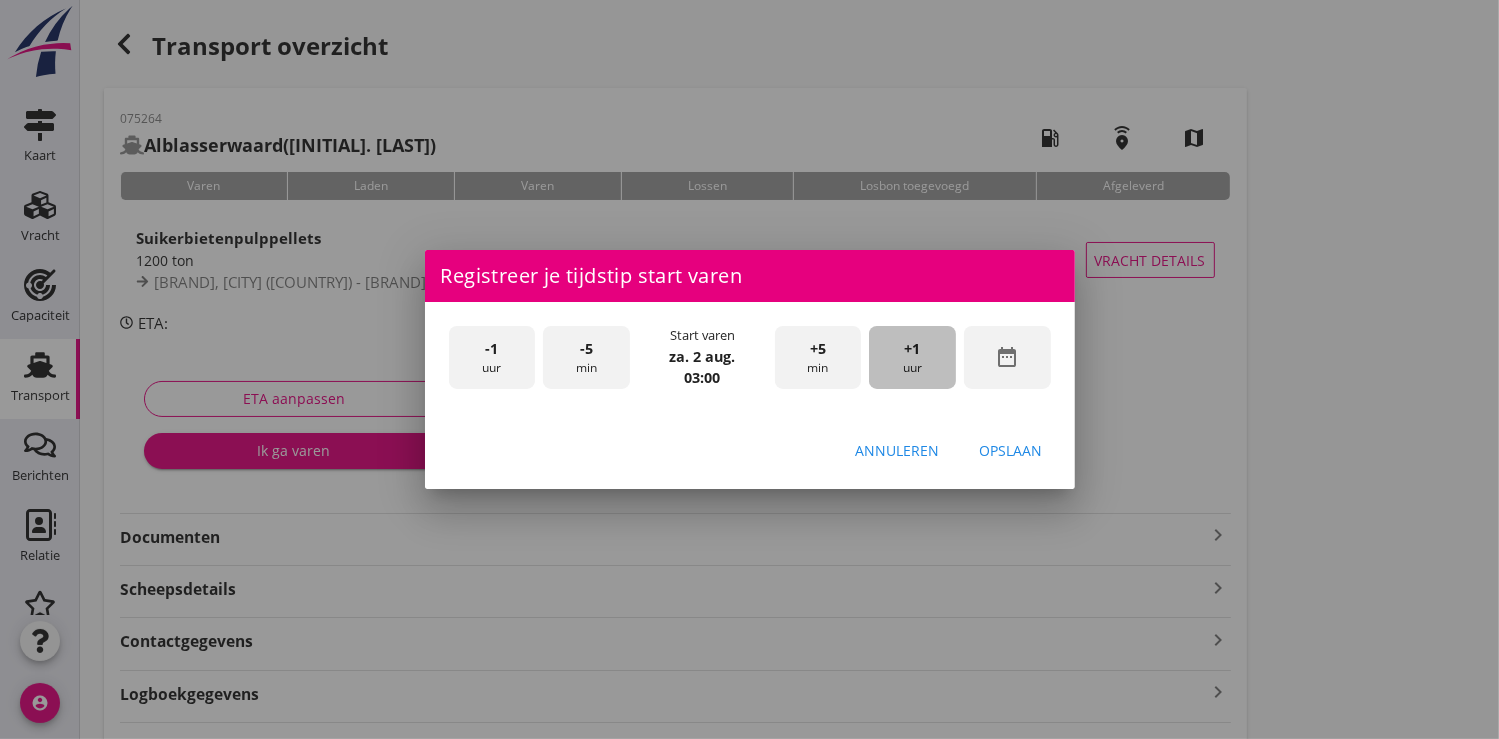 click on "+1  uur" at bounding box center [912, 357] 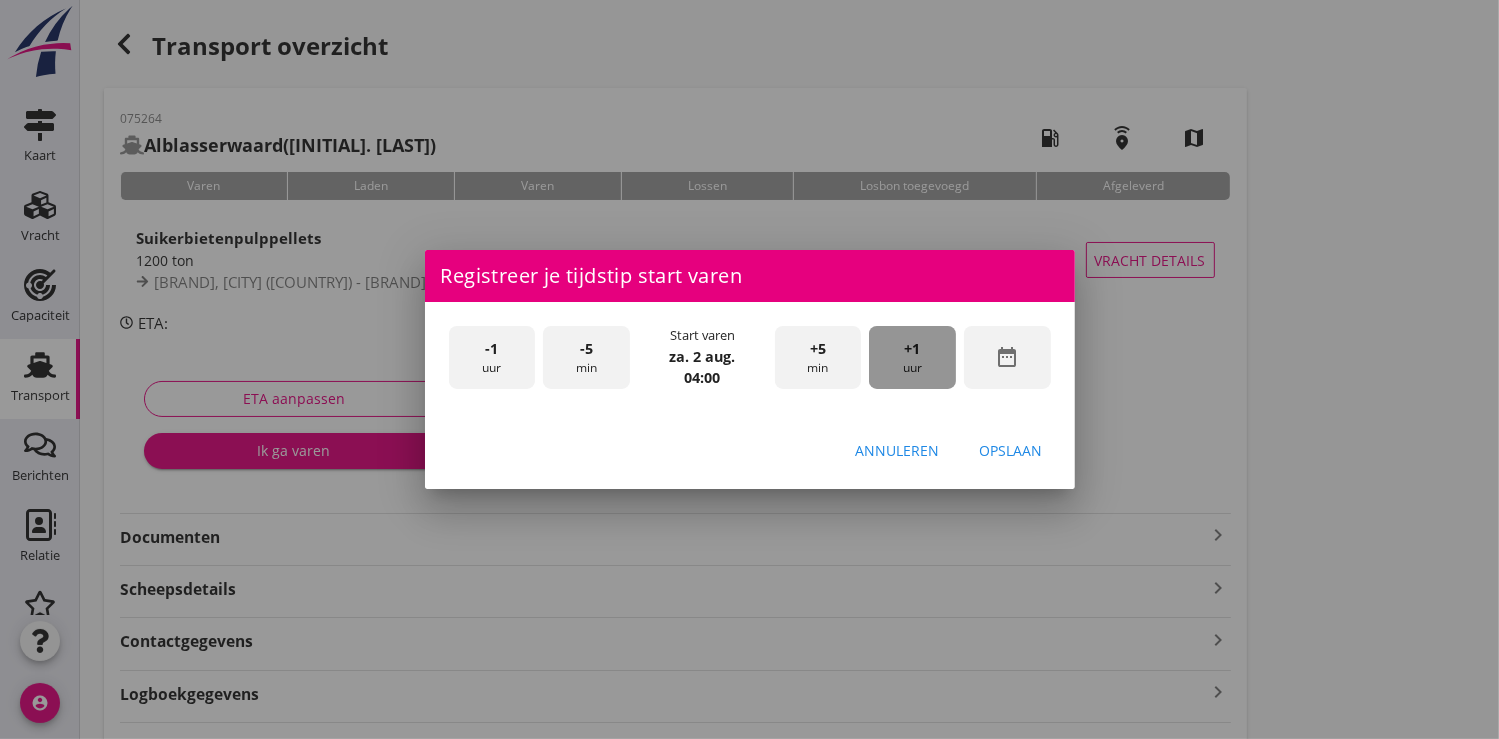 click on "+1  uur" at bounding box center (912, 357) 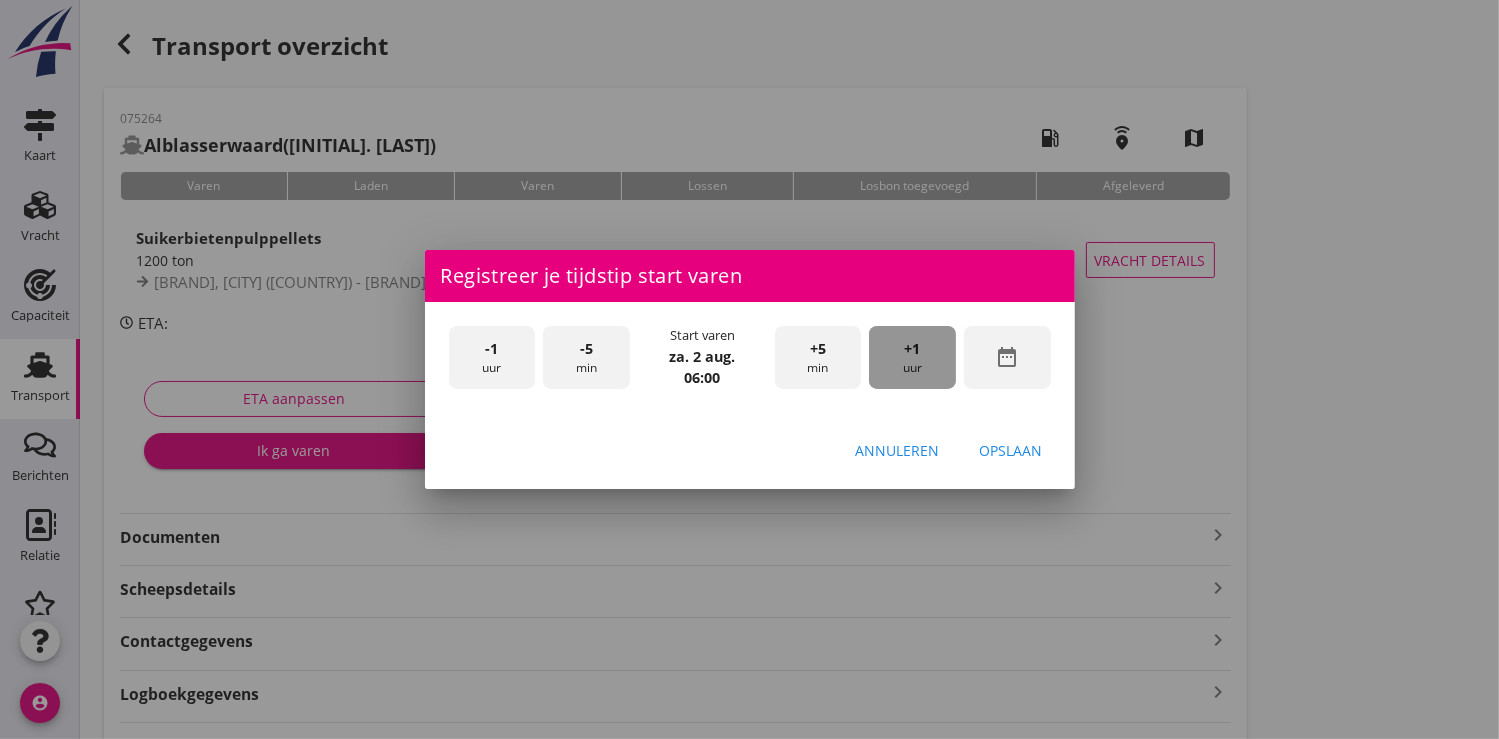 click on "+1  uur" at bounding box center (912, 357) 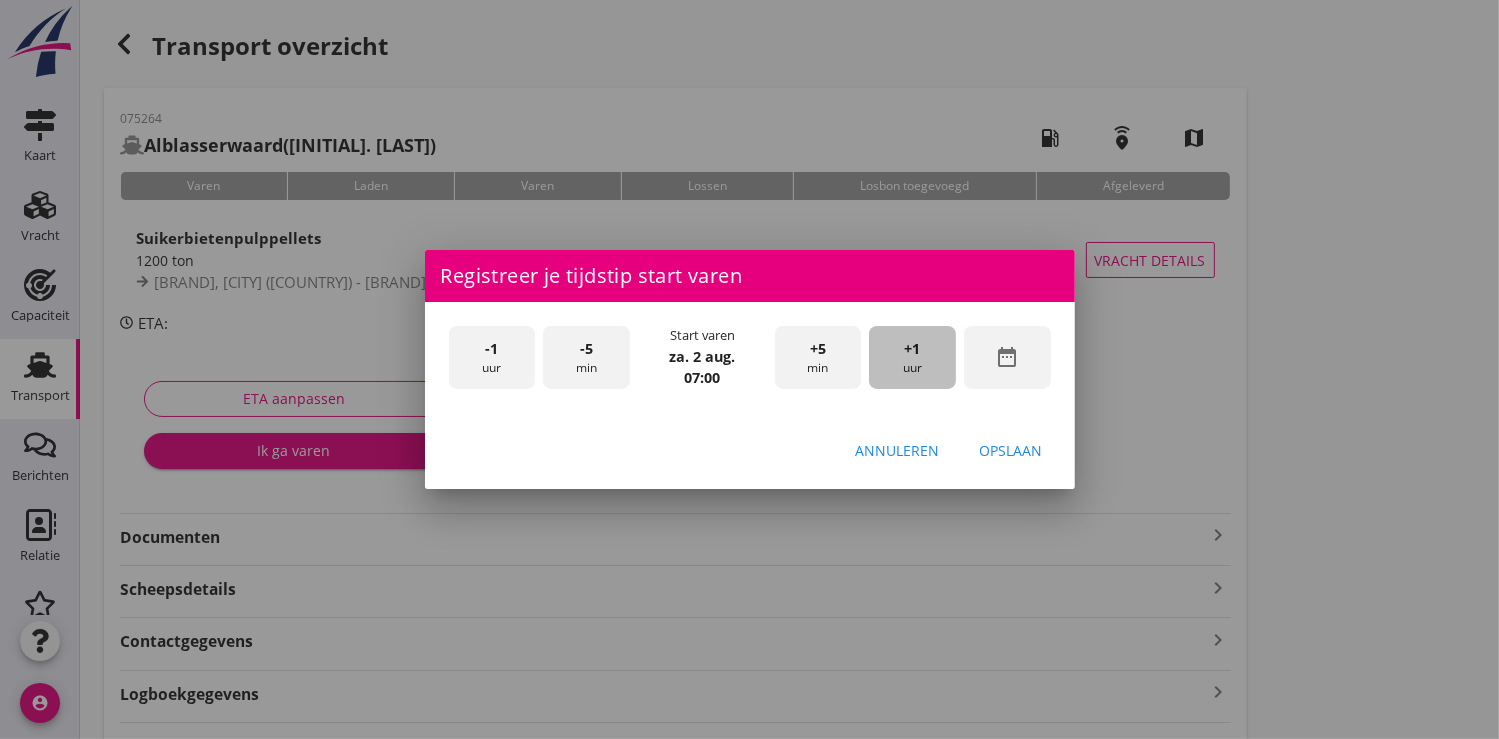 click on "+1  uur" at bounding box center [912, 357] 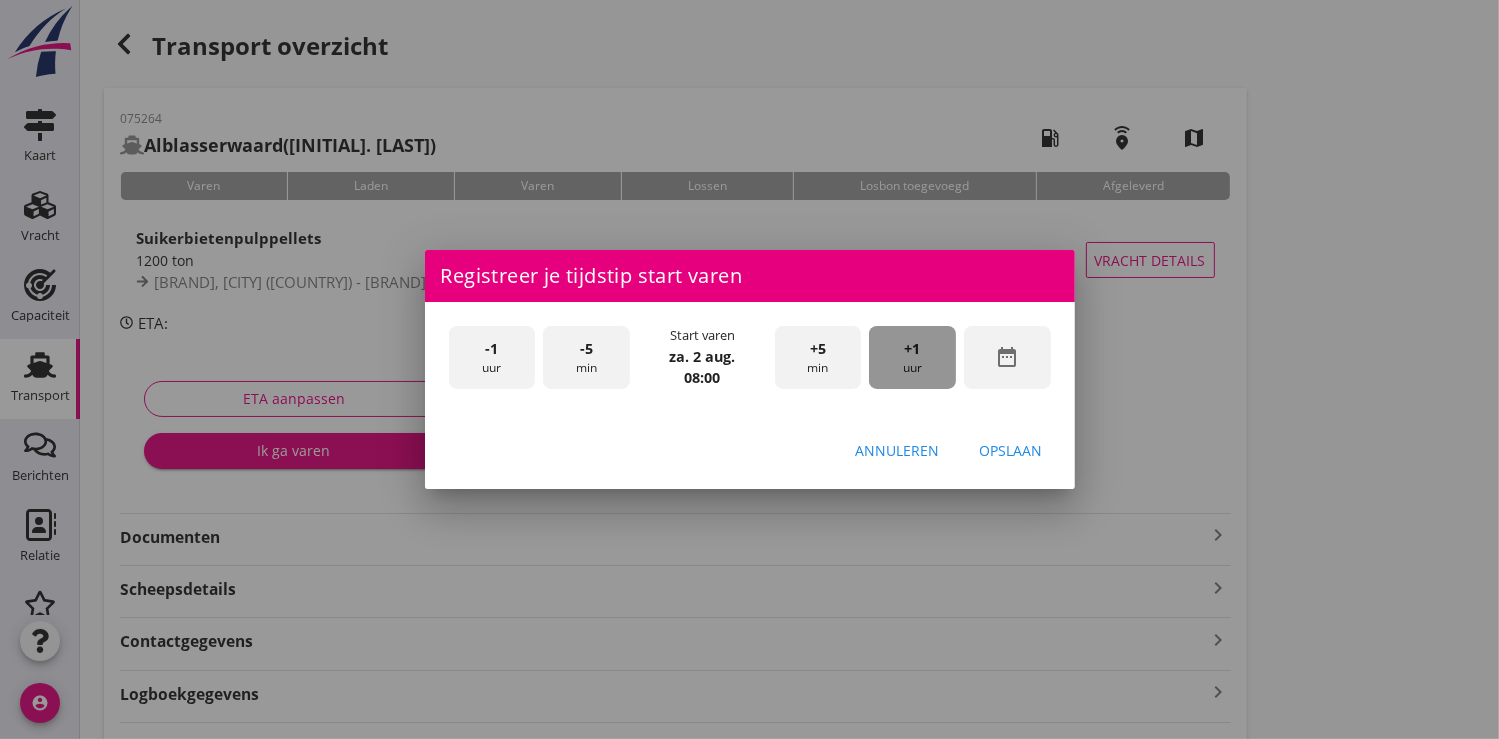 click on "+1  uur" at bounding box center (912, 357) 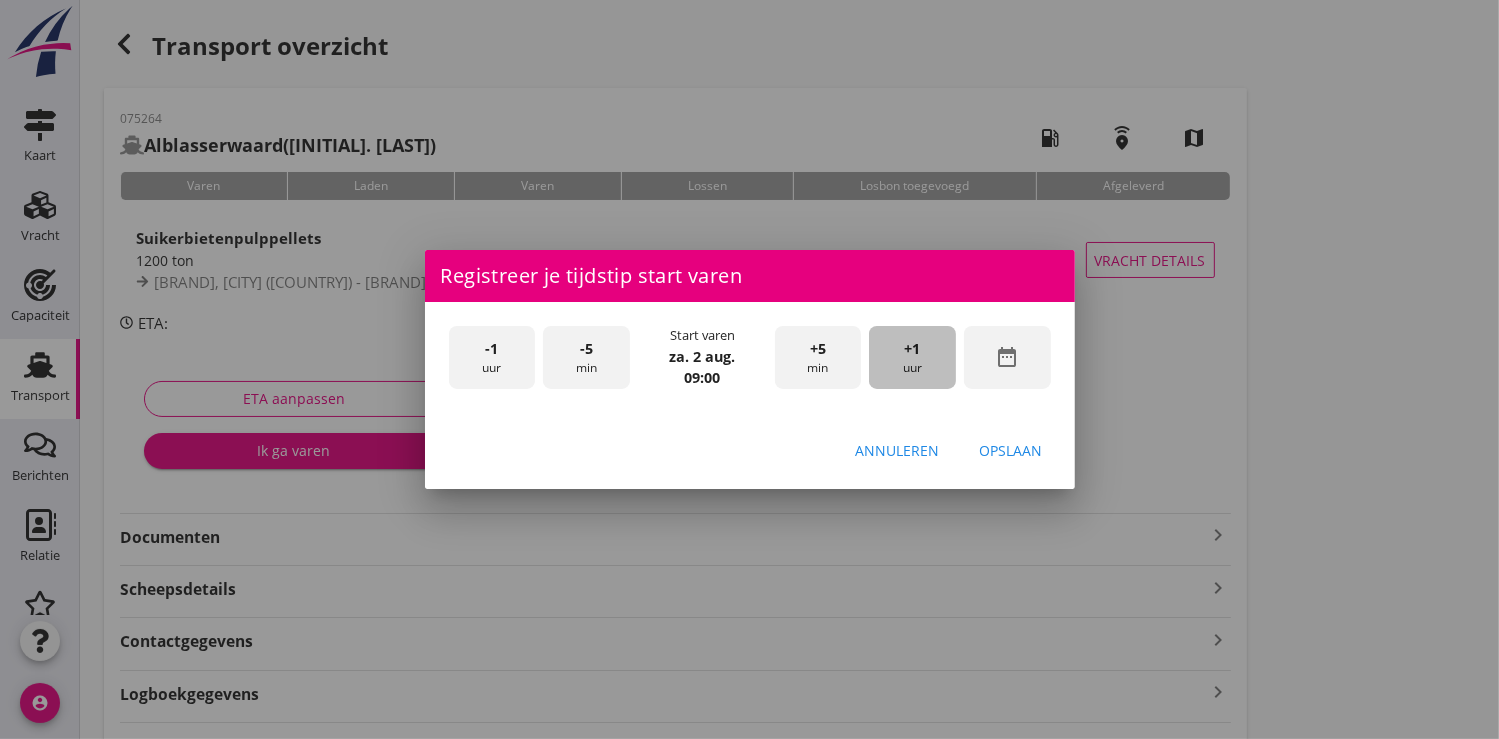 click on "+1  uur" at bounding box center [912, 357] 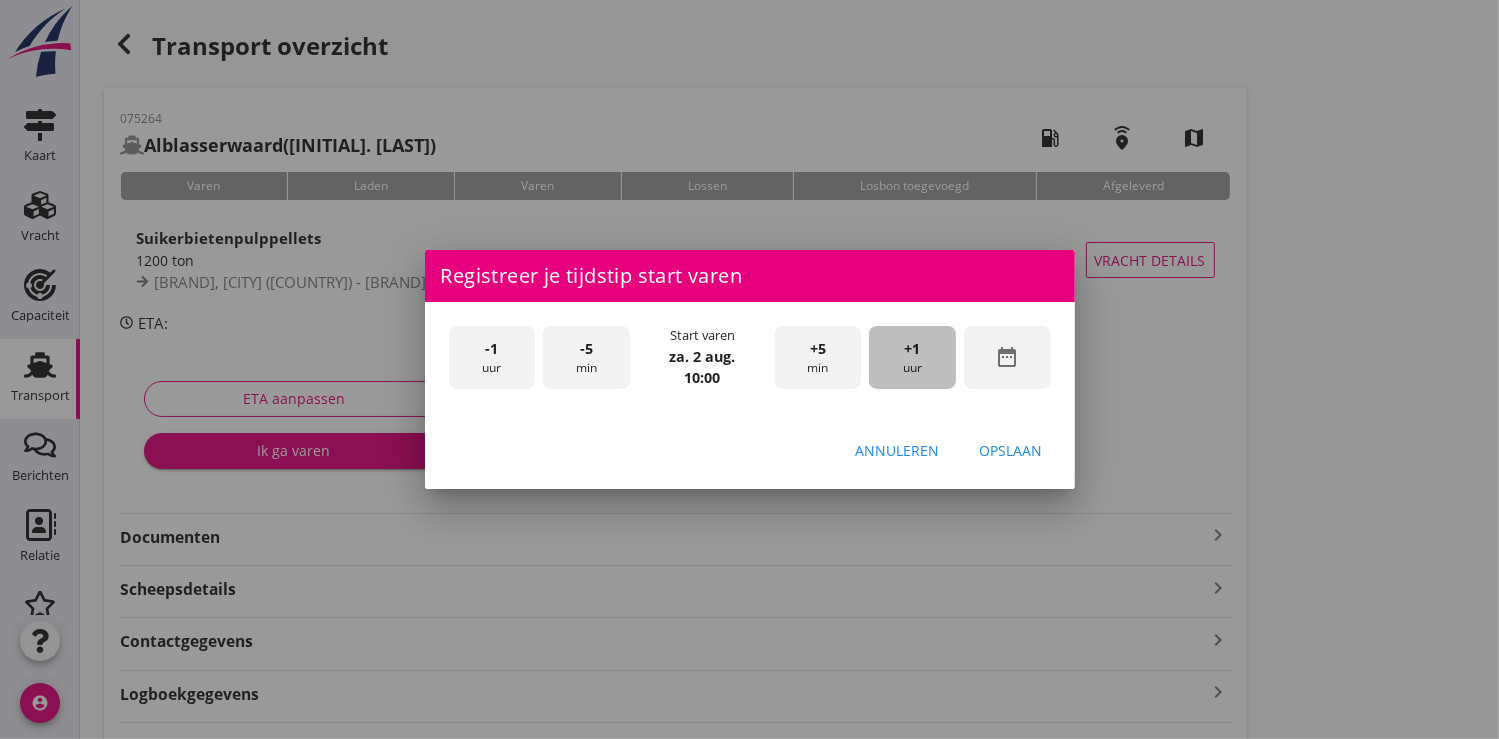click on "+1  uur" at bounding box center [912, 357] 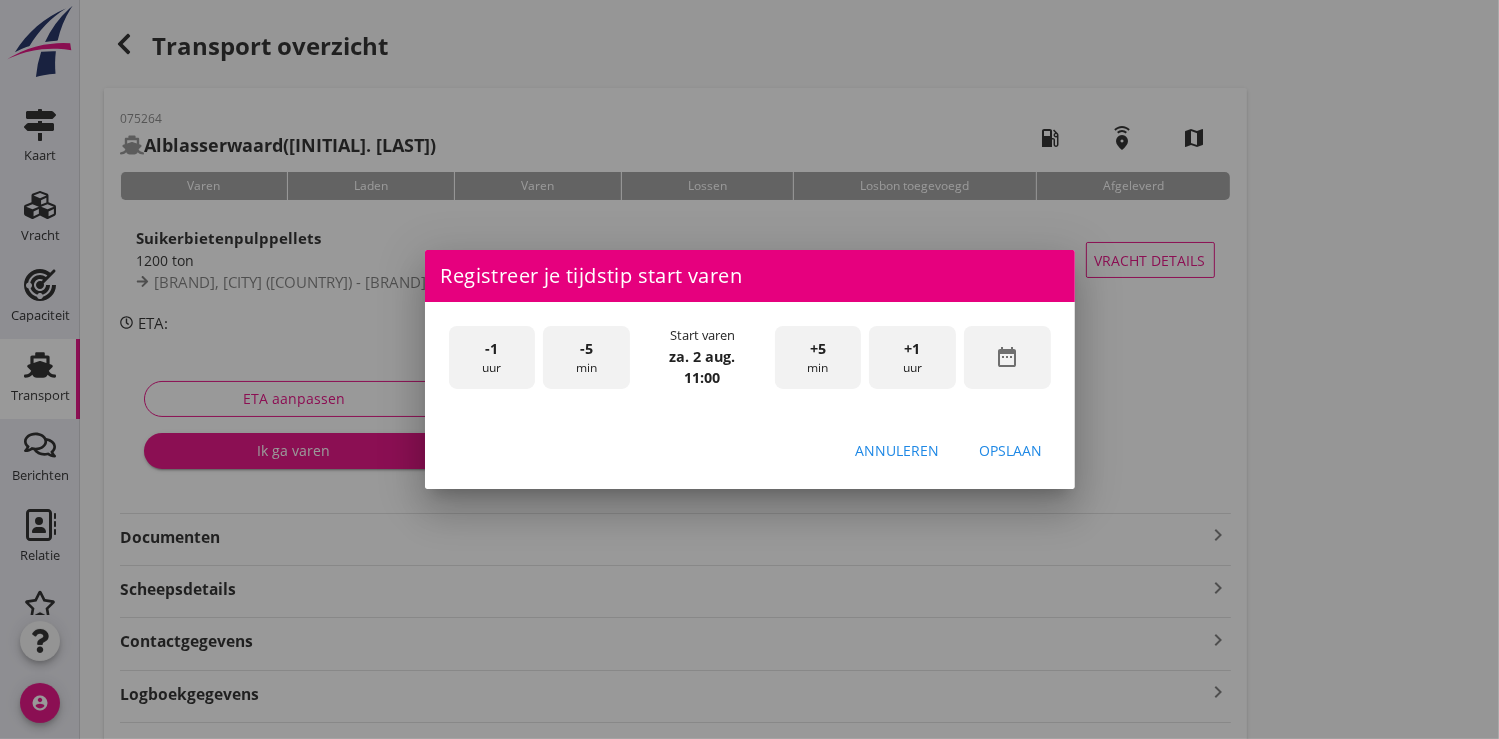 click on "Opslaan" at bounding box center (1011, 450) 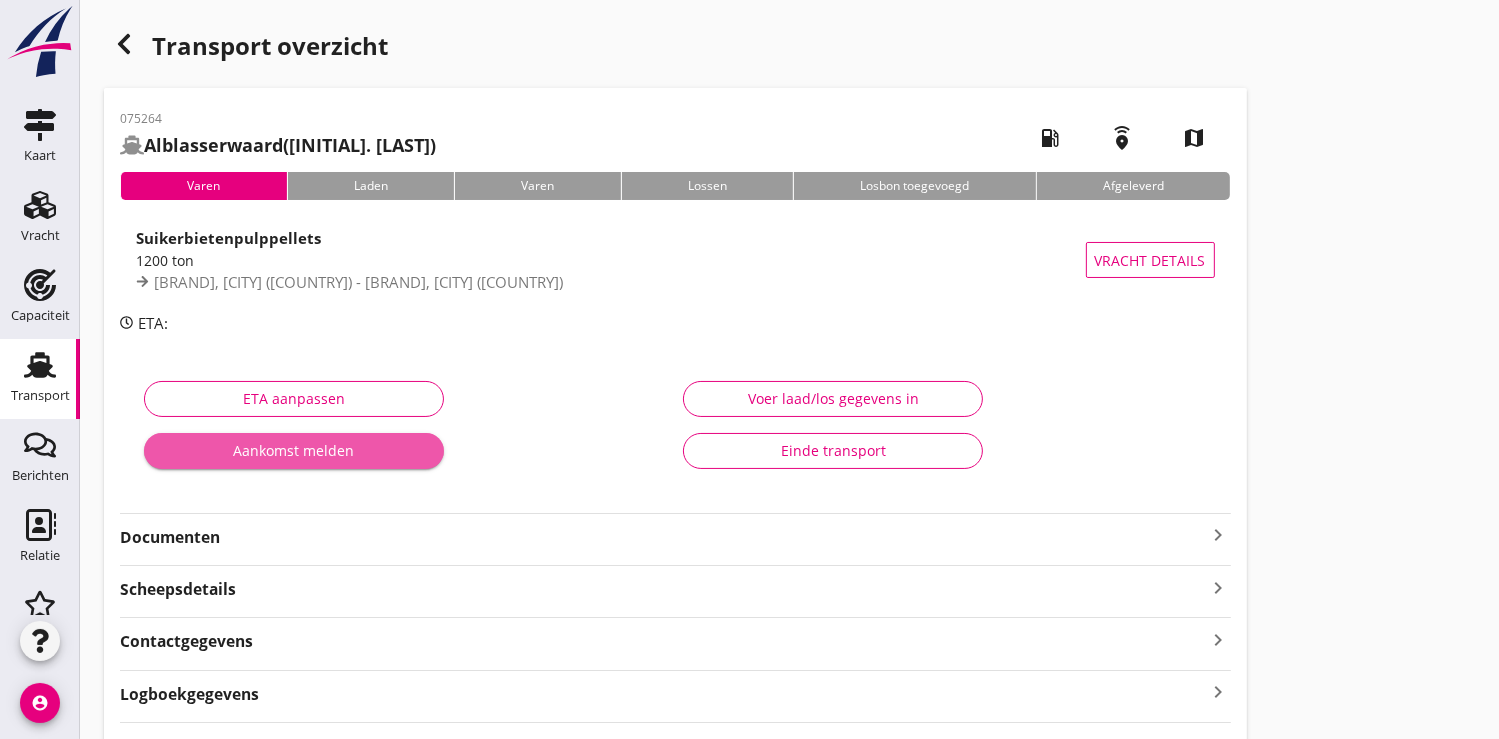 click on "Aankomst melden" at bounding box center [294, 450] 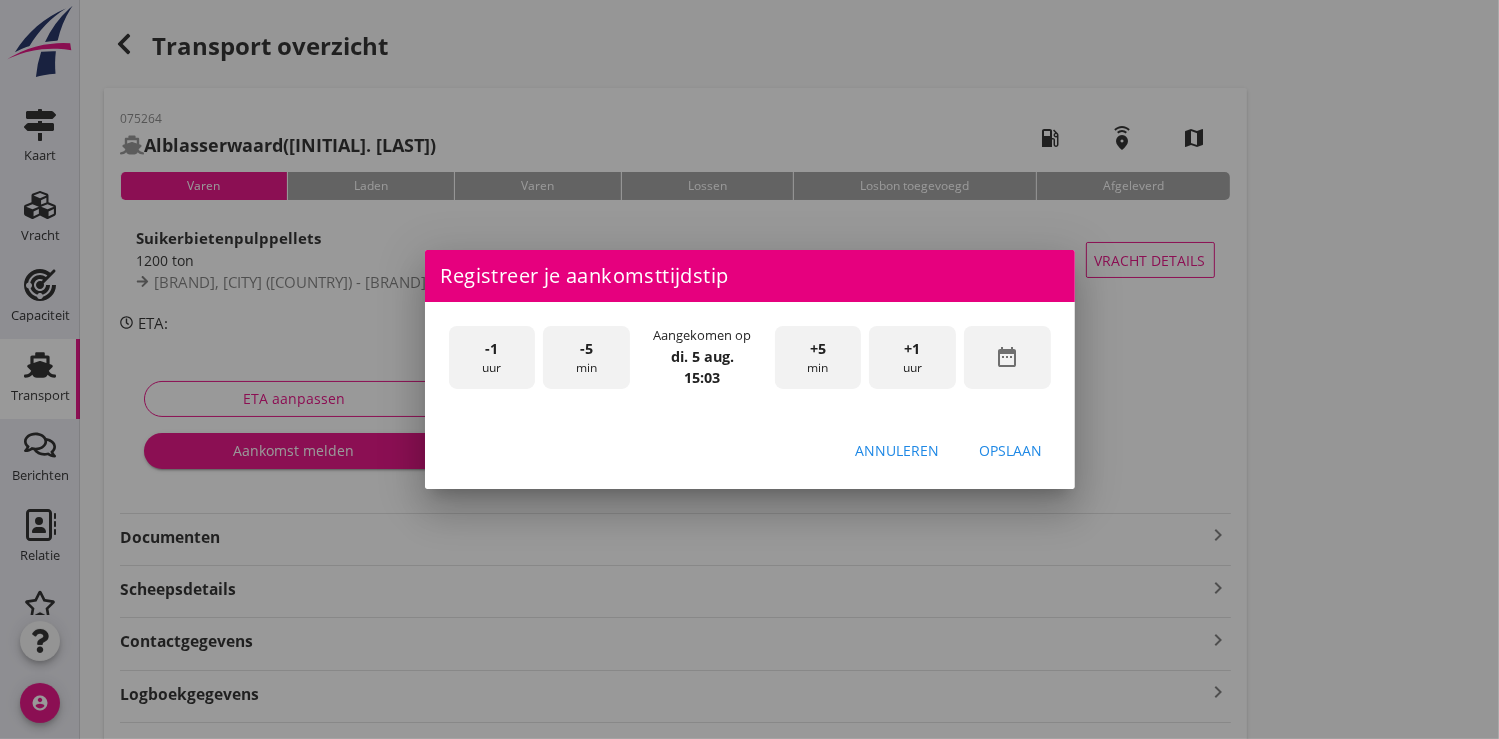 click on "date_range" at bounding box center (1007, 357) 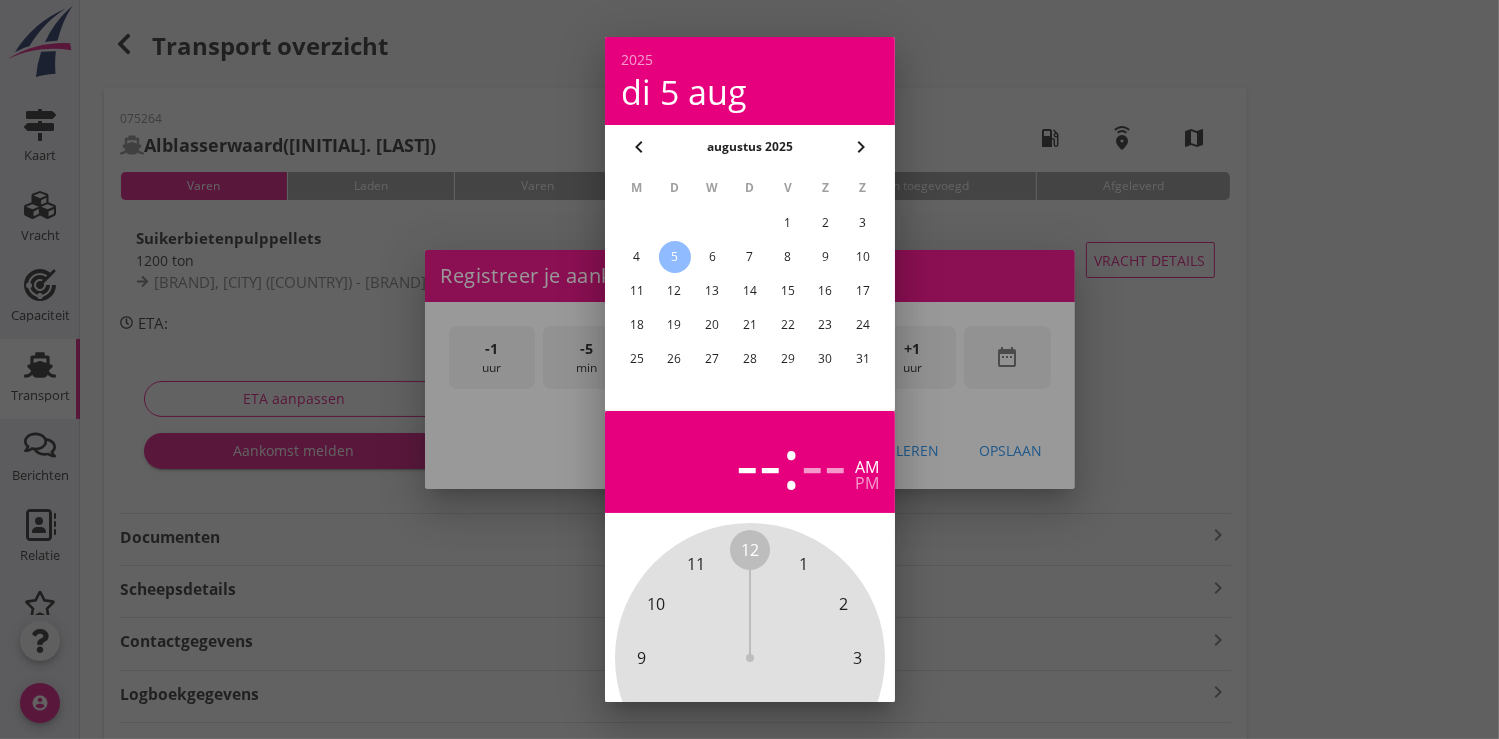 click on "2" at bounding box center (825, 223) 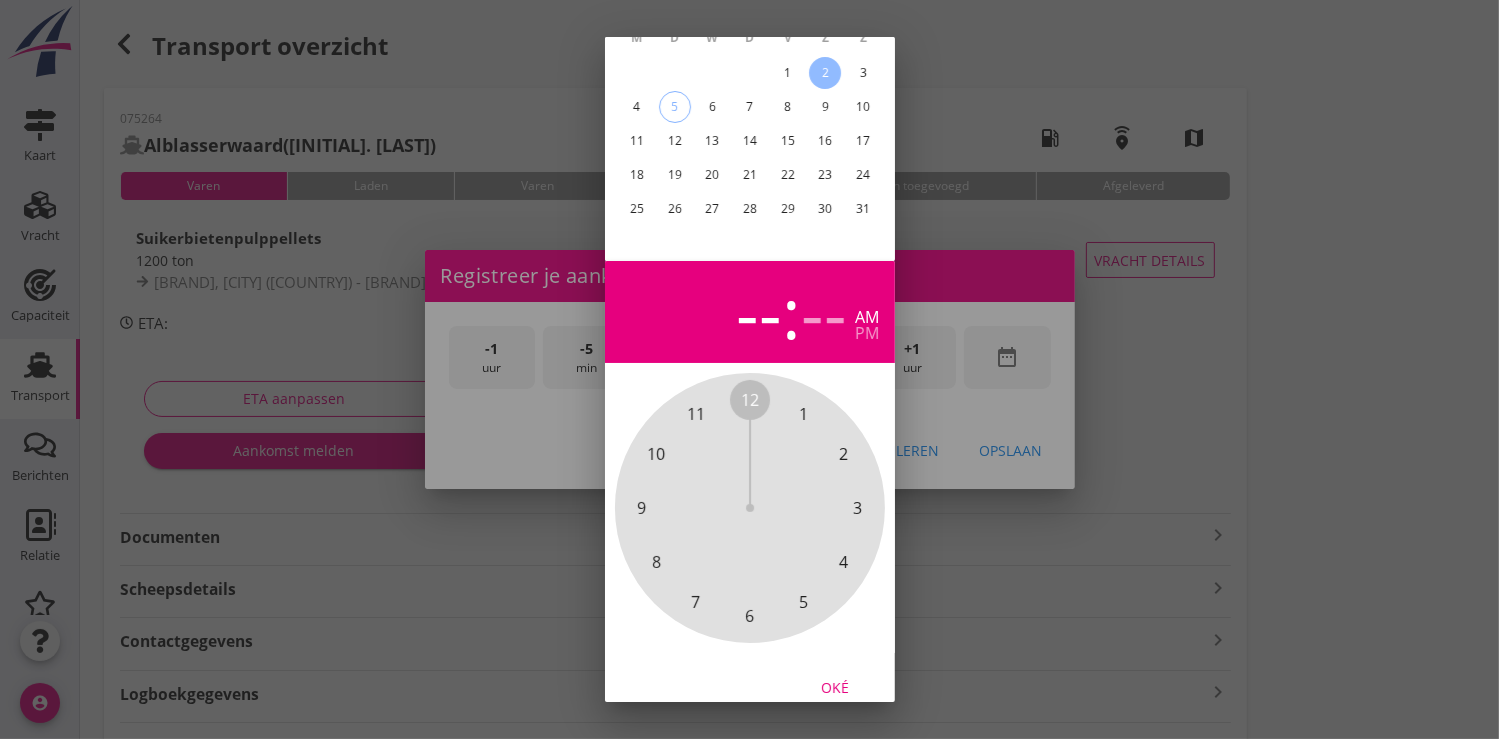 scroll, scrollTop: 185, scrollLeft: 0, axis: vertical 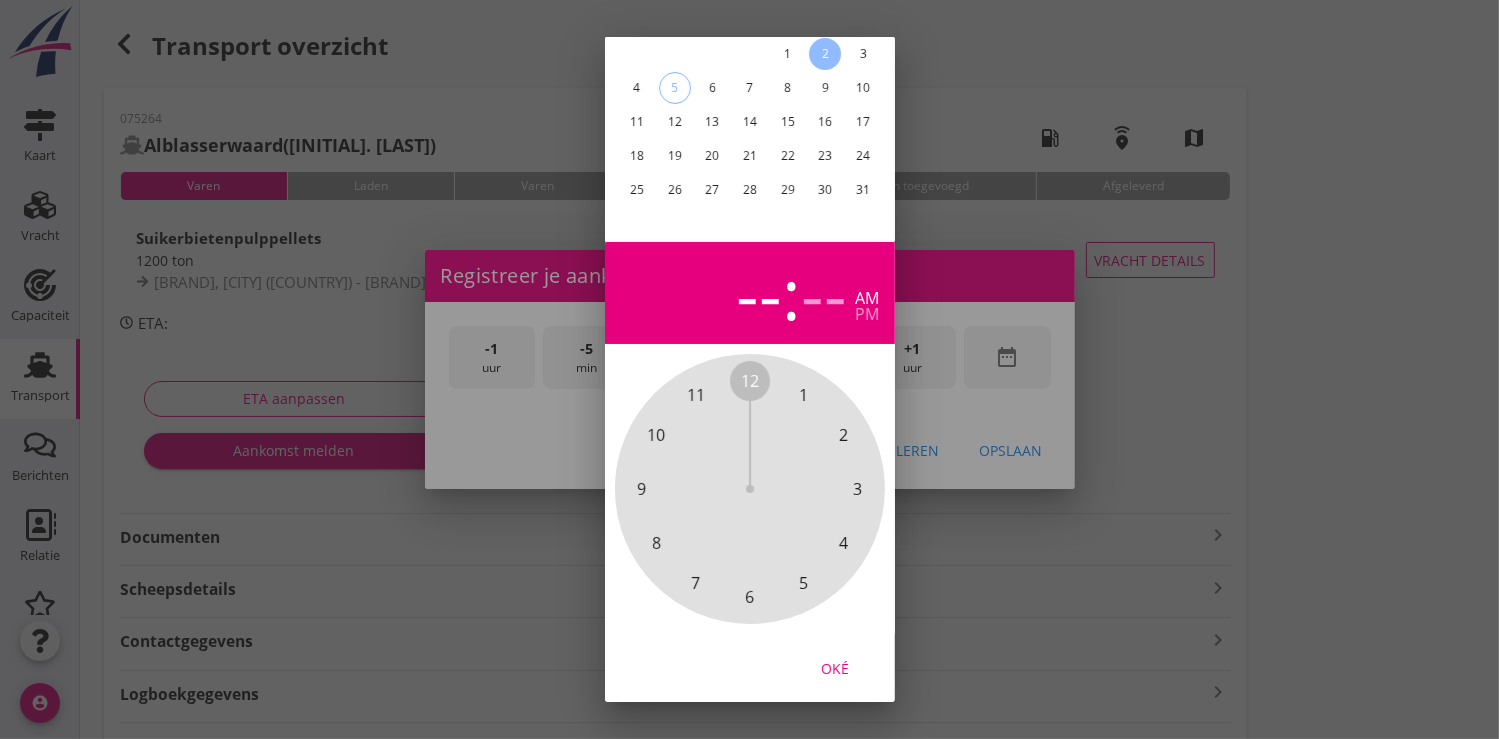 drag, startPoint x: 824, startPoint y: 653, endPoint x: 831, endPoint y: 636, distance: 18.384777 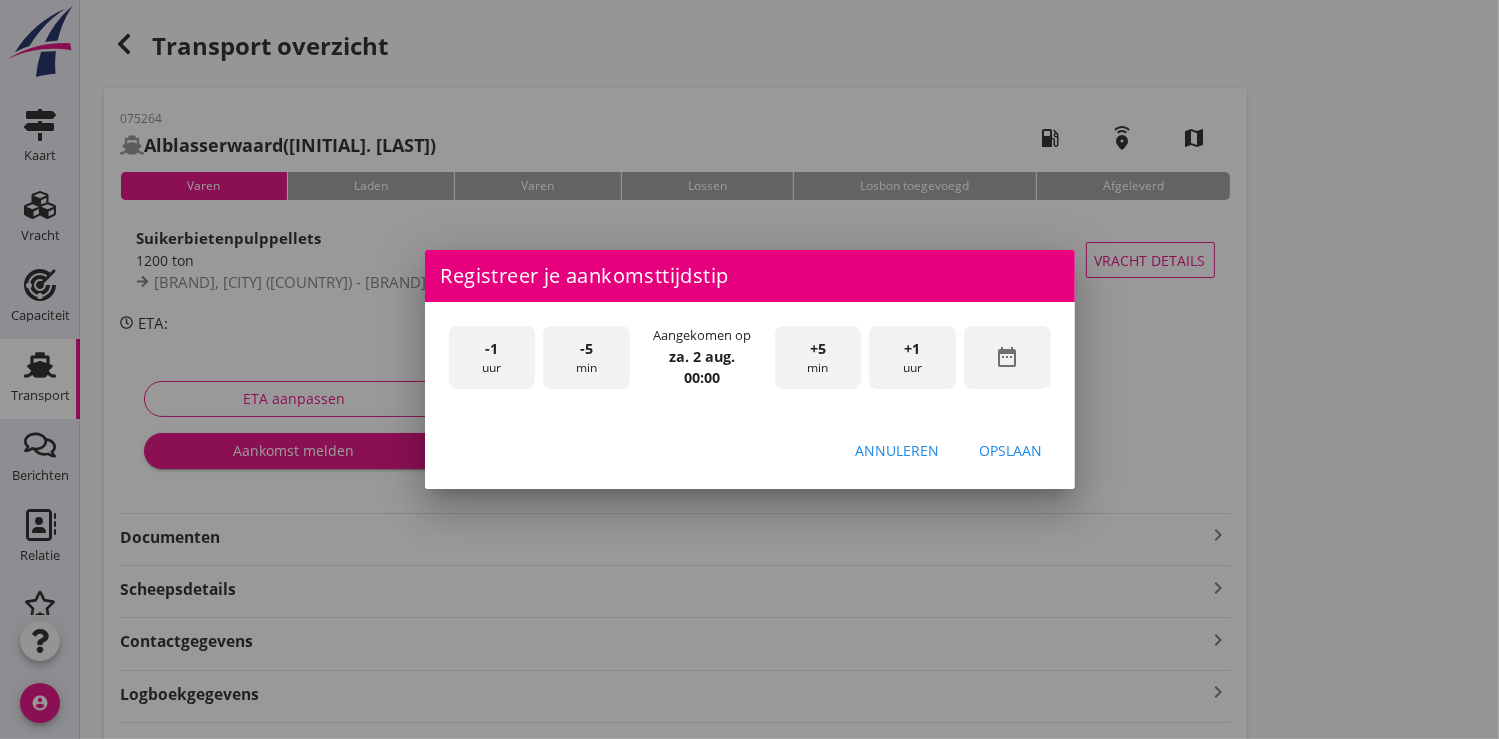 click on "+1  uur" at bounding box center (912, 357) 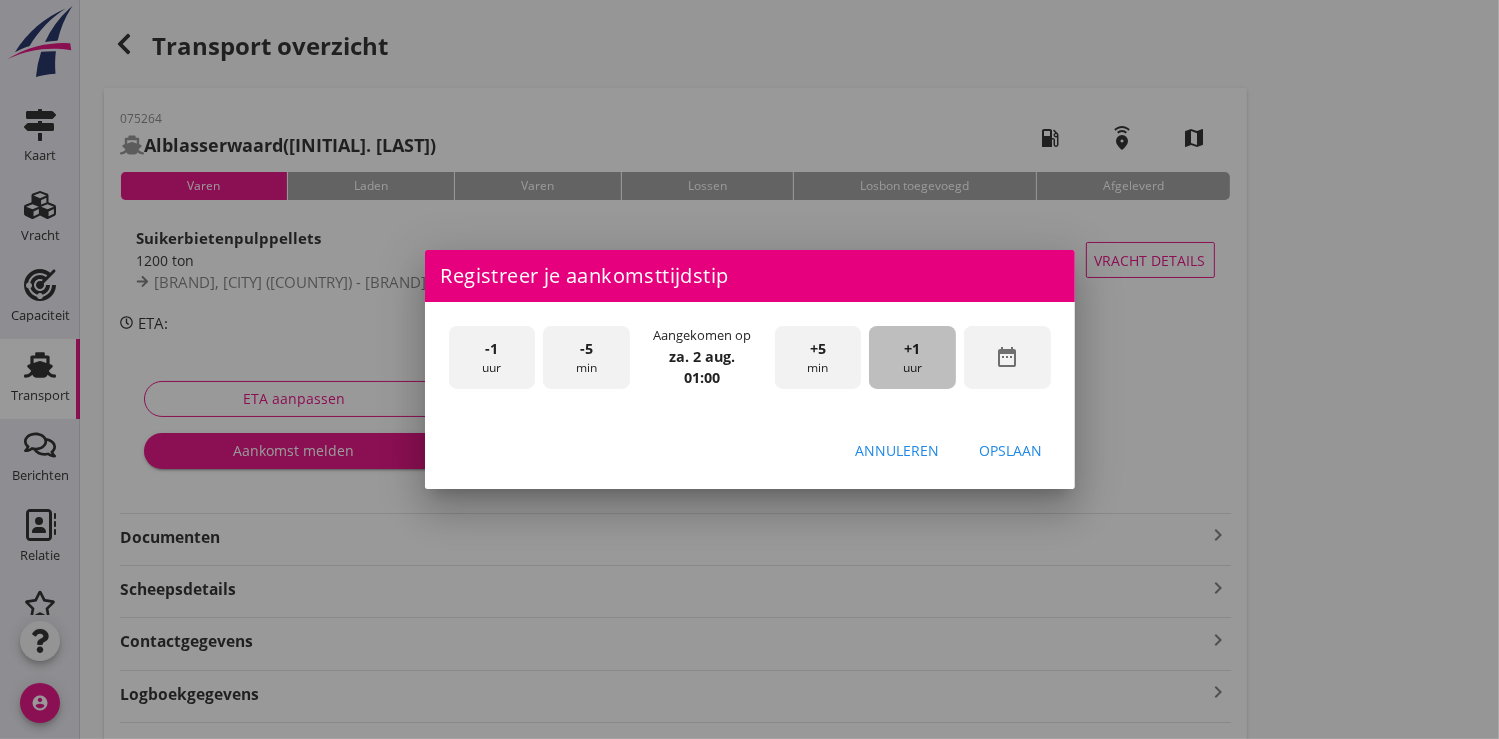 click on "+1  uur" at bounding box center [912, 357] 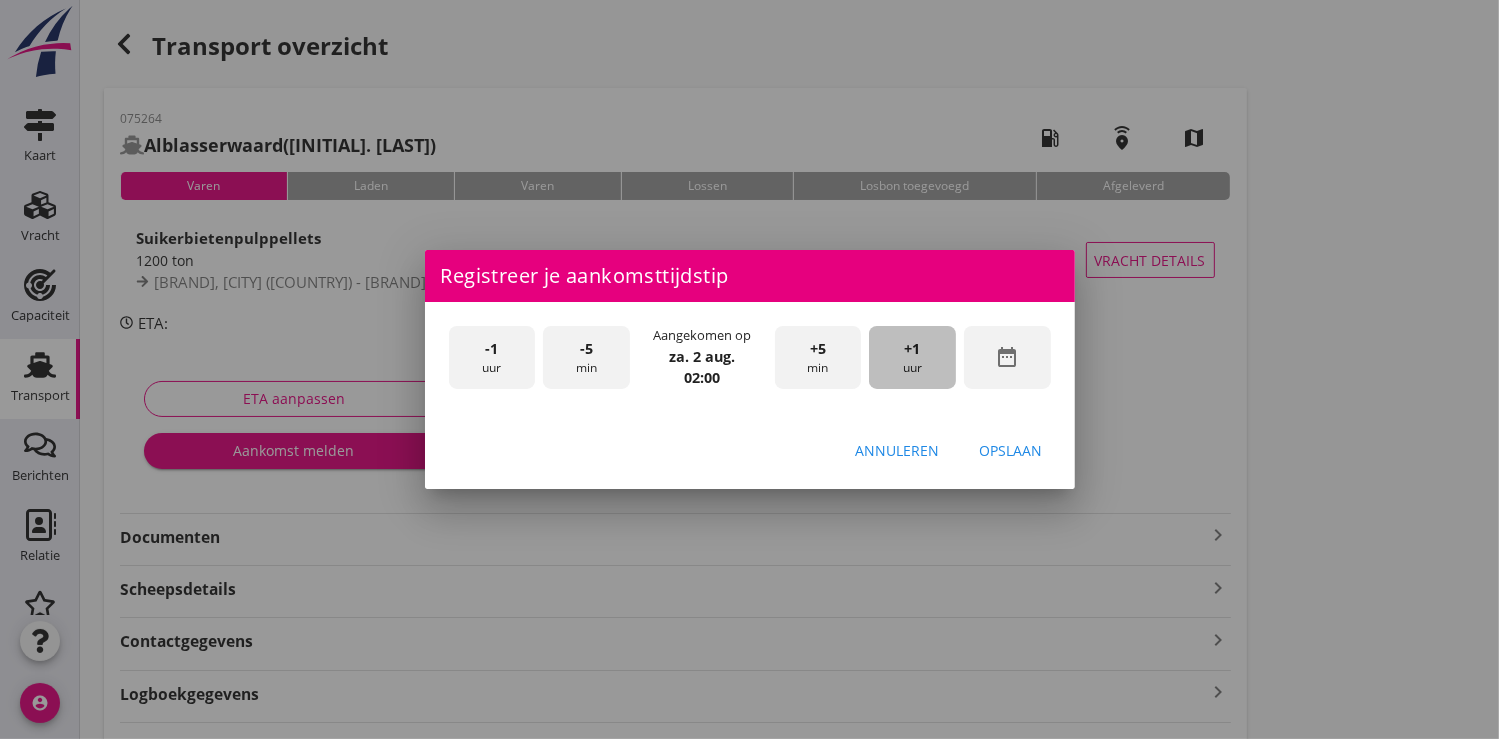 click on "+1  uur" at bounding box center [912, 357] 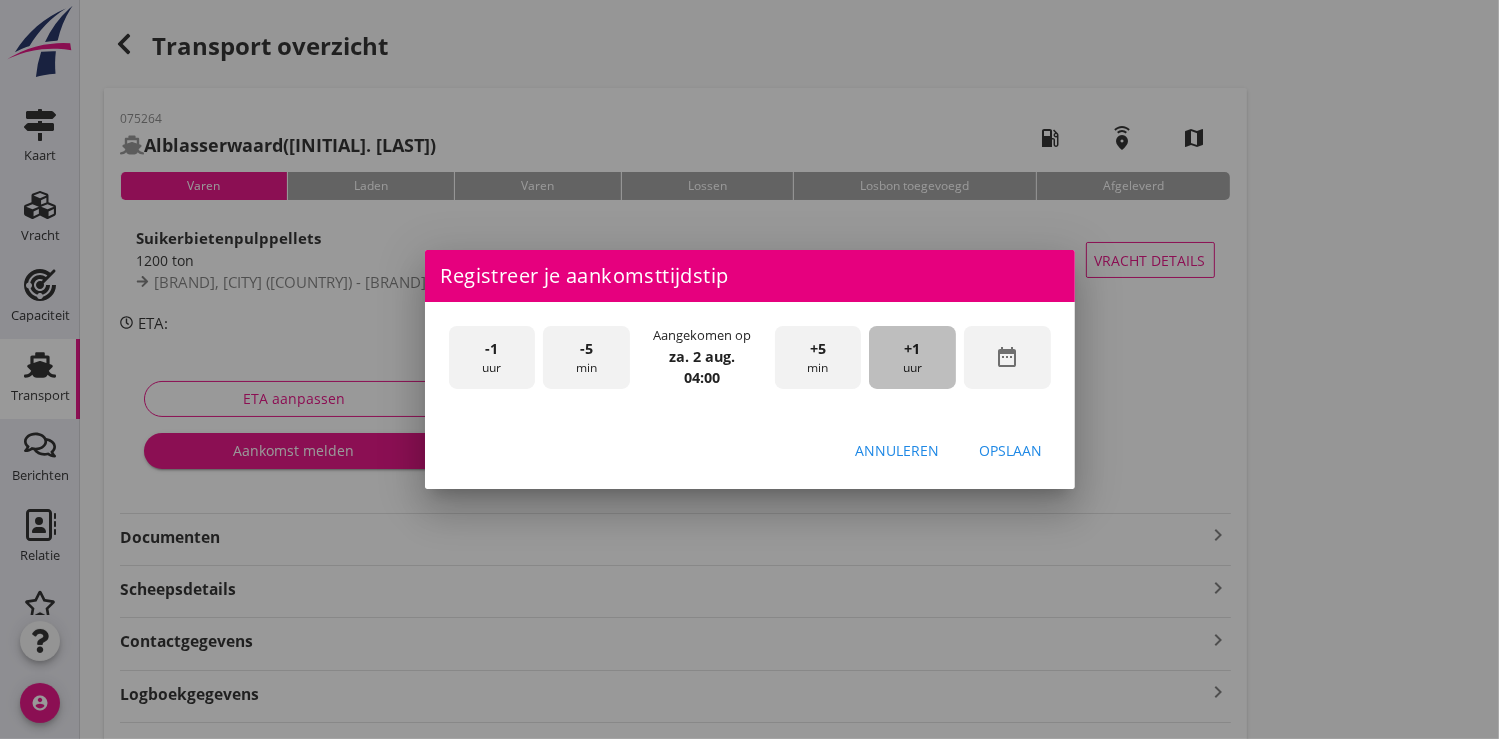 click on "+1  uur" at bounding box center [912, 357] 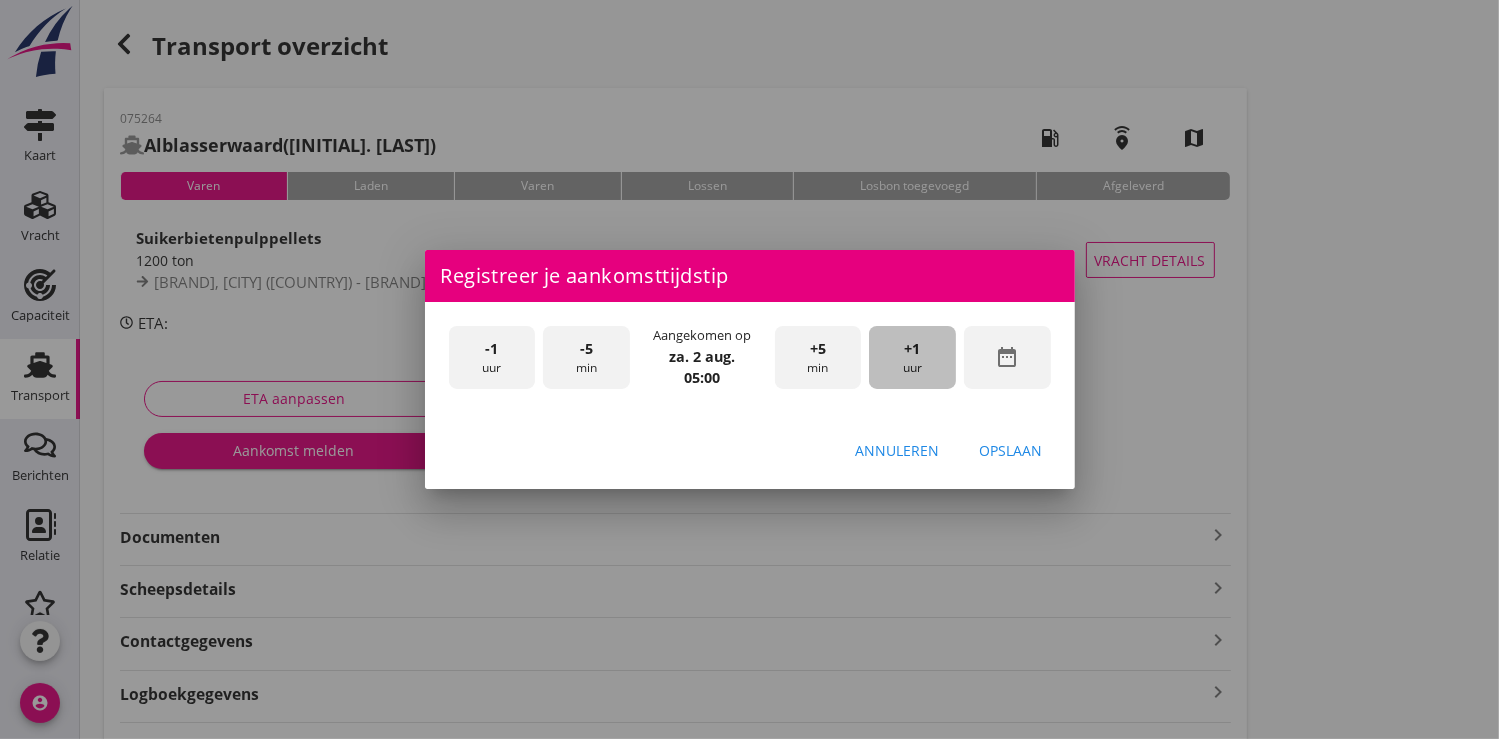 click on "+1  uur" at bounding box center [912, 357] 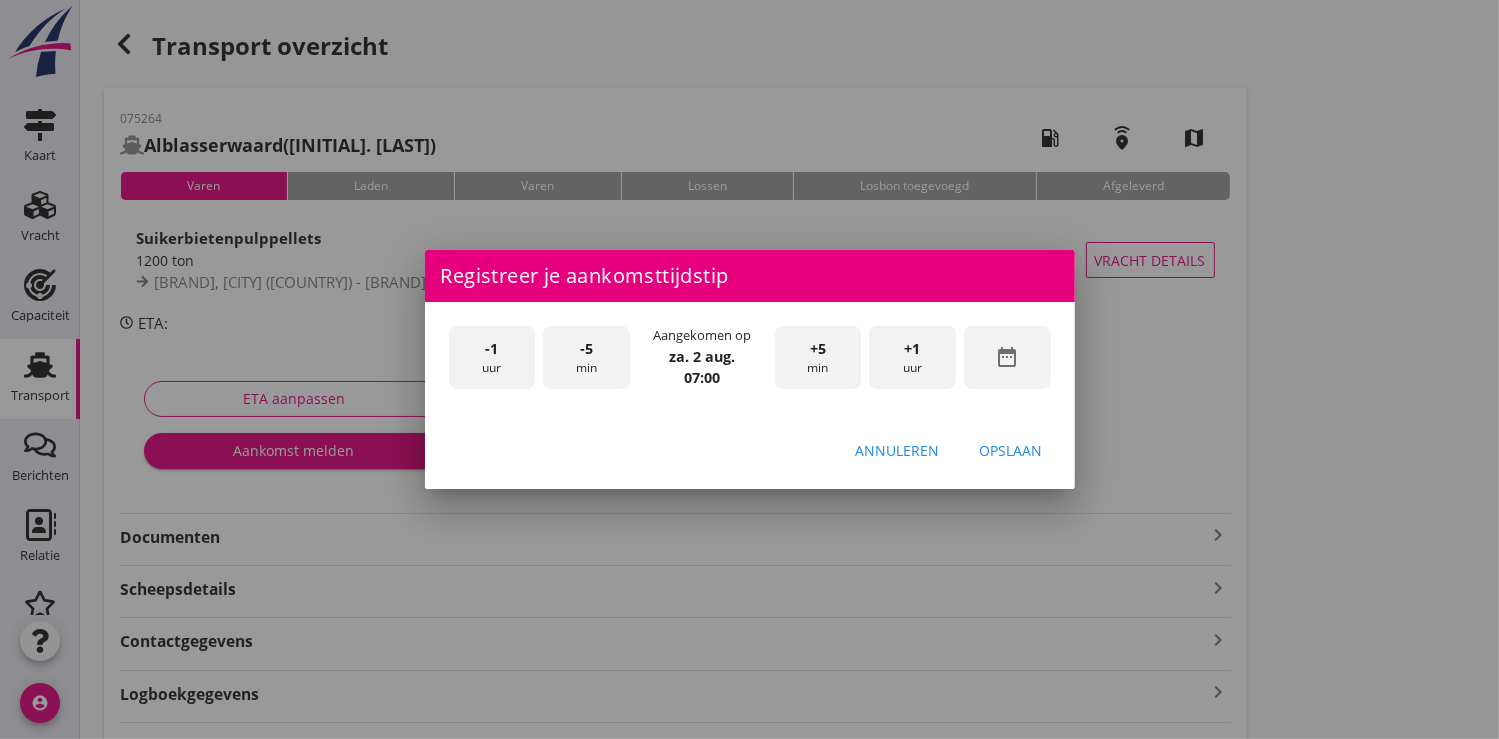 click on "+1  uur" at bounding box center [912, 357] 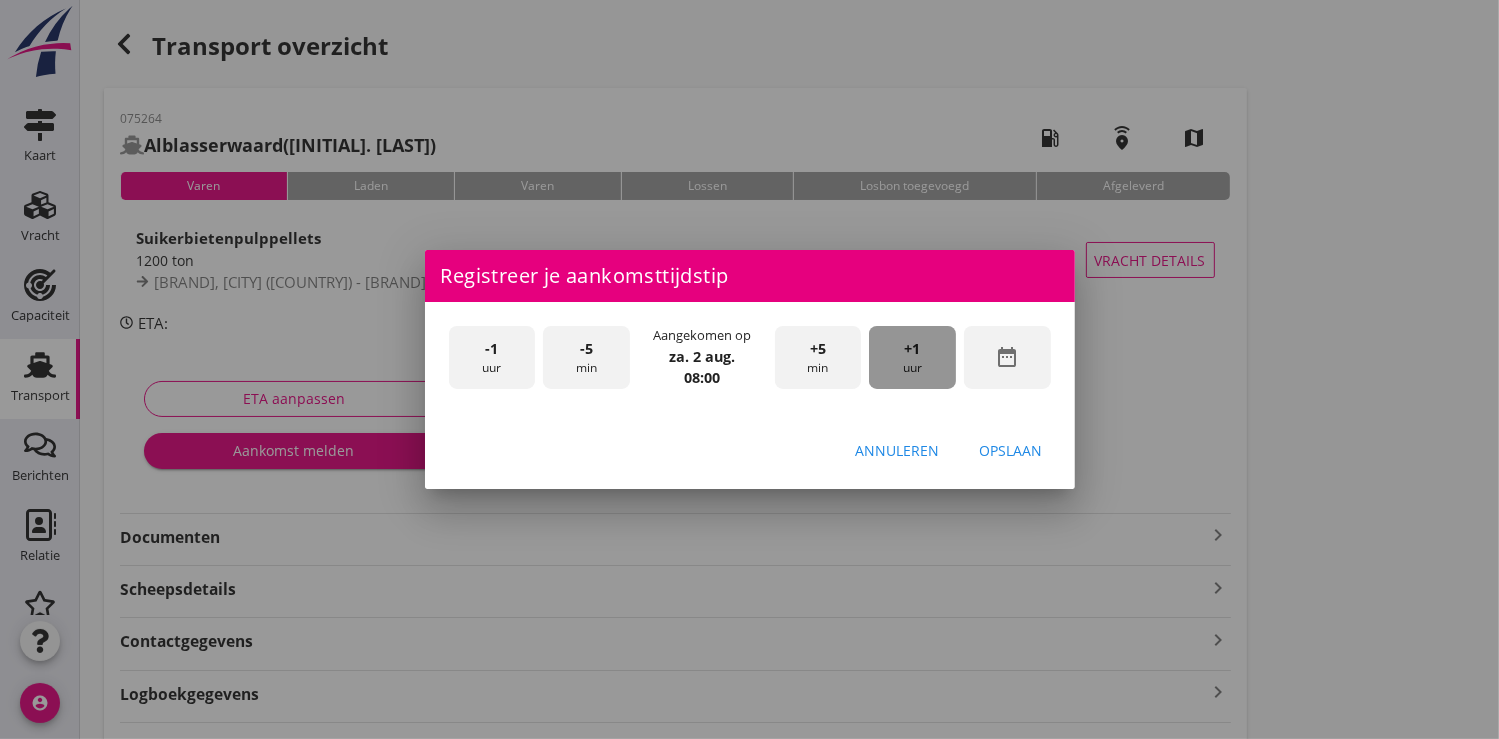 click on "+1  uur" at bounding box center [912, 357] 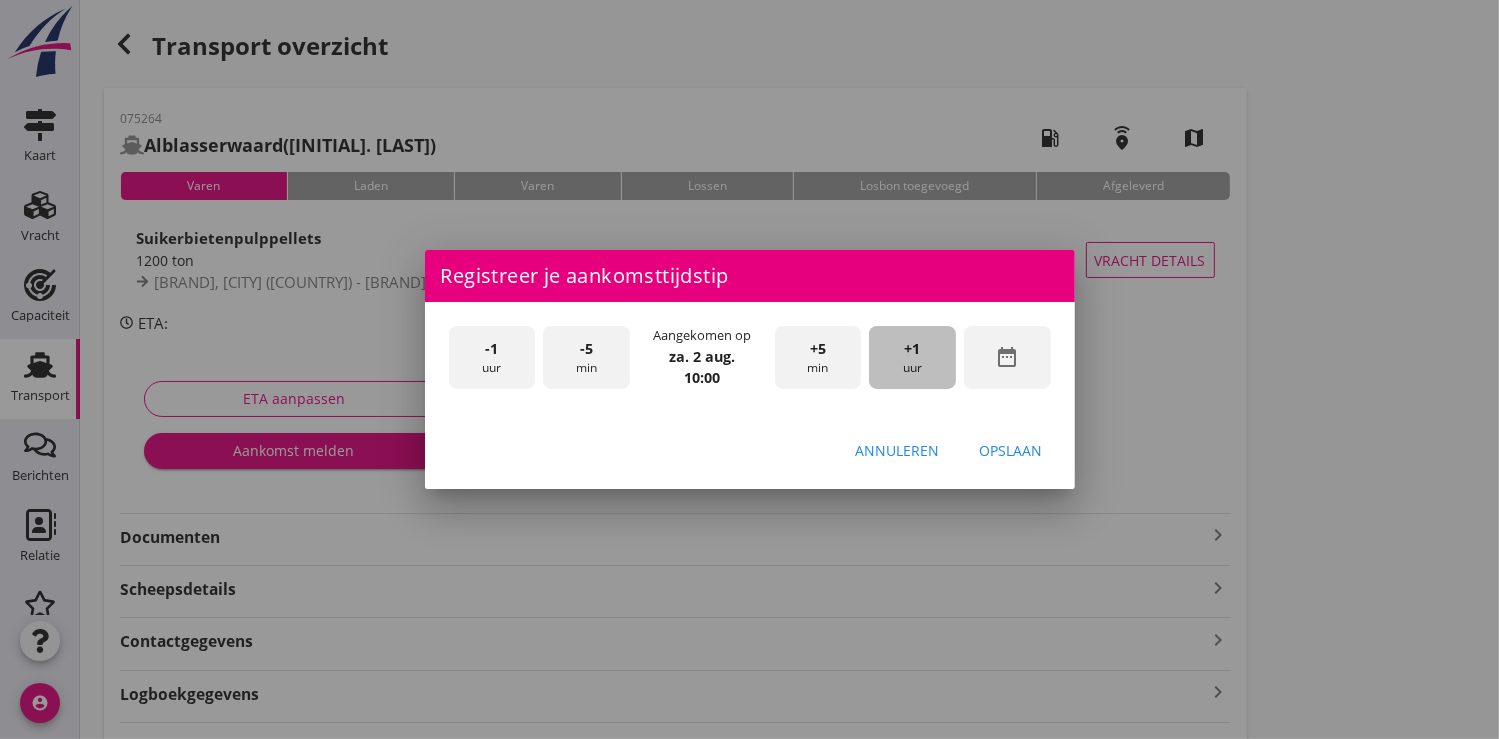 click on "+1  uur" at bounding box center [912, 357] 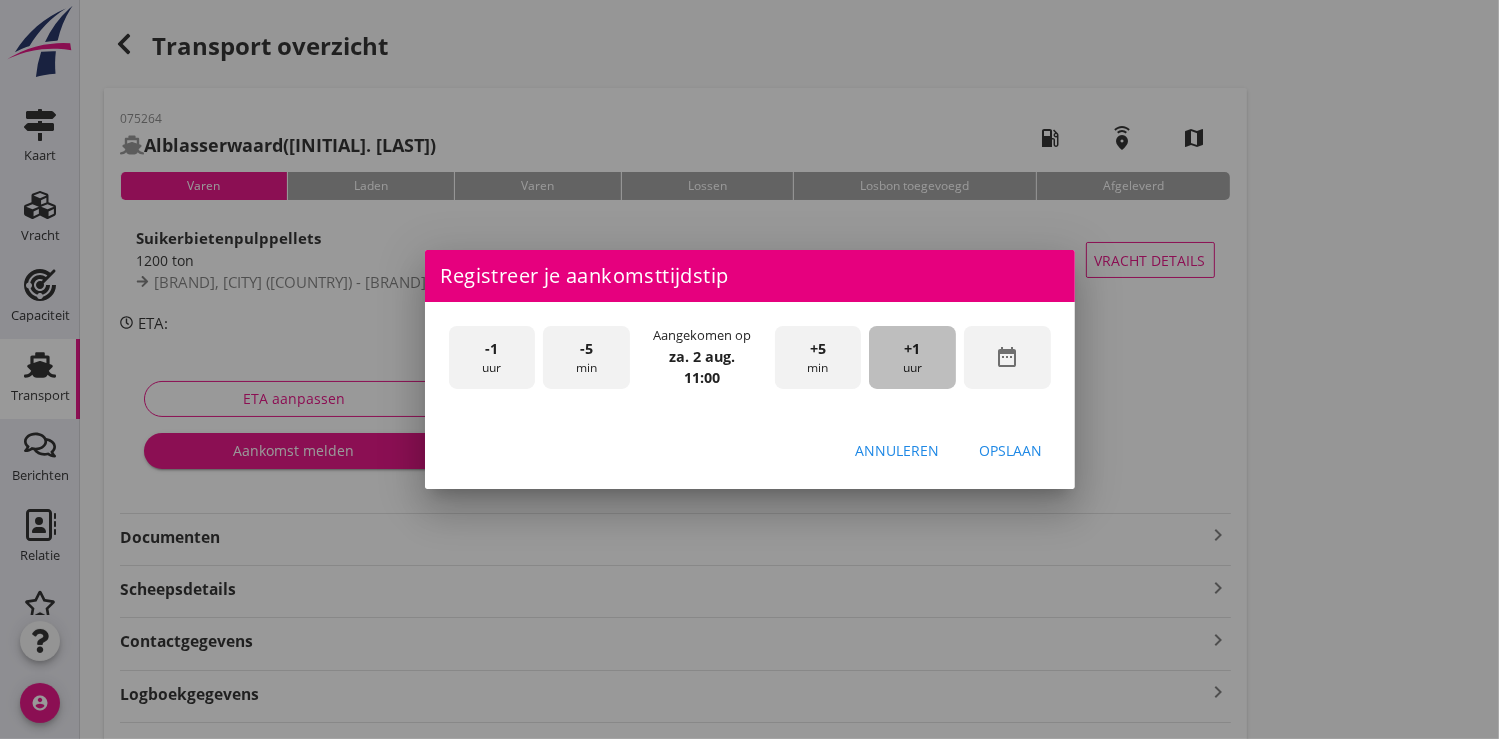click on "+1  uur" at bounding box center [912, 357] 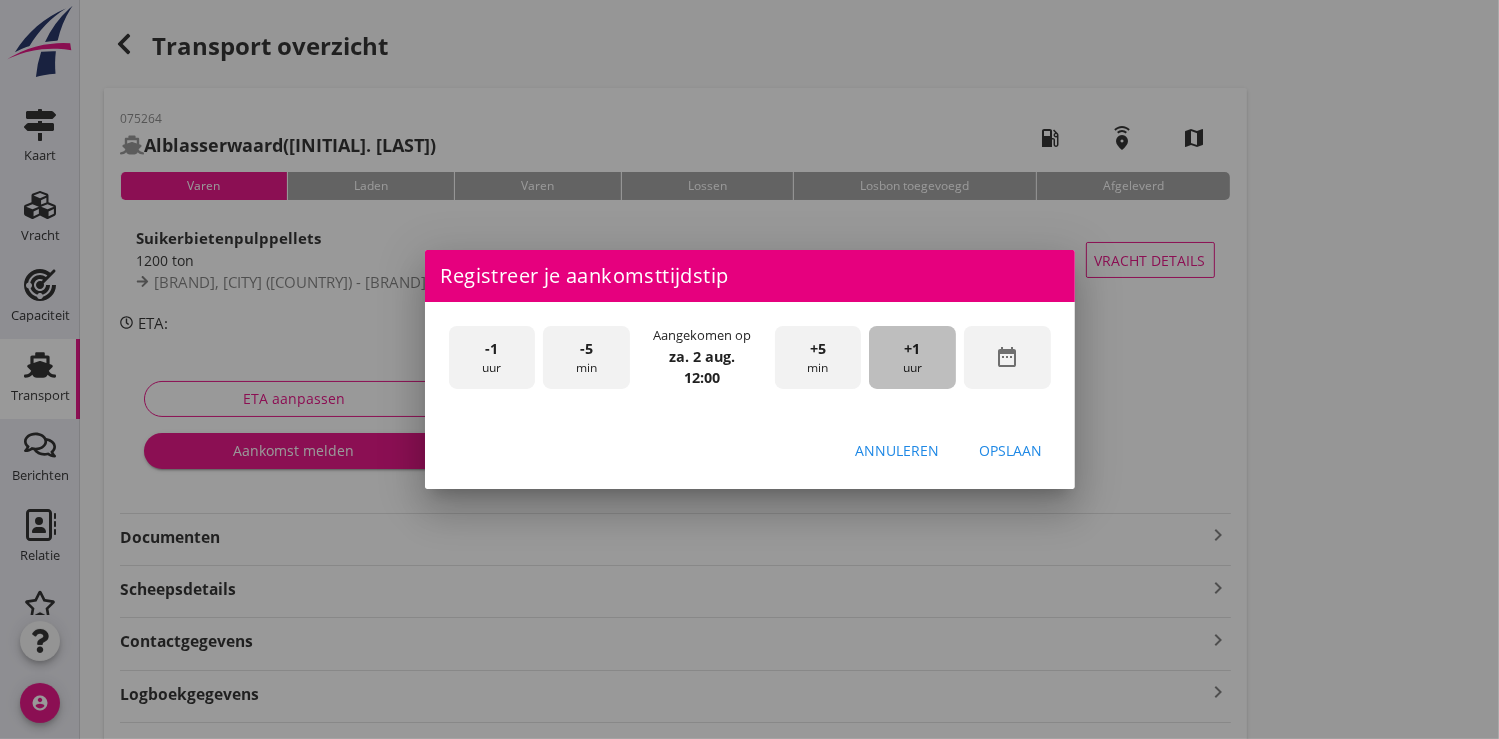 click on "+1  uur" at bounding box center [912, 357] 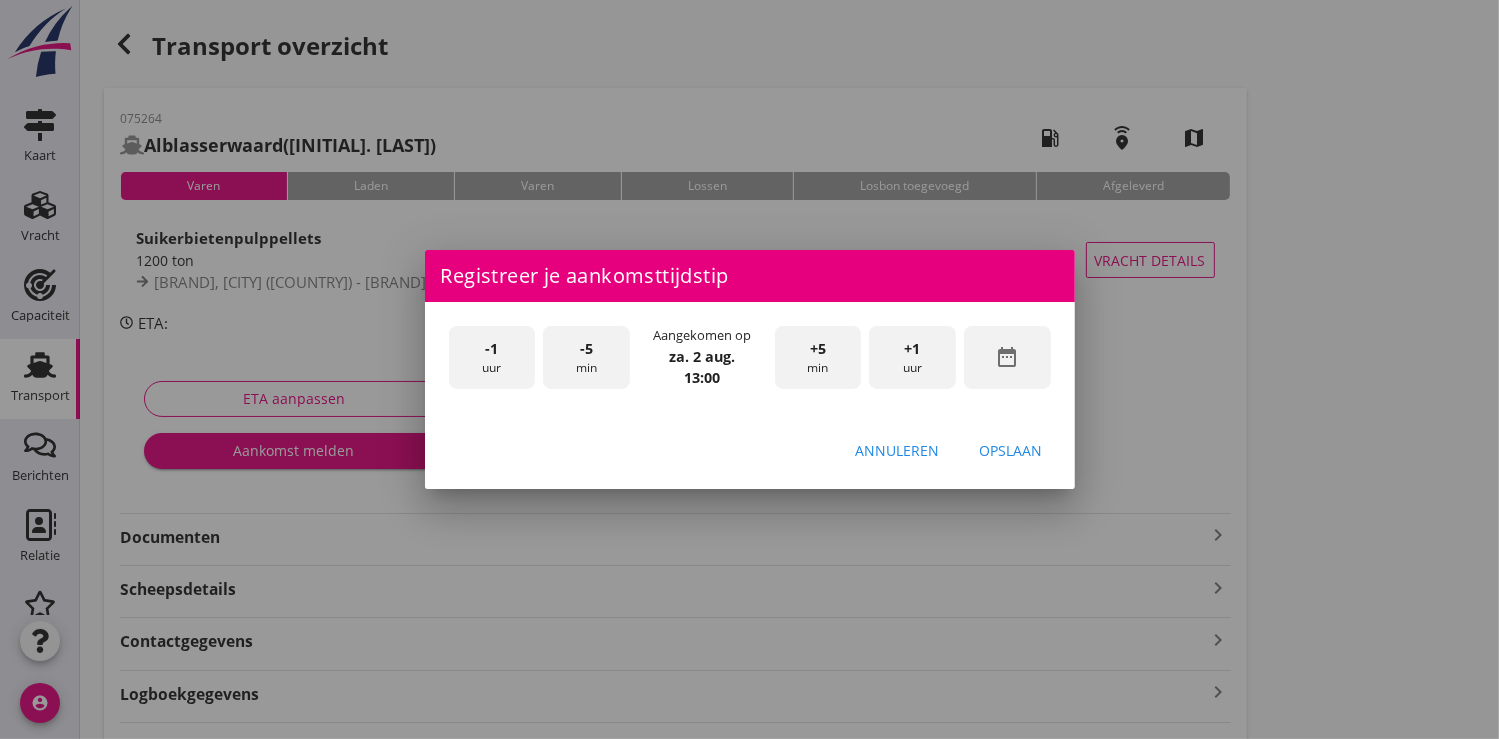 click on "+1  uur" at bounding box center [912, 357] 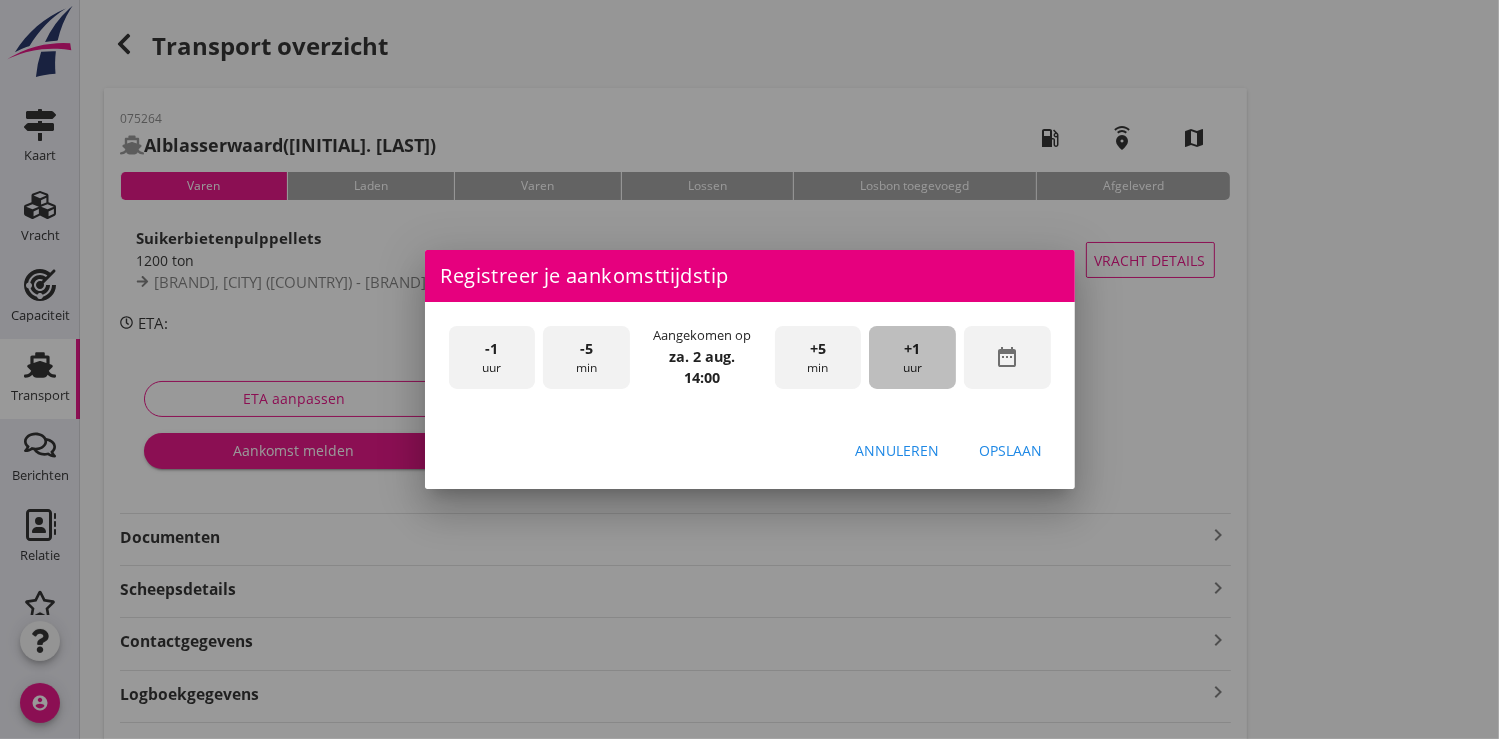 click on "+1  uur" at bounding box center [912, 357] 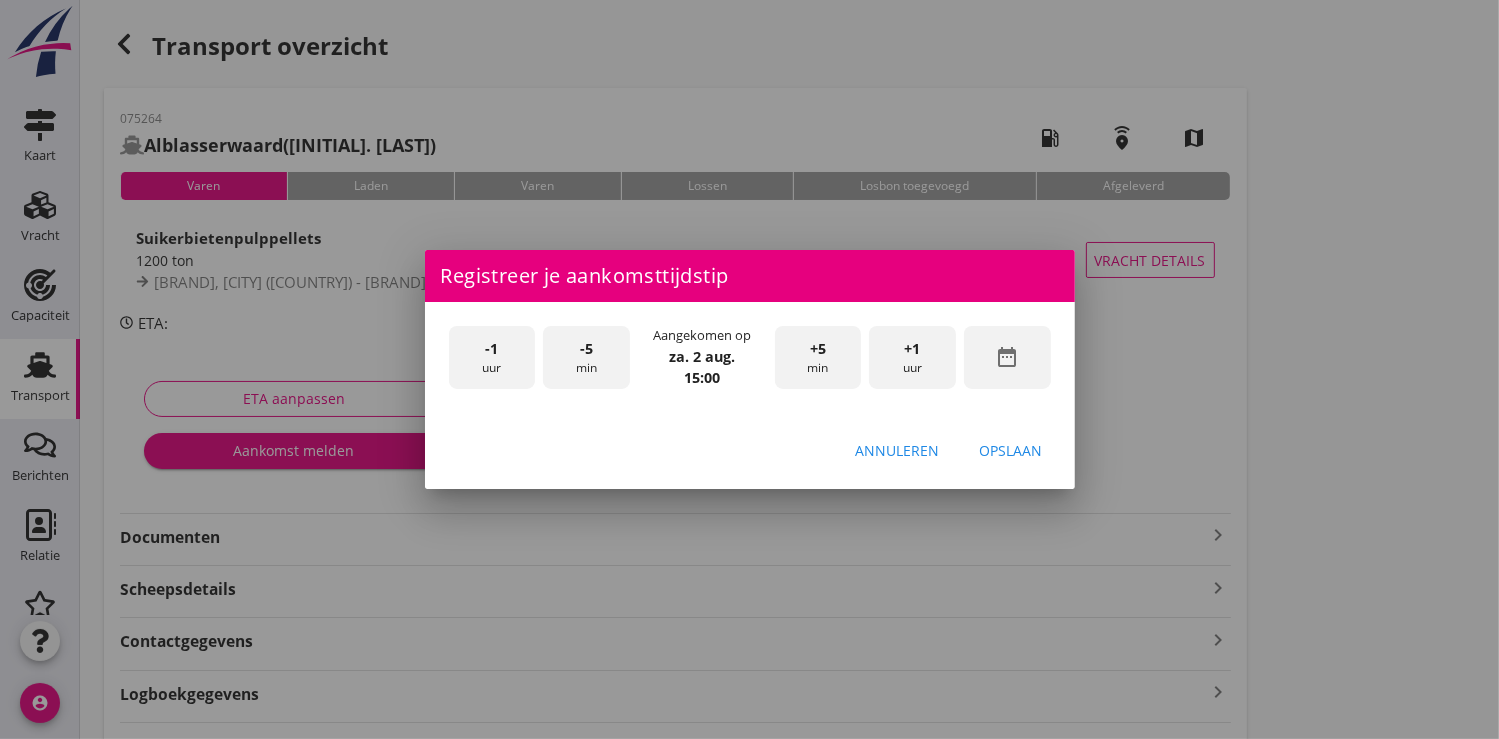 click on "Opslaan" at bounding box center (1011, 450) 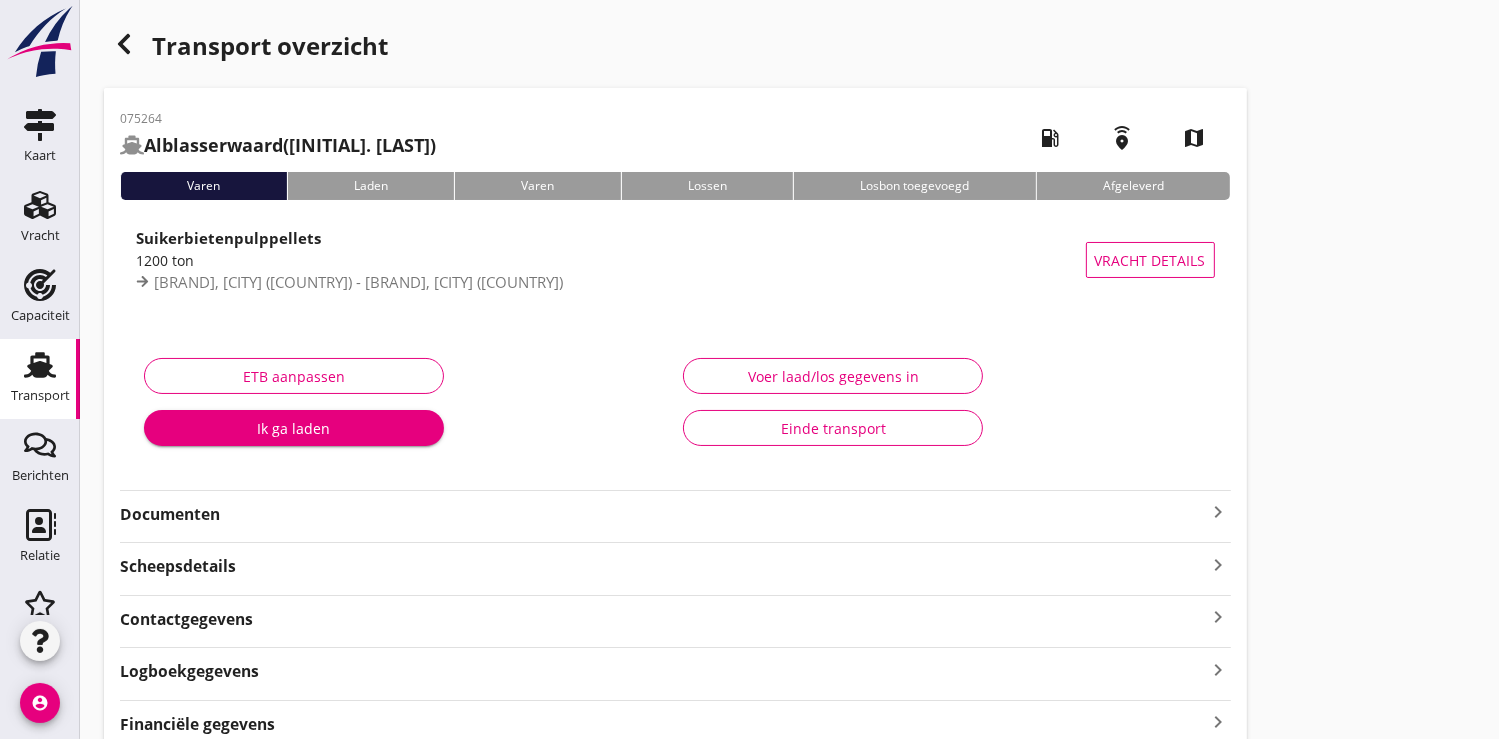 click on "Ik ga laden" at bounding box center [294, 428] 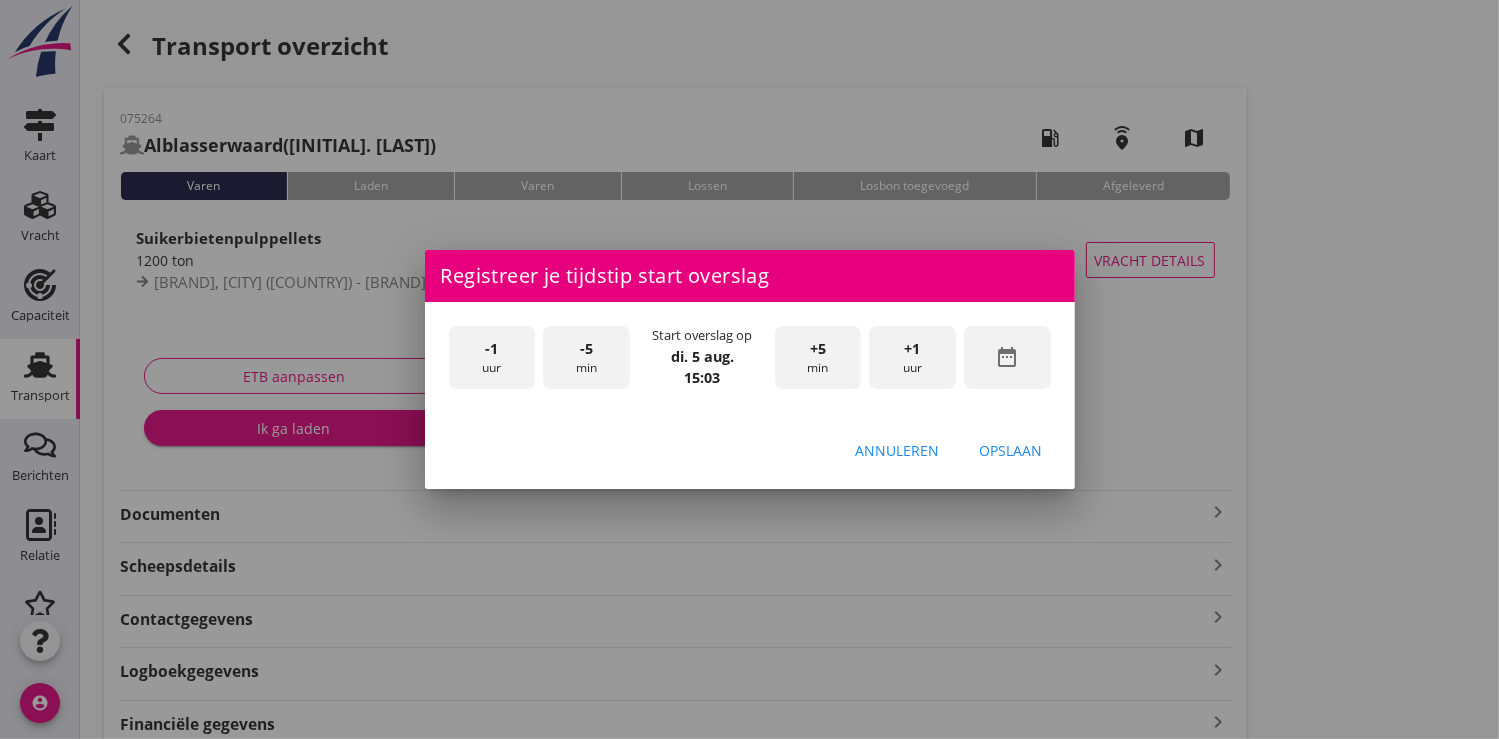 click on "date_range" at bounding box center [1007, 357] 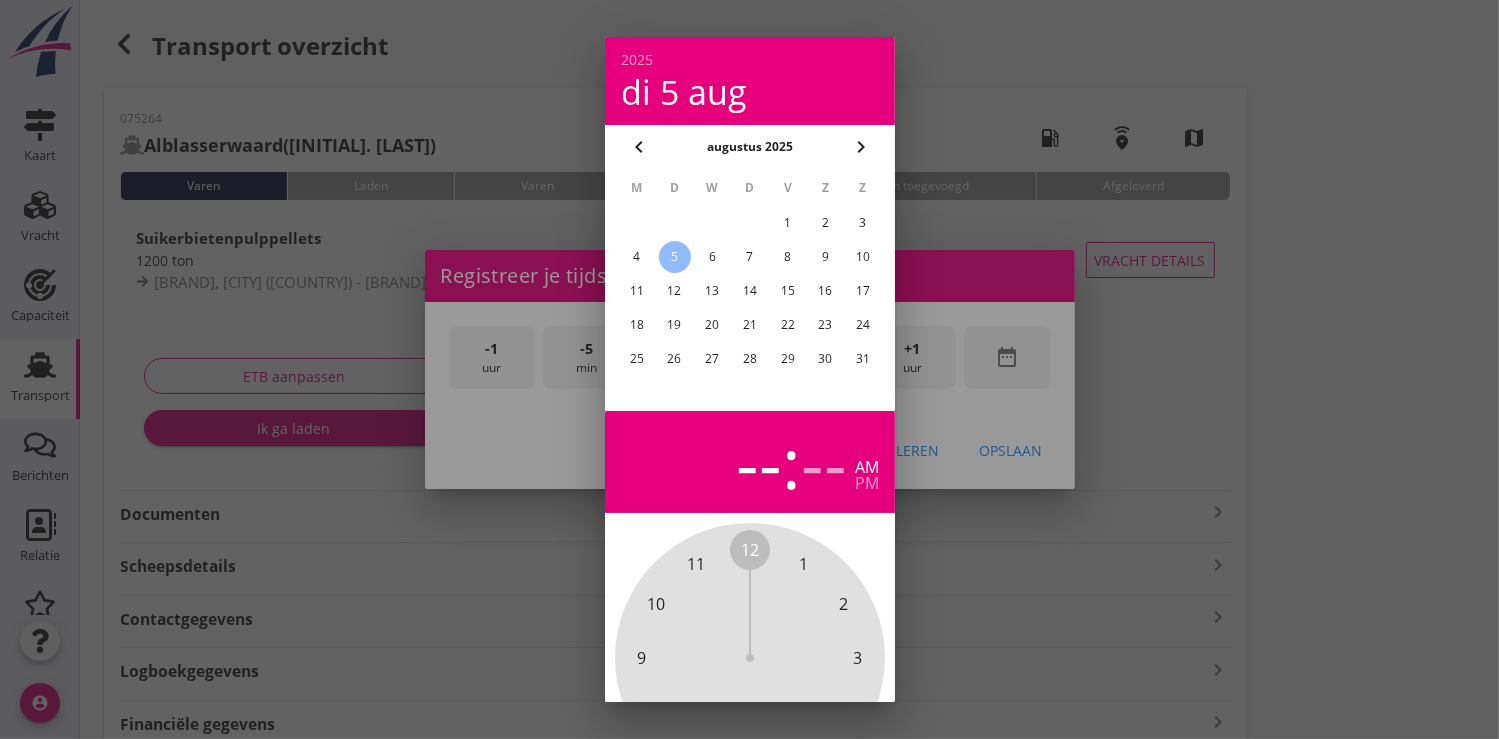 click on "4" at bounding box center (636, 257) 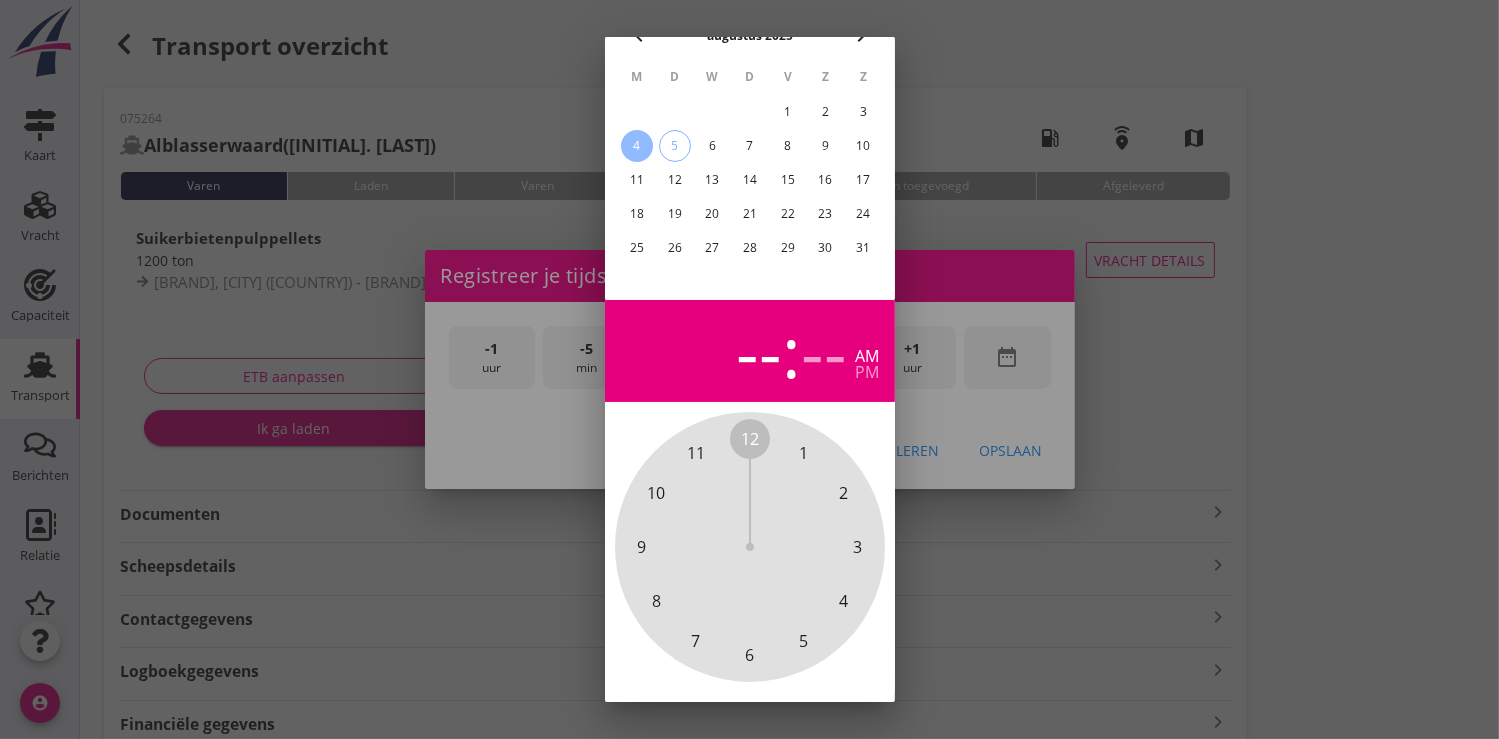 scroll, scrollTop: 185, scrollLeft: 0, axis: vertical 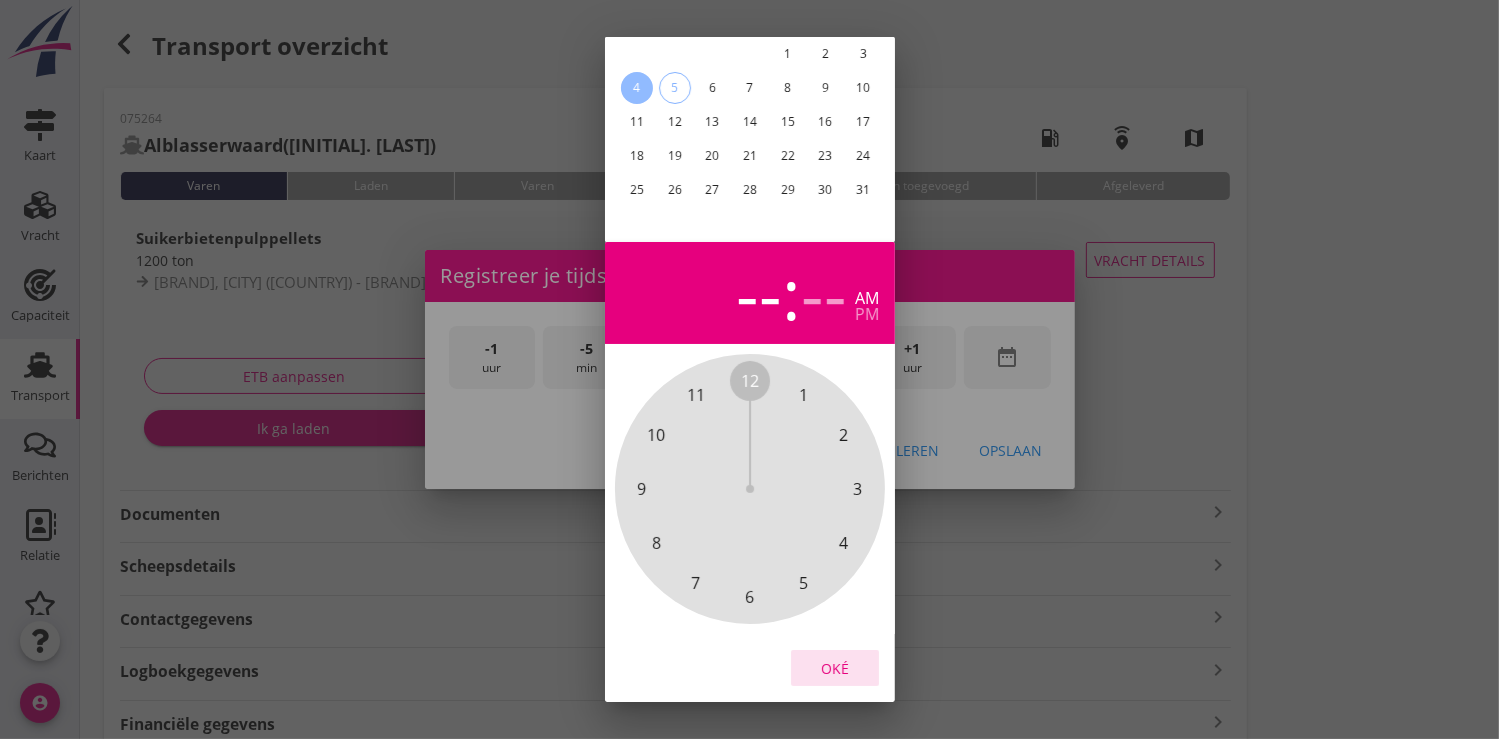 drag, startPoint x: 820, startPoint y: 644, endPoint x: 863, endPoint y: 496, distance: 154.12009 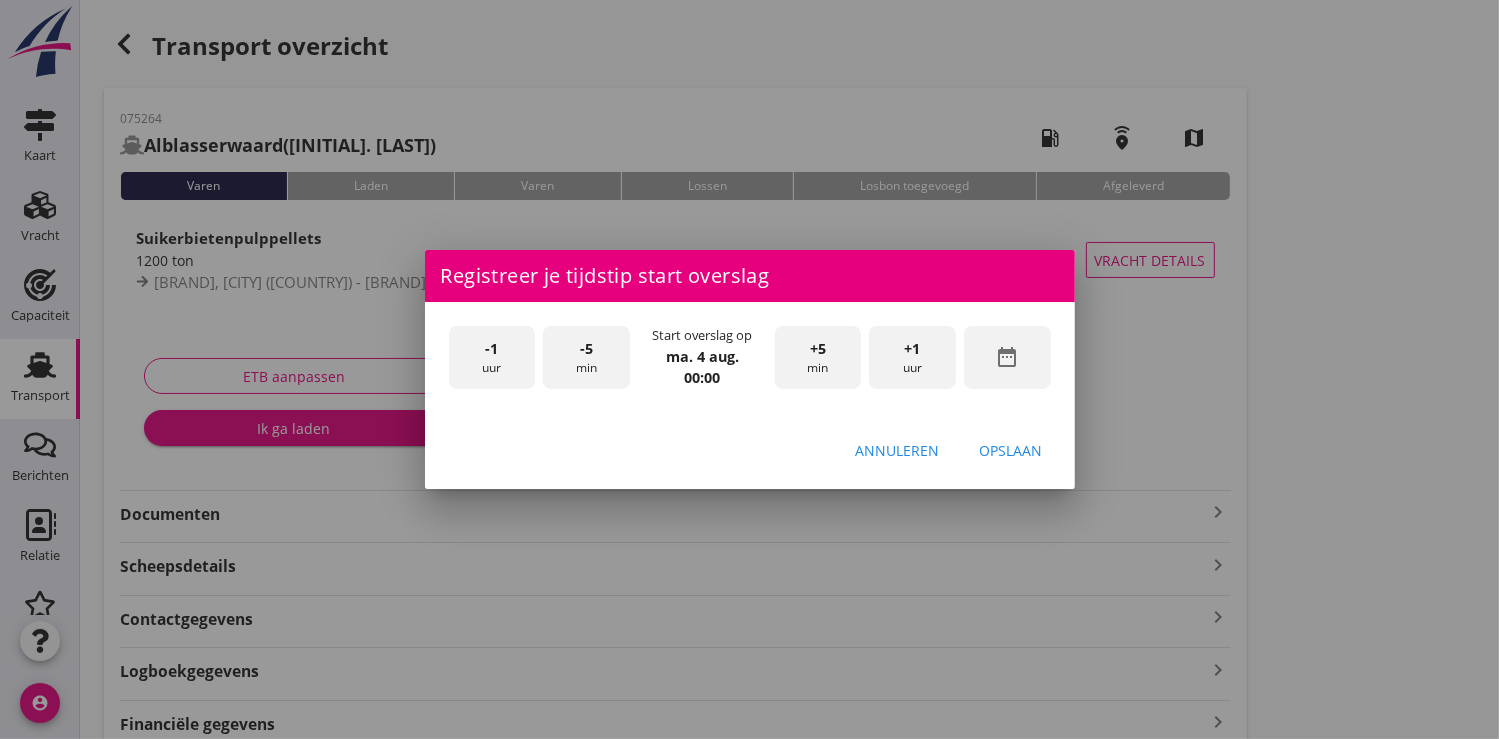 click on "+1" at bounding box center [913, 349] 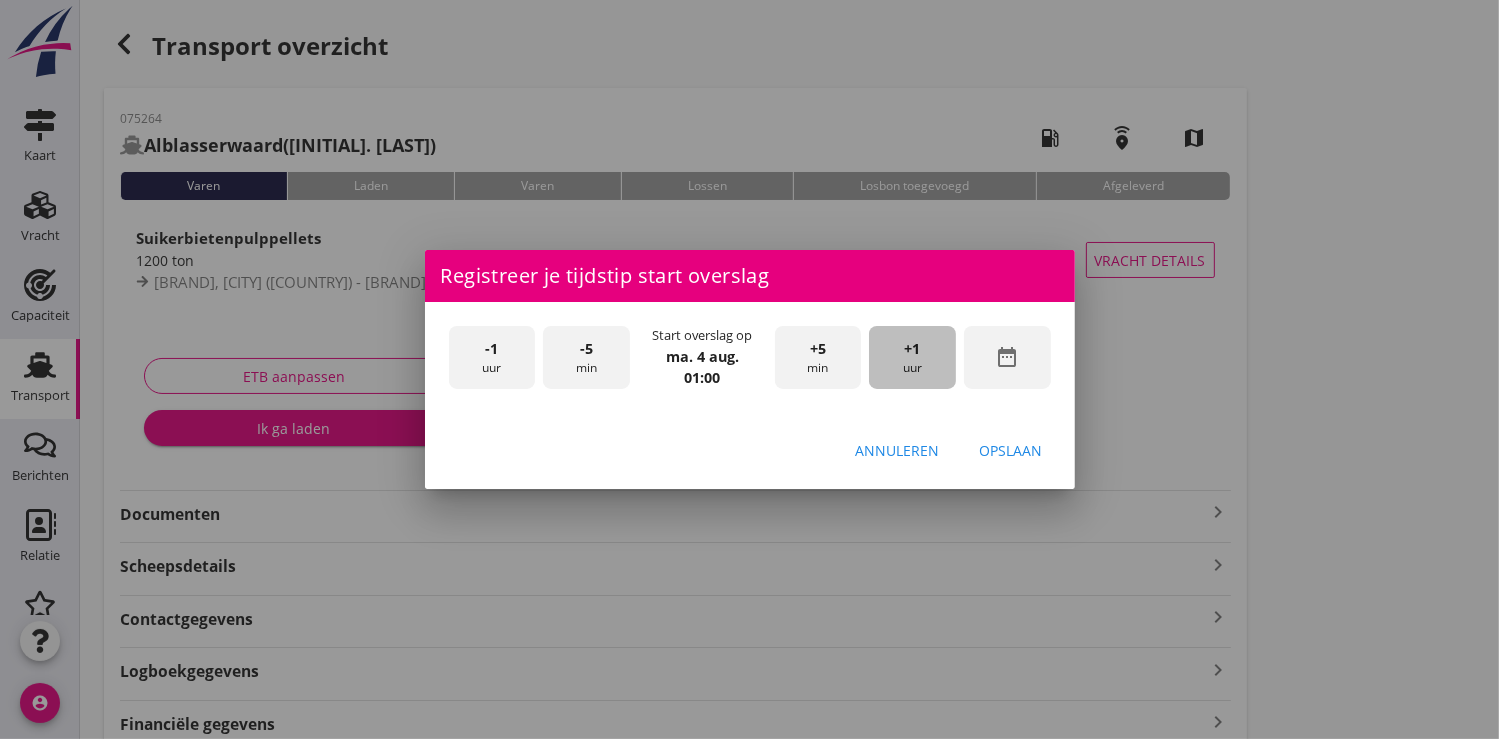 click on "+1" at bounding box center [913, 349] 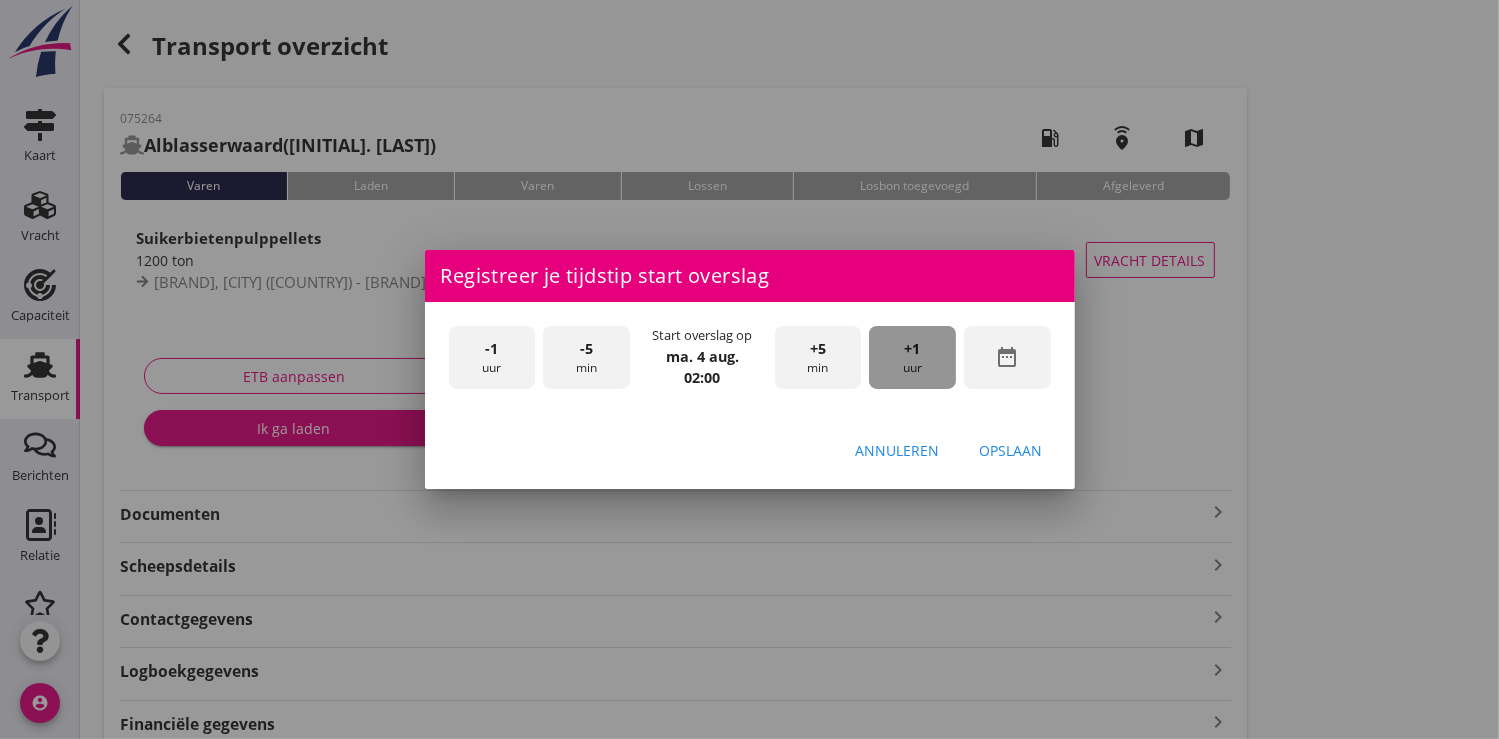 click on "+1" at bounding box center [913, 349] 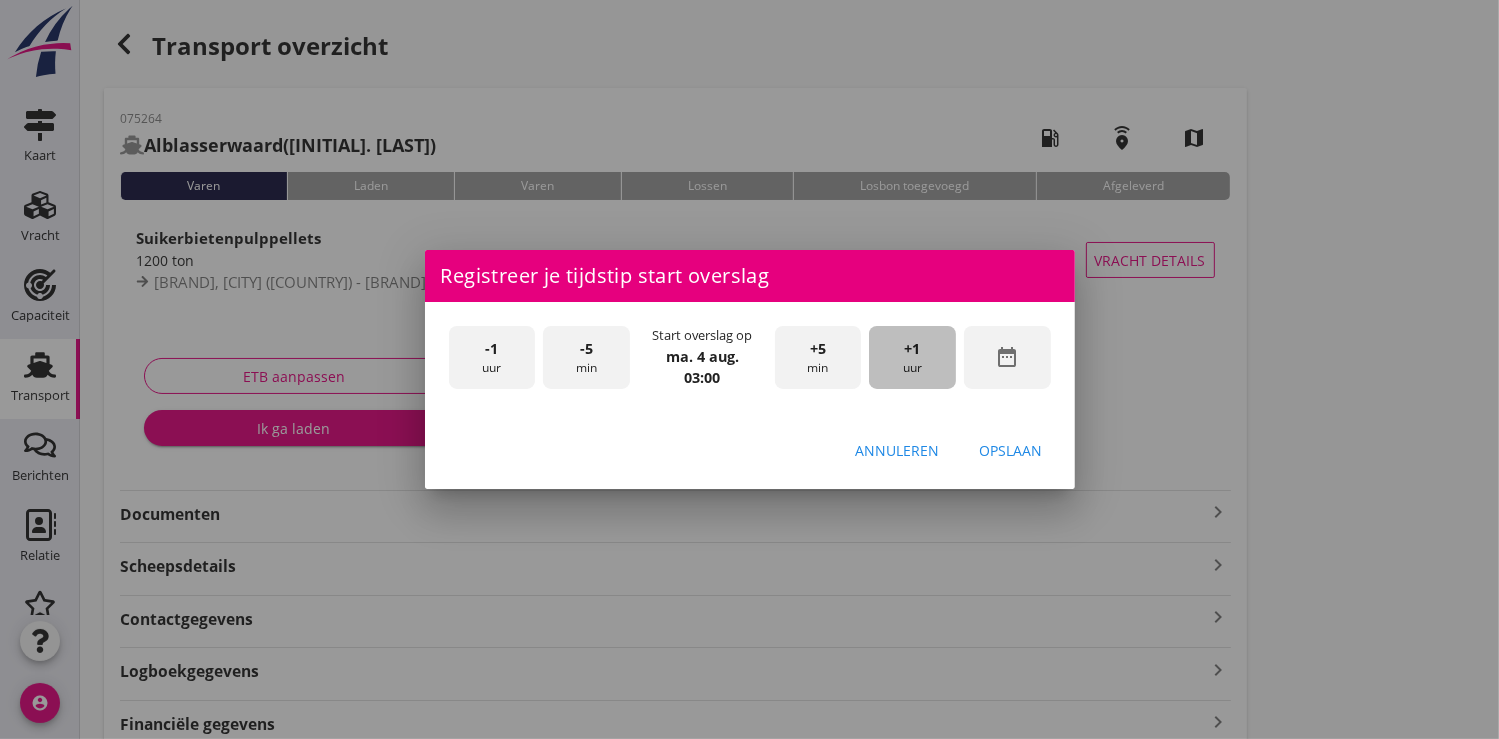 click on "+1" at bounding box center [913, 349] 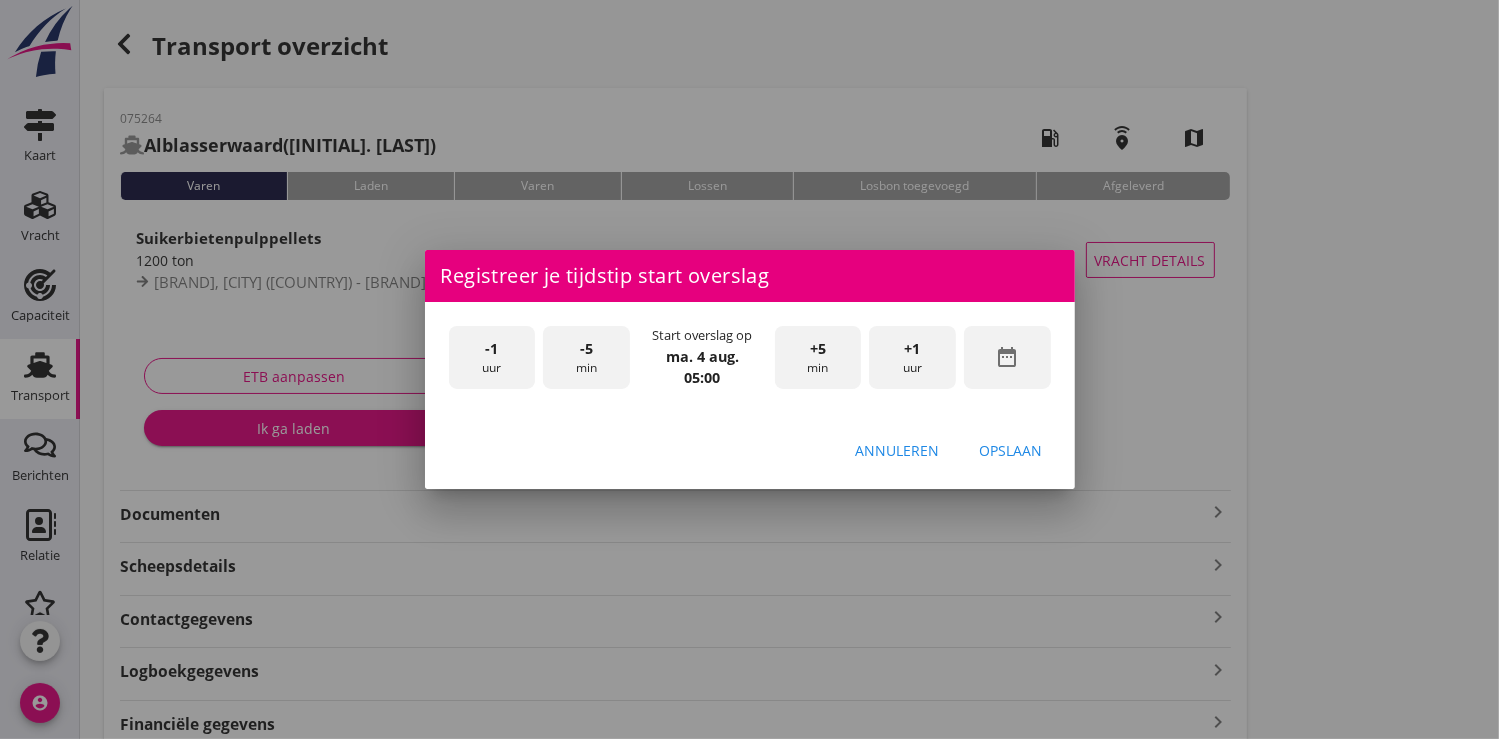 click on "+1" at bounding box center [913, 349] 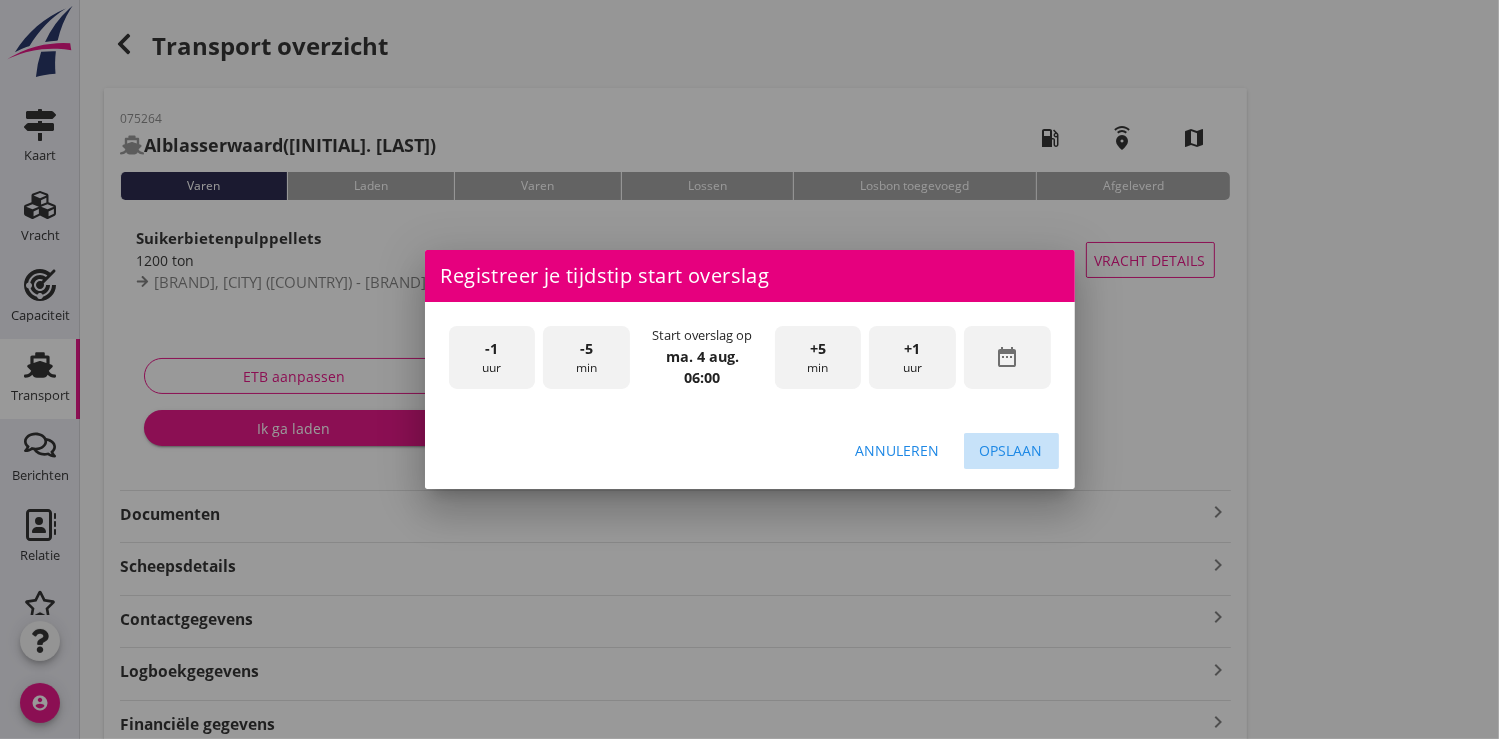 click on "Opslaan" at bounding box center (1011, 450) 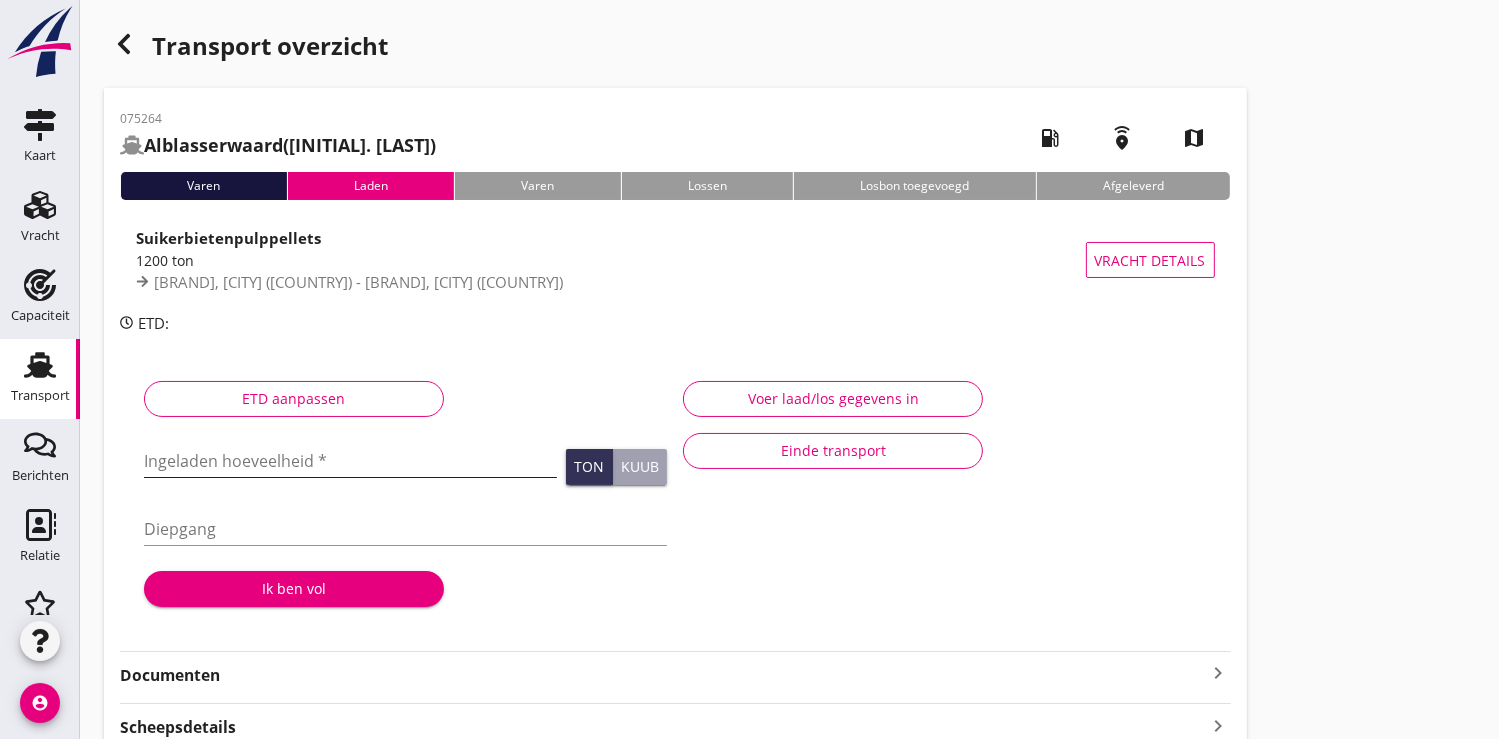click at bounding box center [350, 461] 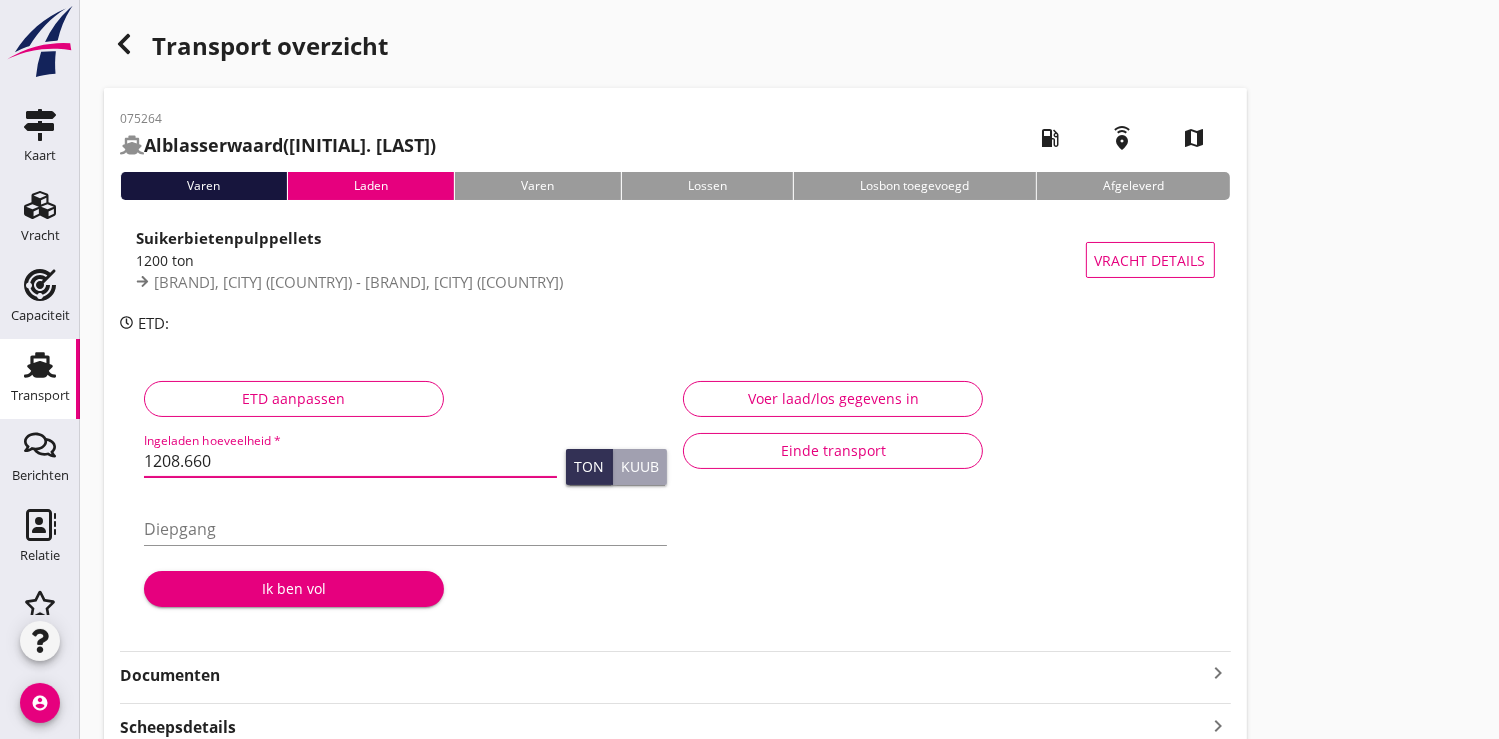 type on "1208.660" 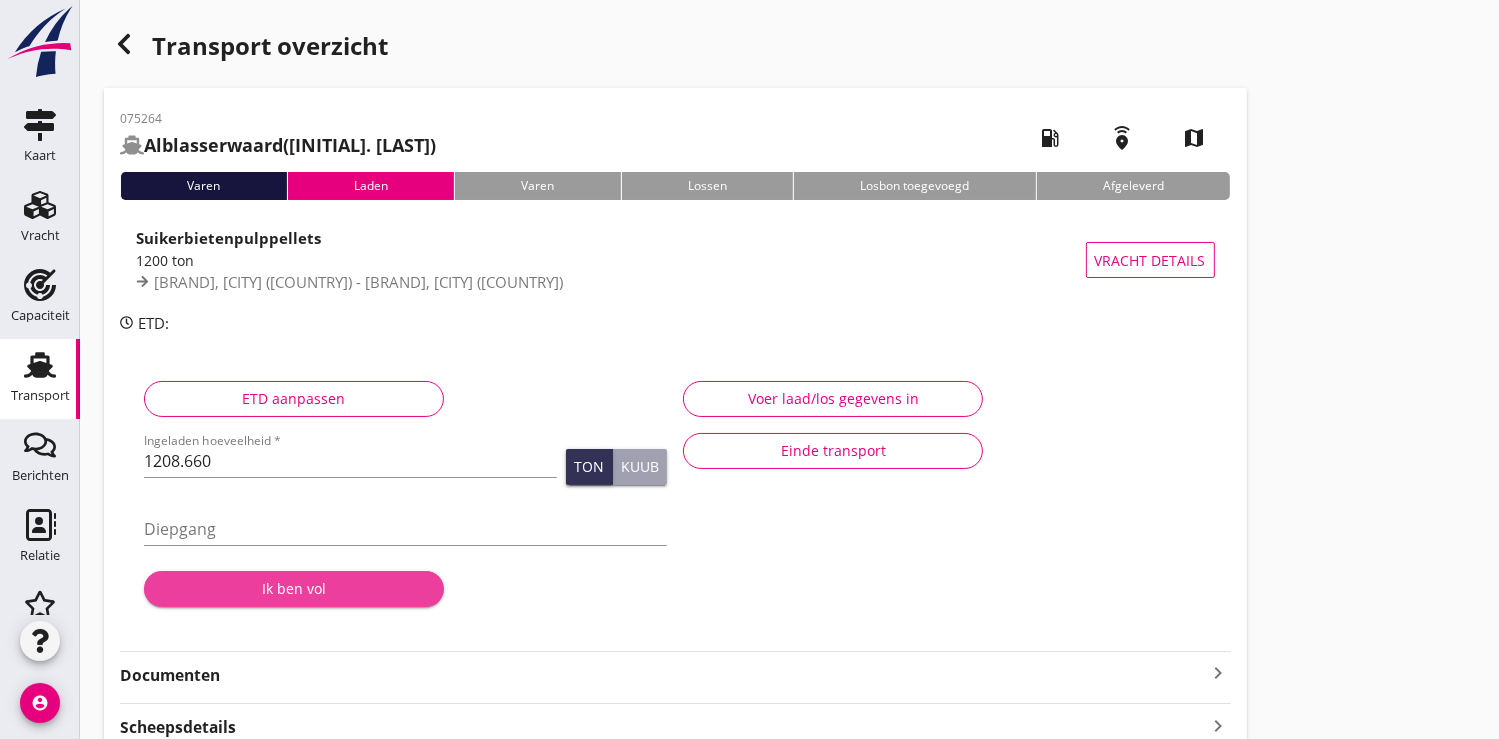click on "Ik ben vol" at bounding box center [294, 588] 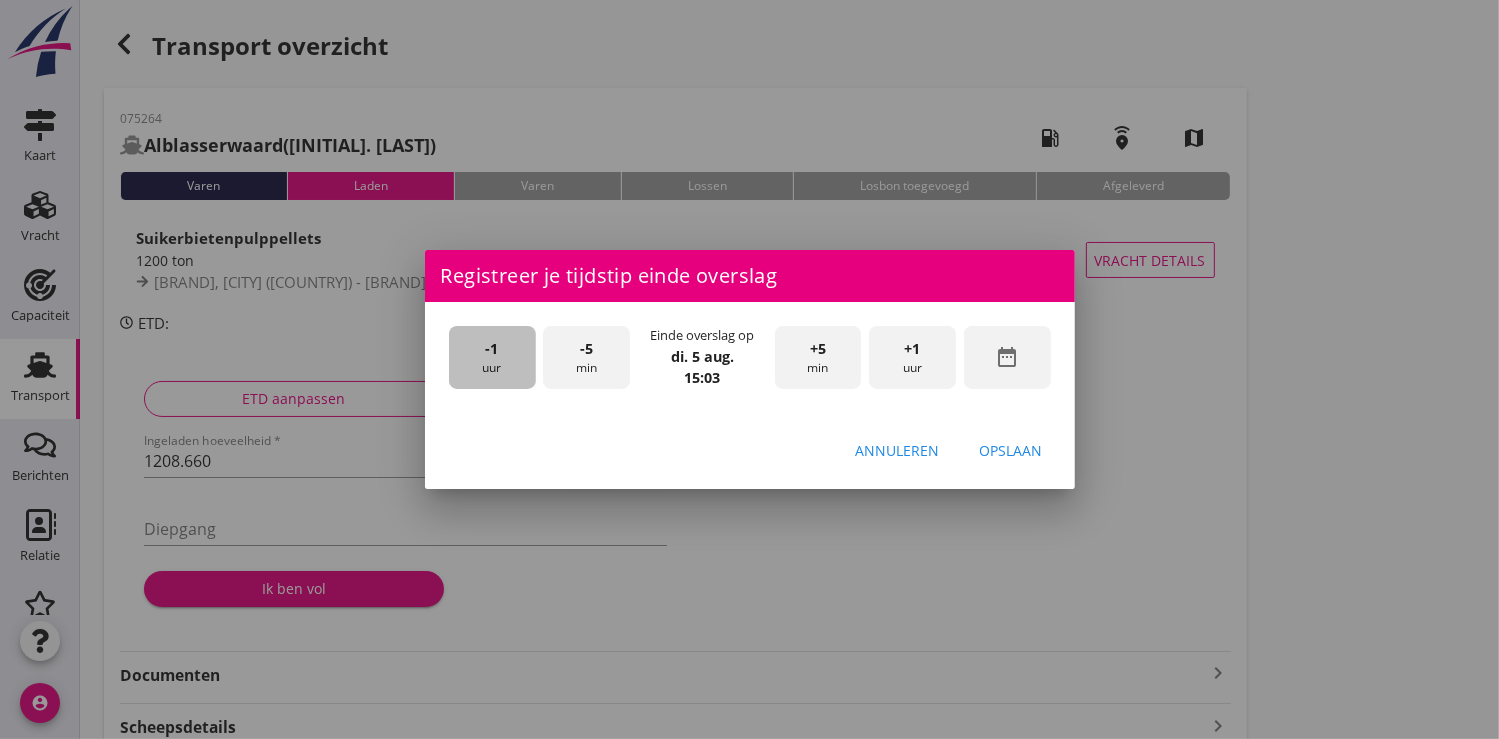 click on "-1  uur" at bounding box center (492, 357) 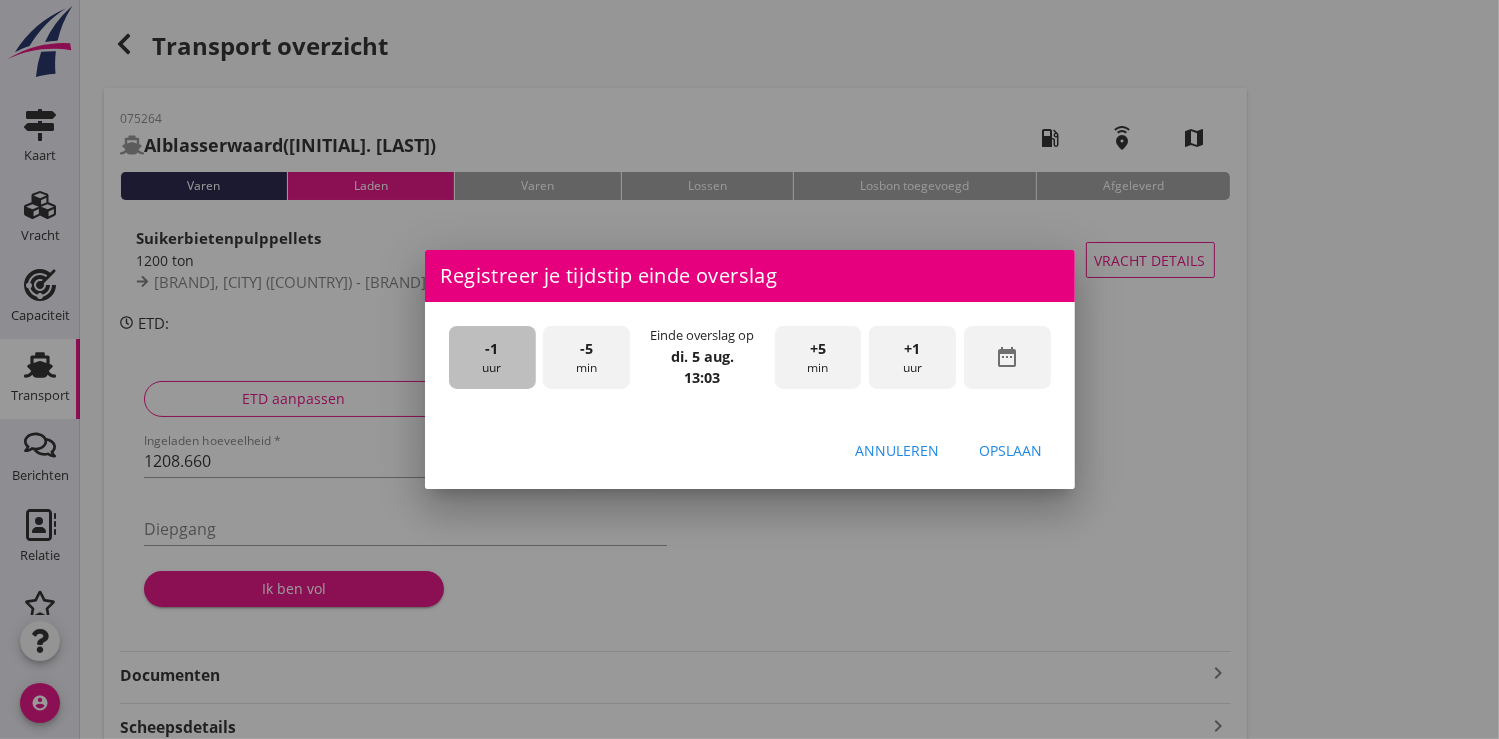 click on "-1  uur" at bounding box center [492, 357] 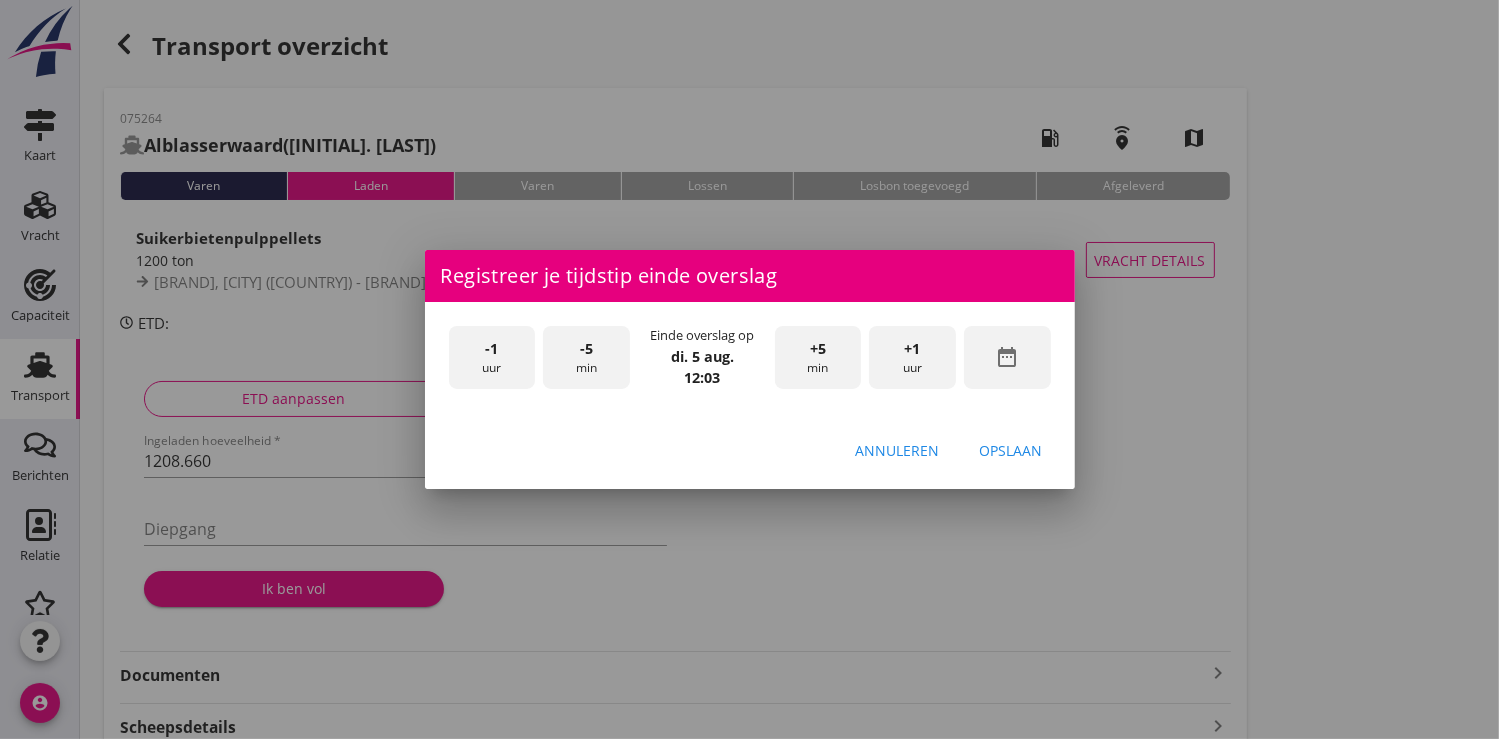 click on "-1  uur" at bounding box center [492, 357] 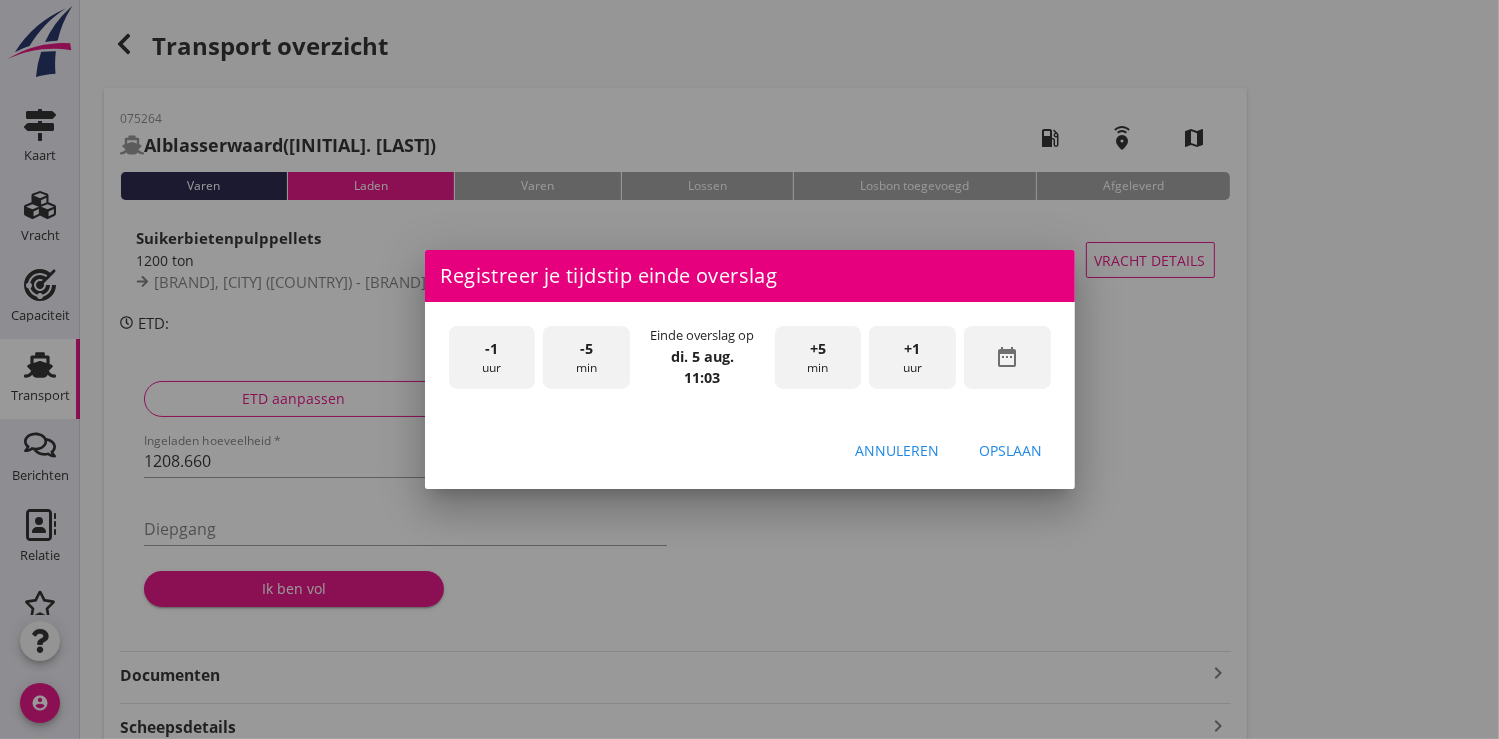 click on "+5" at bounding box center [818, 349] 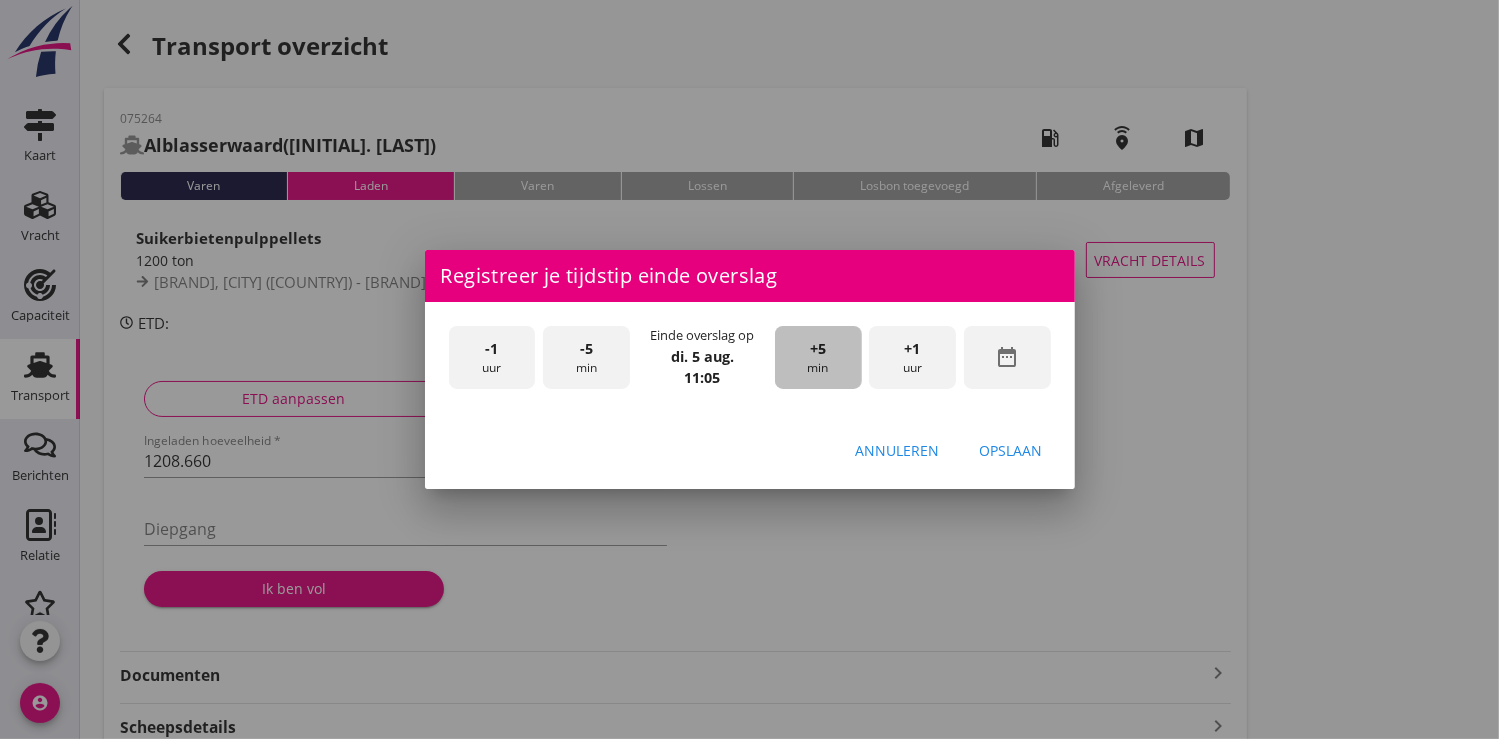 click on "+5" at bounding box center (818, 349) 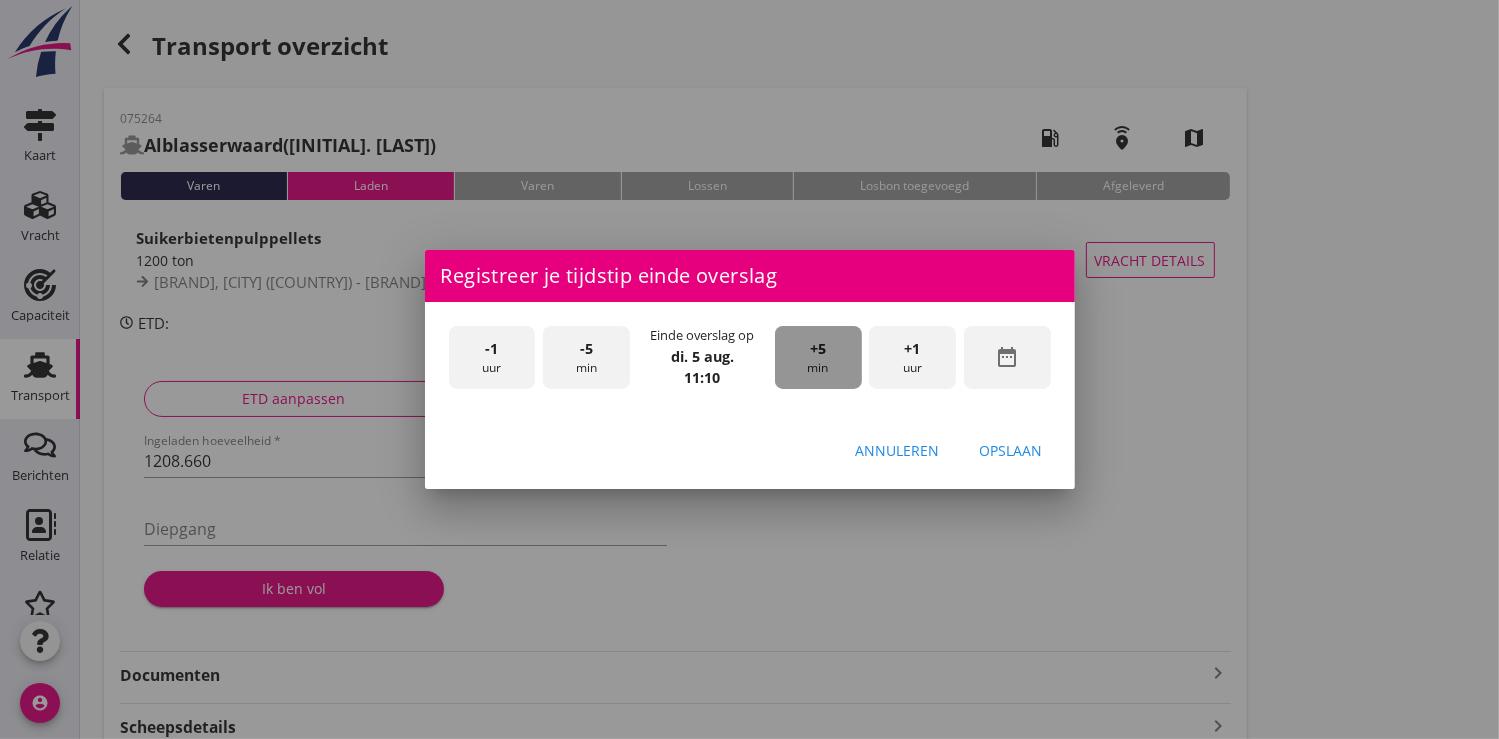 click on "+5" at bounding box center (818, 349) 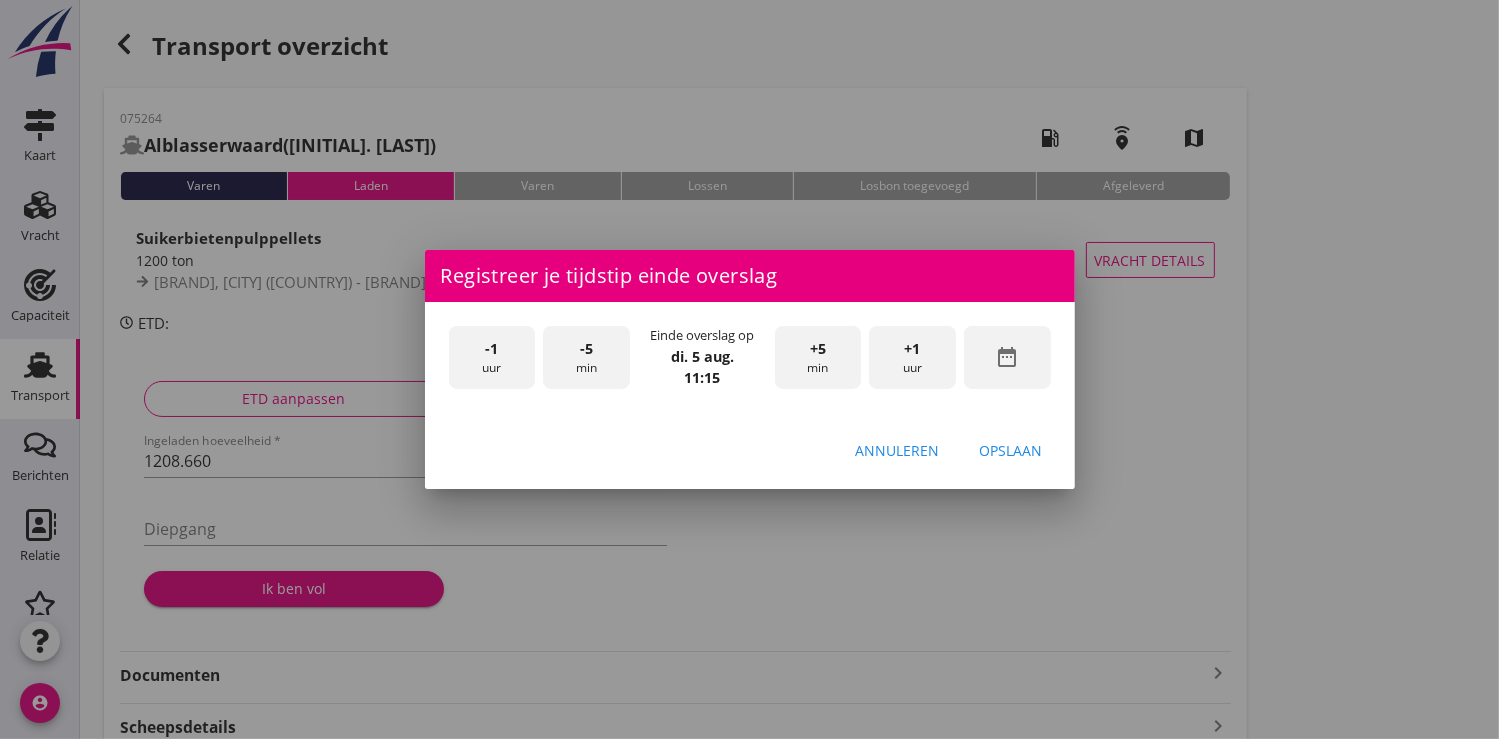 click on "+5" at bounding box center (818, 349) 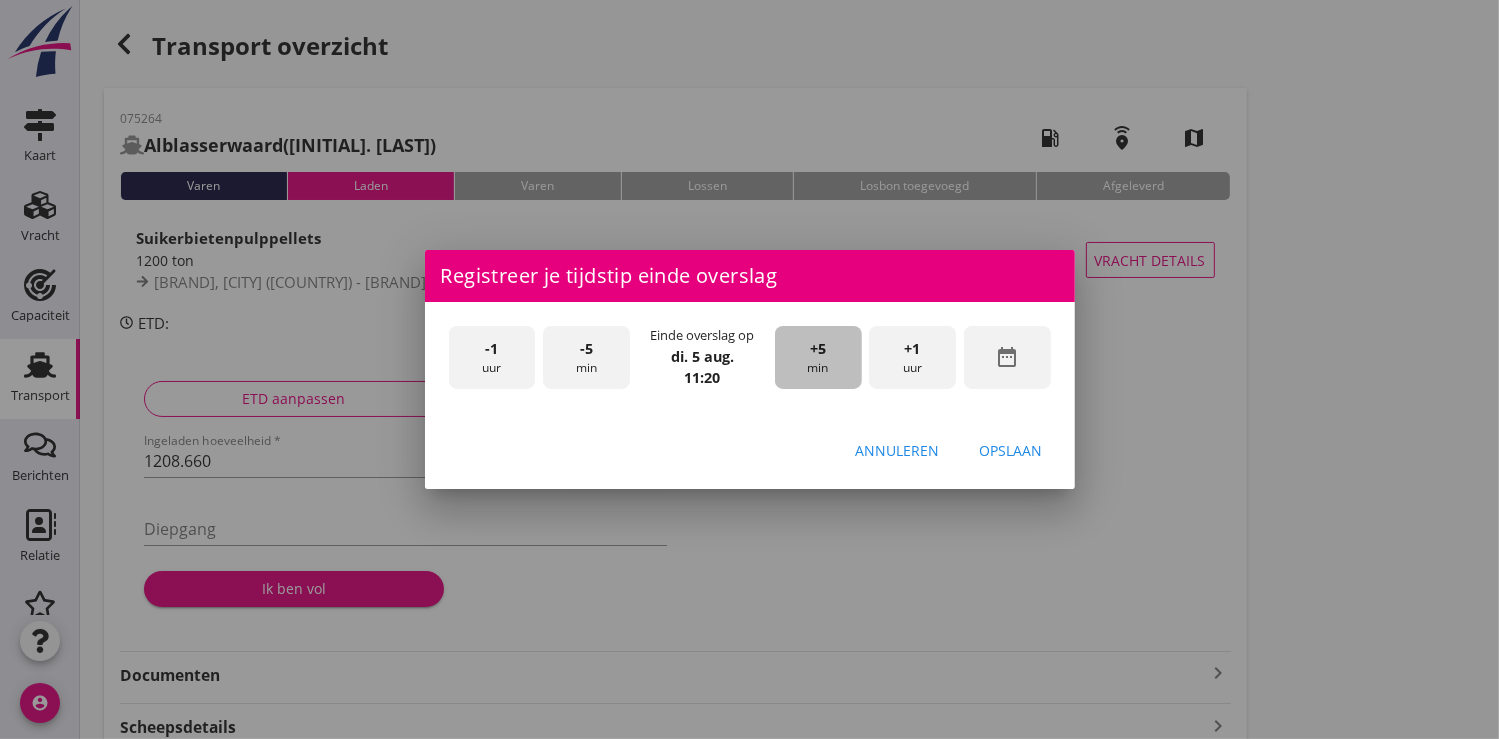 click on "+5" at bounding box center [818, 349] 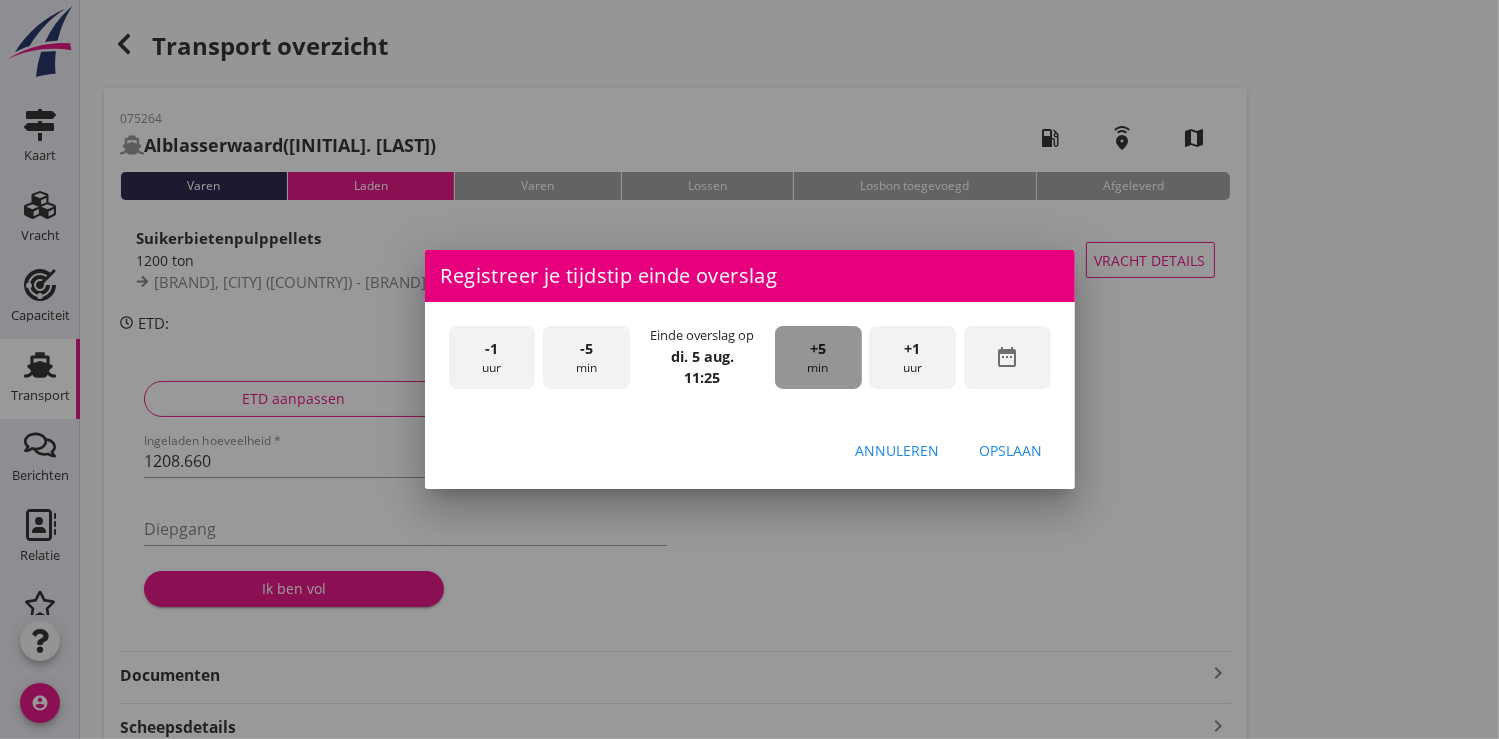 click on "+5" at bounding box center [818, 349] 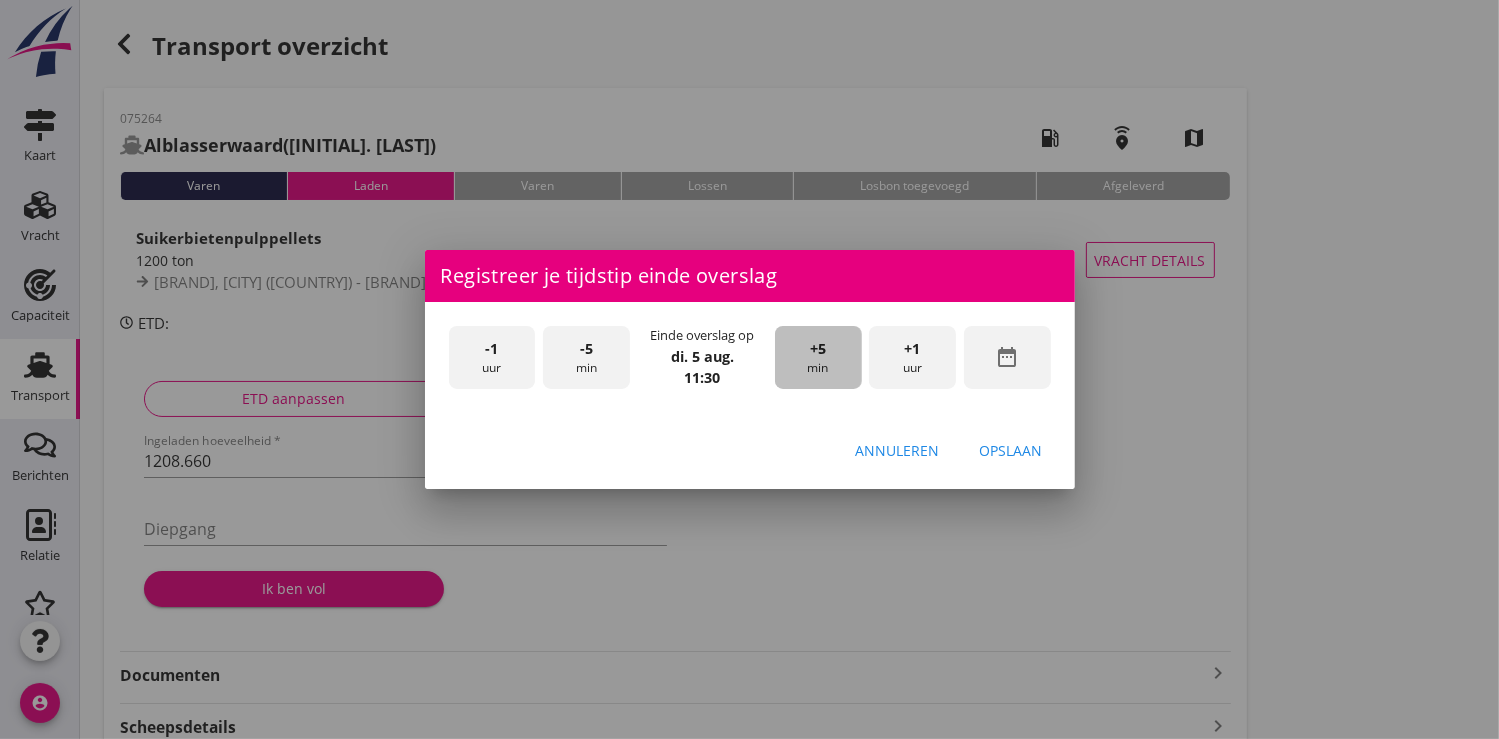 click on "+5" at bounding box center [818, 349] 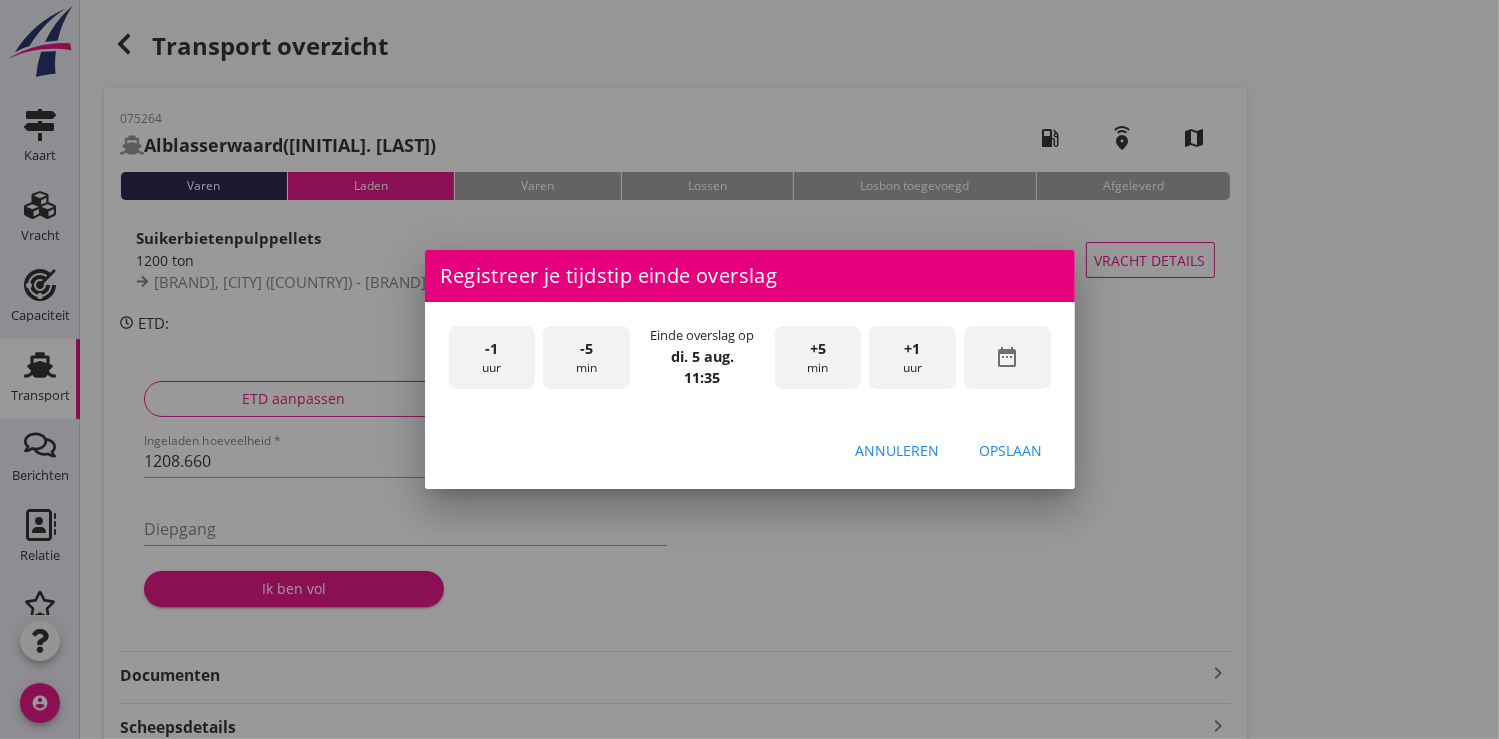 click on "Opslaan" at bounding box center [1011, 450] 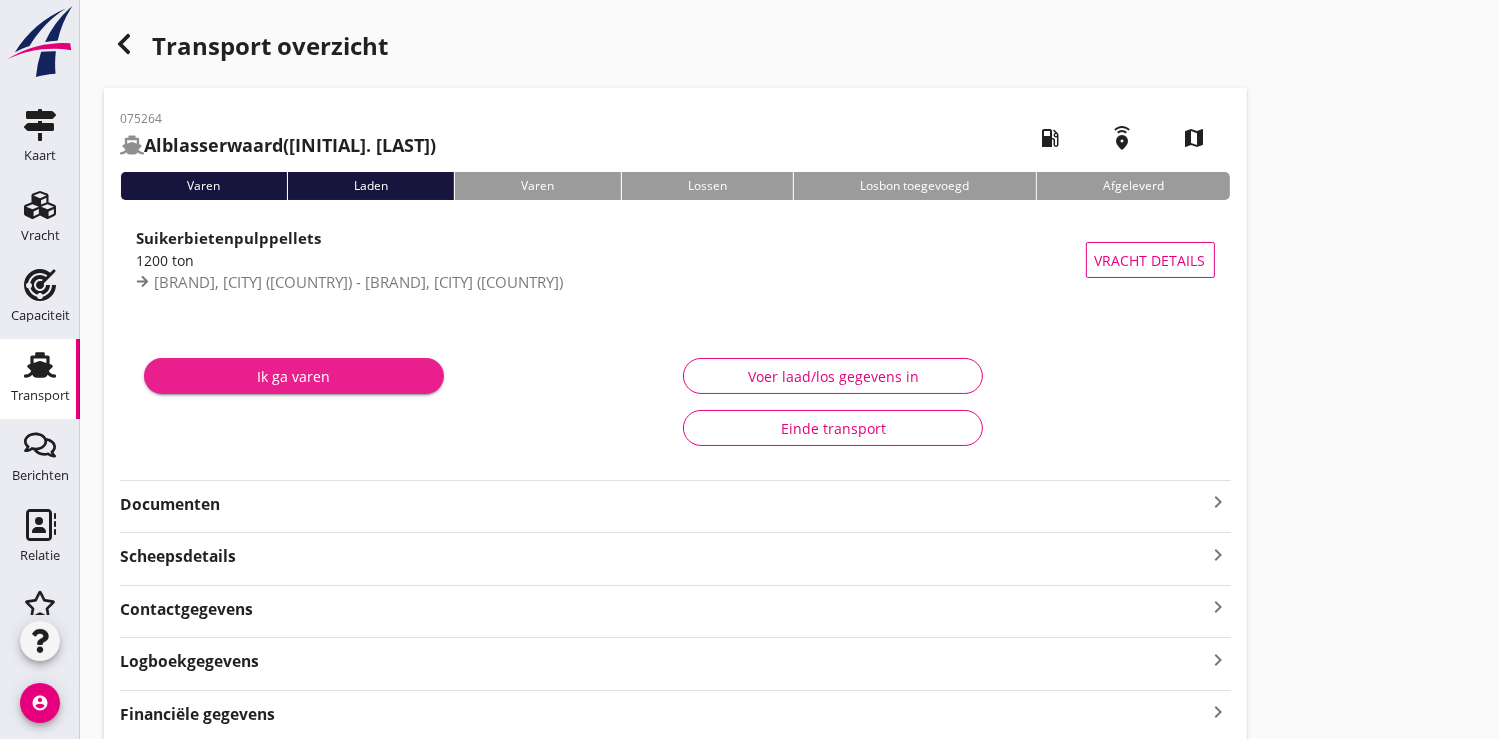 click on "Ik ga varen" at bounding box center (294, 376) 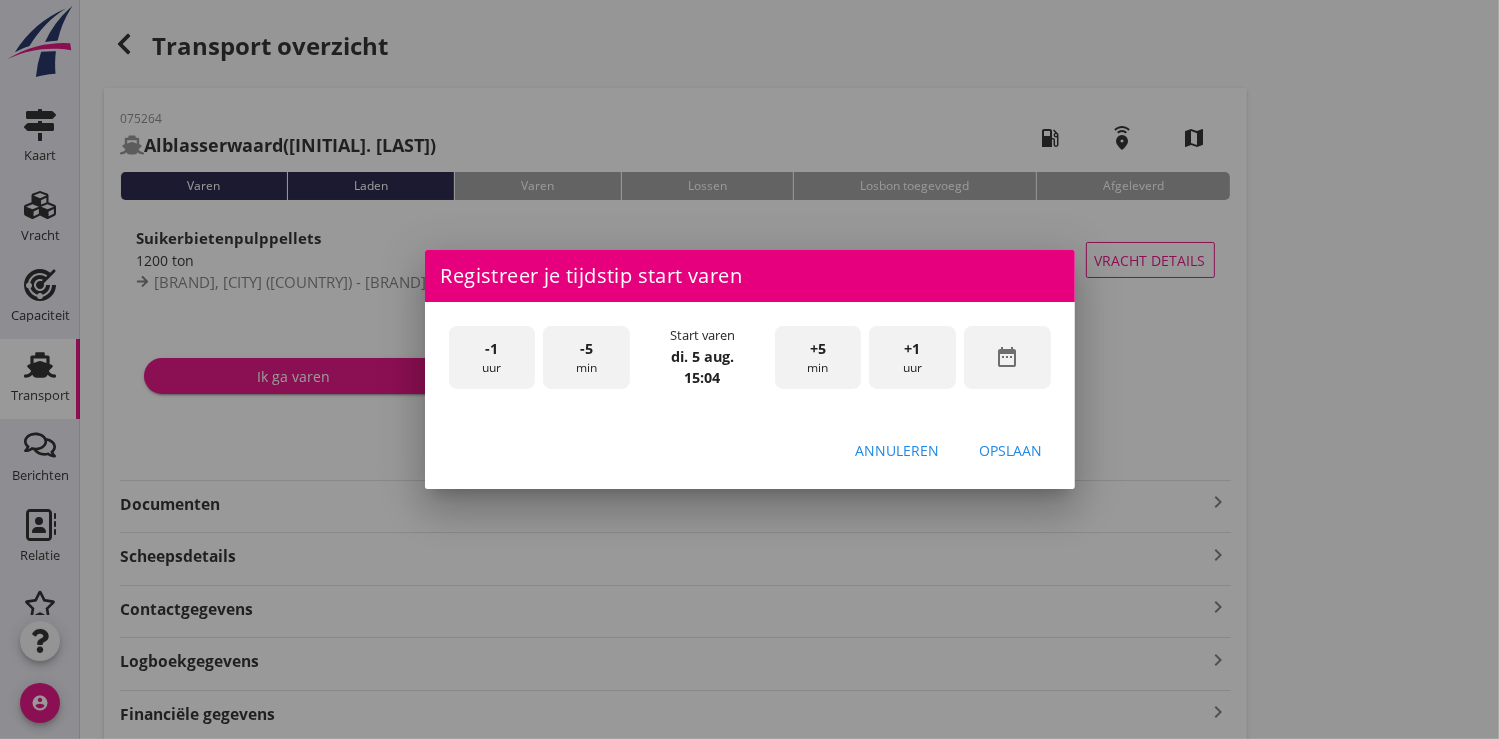 click on "-1  uur" at bounding box center (492, 357) 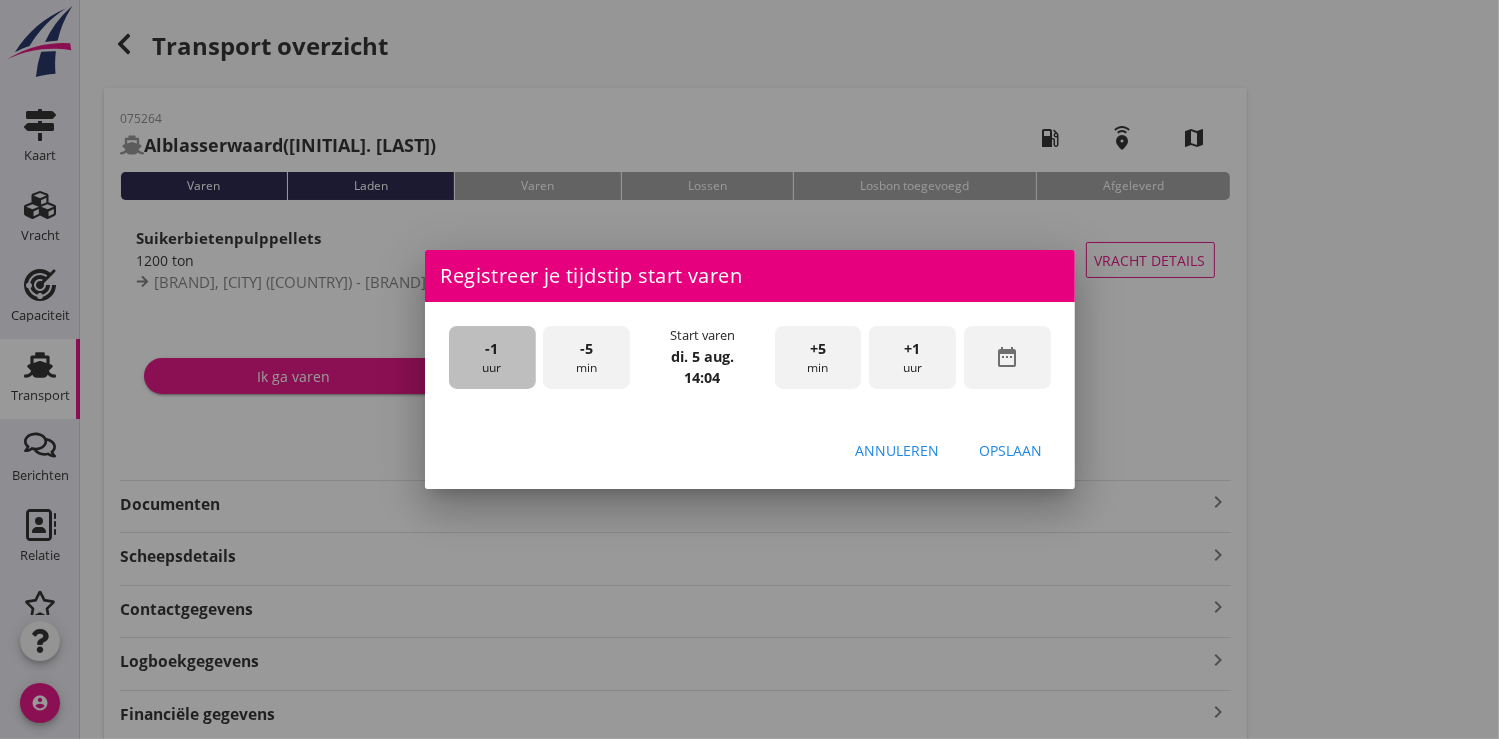 click on "-1  uur" at bounding box center (492, 357) 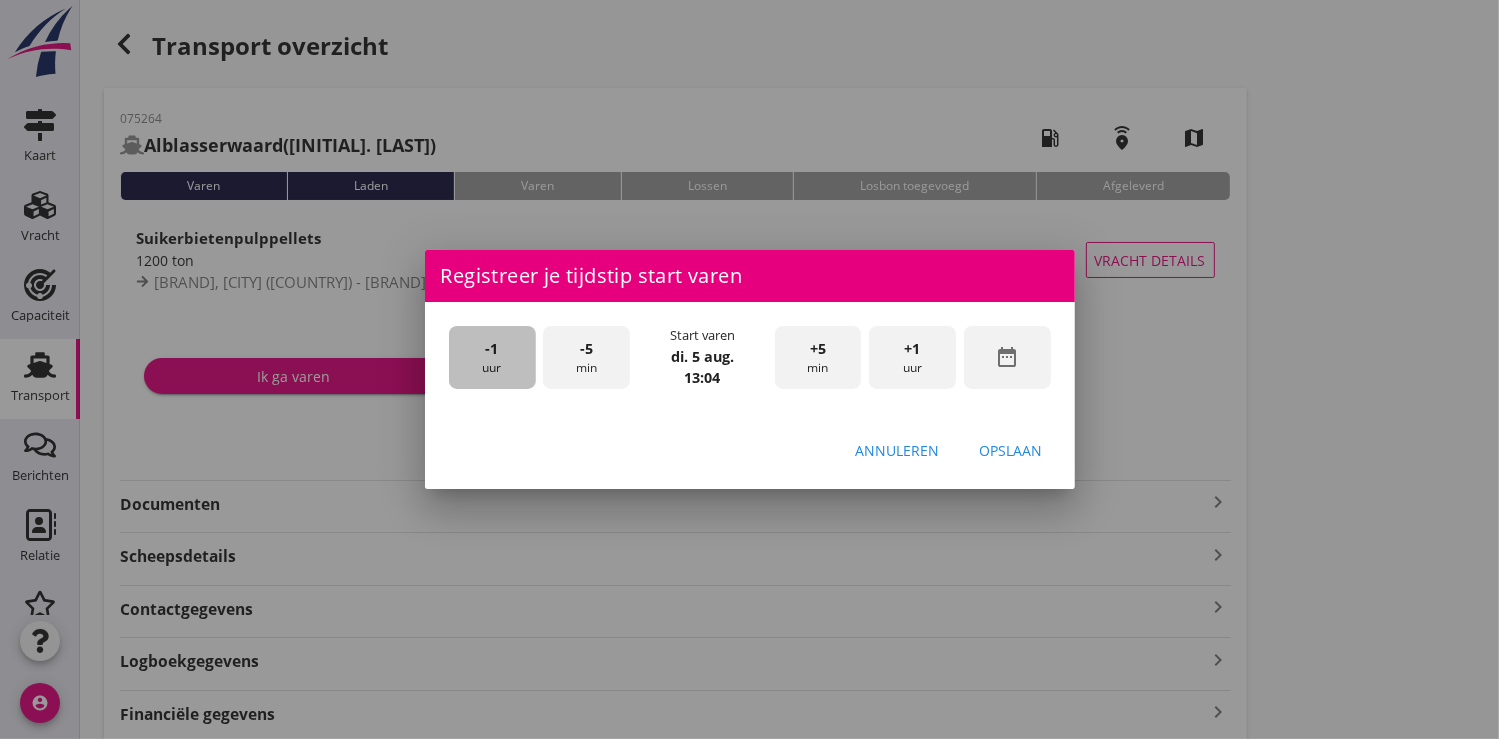 click on "-1  uur" at bounding box center (492, 357) 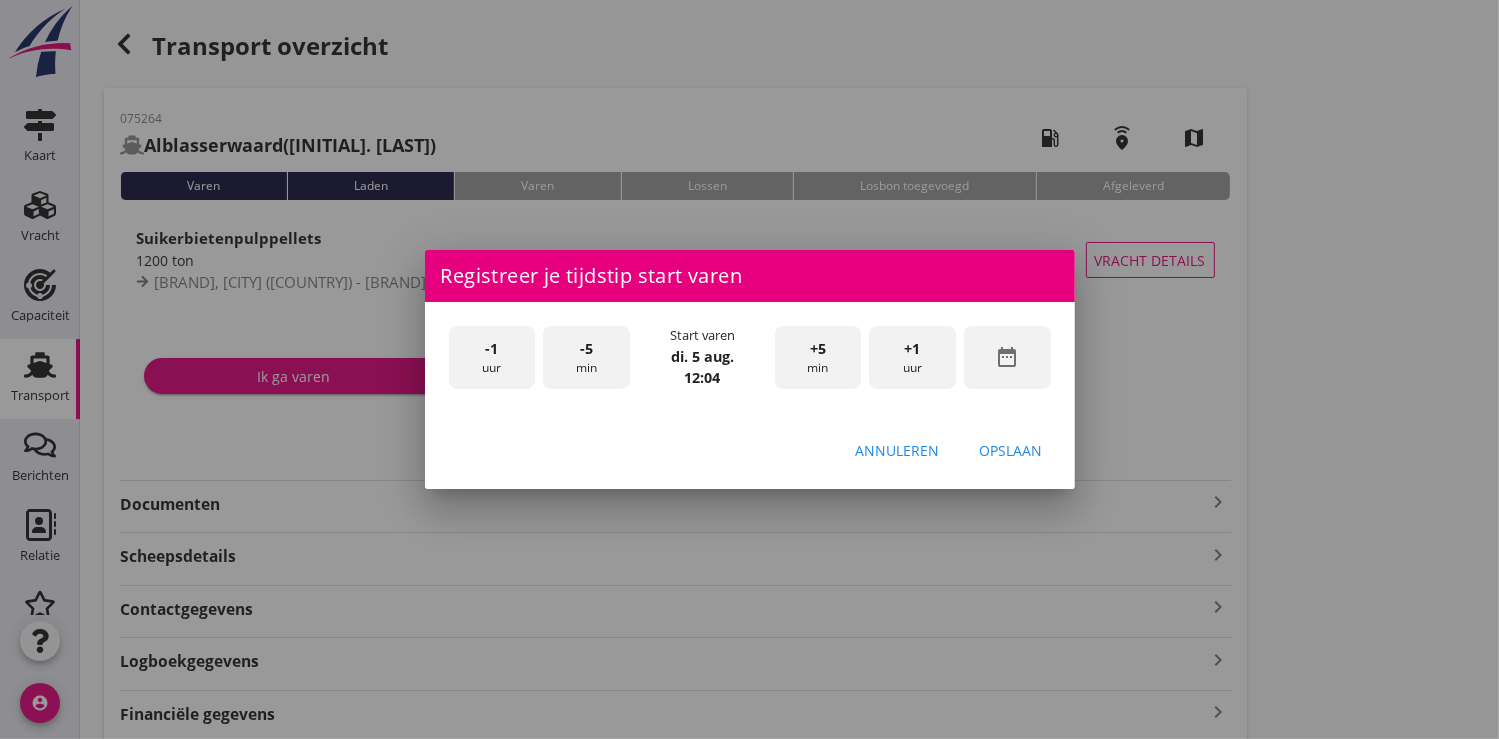 click on "+5  min" at bounding box center [818, 357] 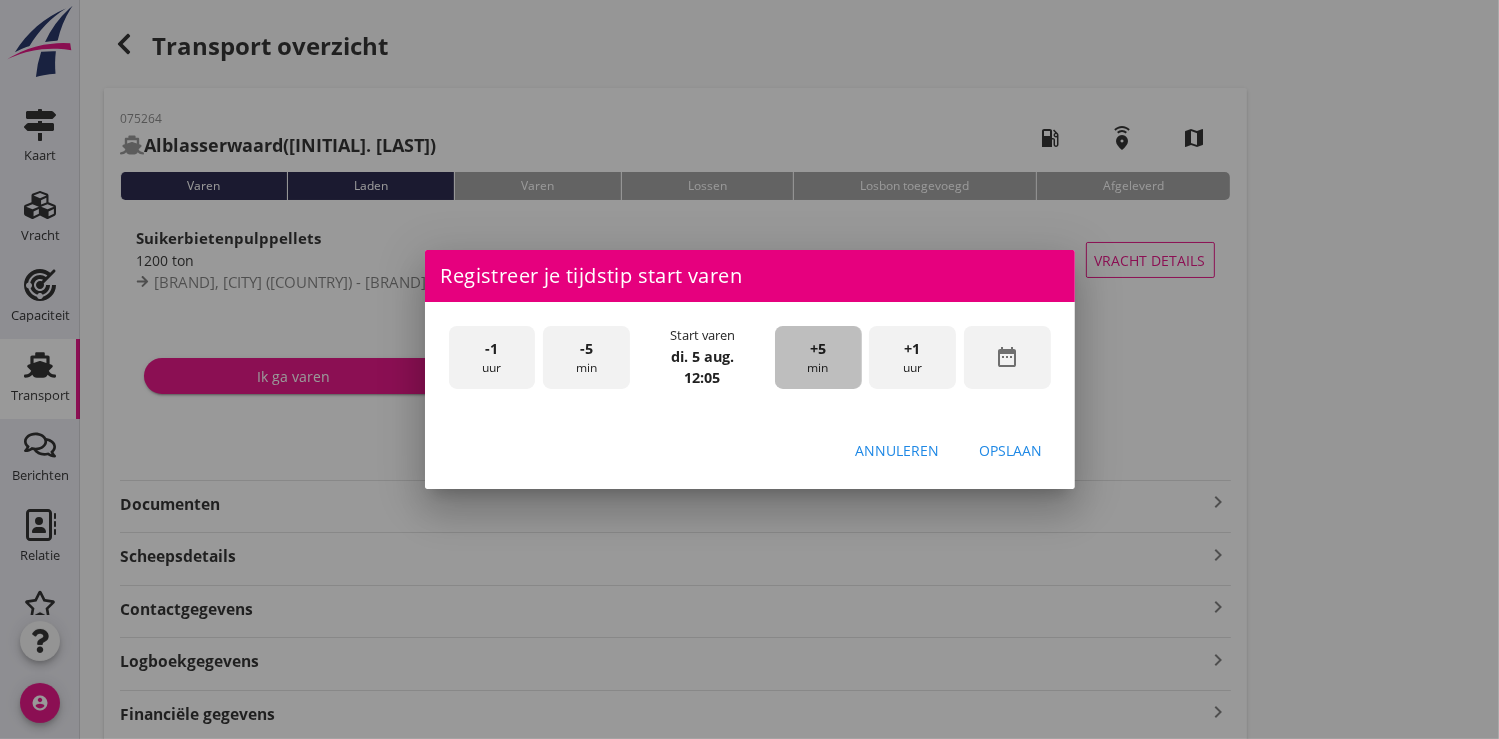 click on "+5  min" at bounding box center [818, 357] 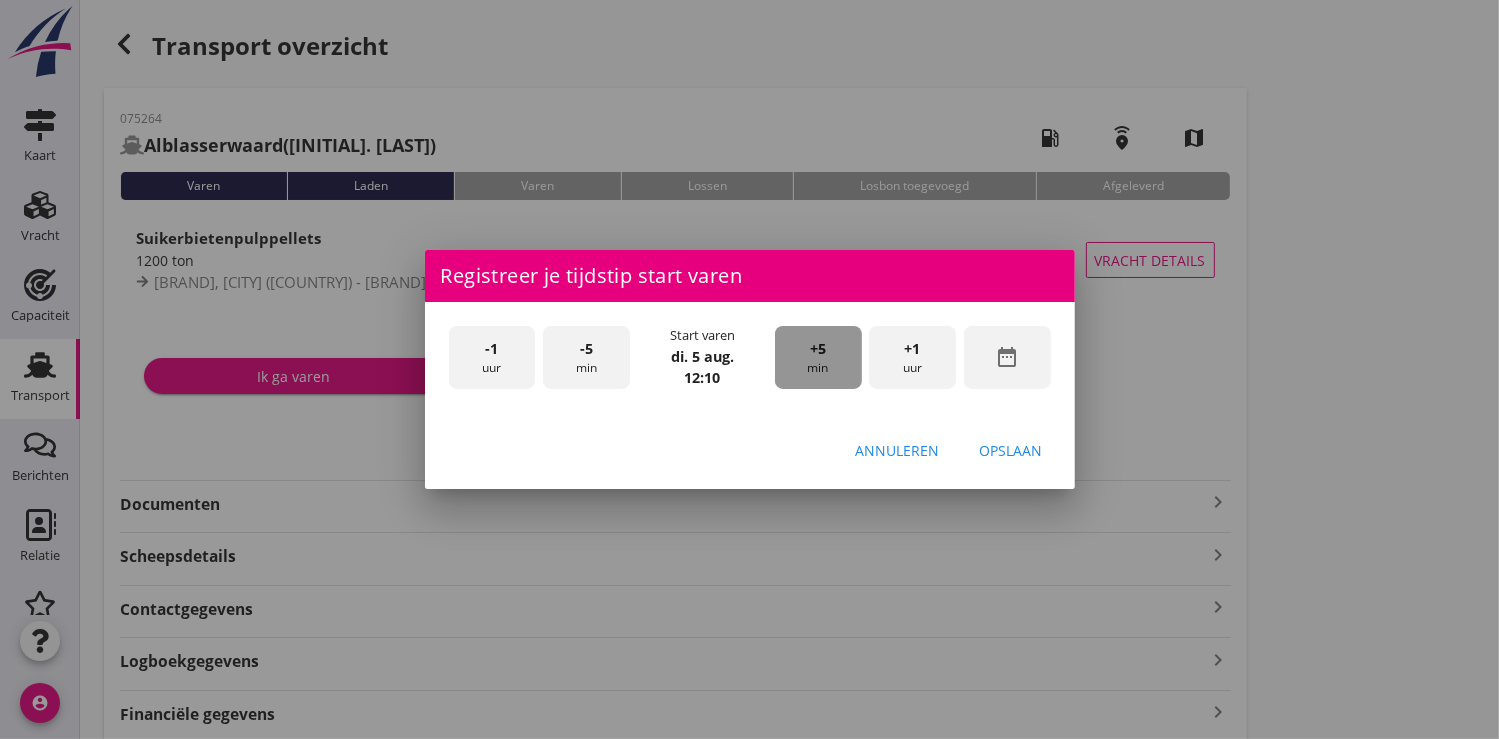 click on "+5  min" at bounding box center (818, 357) 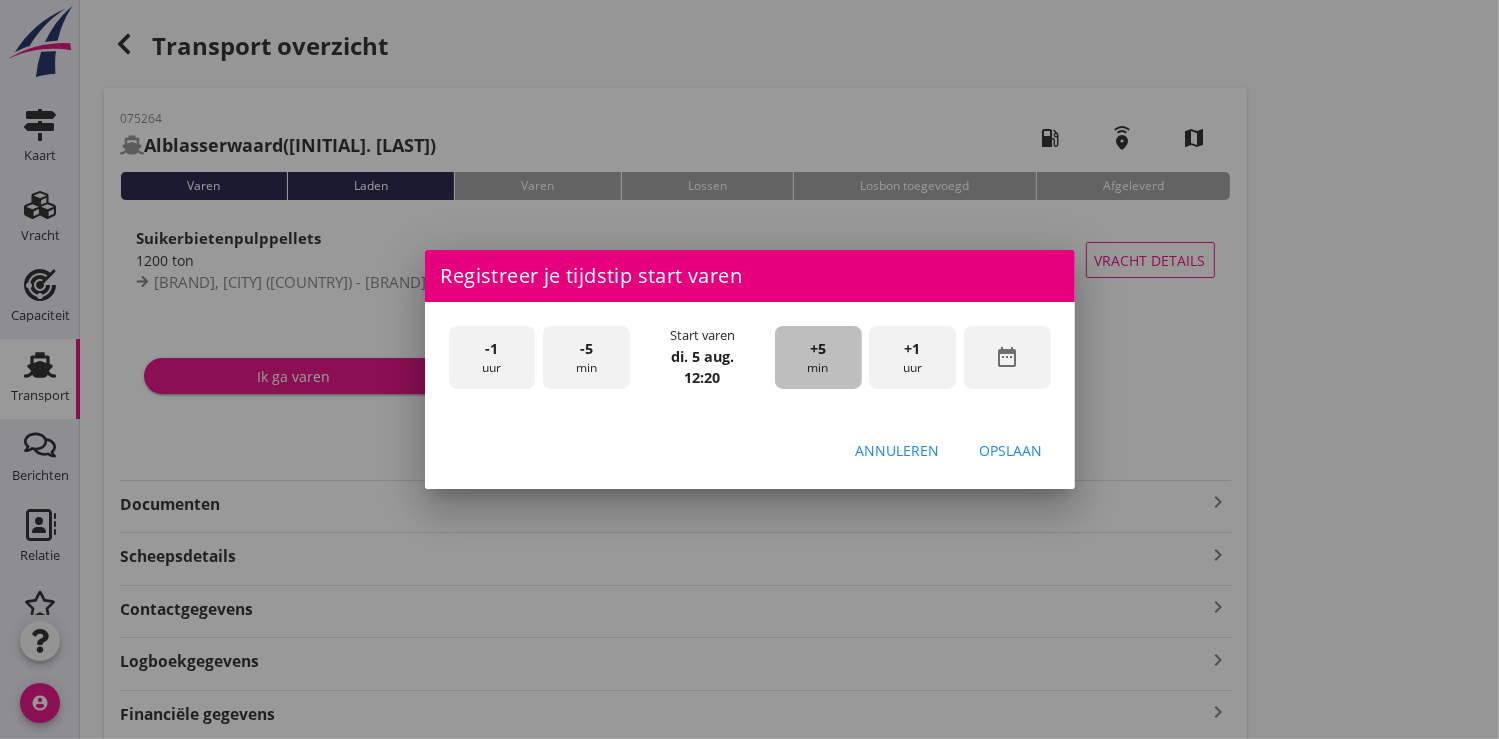 click on "+5  min" at bounding box center (818, 357) 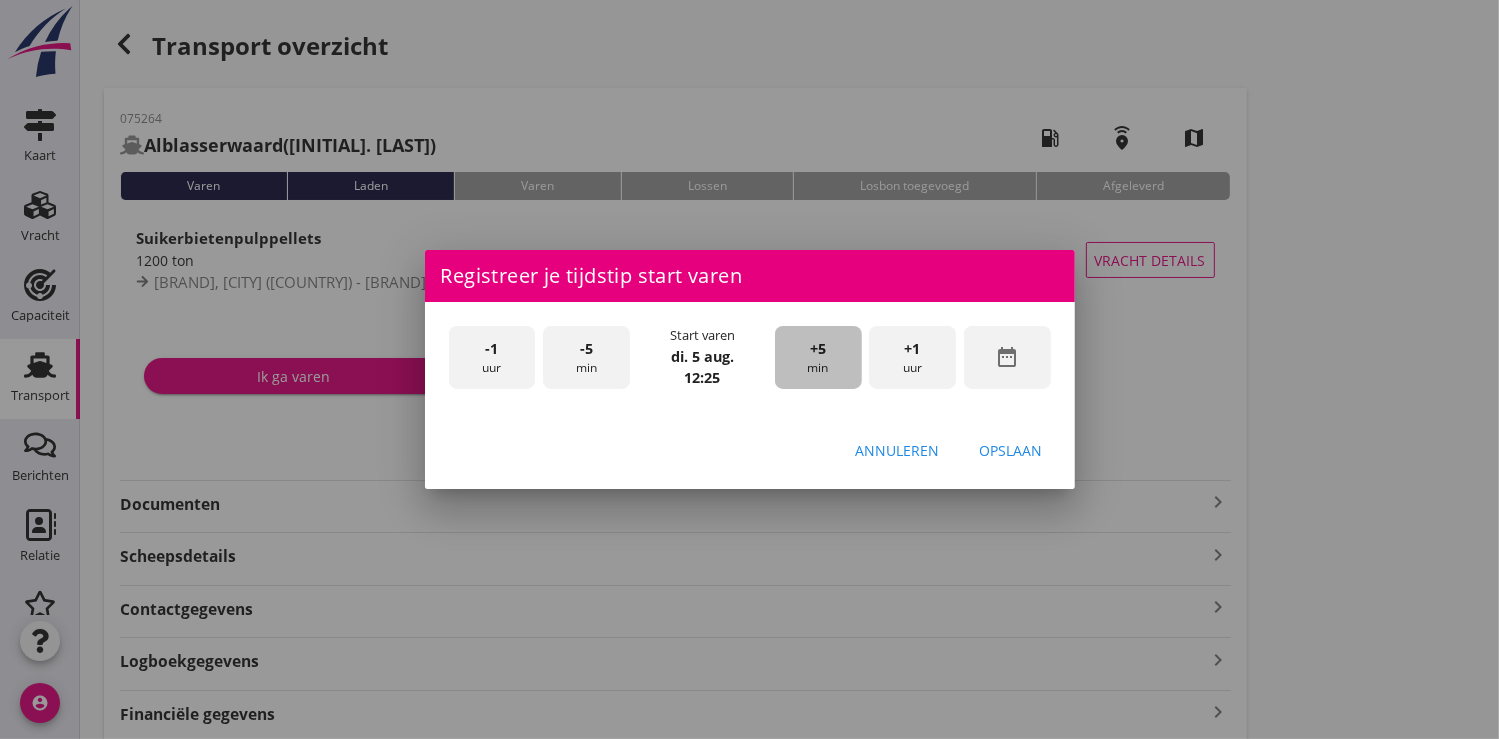 click on "+5  min" at bounding box center [818, 357] 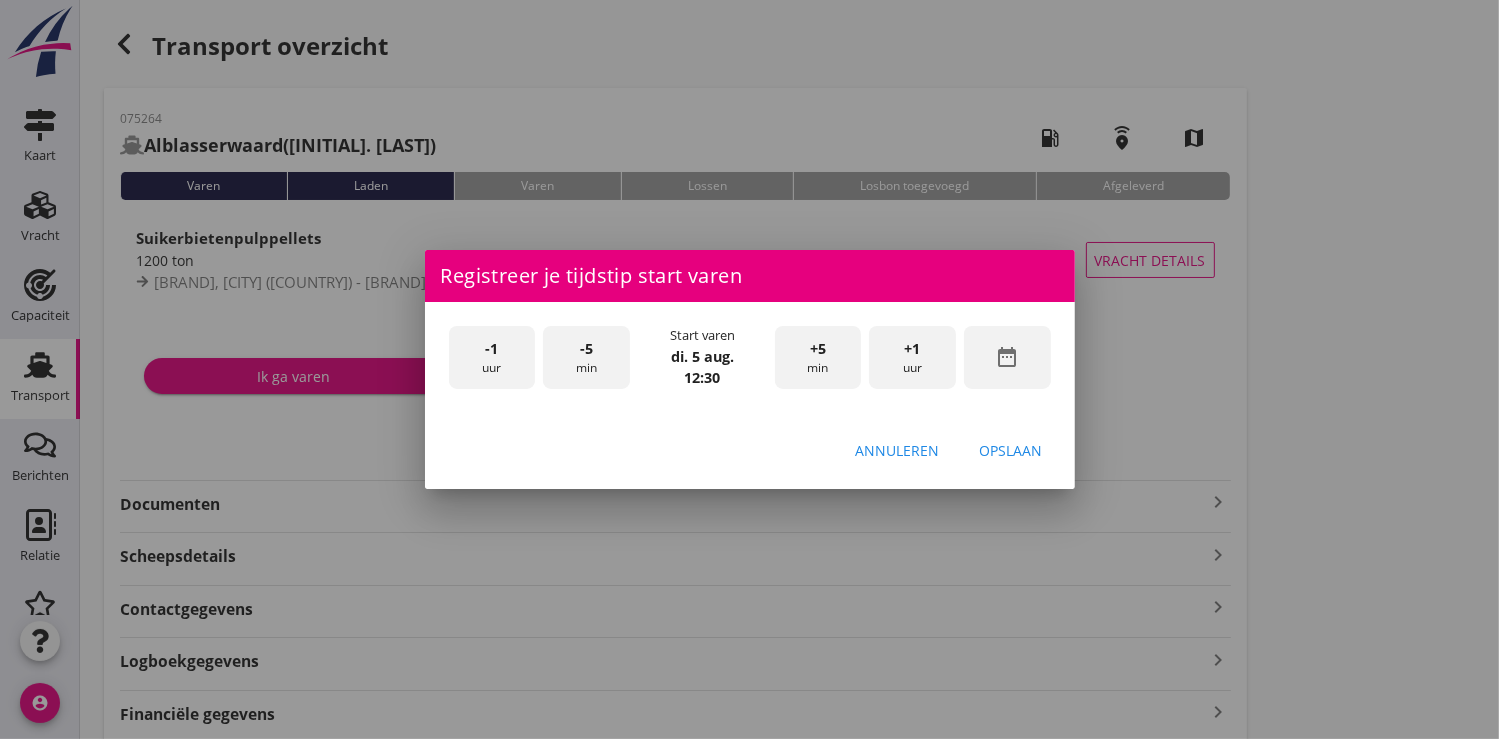 click on "Opslaan" at bounding box center (1011, 450) 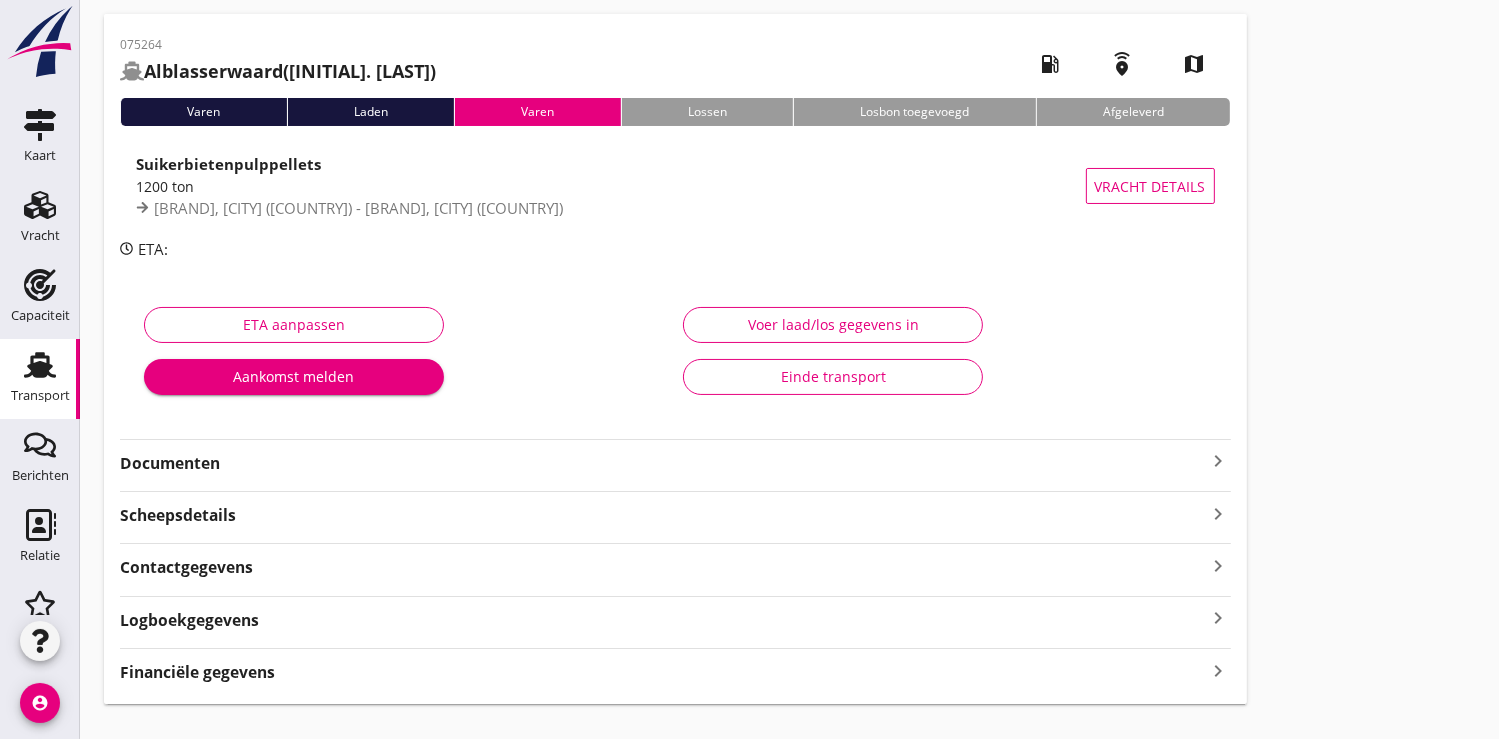 scroll, scrollTop: 110, scrollLeft: 0, axis: vertical 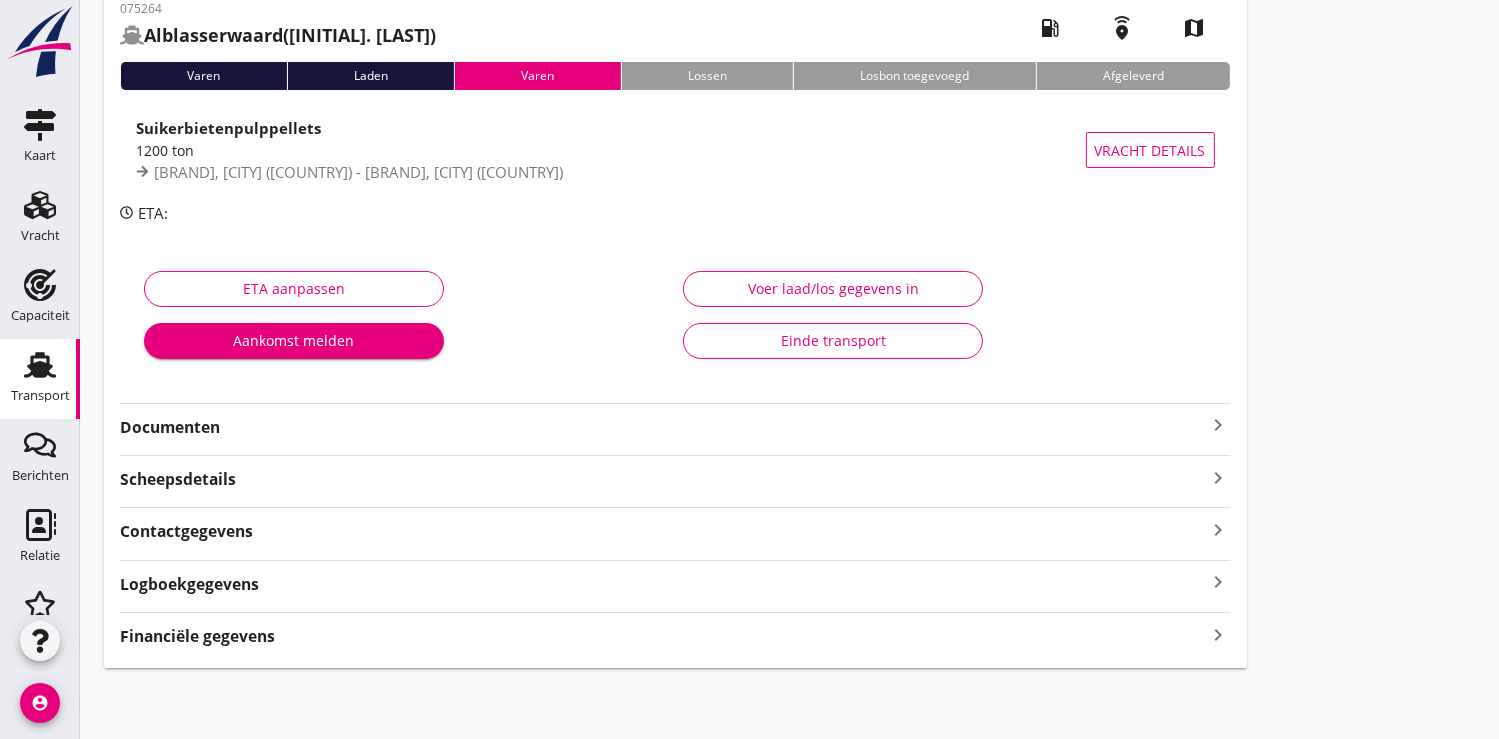 click on "Documenten" at bounding box center [663, 427] 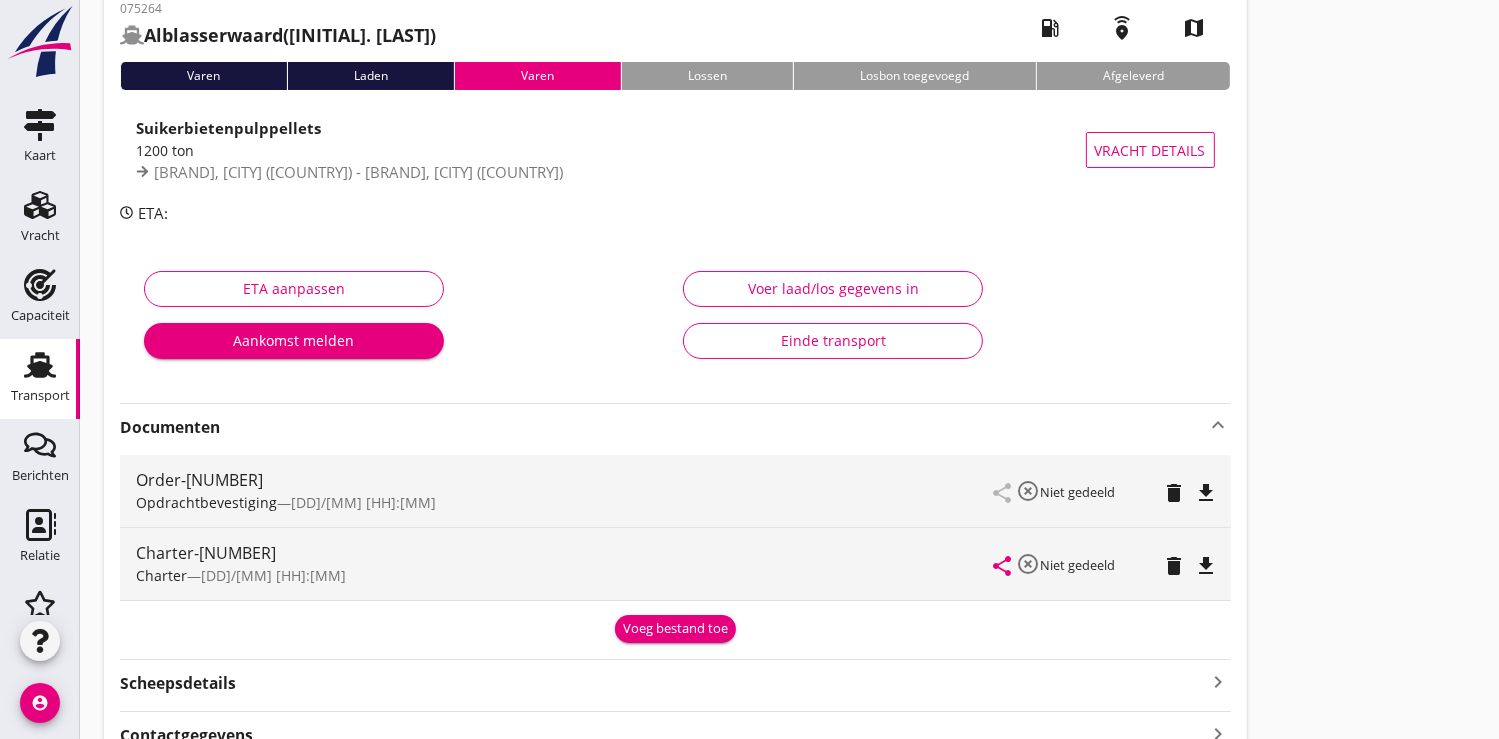 click on "Voeg bestand toe" at bounding box center [675, 629] 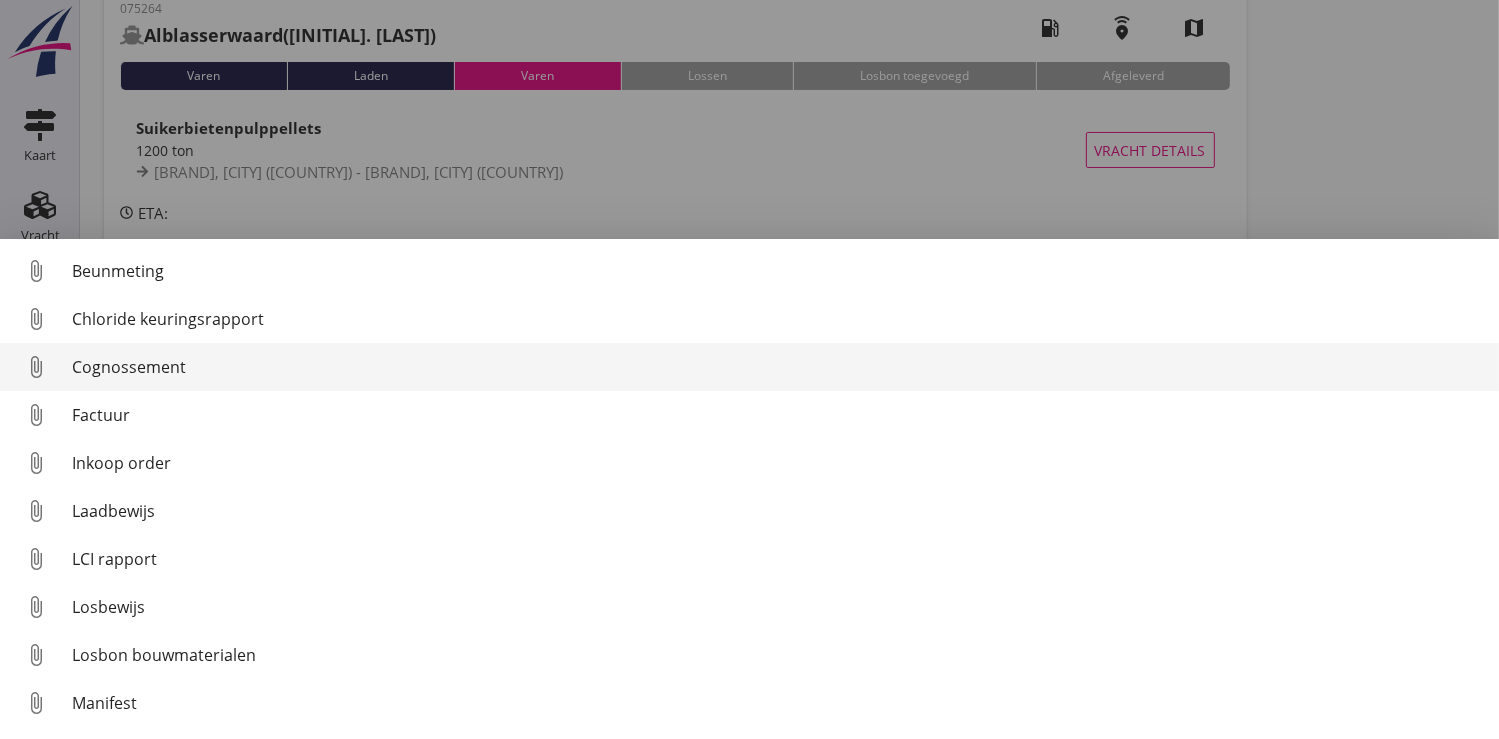 click on "Cognossement" at bounding box center (777, 367) 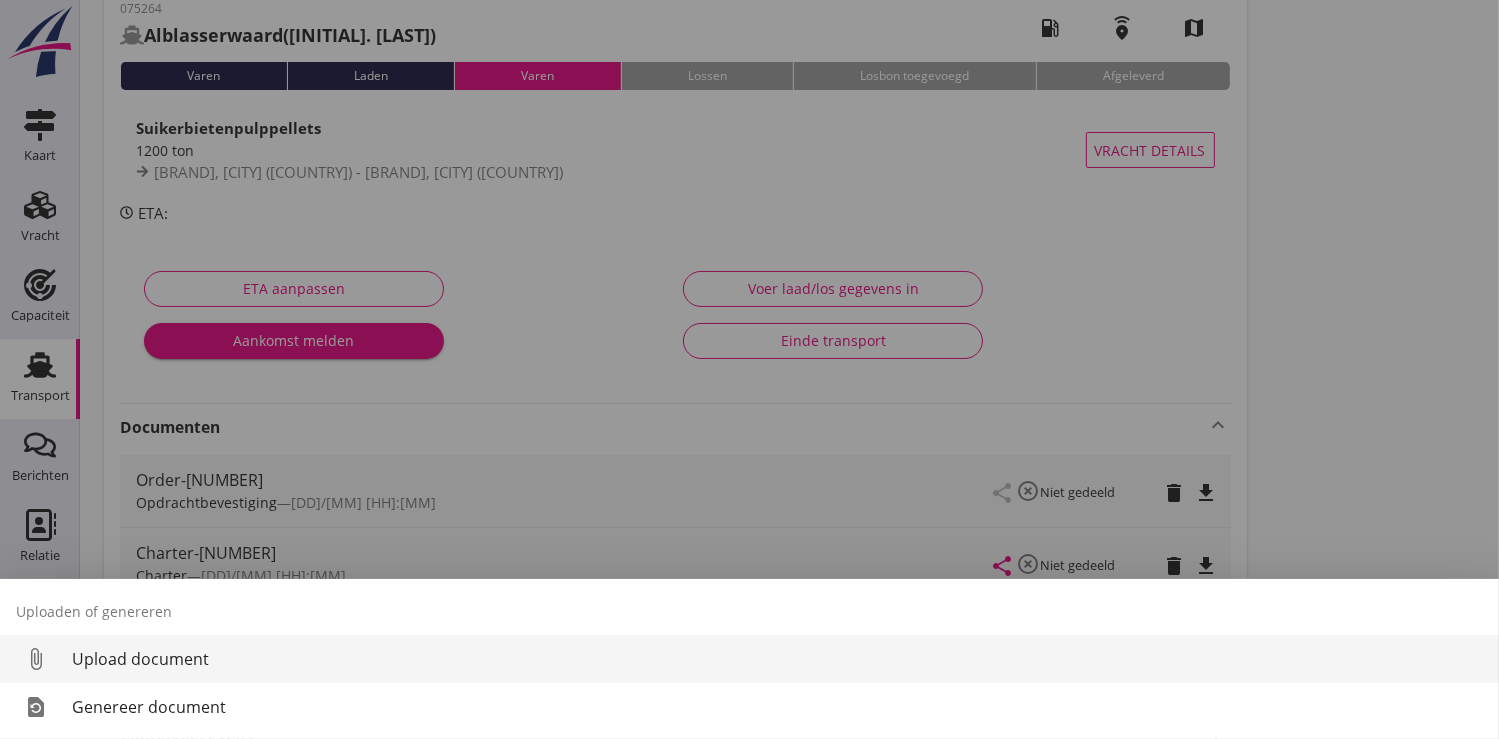 click on "Upload document" at bounding box center [777, 659] 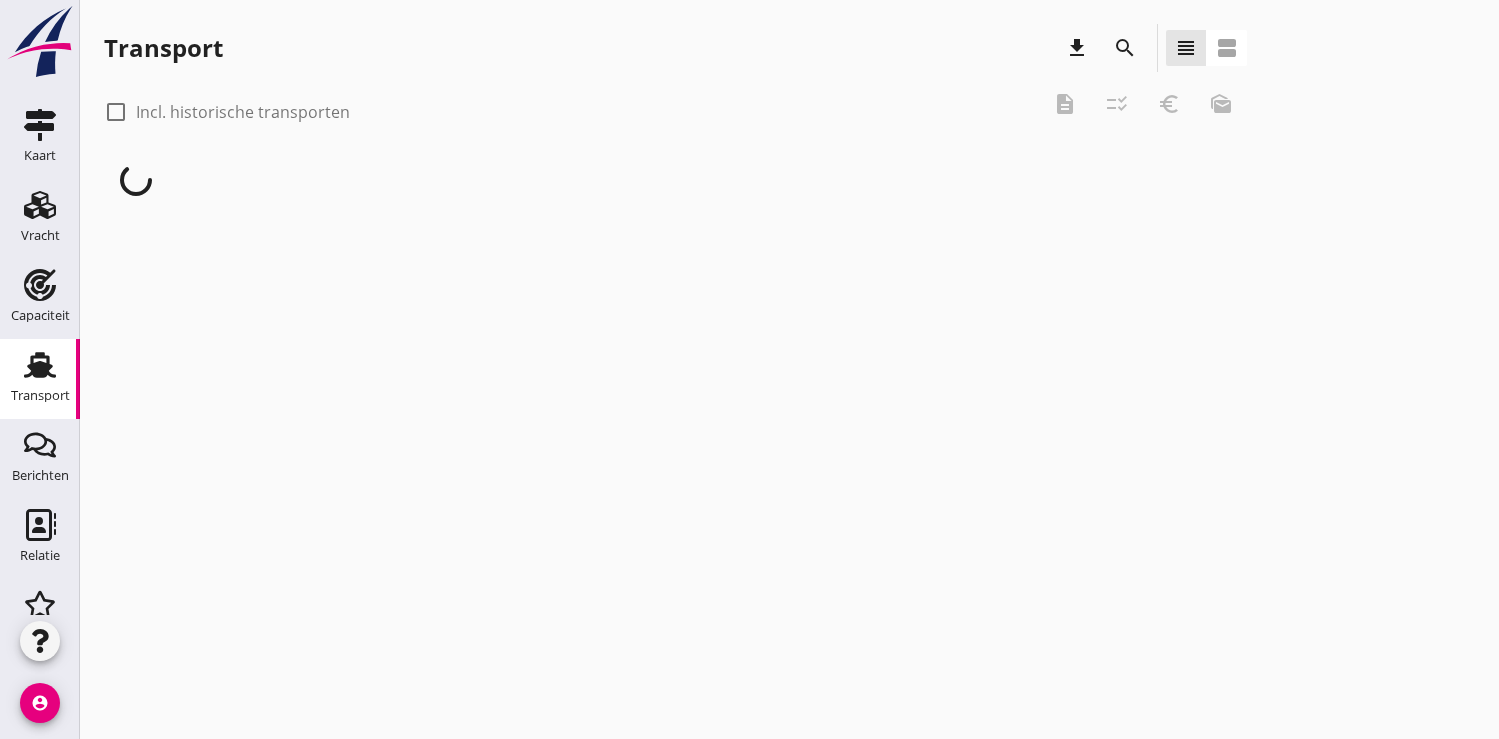 scroll, scrollTop: 0, scrollLeft: 0, axis: both 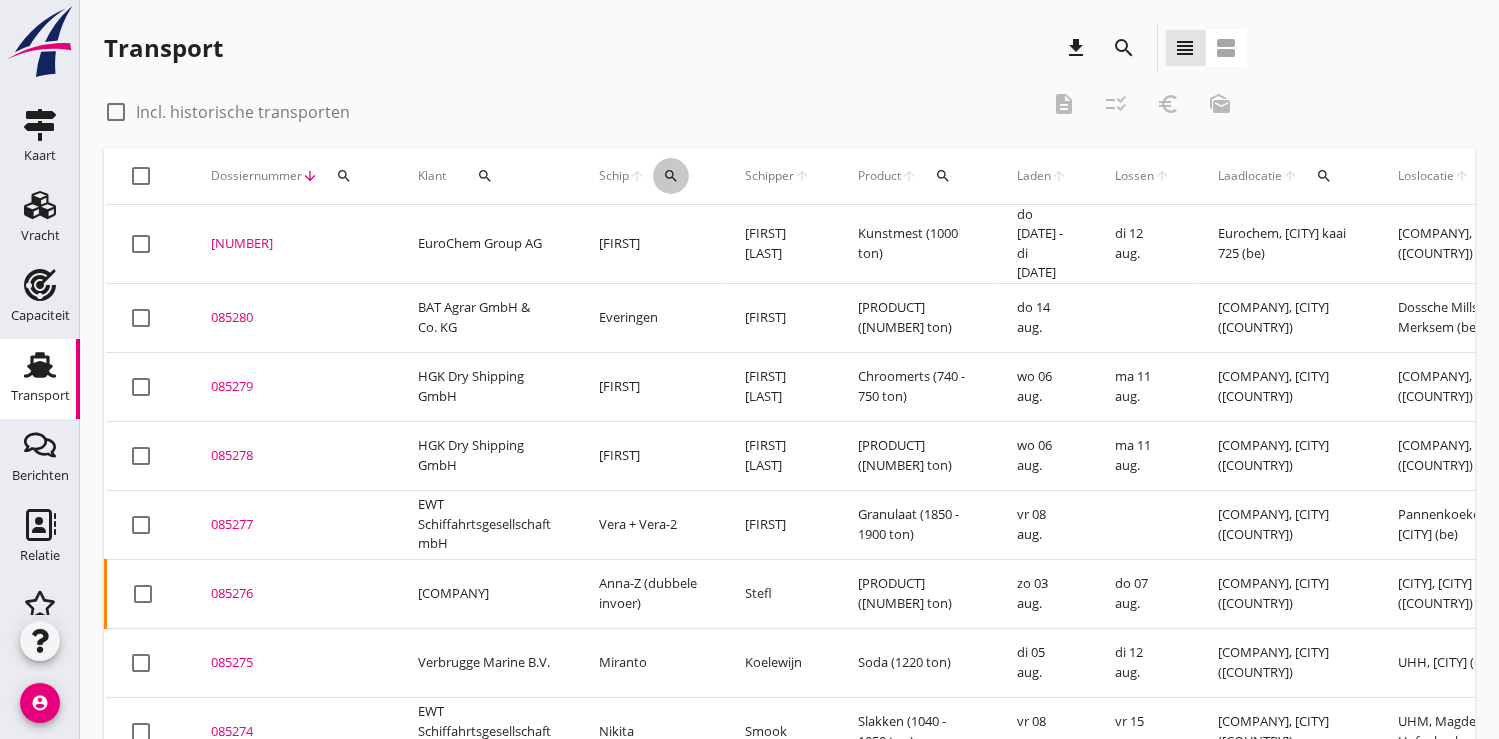 click on "search" at bounding box center (671, 176) 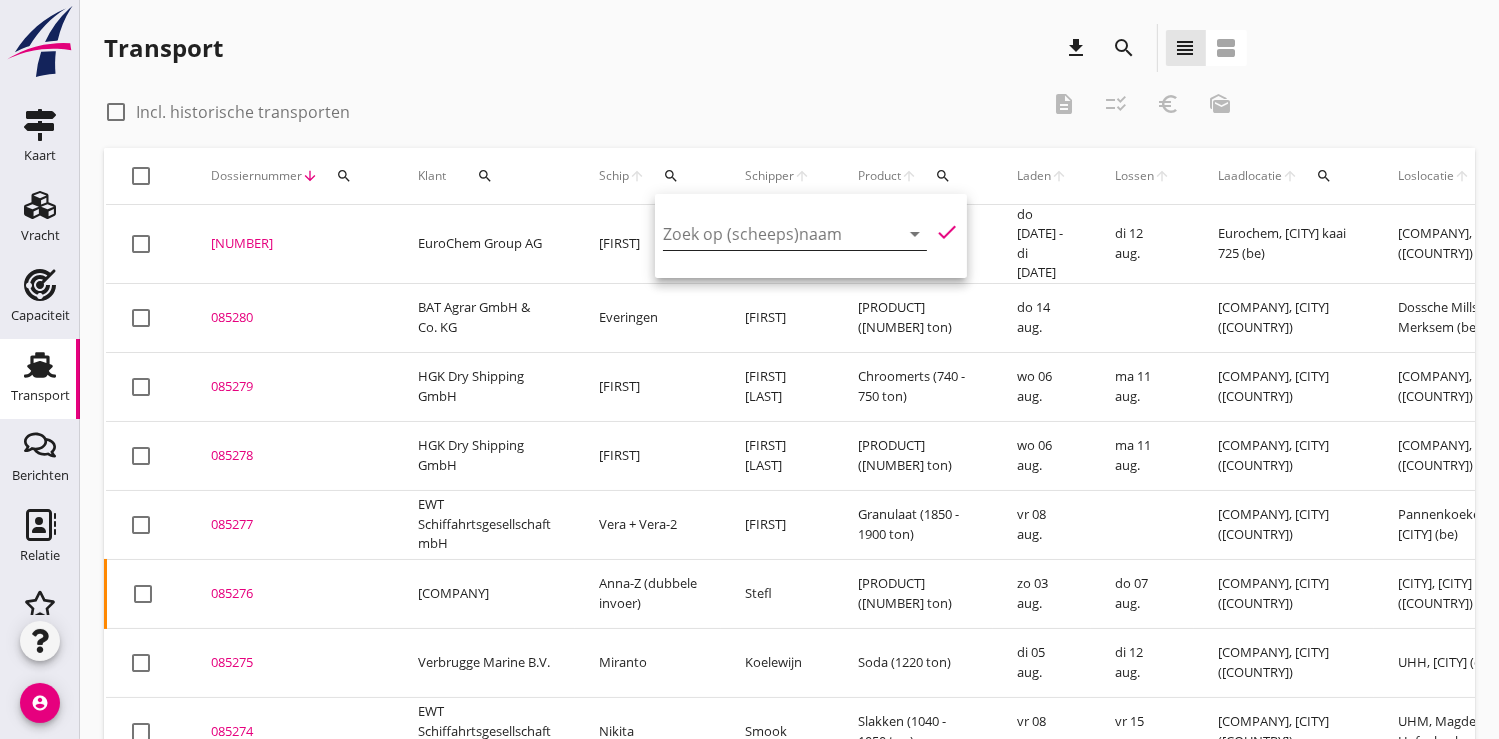 click at bounding box center [767, 234] 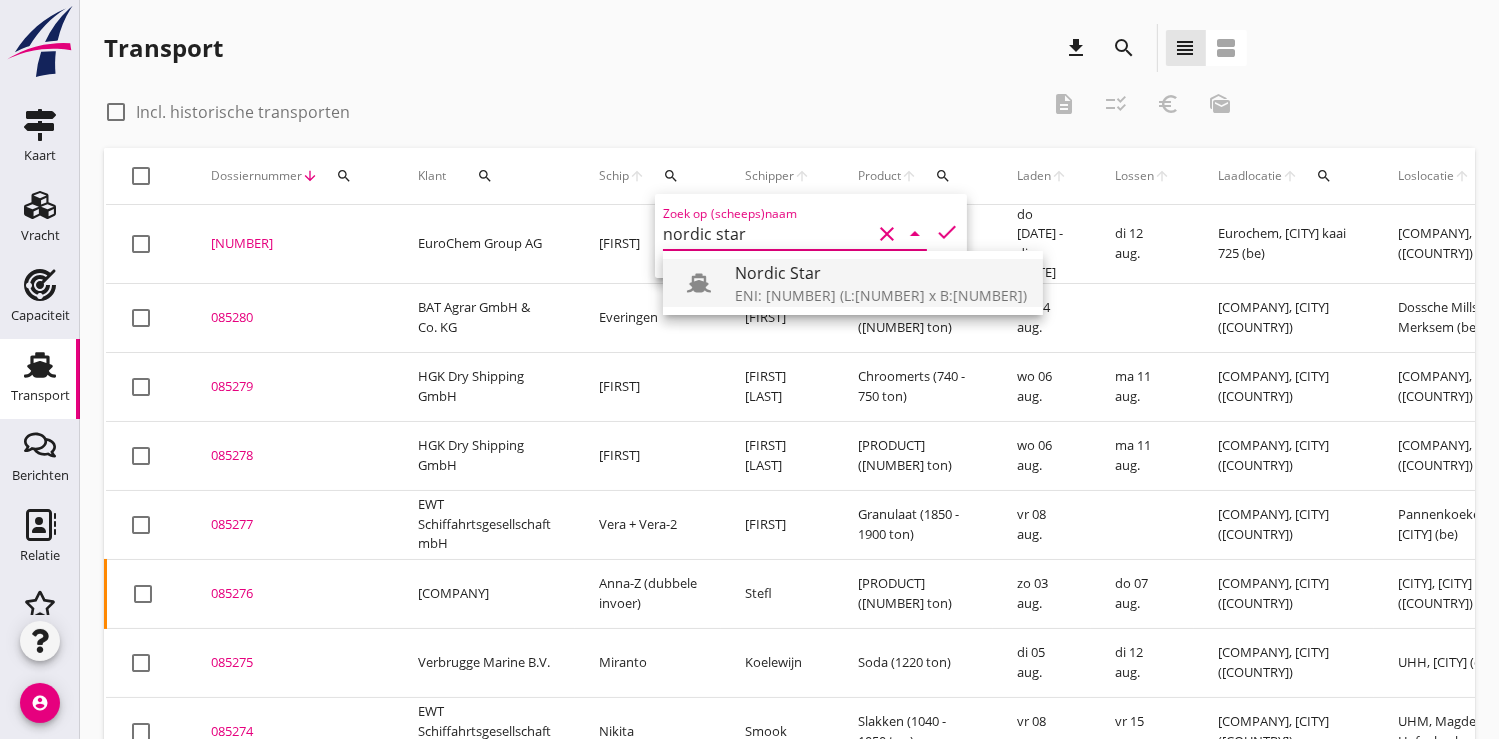 click on "ENI: 02317544 (L:84.96 x B:8.20)" at bounding box center [881, 295] 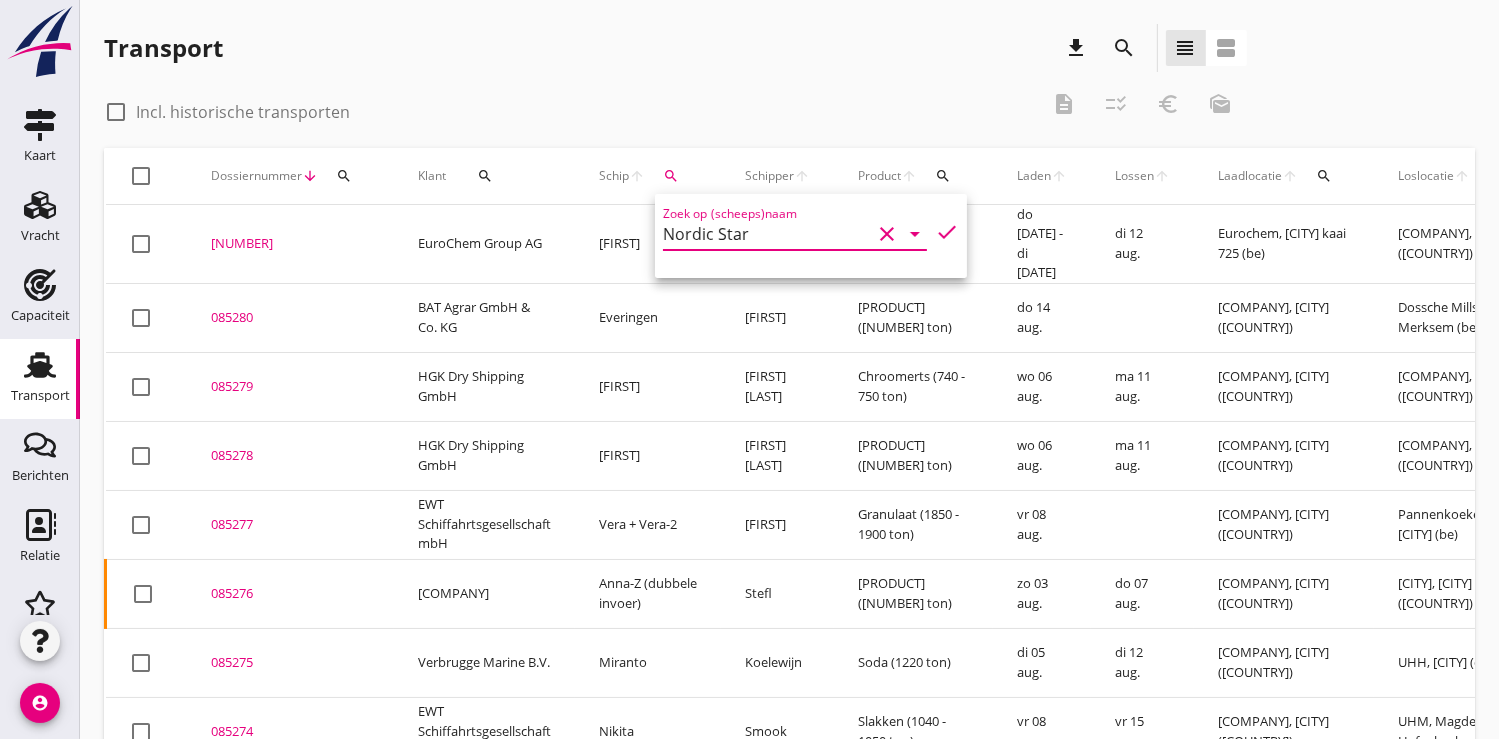 click on "check" at bounding box center [947, 232] 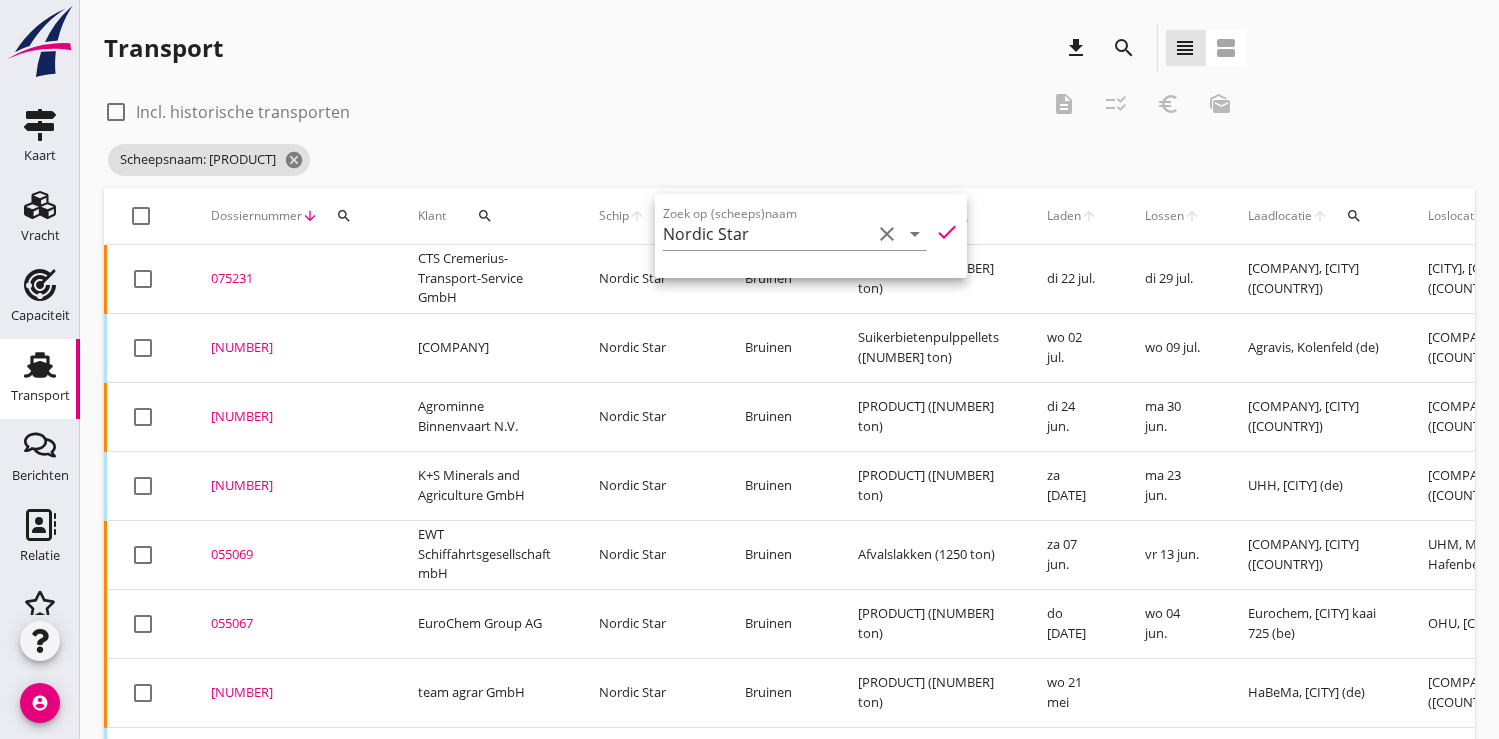 click on "075157" at bounding box center [290, 348] 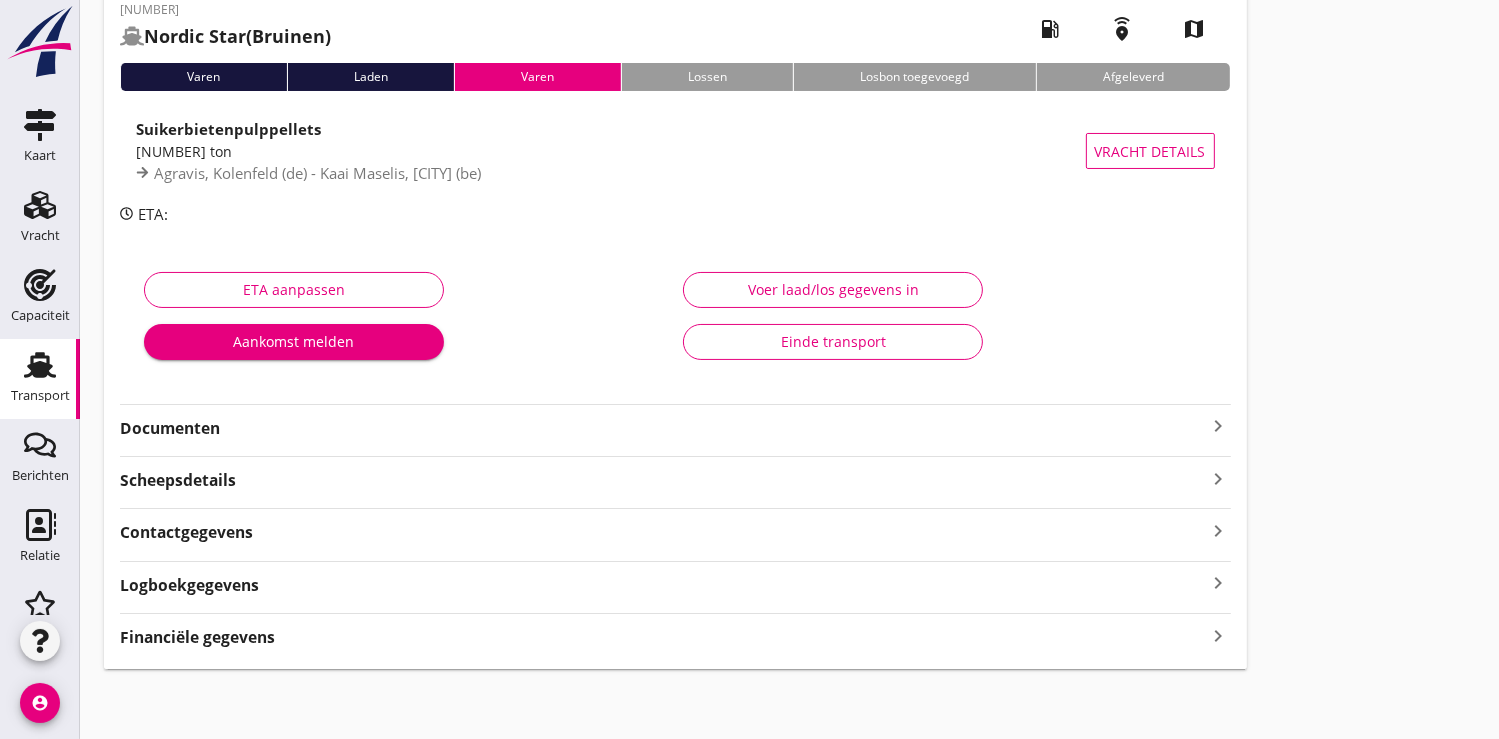 scroll, scrollTop: 110, scrollLeft: 0, axis: vertical 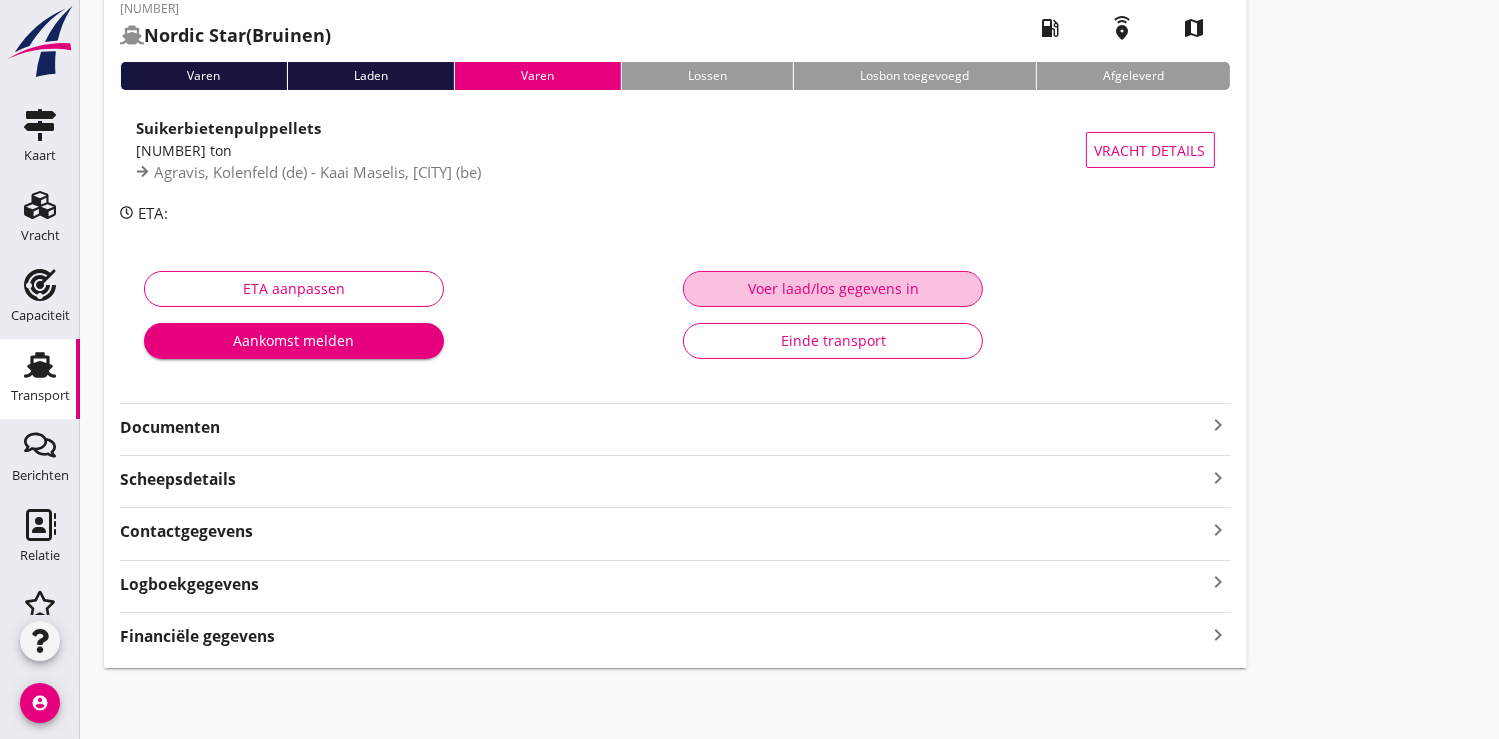 click on "Voer laad/los gegevens in" at bounding box center (833, 288) 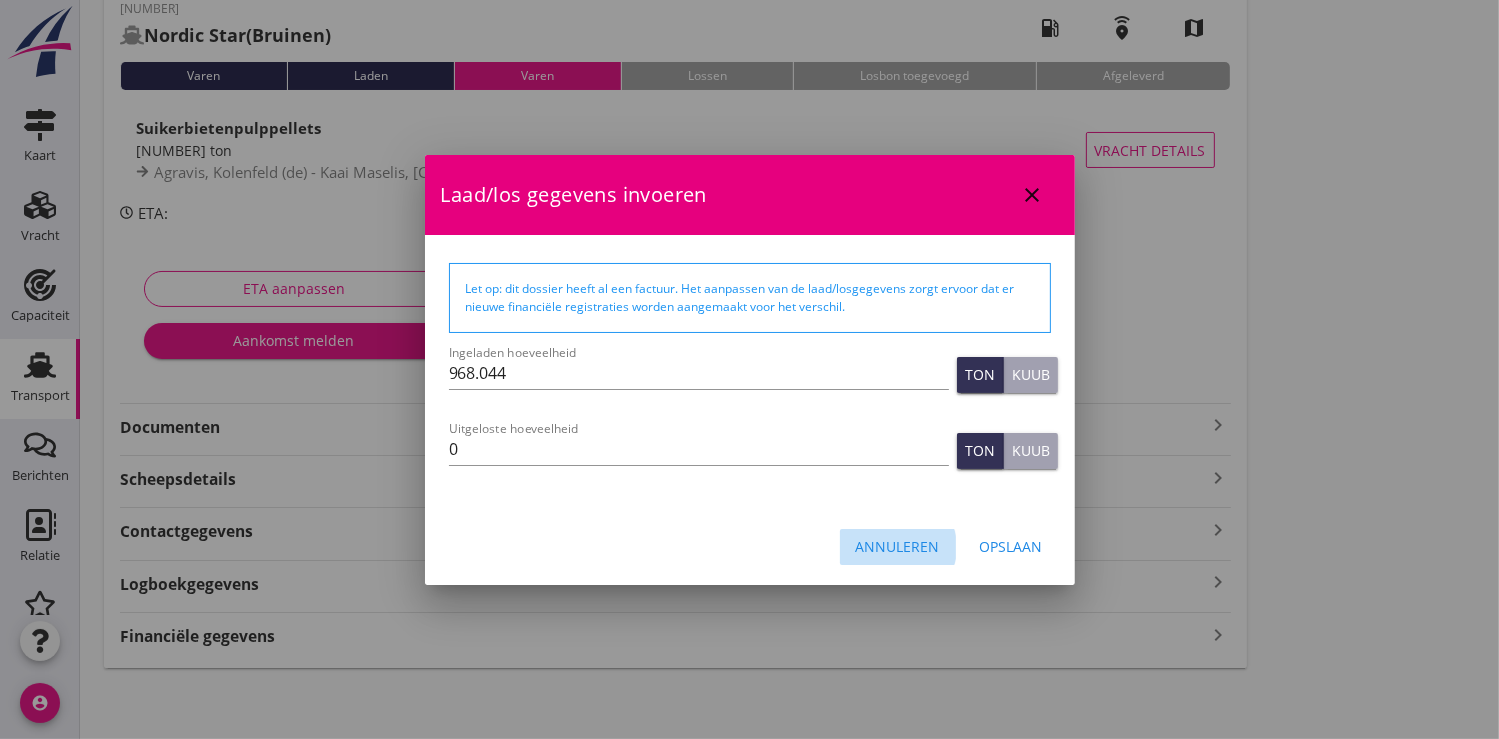 click on "Annuleren" at bounding box center (898, 546) 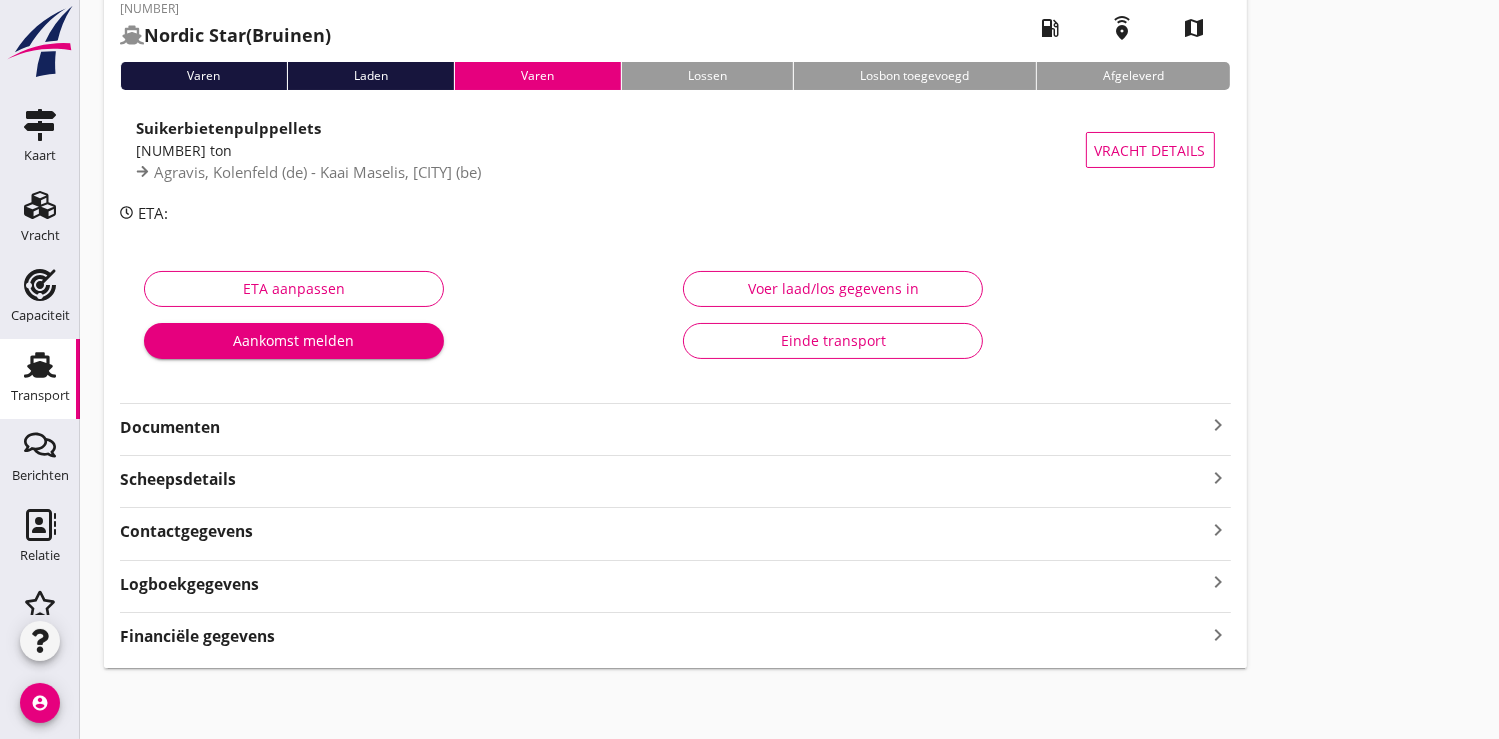 click on "Logboekgegevens" at bounding box center (189, 584) 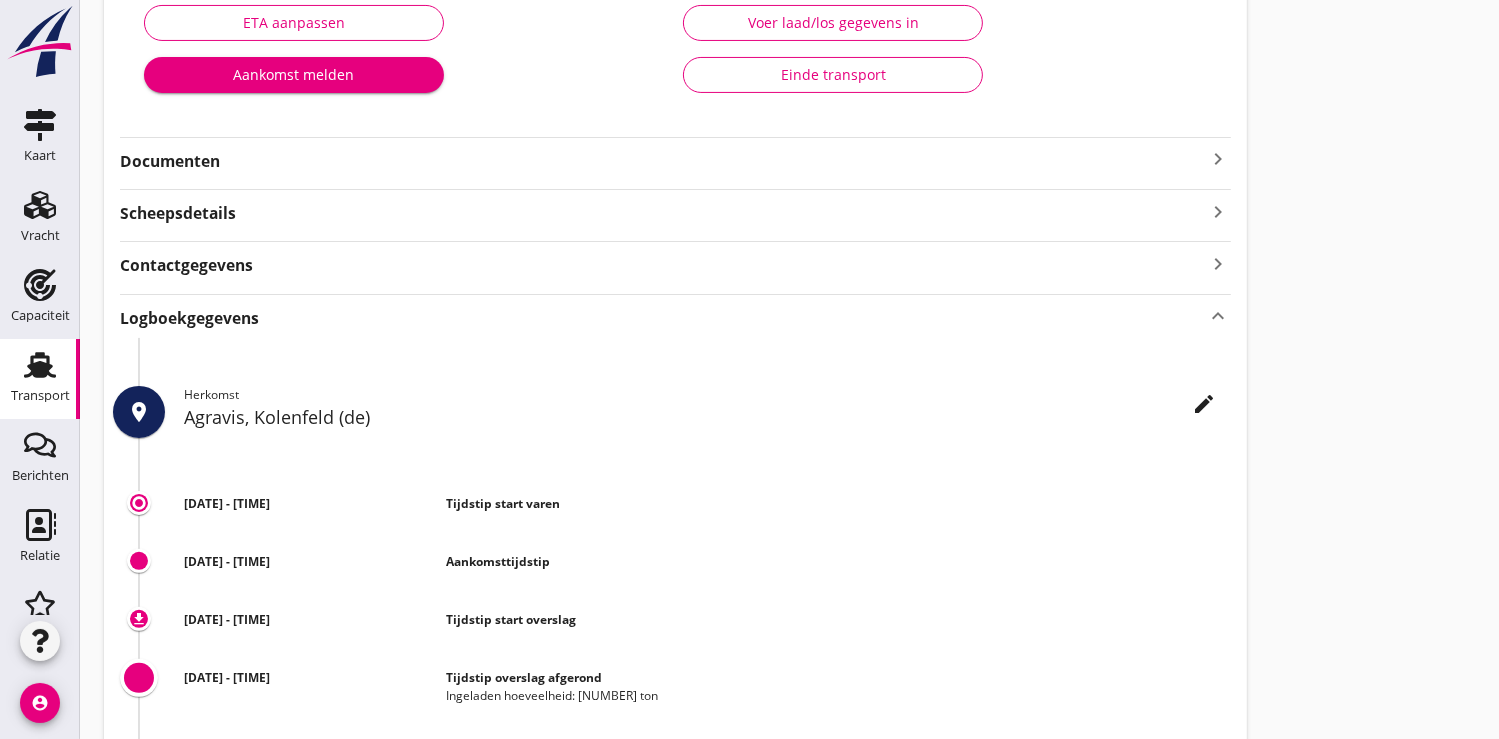 scroll, scrollTop: 110, scrollLeft: 0, axis: vertical 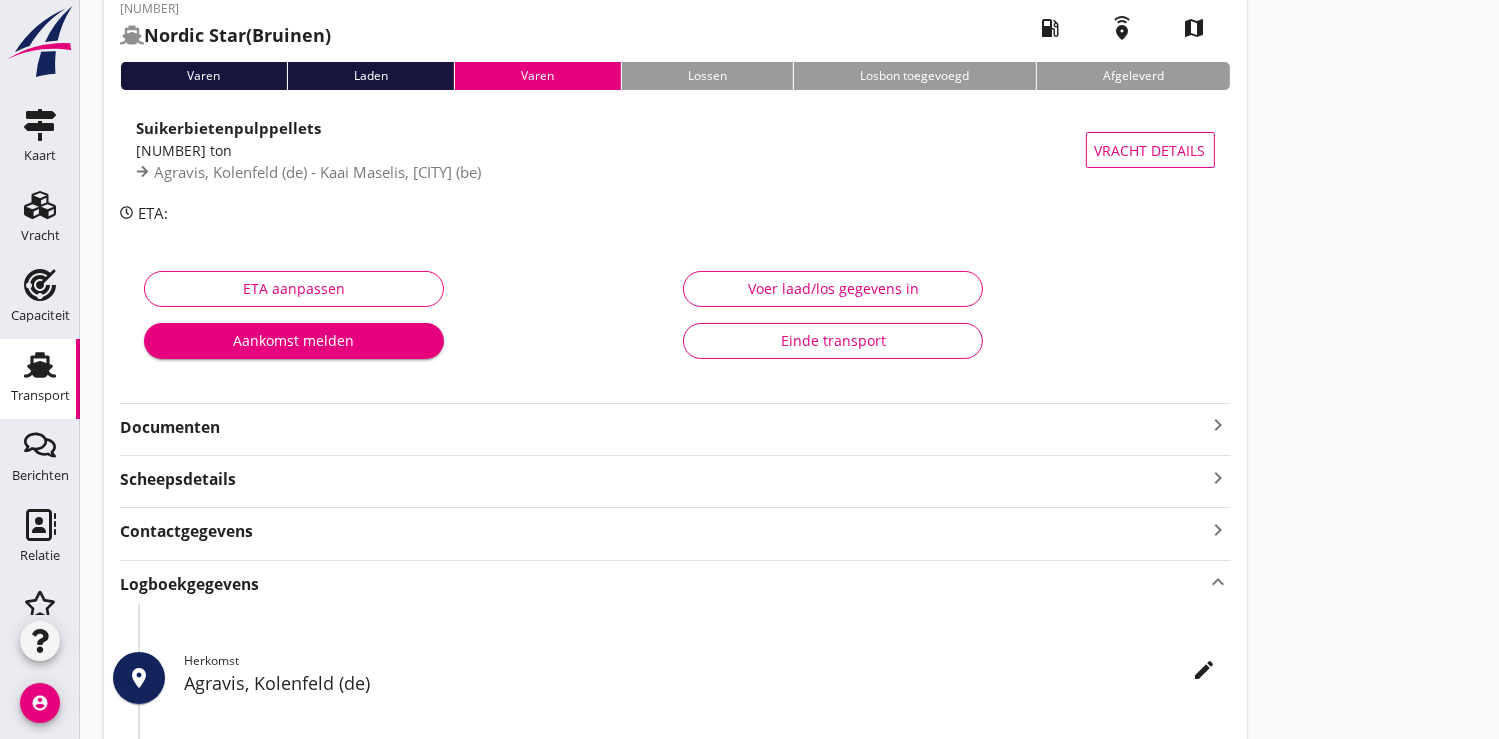click on "Documenten" at bounding box center (663, 427) 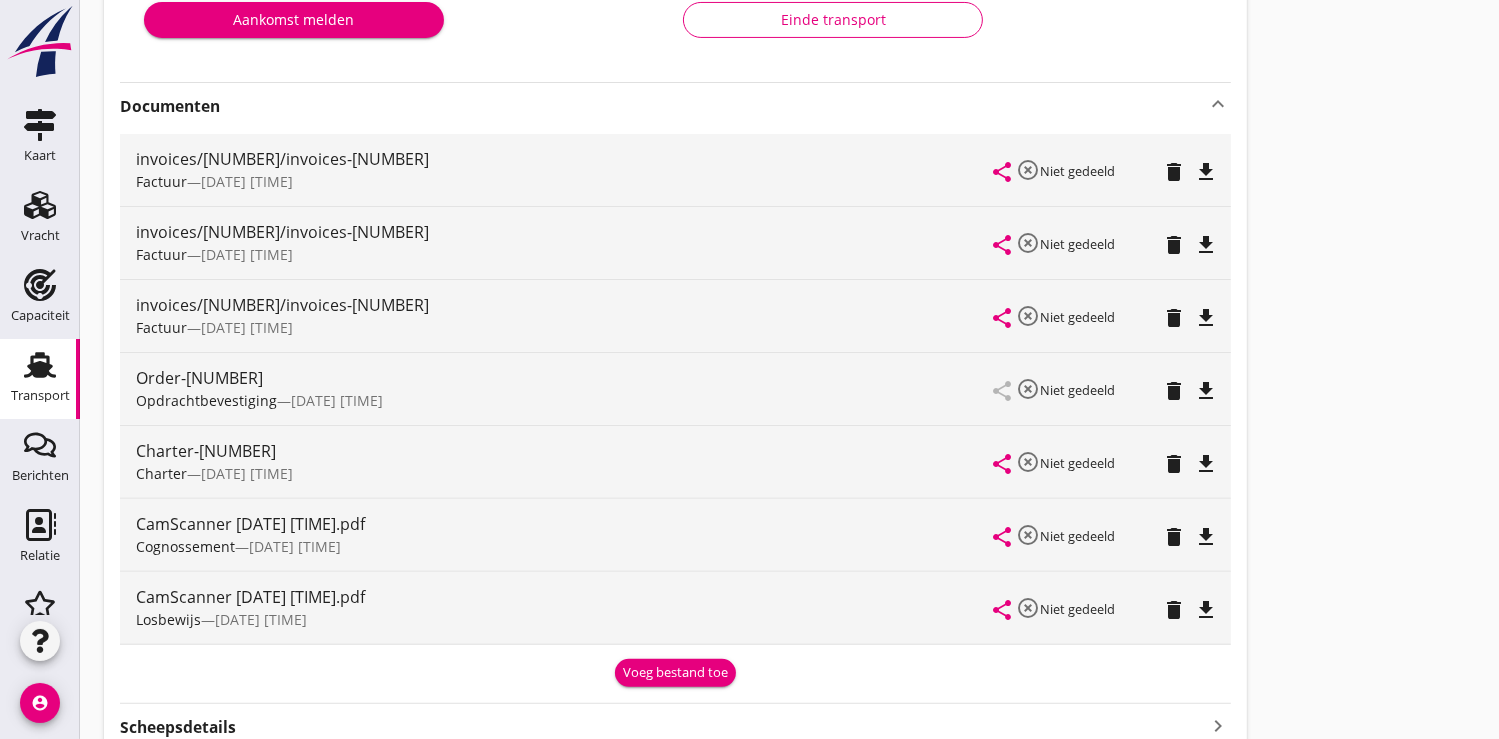 scroll, scrollTop: 443, scrollLeft: 0, axis: vertical 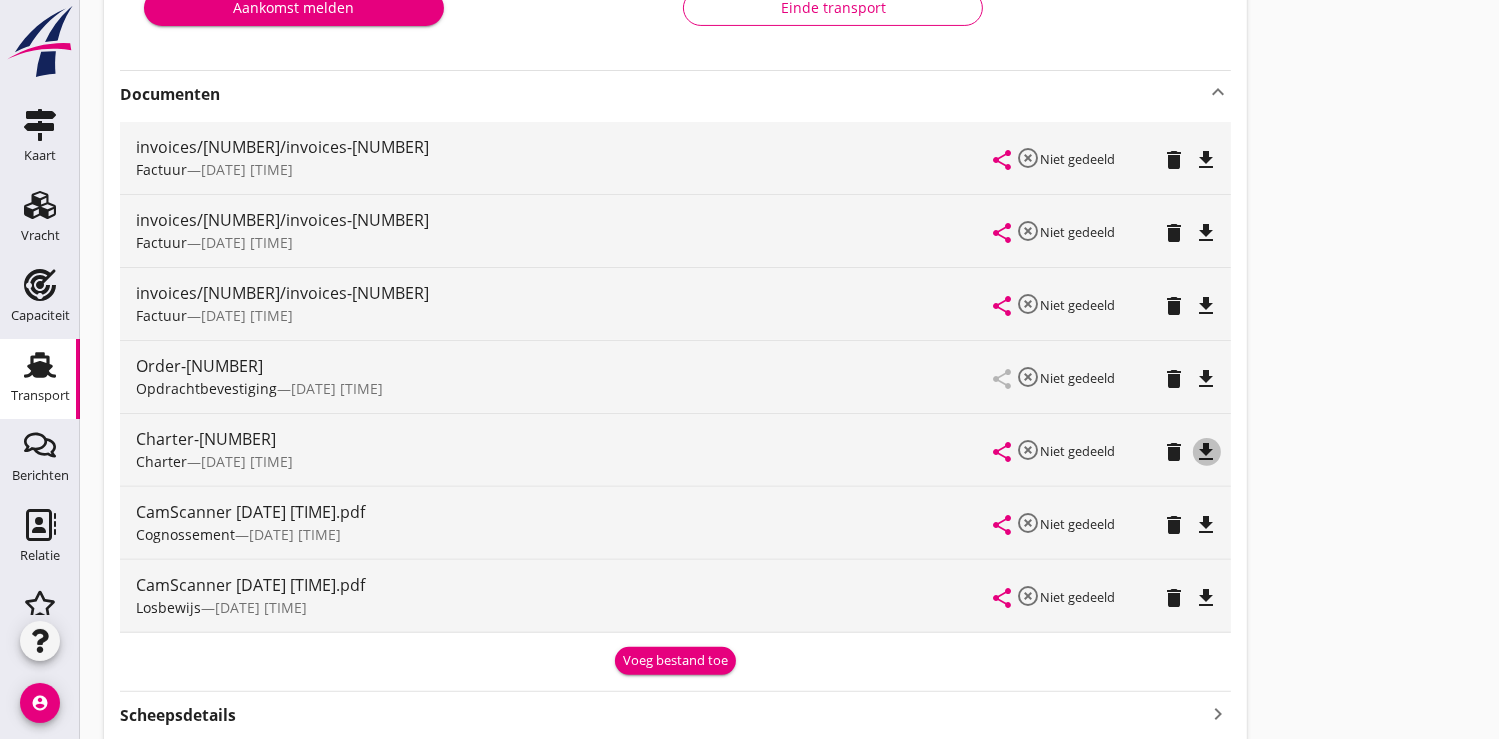 click on "file_download" at bounding box center [1207, 452] 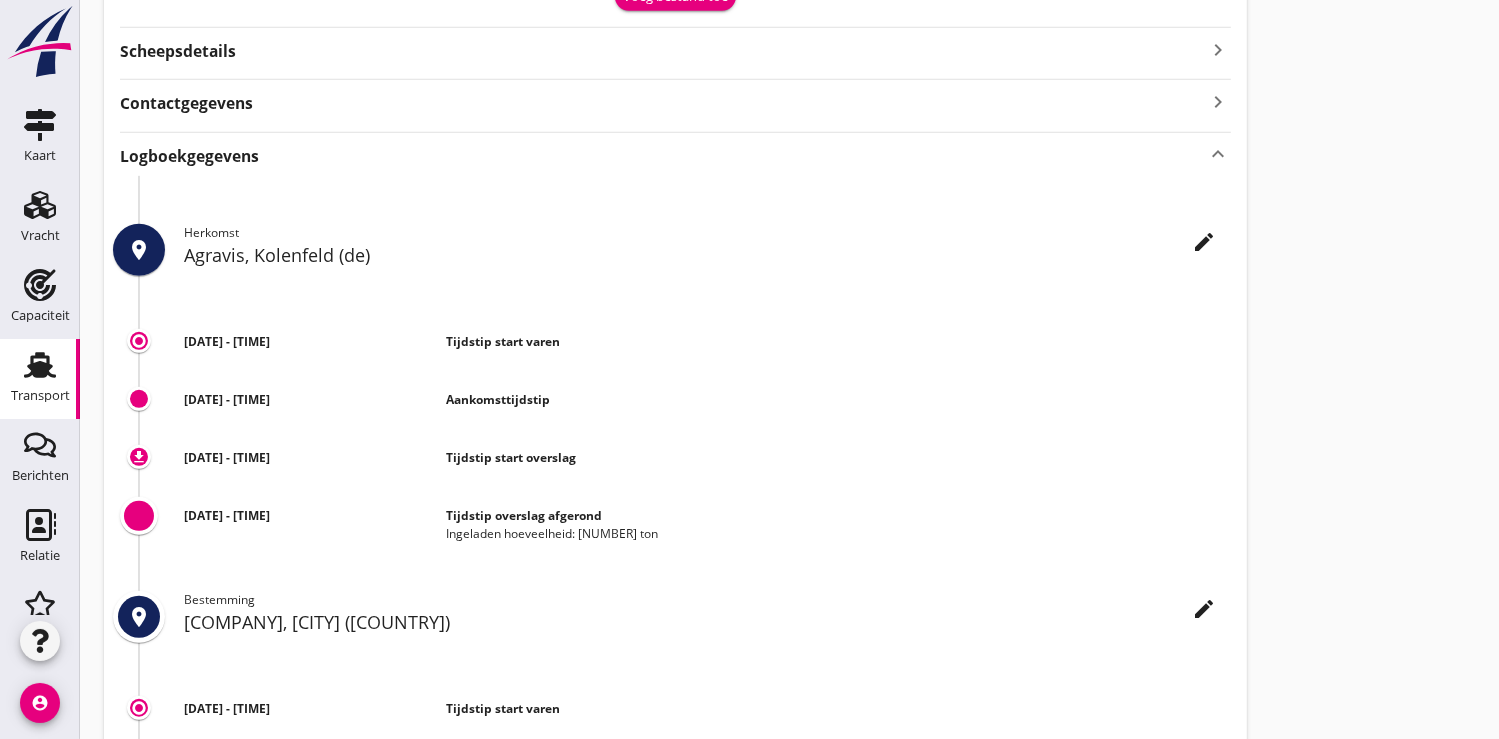 scroll, scrollTop: 1110, scrollLeft: 0, axis: vertical 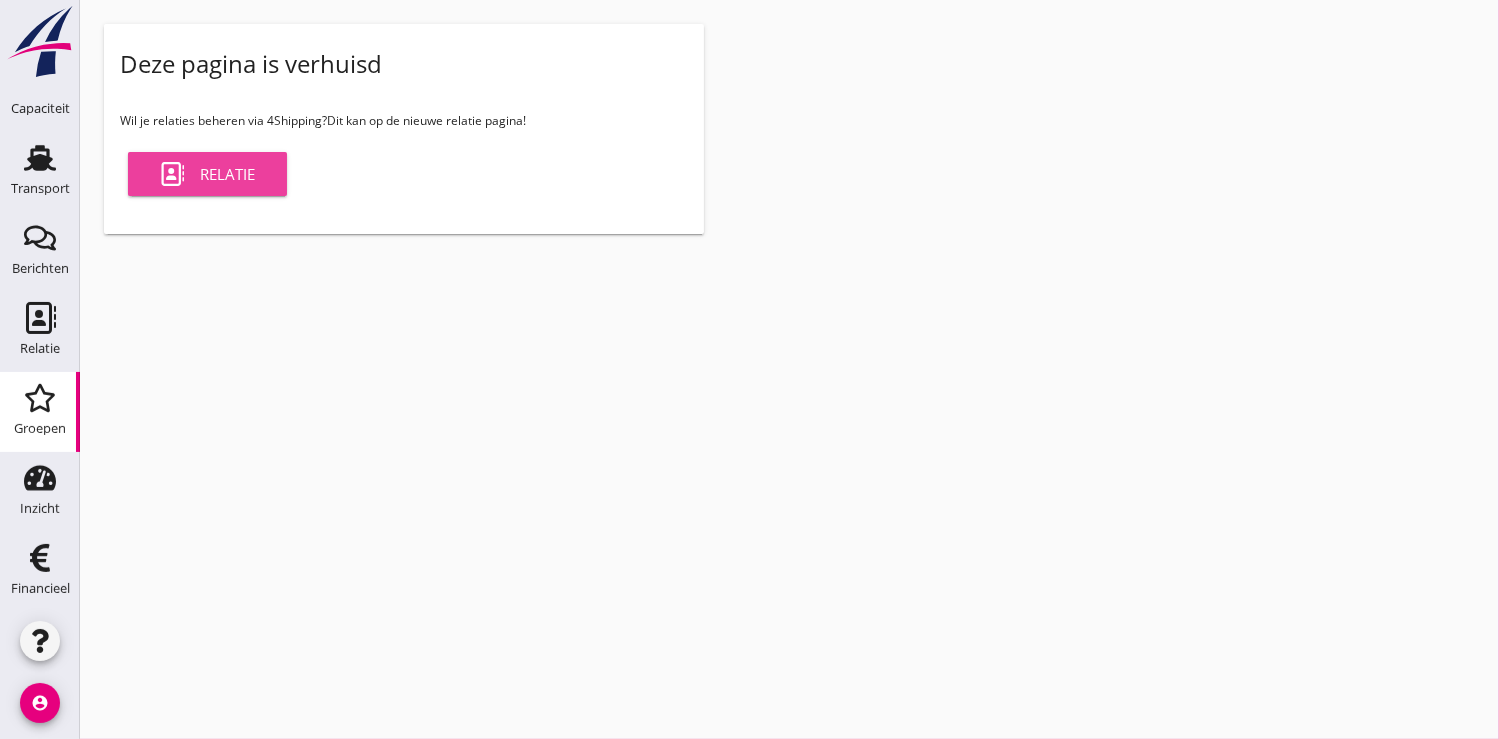 click on "Relatie" at bounding box center [207, 174] 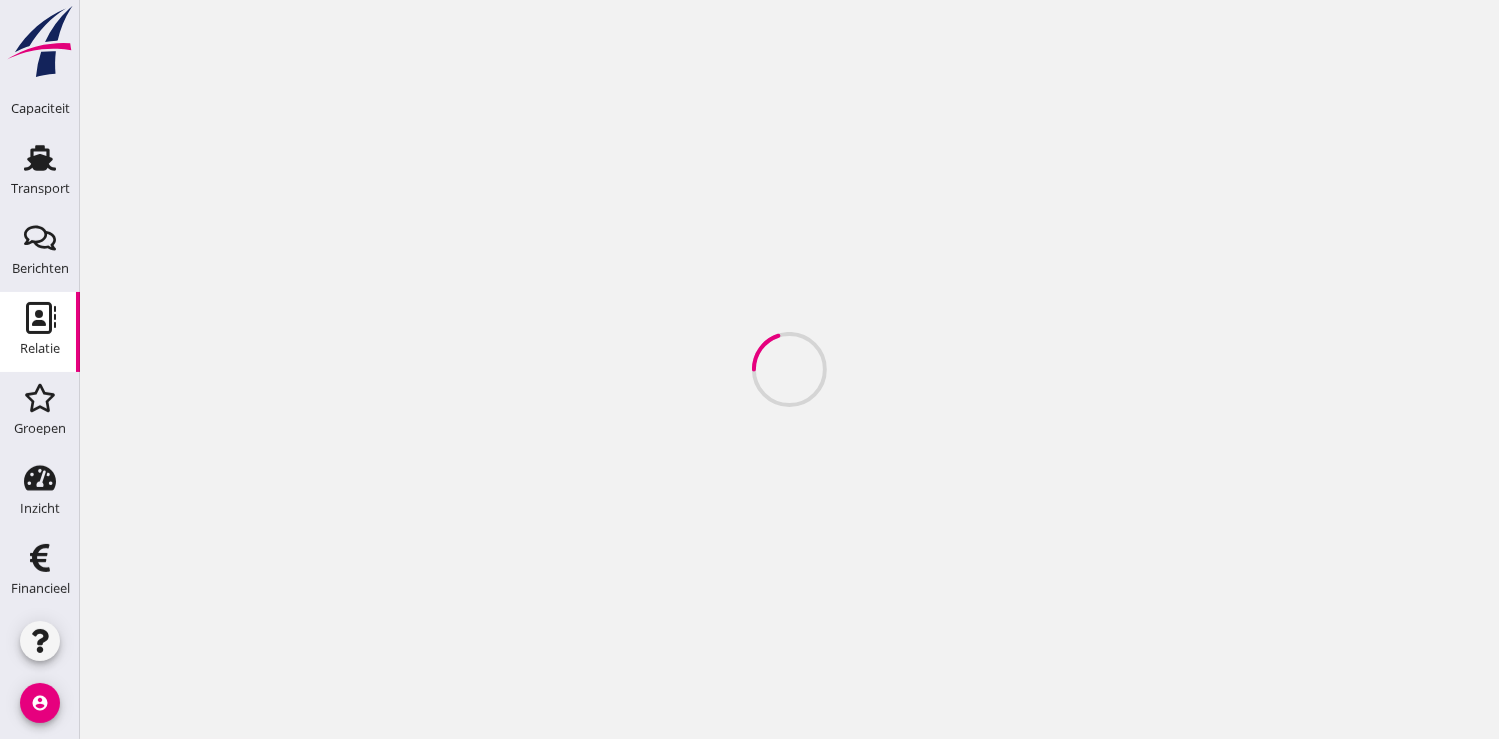scroll, scrollTop: 0, scrollLeft: 0, axis: both 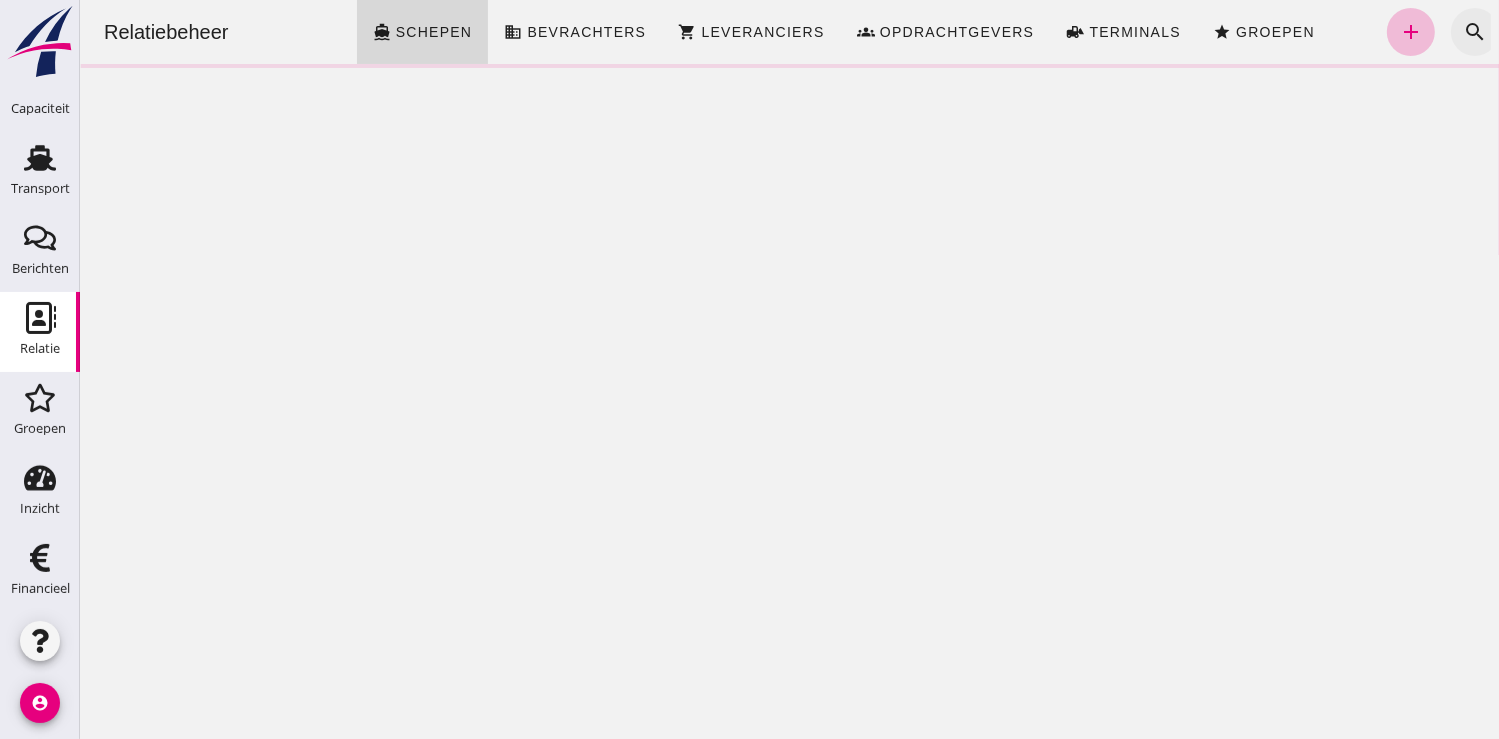 click on "search" at bounding box center (1474, 32) 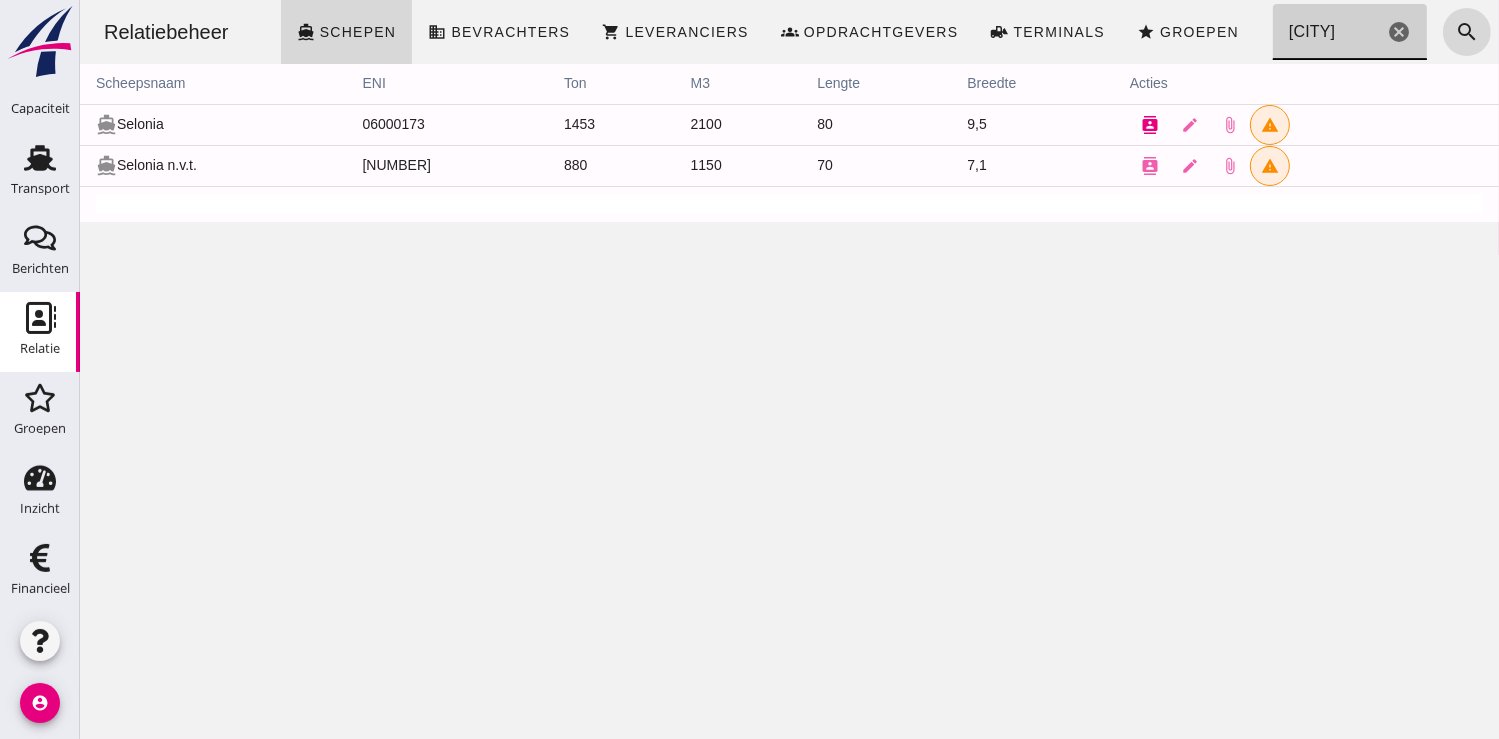 type on "[CITY]" 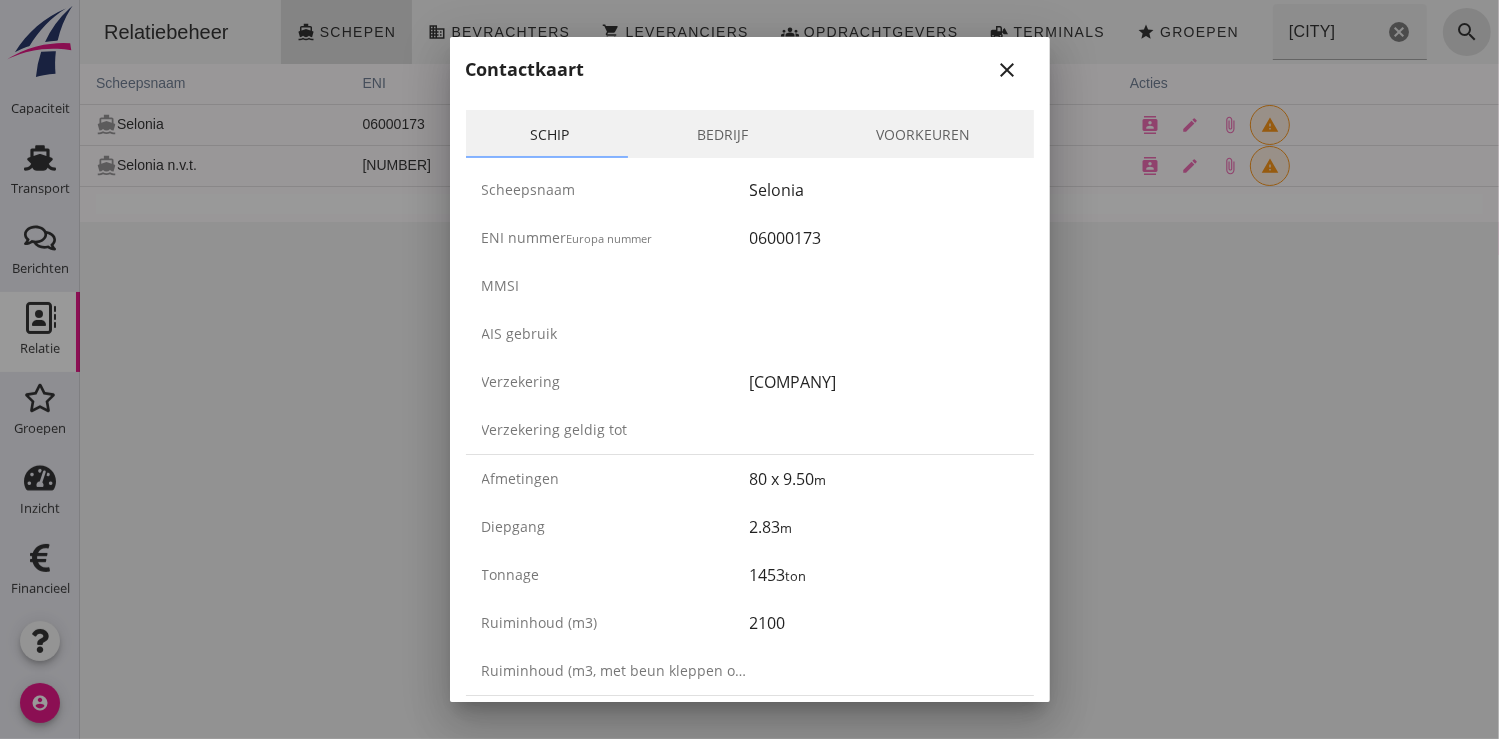 scroll, scrollTop: 0, scrollLeft: 0, axis: both 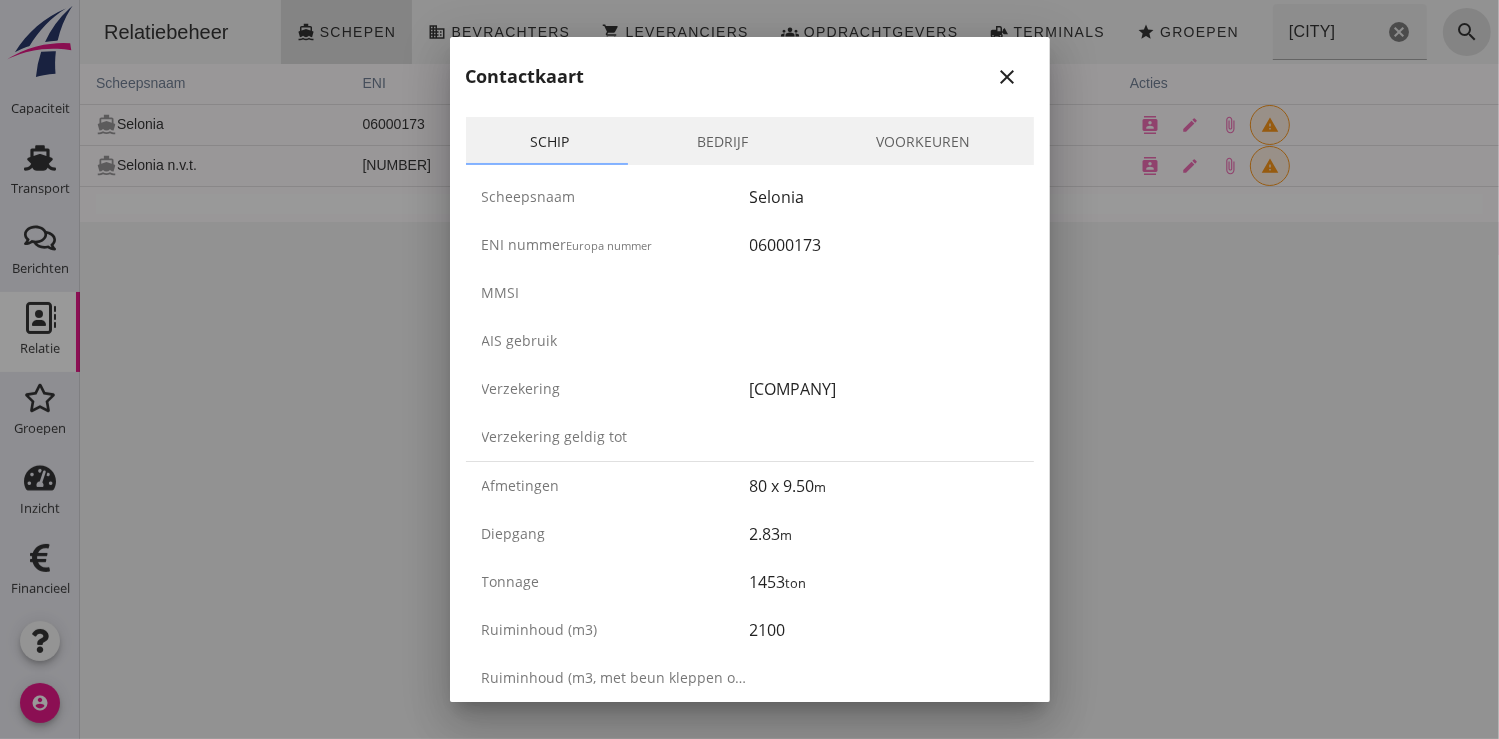 click on "close" at bounding box center (1008, 77) 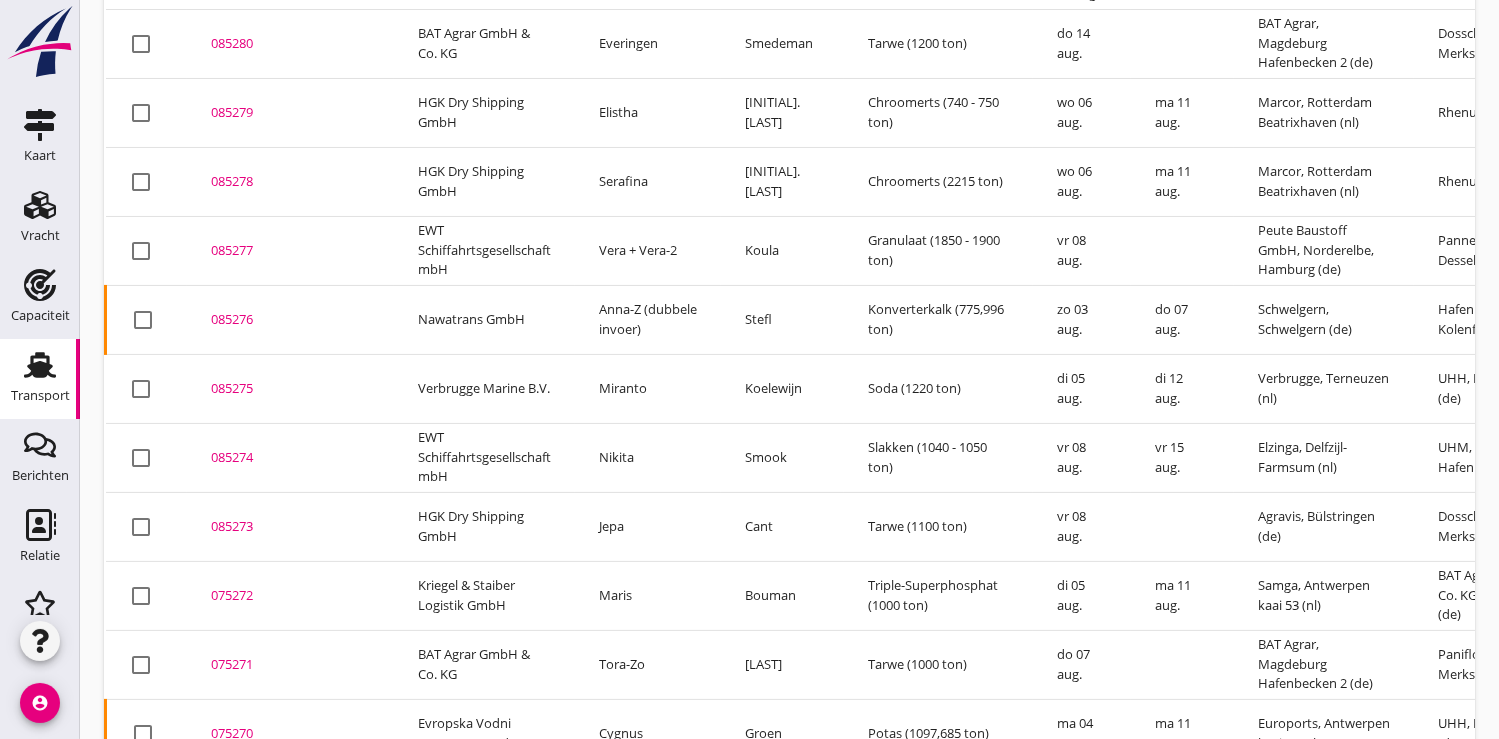scroll, scrollTop: 367, scrollLeft: 0, axis: vertical 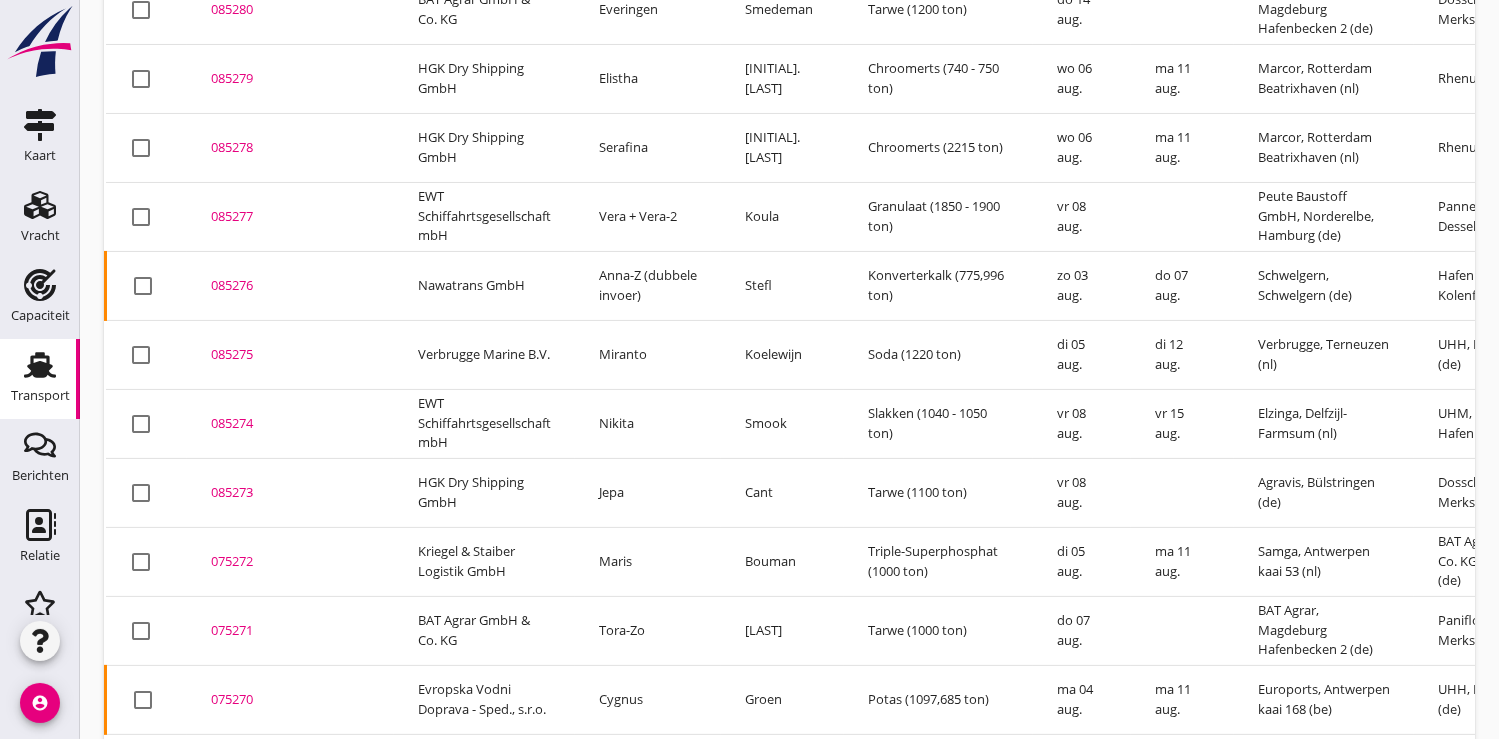 click on "075272" at bounding box center (290, 562) 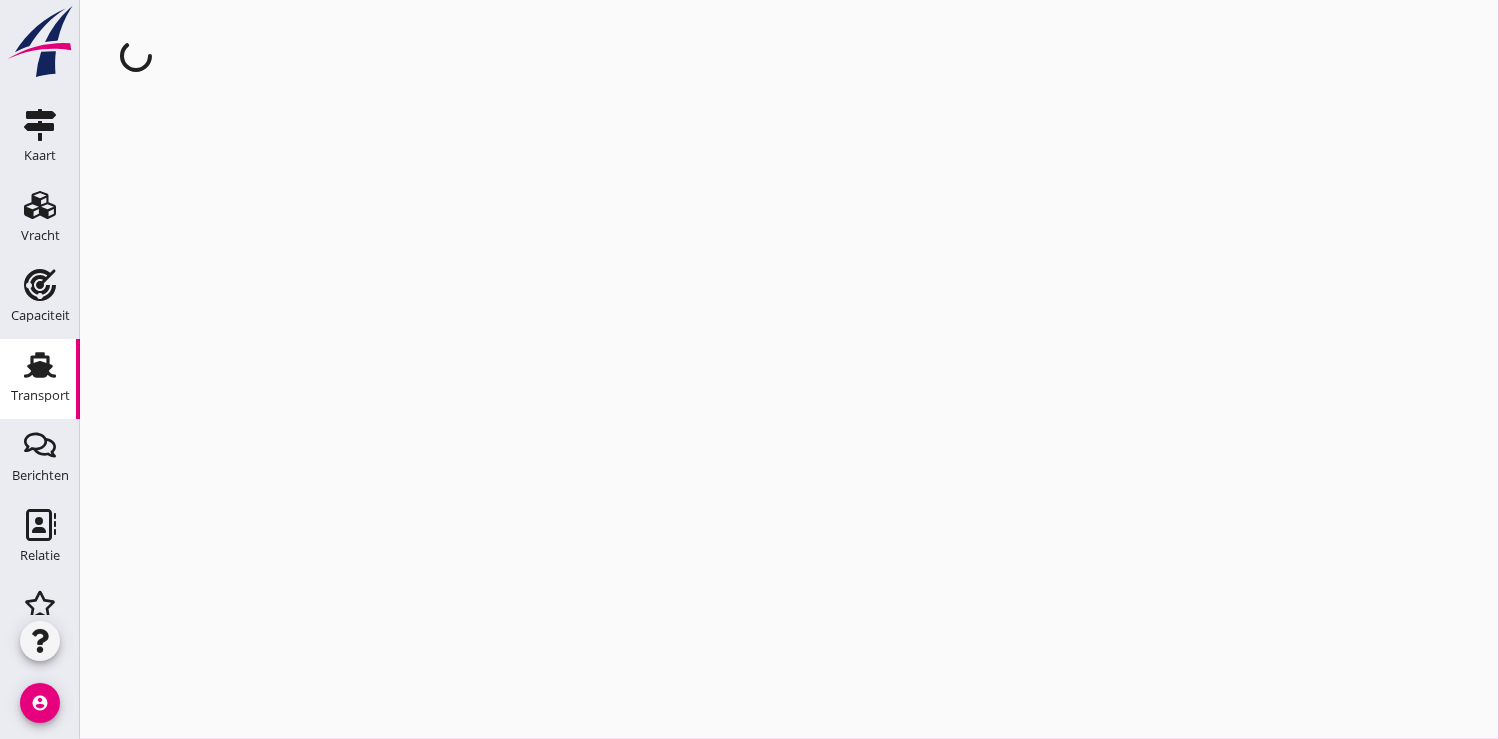 scroll, scrollTop: 0, scrollLeft: 0, axis: both 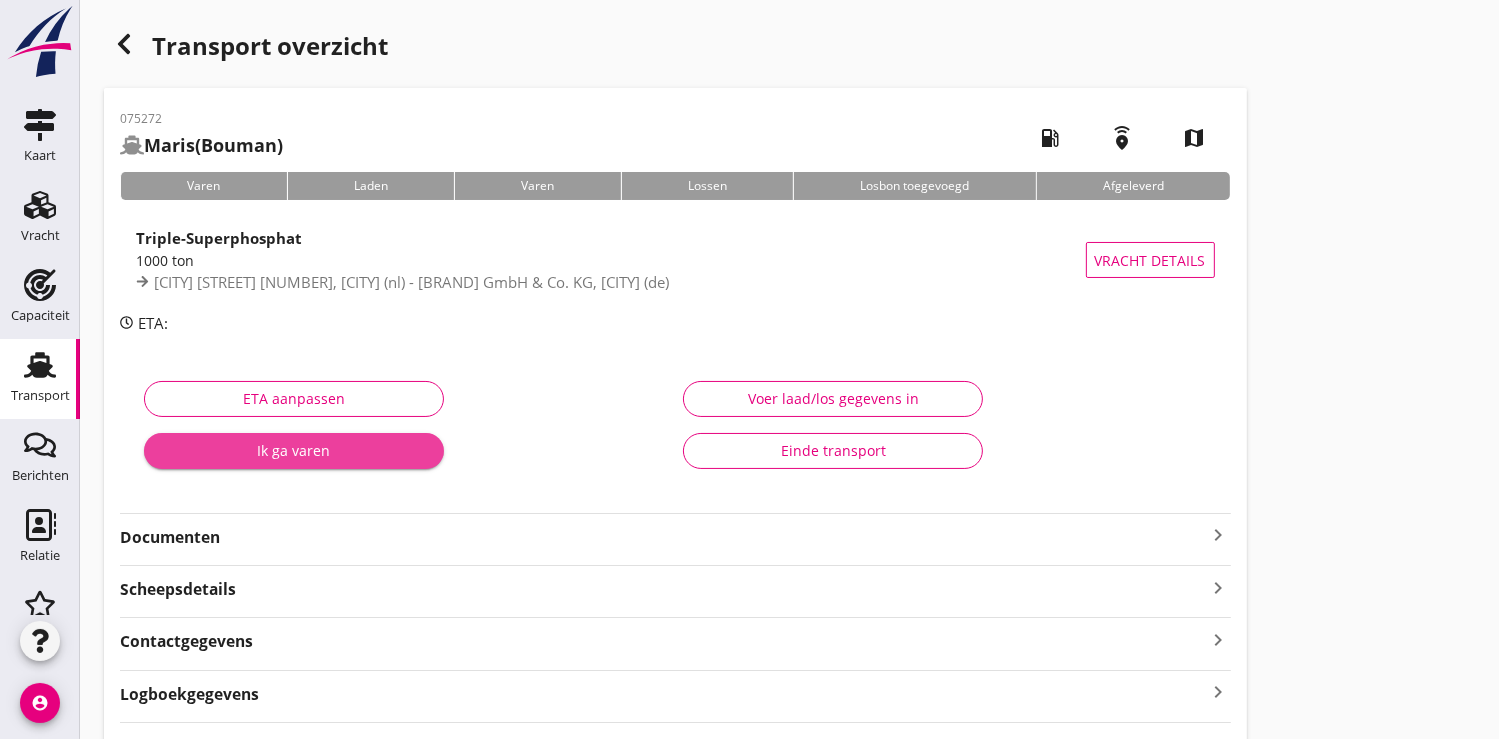 click on "Ik ga varen" at bounding box center (294, 450) 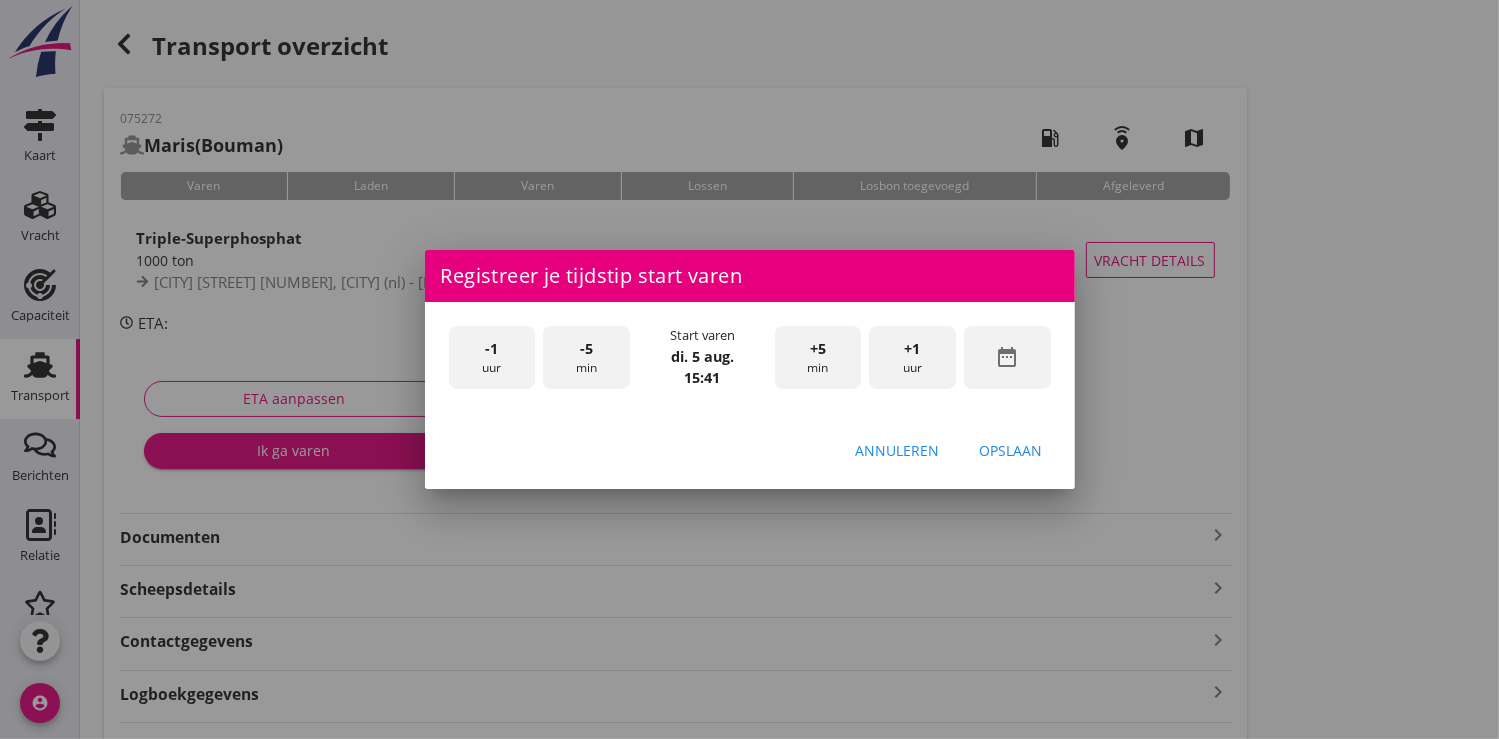 click on "date_range" at bounding box center (1007, 357) 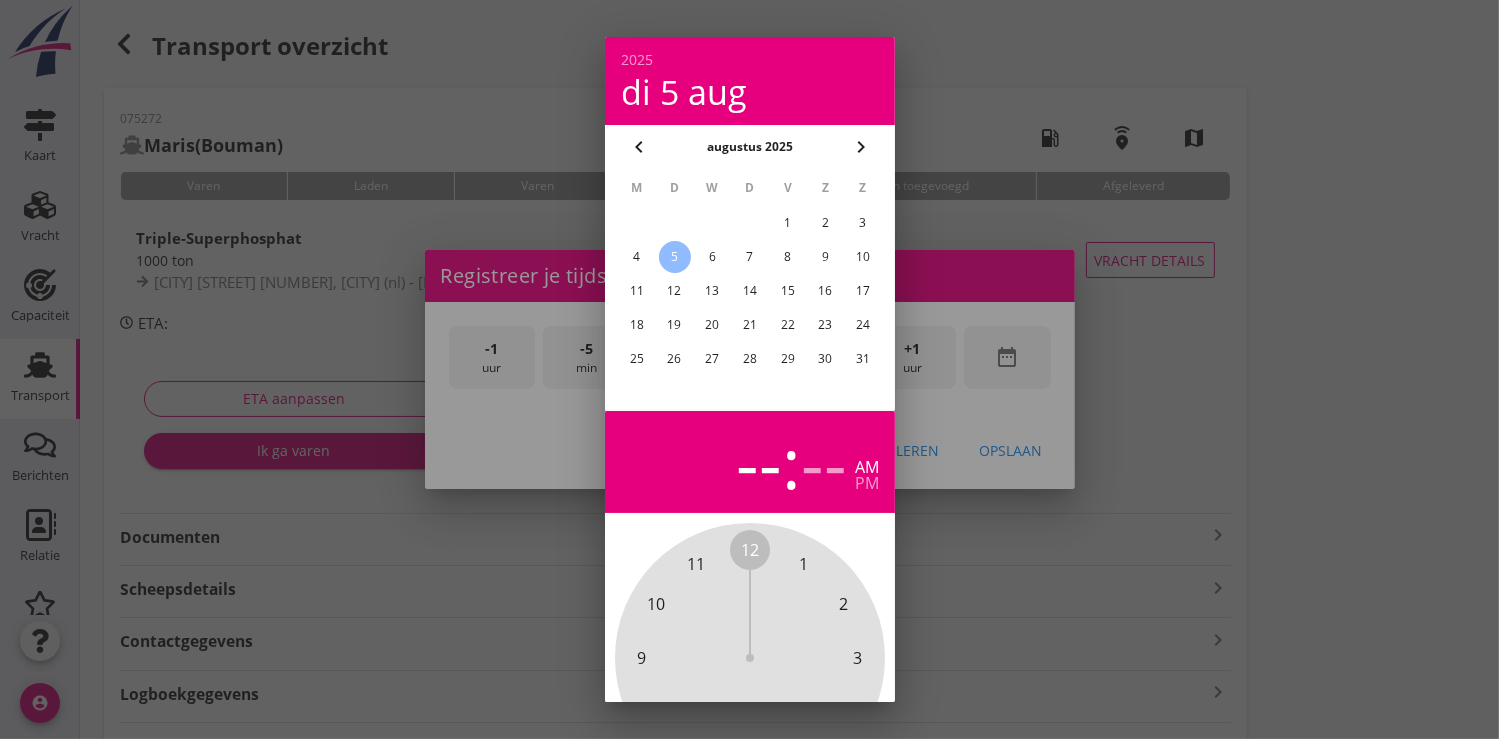 click on "4" at bounding box center (636, 257) 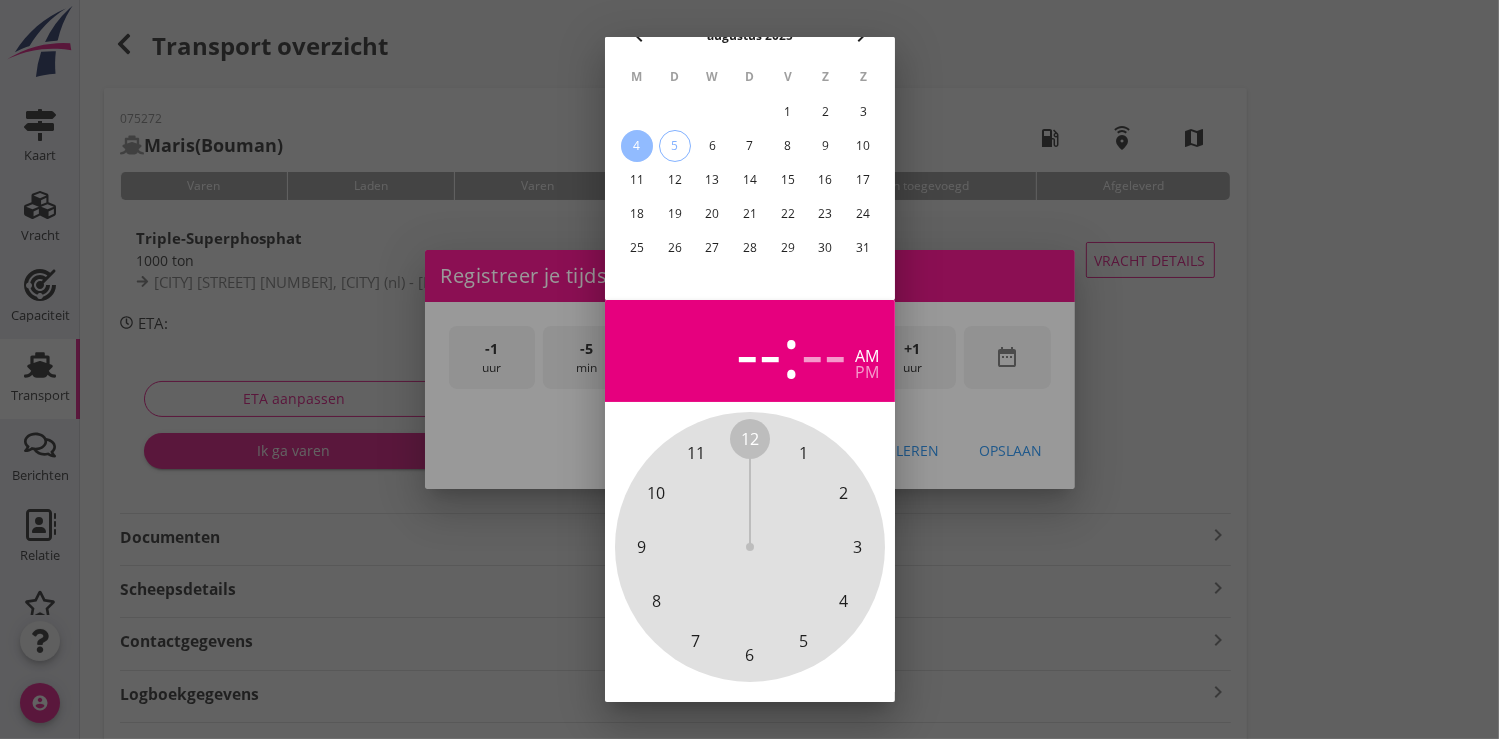 scroll, scrollTop: 185, scrollLeft: 0, axis: vertical 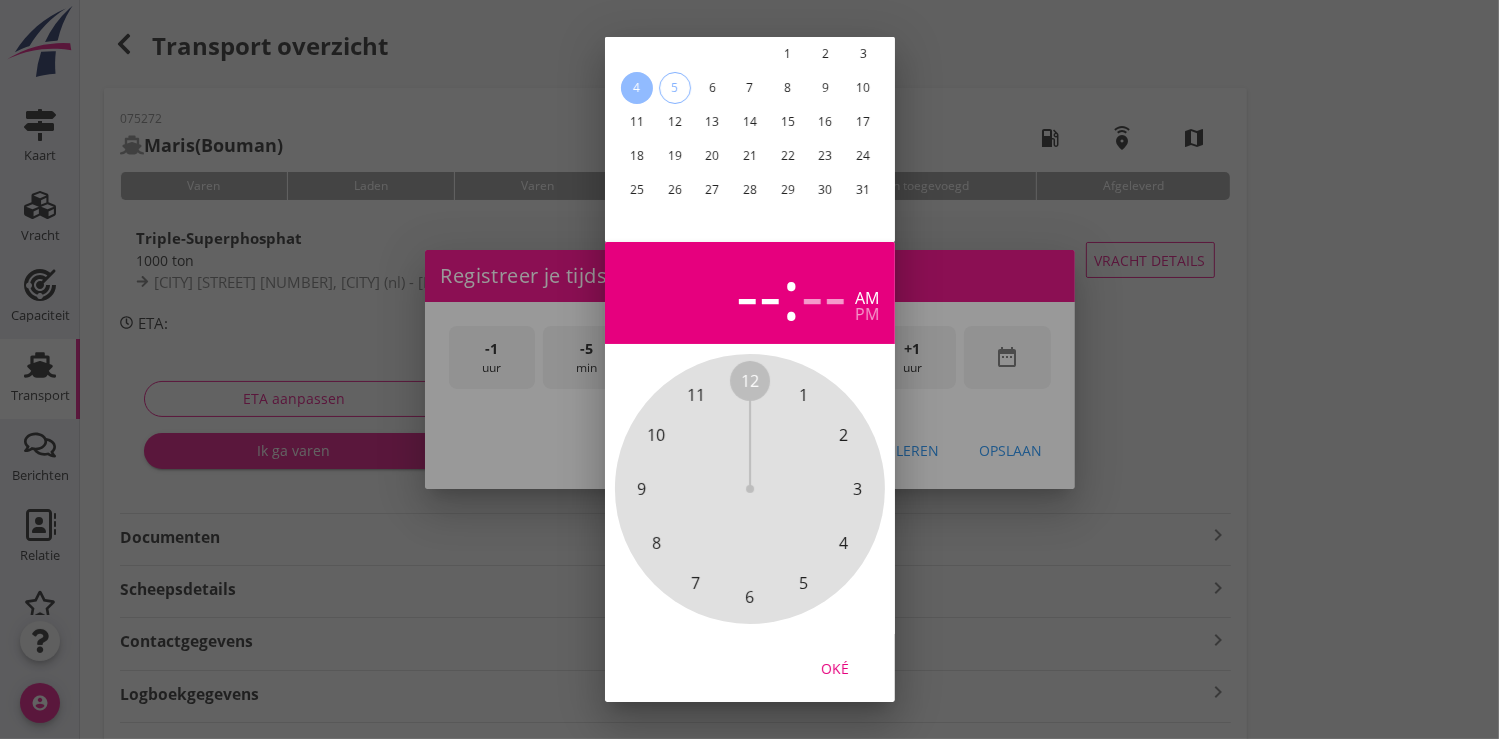 click on "Oké" at bounding box center [835, 667] 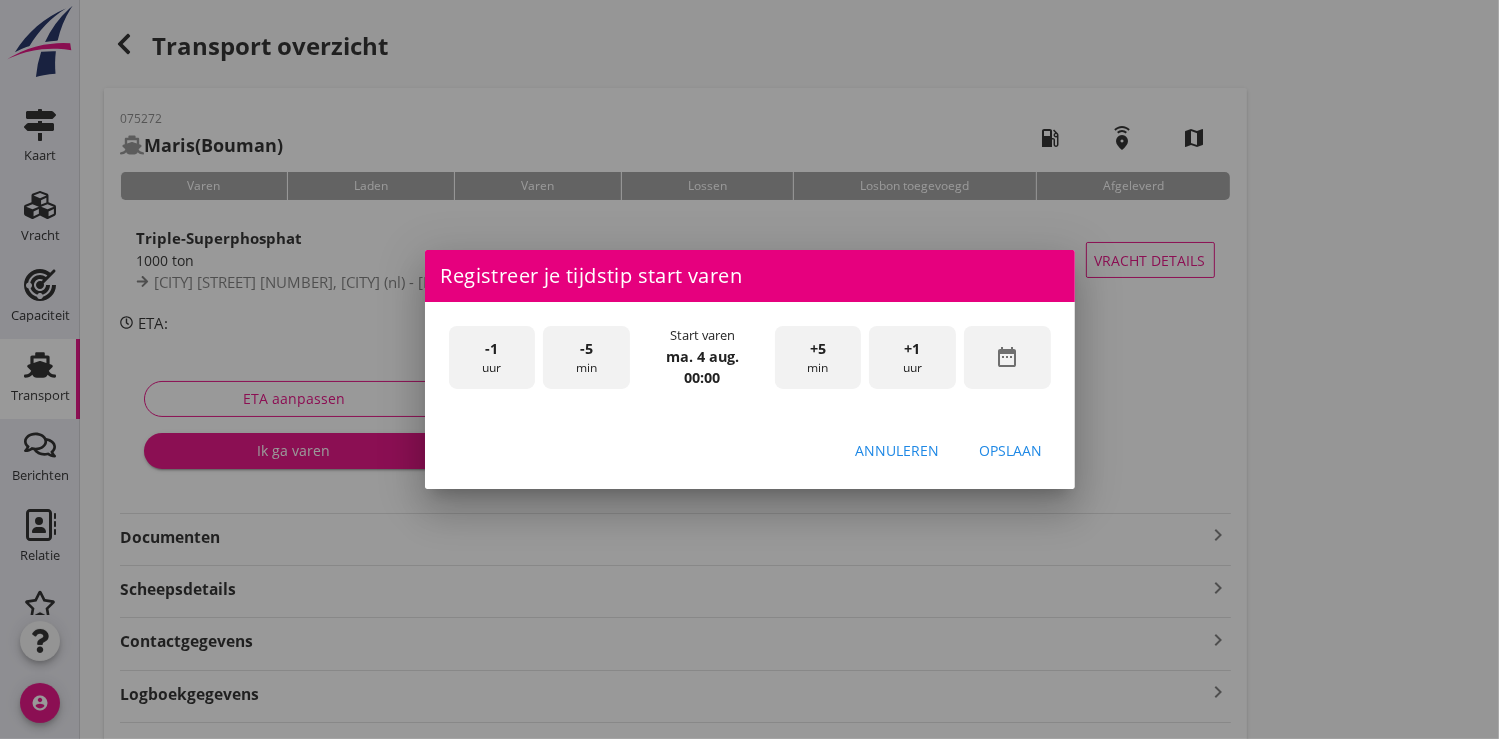click on "+1" at bounding box center (913, 349) 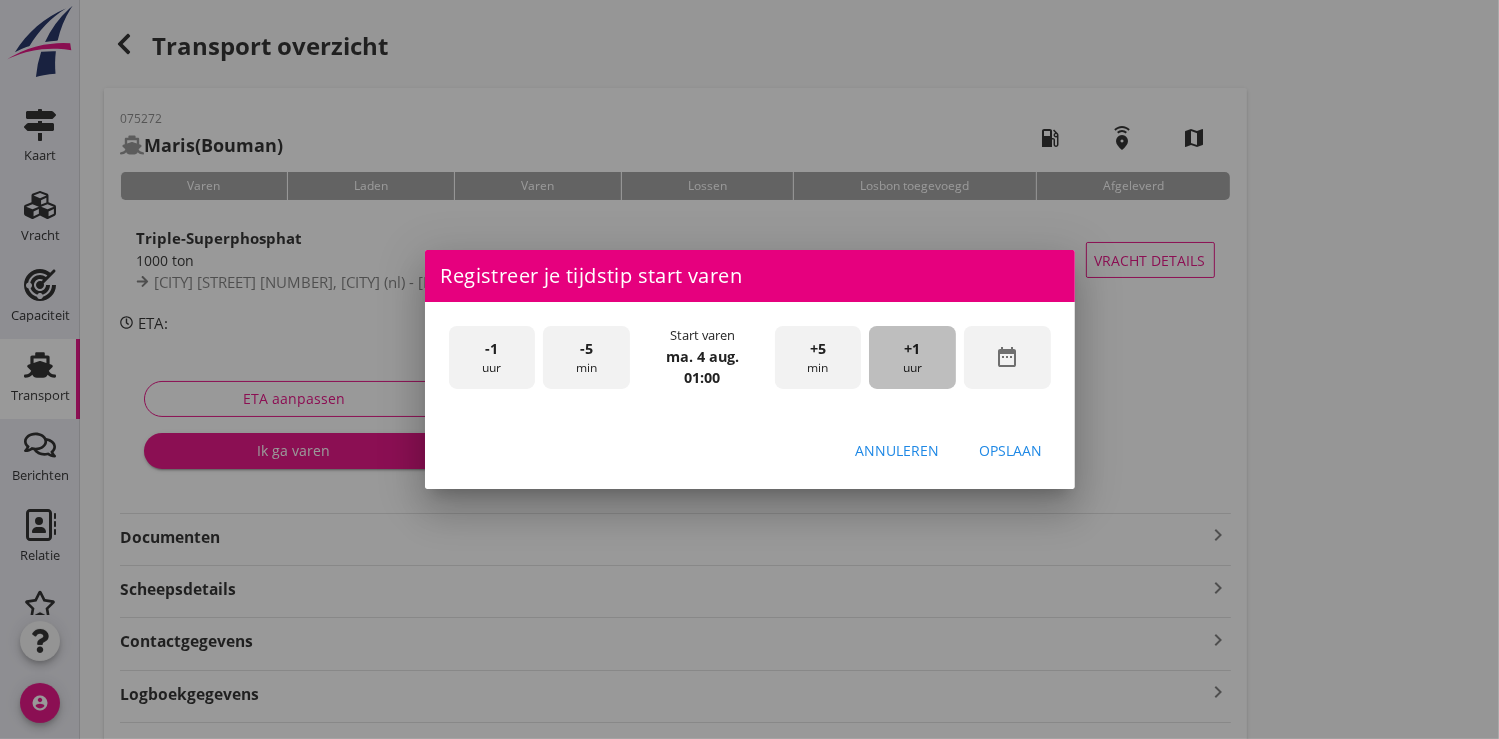 click on "+1" at bounding box center (913, 349) 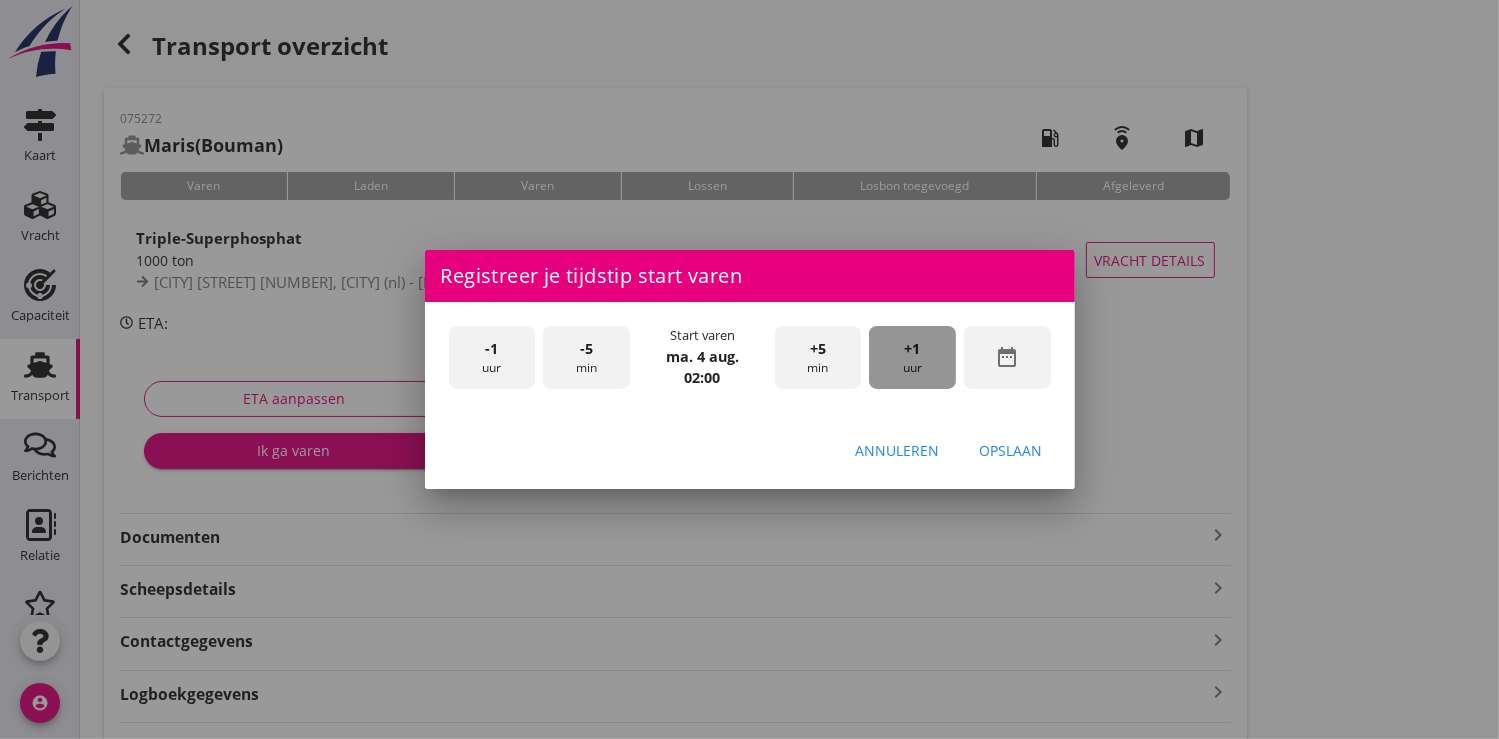 click on "+1" at bounding box center (913, 349) 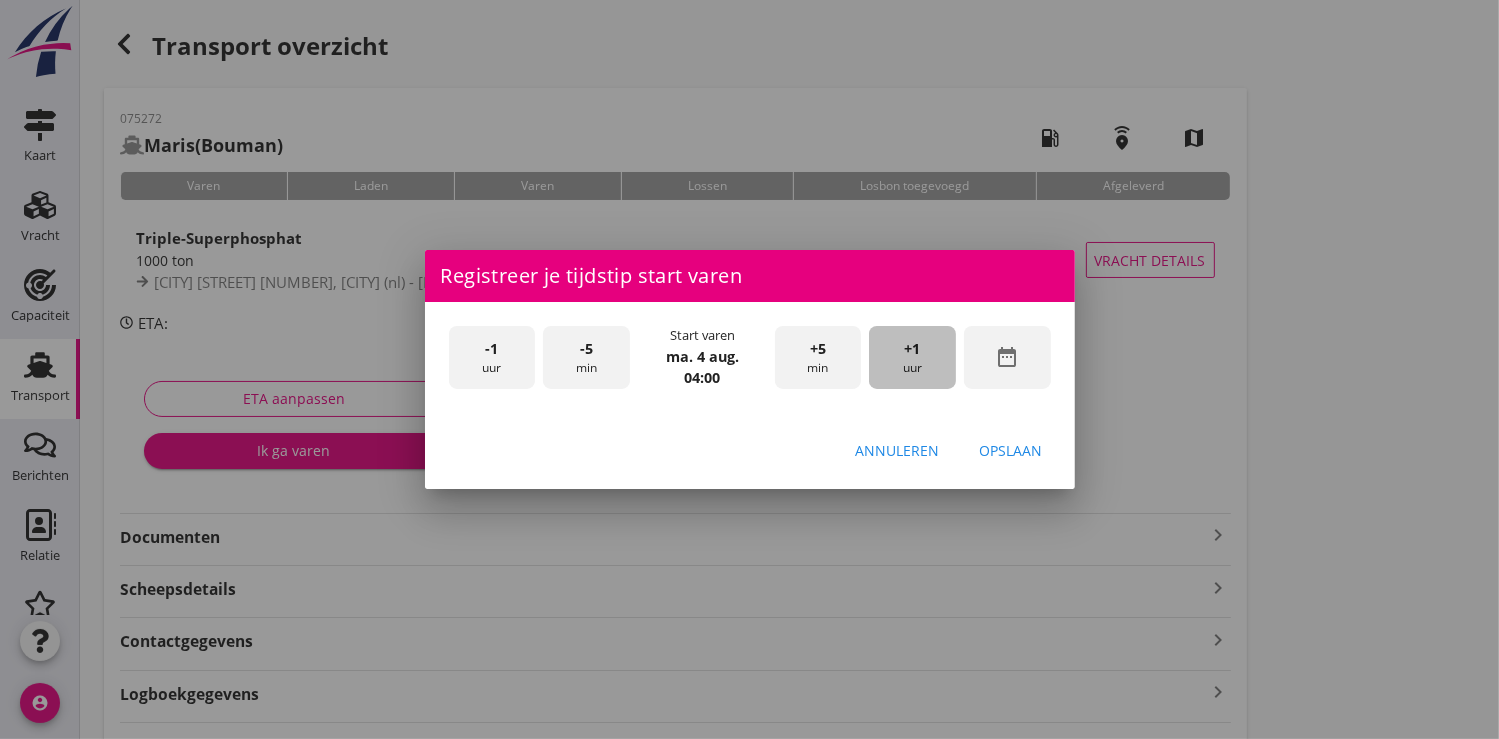 click on "+1" at bounding box center (913, 349) 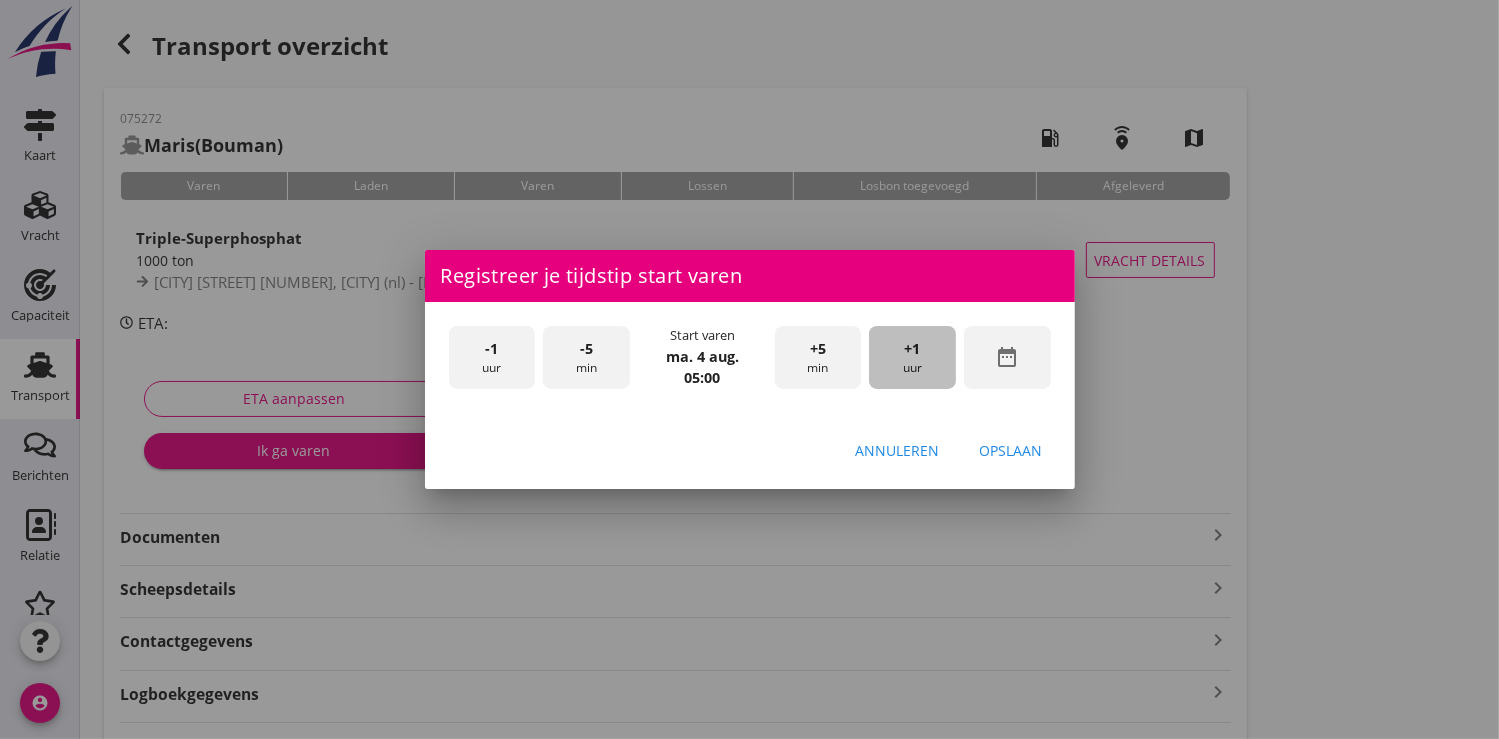 click on "+1" at bounding box center [913, 349] 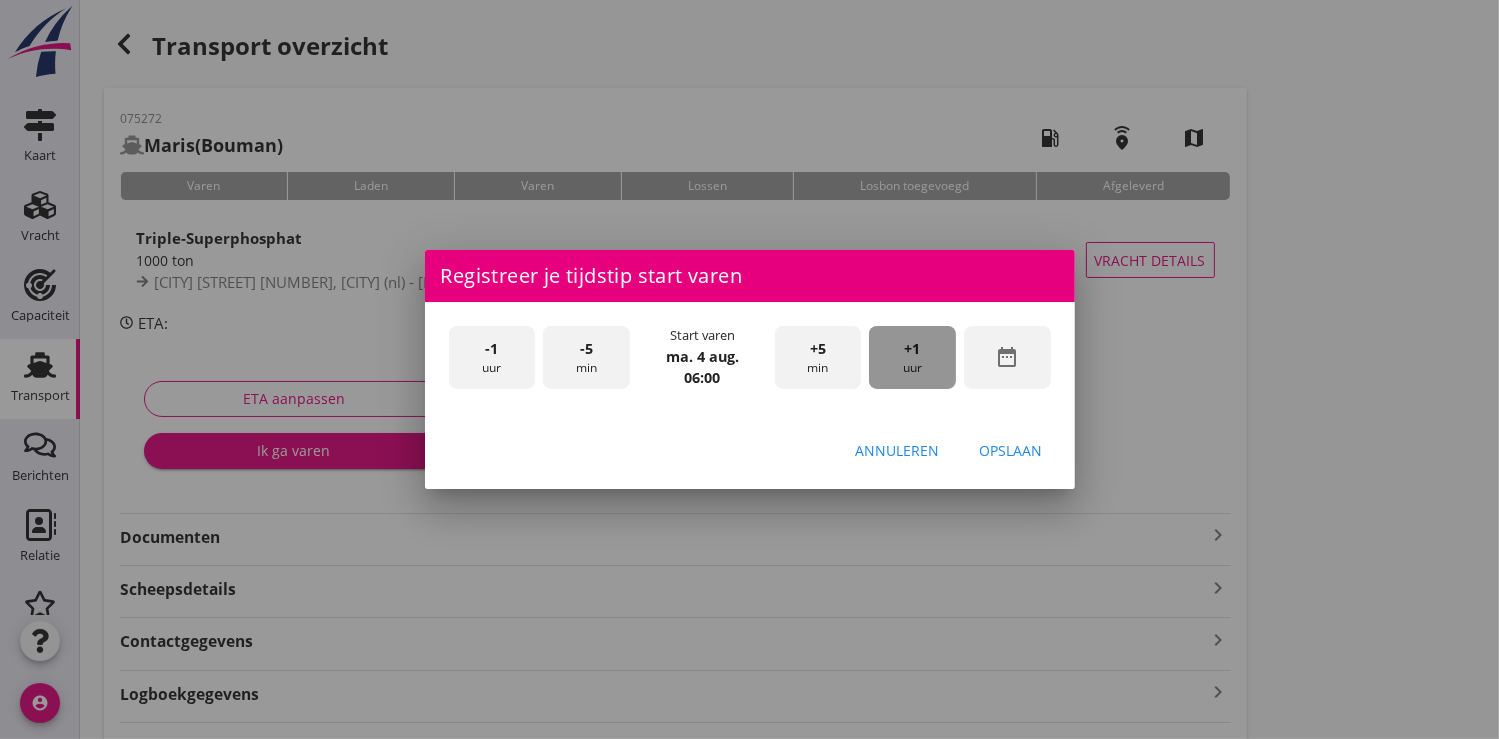 click on "+1" at bounding box center (913, 349) 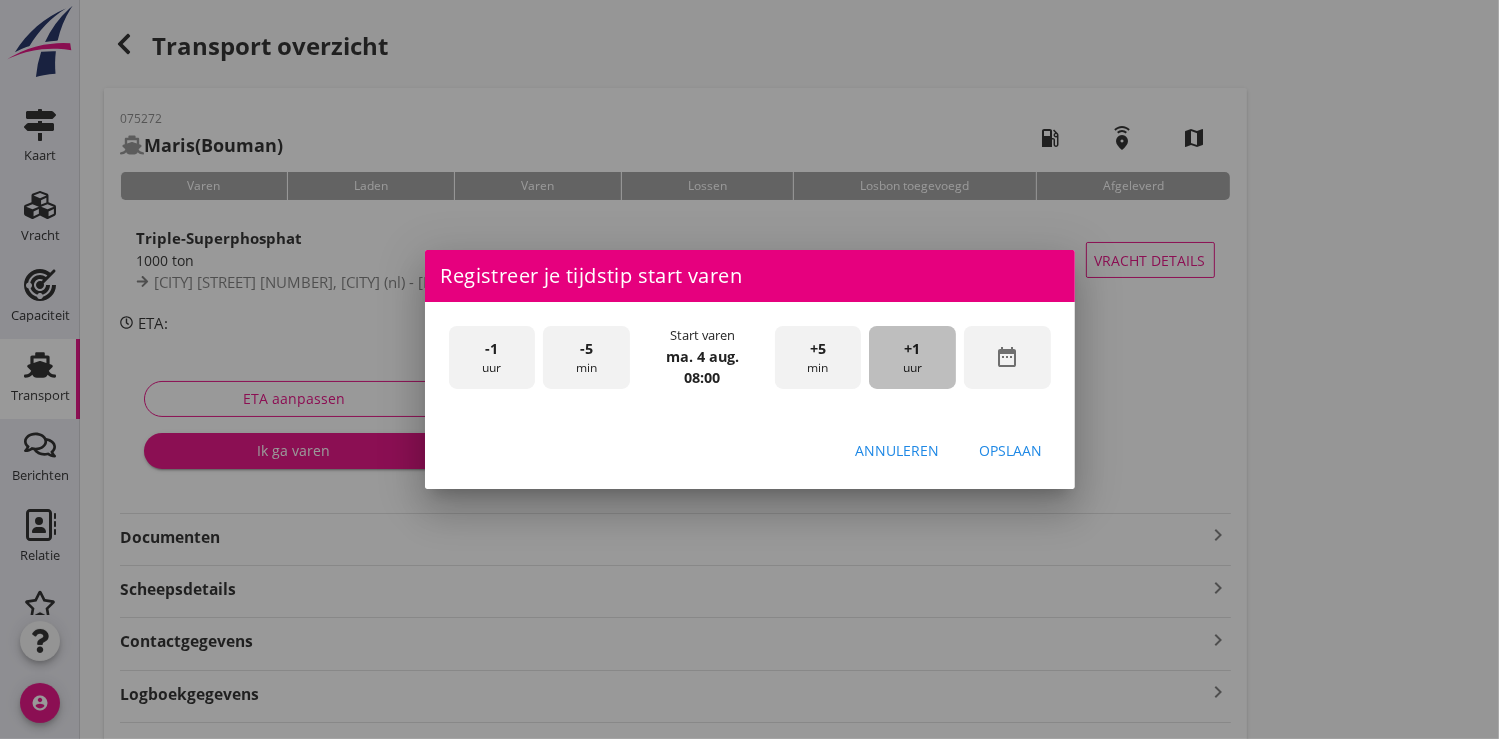 click on "+1" at bounding box center (913, 349) 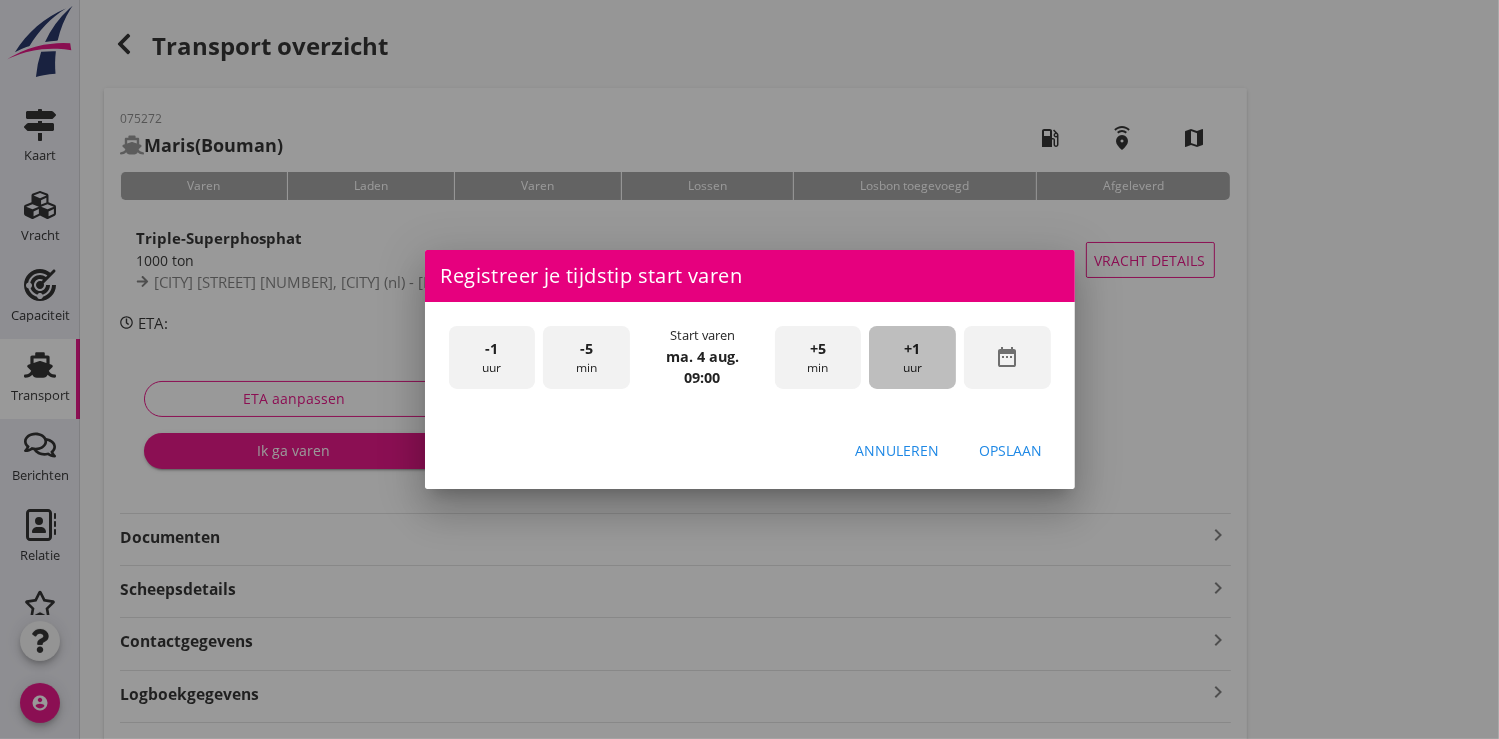 click on "+1" at bounding box center [913, 349] 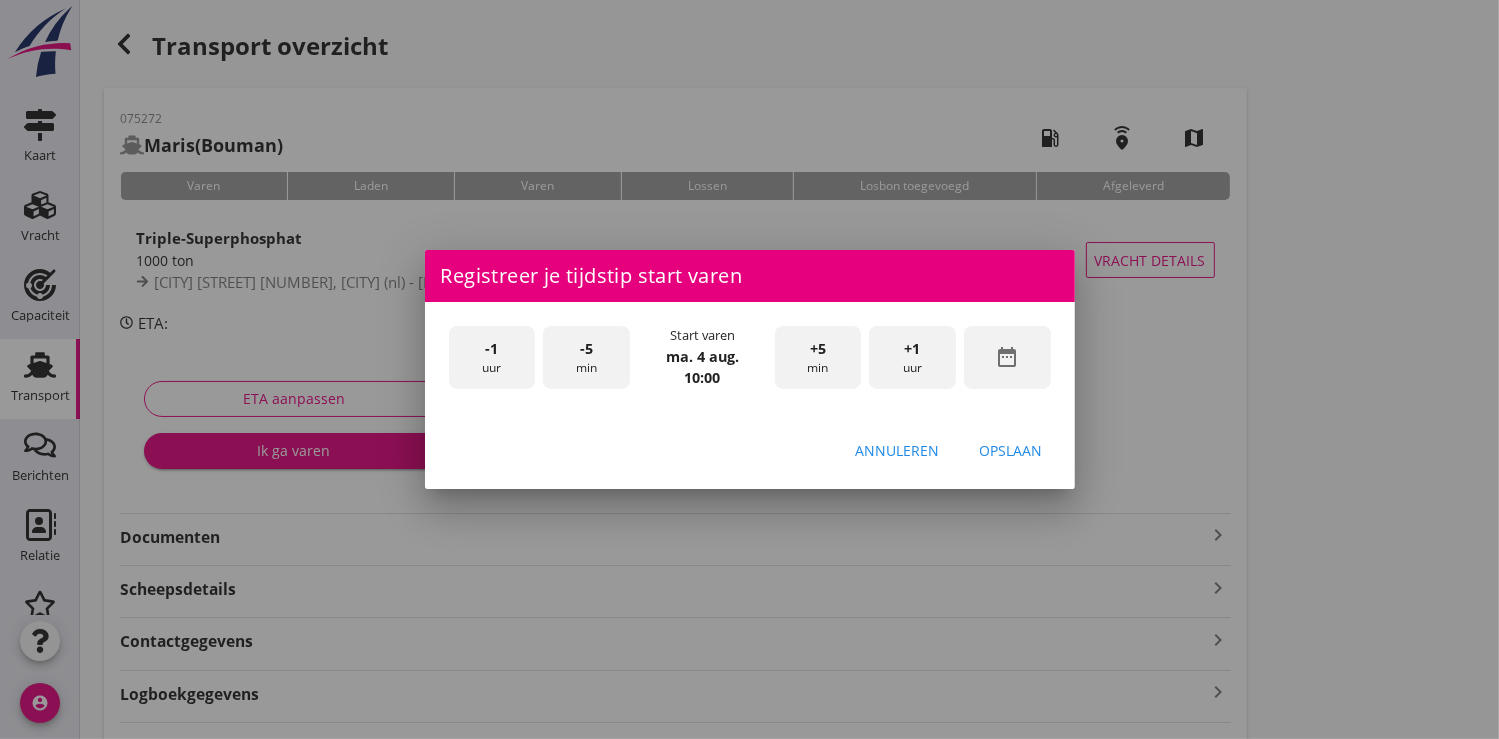 click on "Opslaan" at bounding box center (1011, 450) 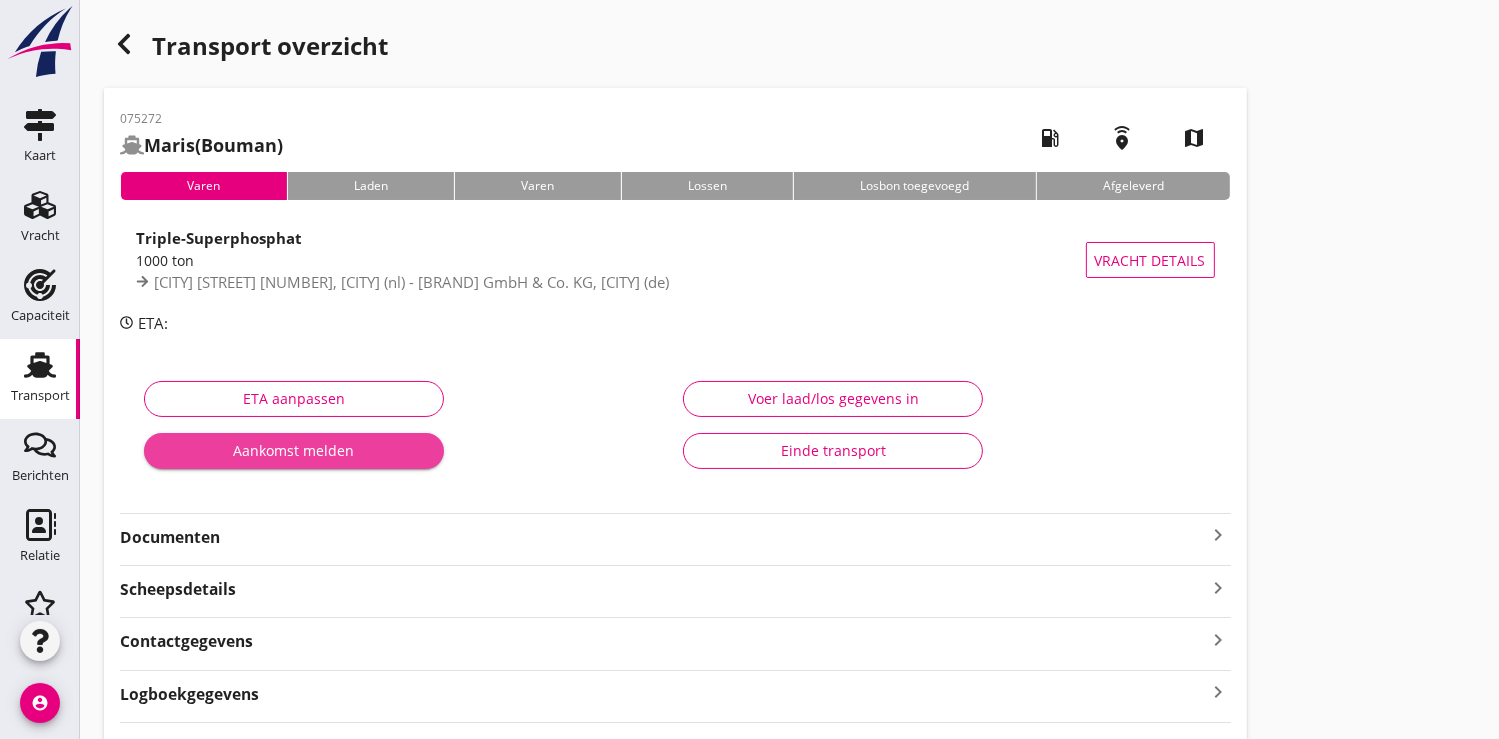 click on "Aankomst melden" at bounding box center (294, 450) 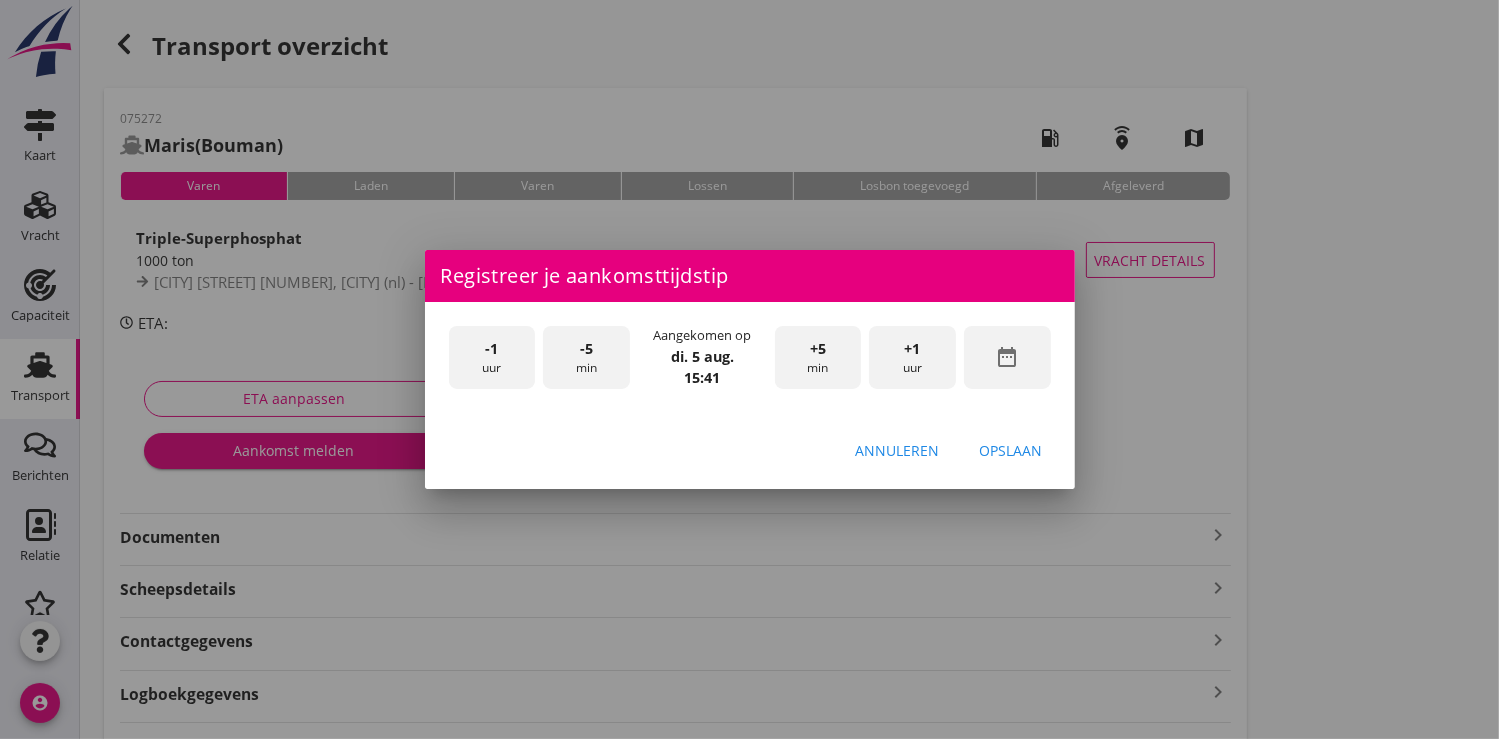 click on "date_range" at bounding box center (1007, 357) 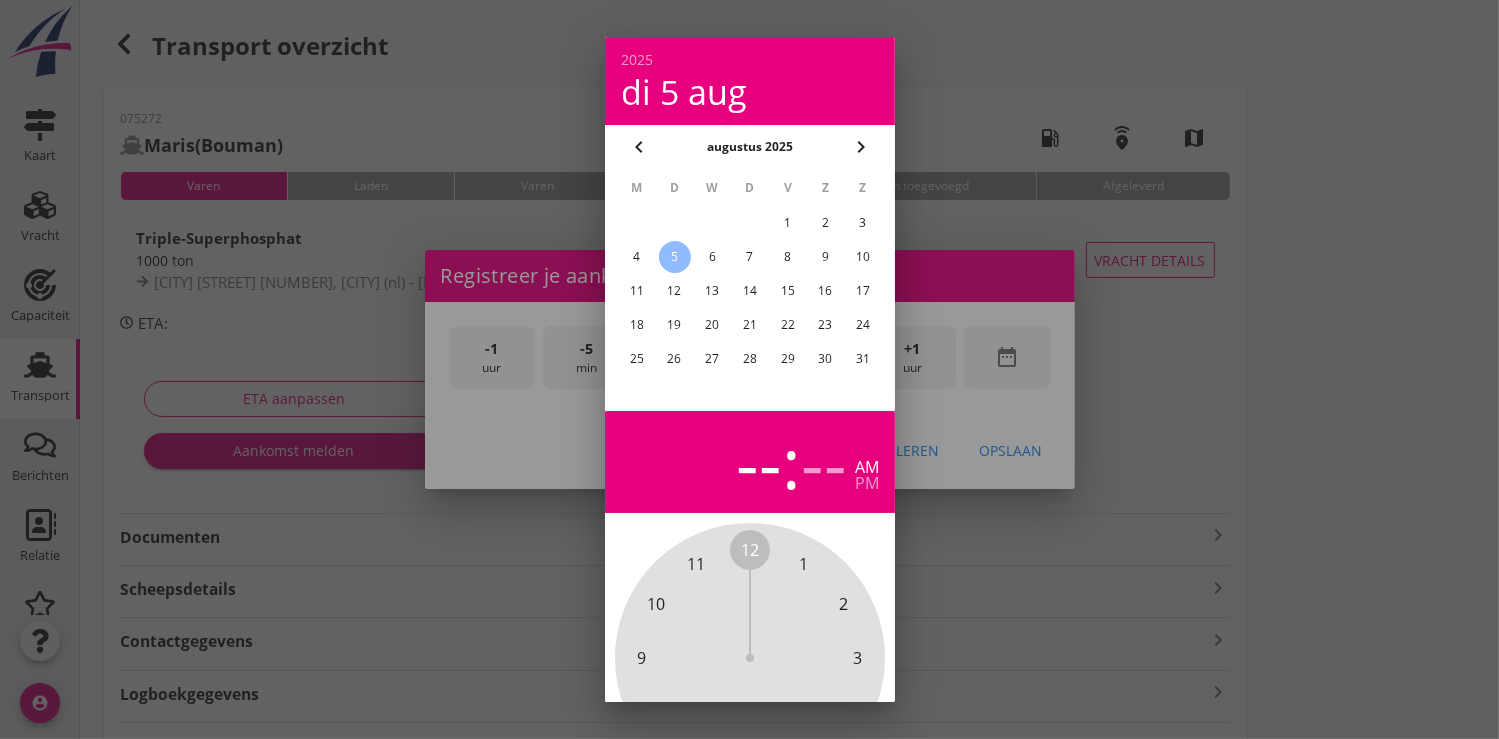 click on "4" at bounding box center [636, 257] 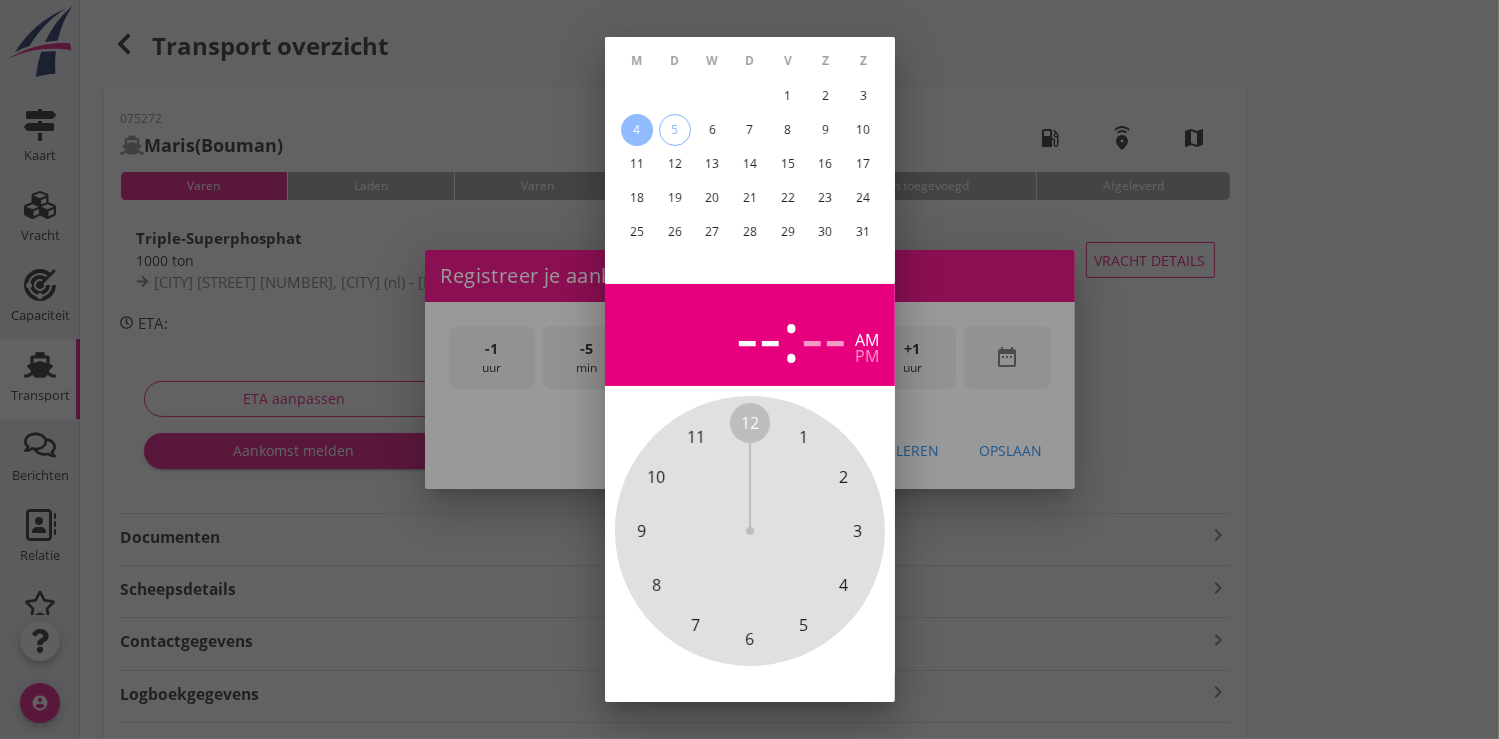 scroll, scrollTop: 185, scrollLeft: 0, axis: vertical 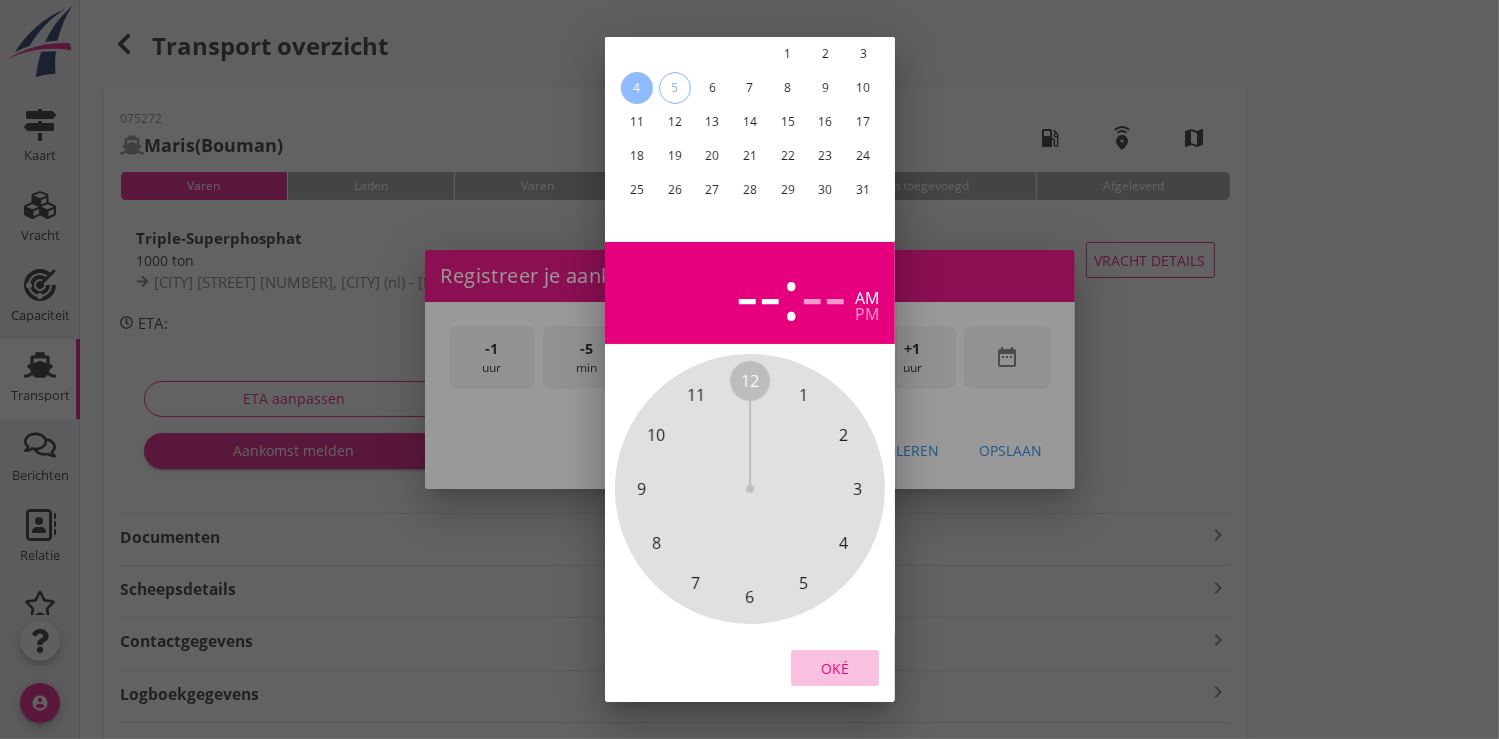 click on "Oké" at bounding box center [835, 668] 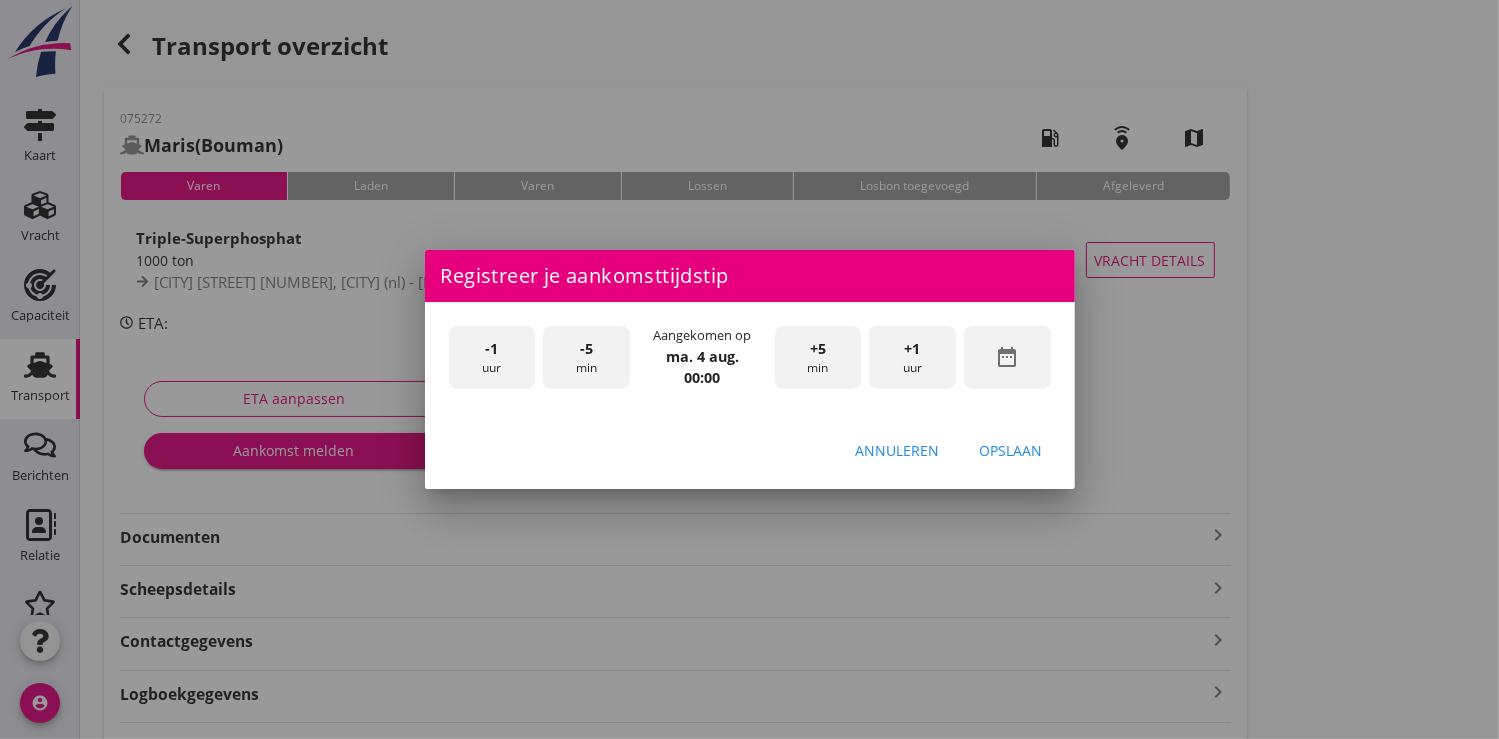 click on "+1  uur" at bounding box center [912, 357] 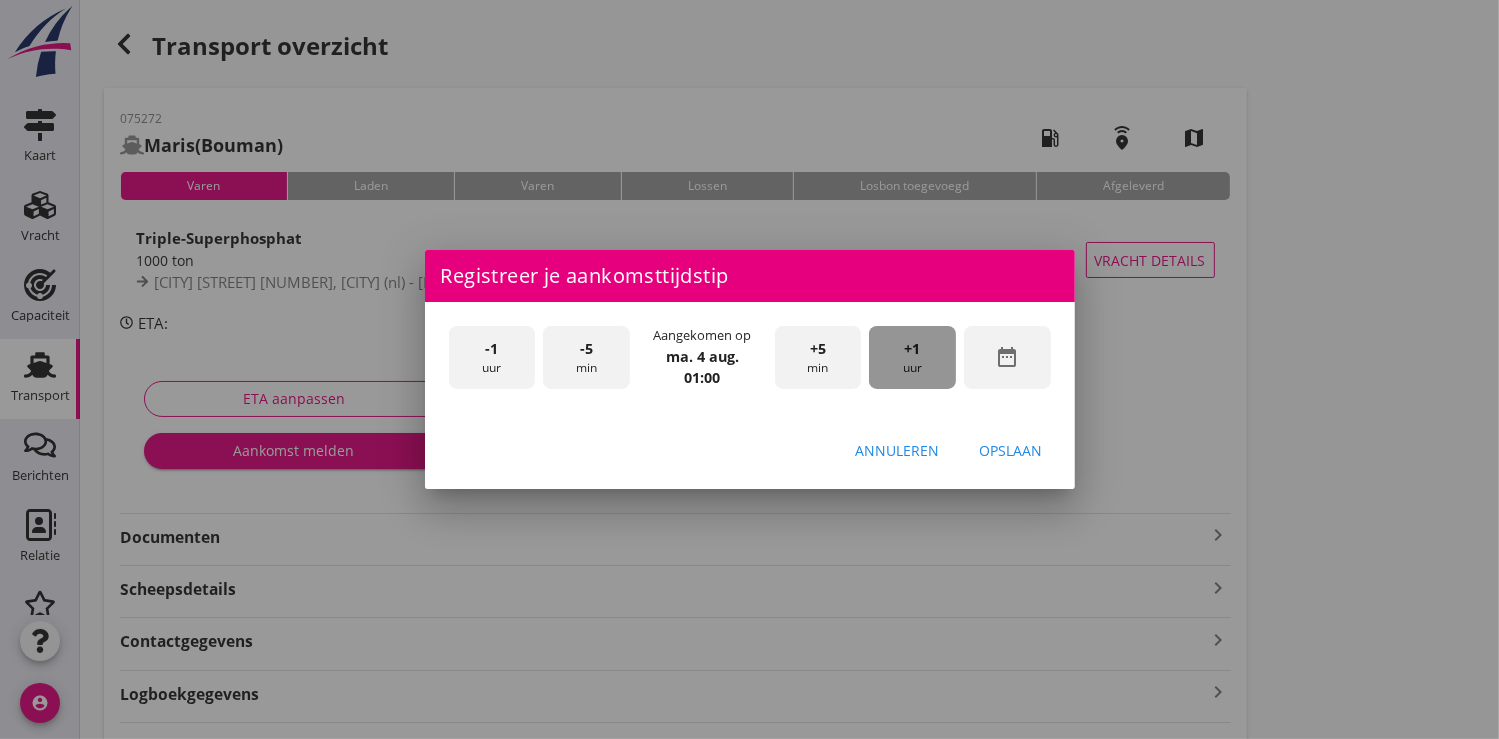 click on "+1  uur" at bounding box center [912, 357] 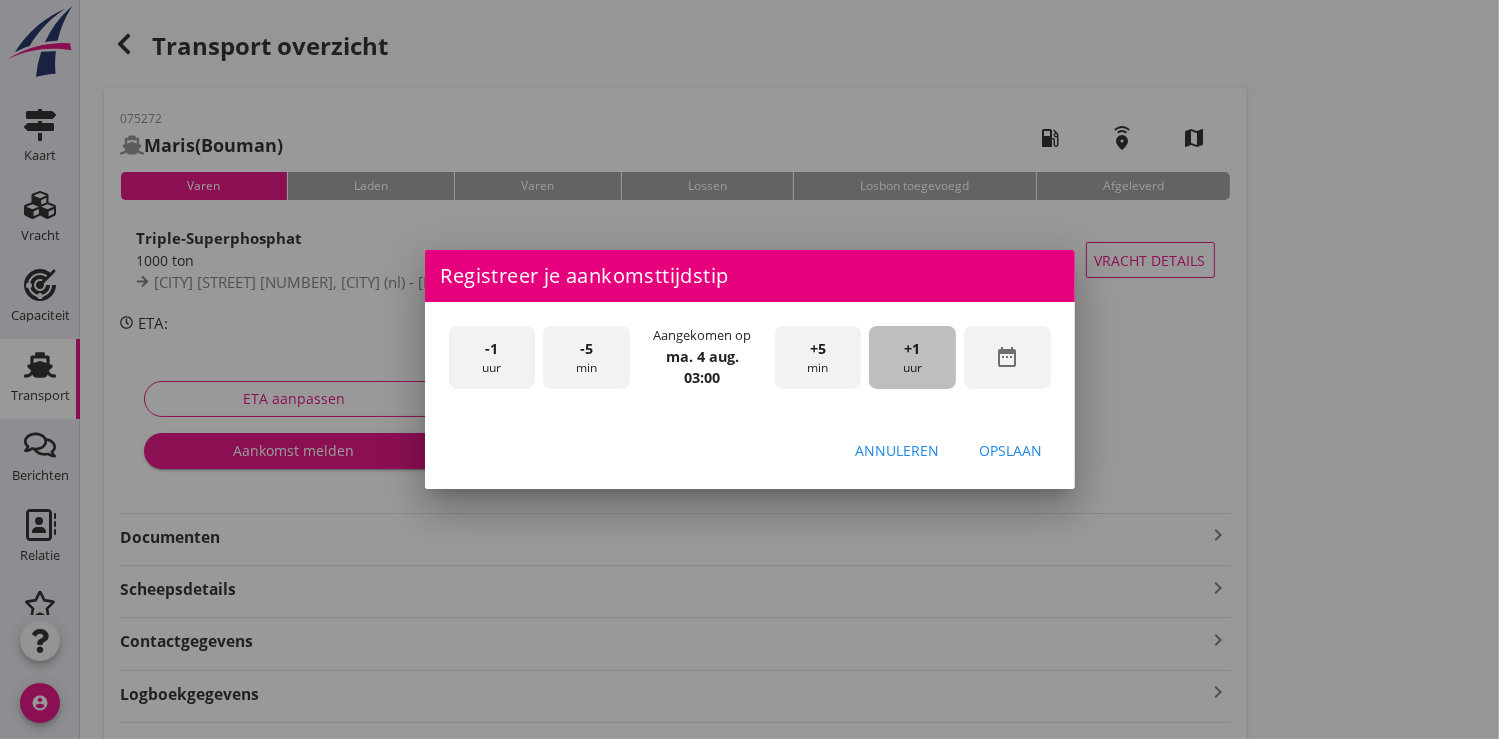 click on "+1  uur" at bounding box center [912, 357] 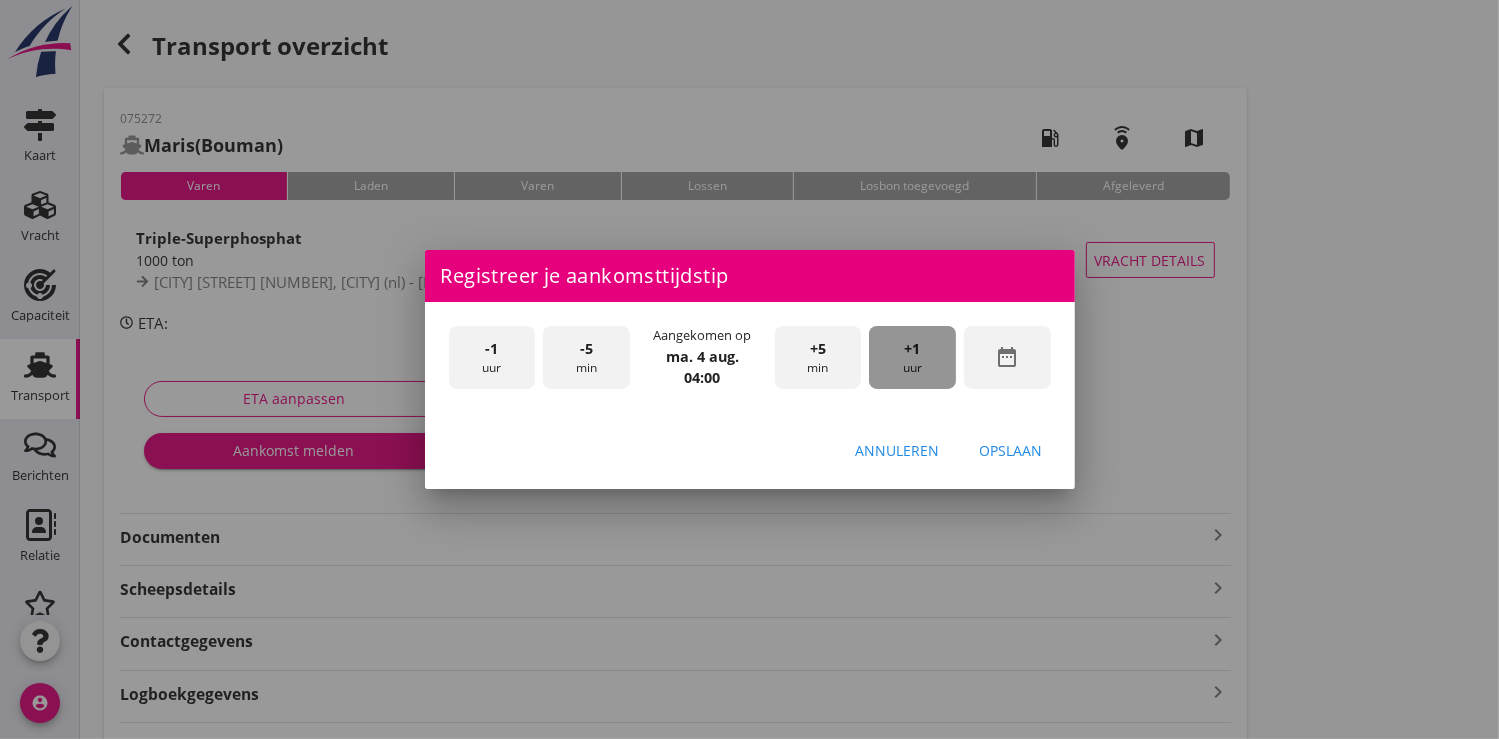 click on "+1  uur" at bounding box center (912, 357) 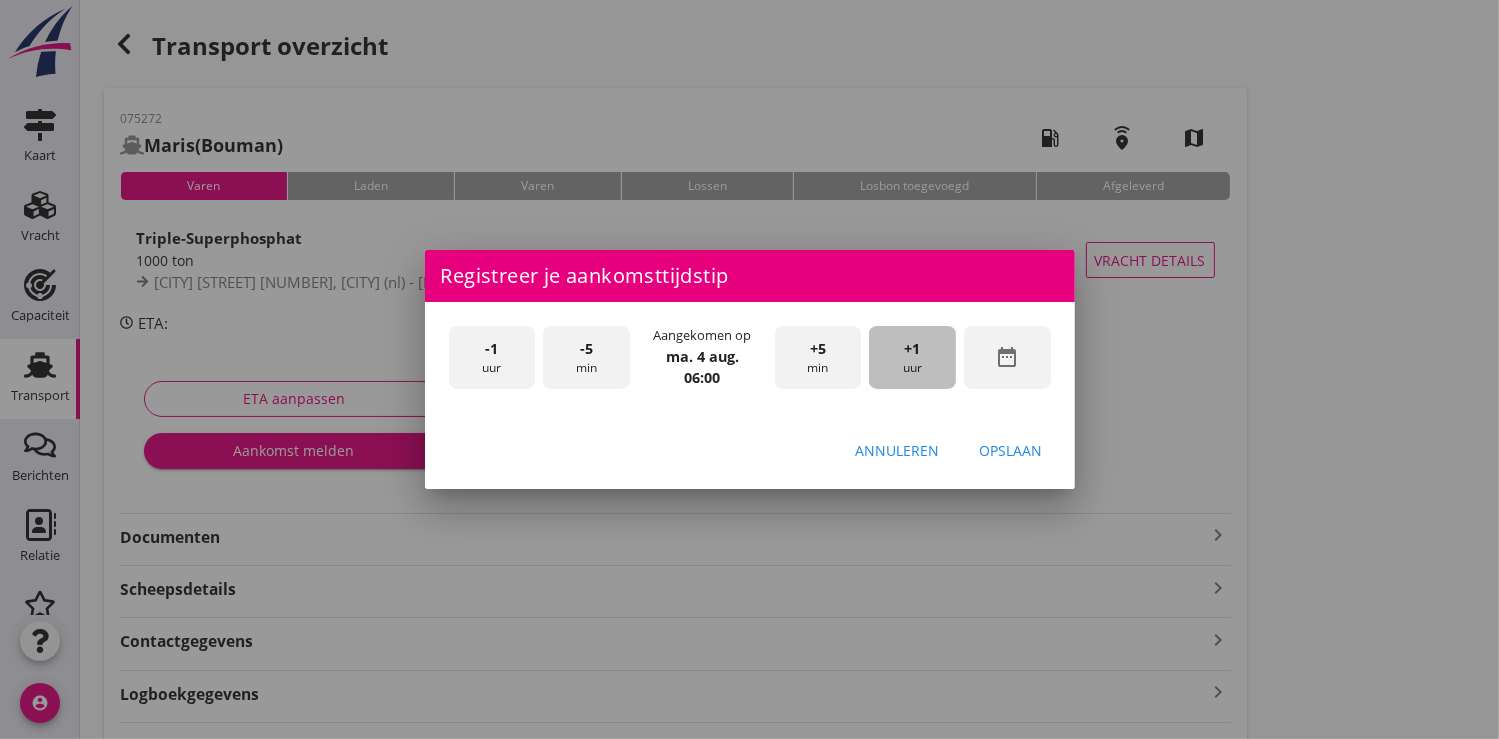 click on "+1  uur" at bounding box center [912, 357] 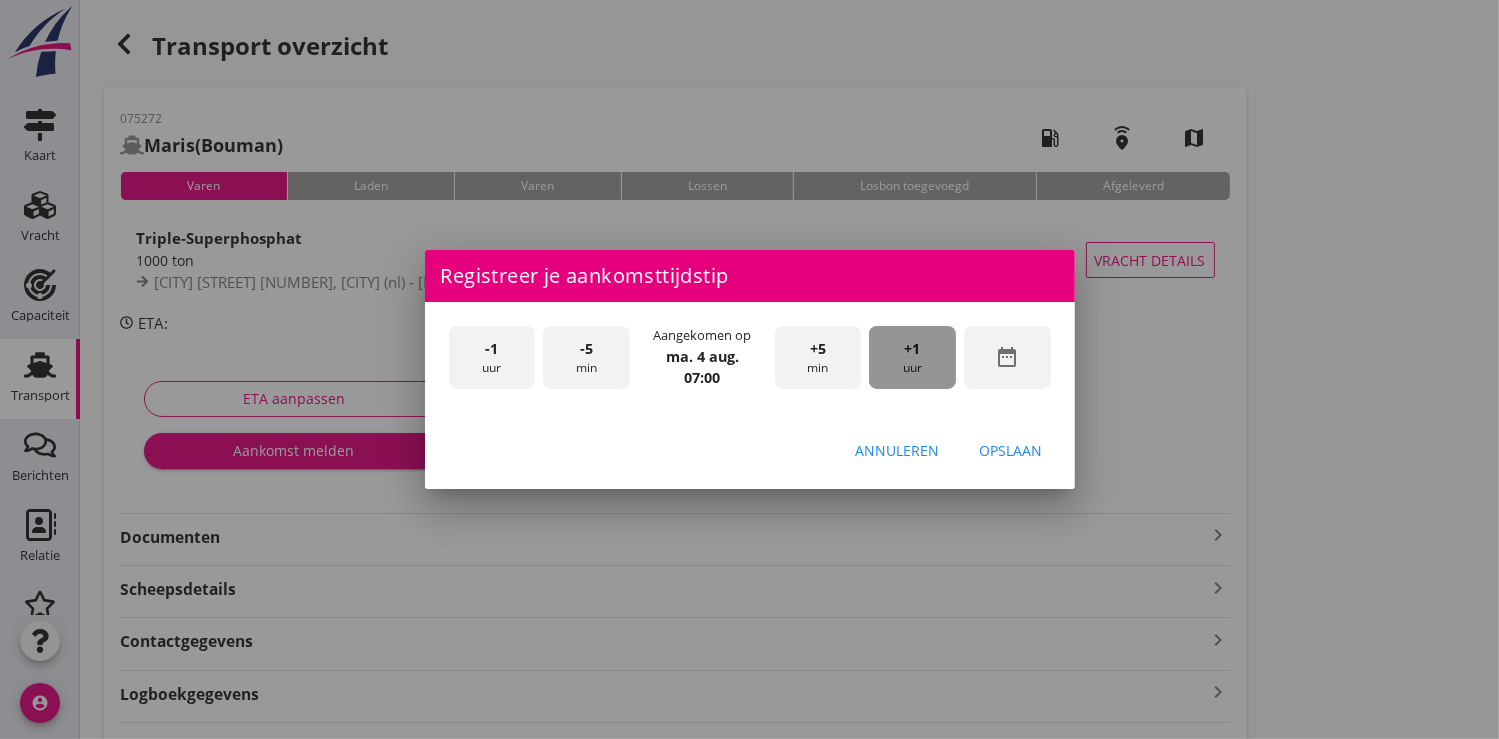 click on "+1  uur" at bounding box center (912, 357) 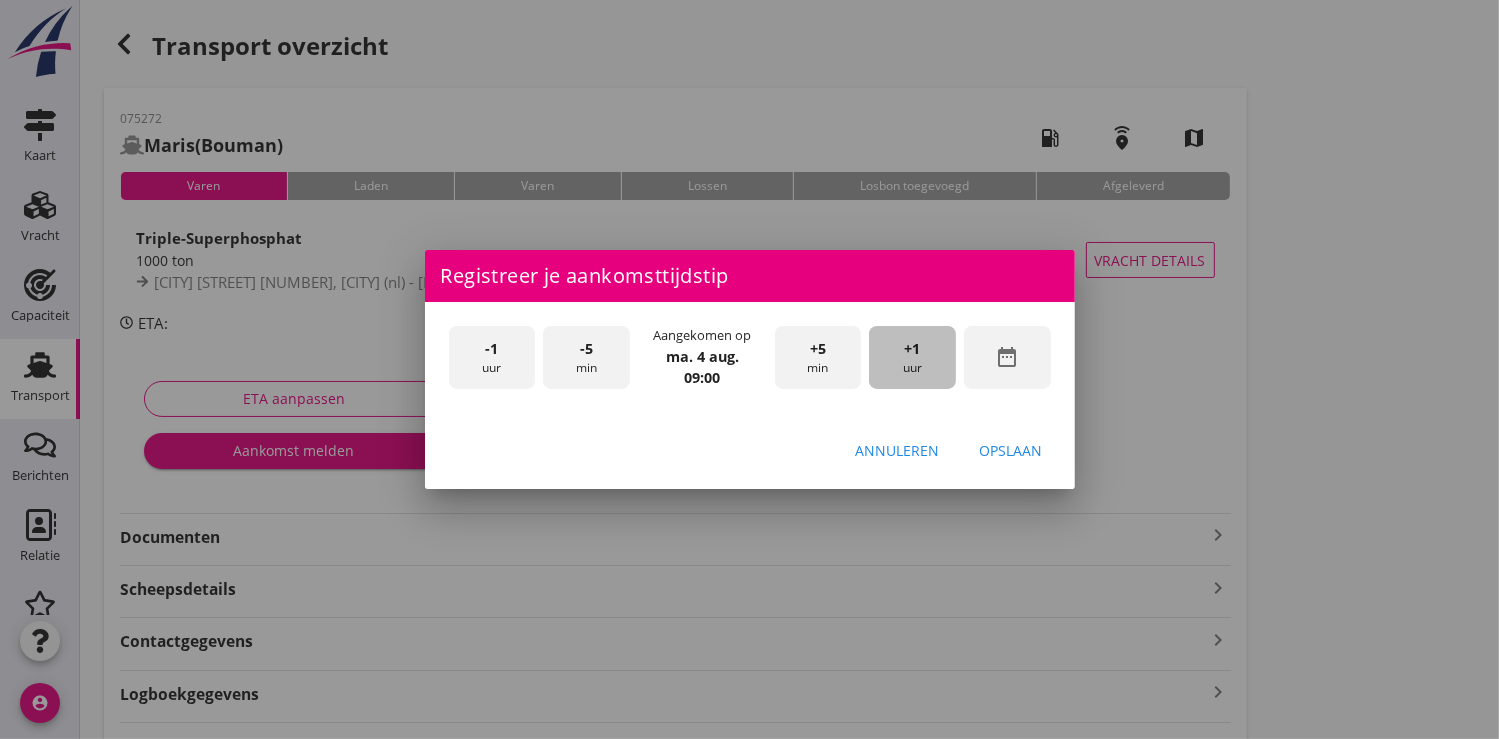 click on "+1  uur" at bounding box center [912, 357] 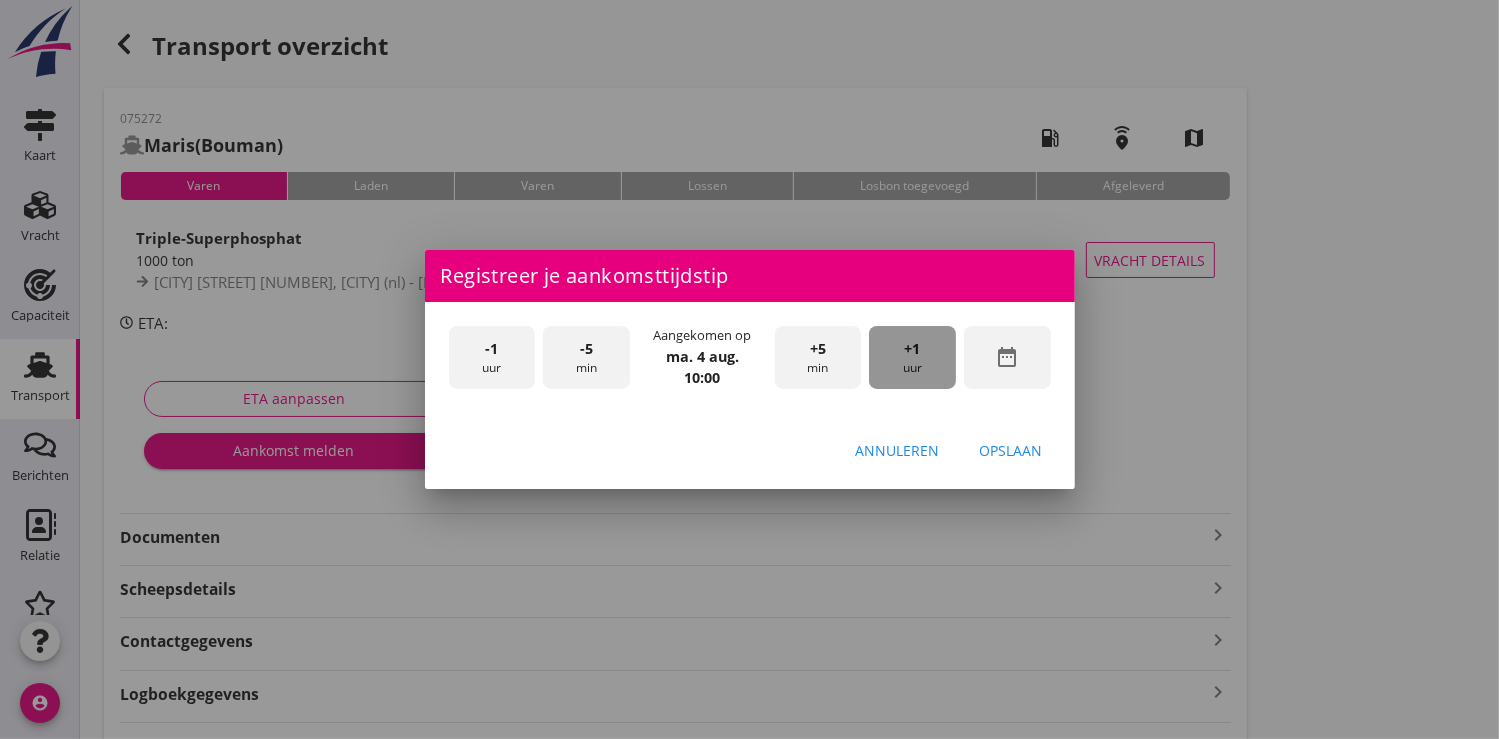 click on "+1  uur" at bounding box center [912, 357] 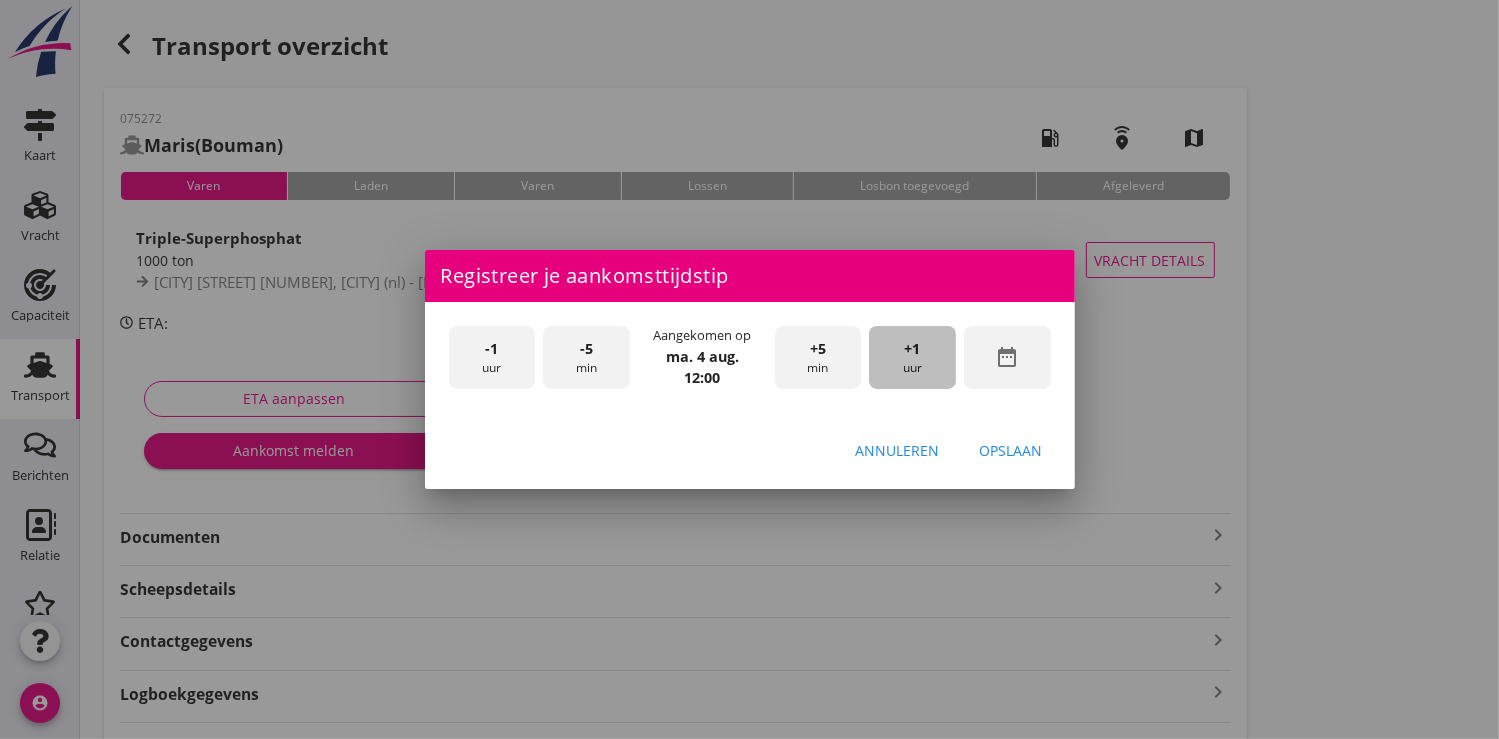click on "+1  uur" at bounding box center [912, 357] 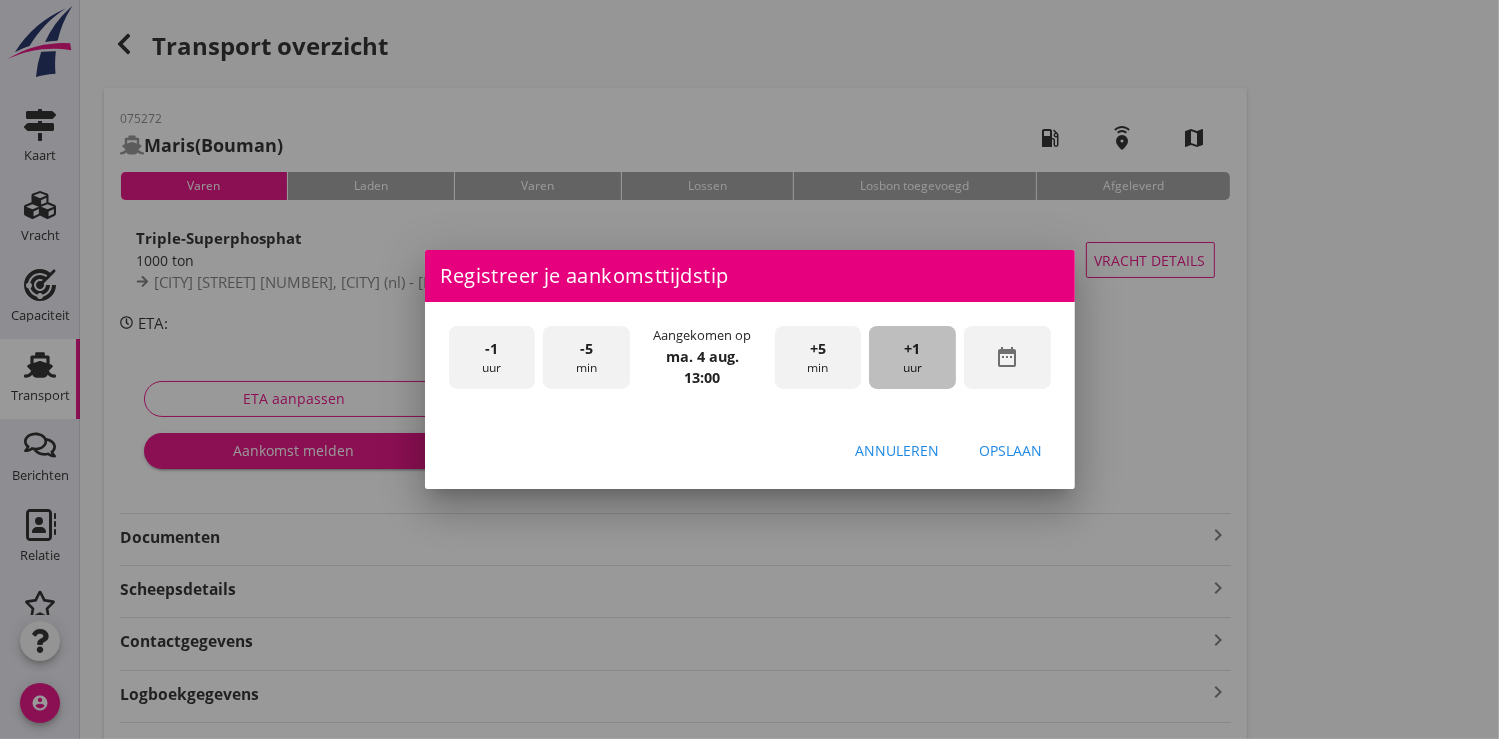 click on "+1  uur" at bounding box center [912, 357] 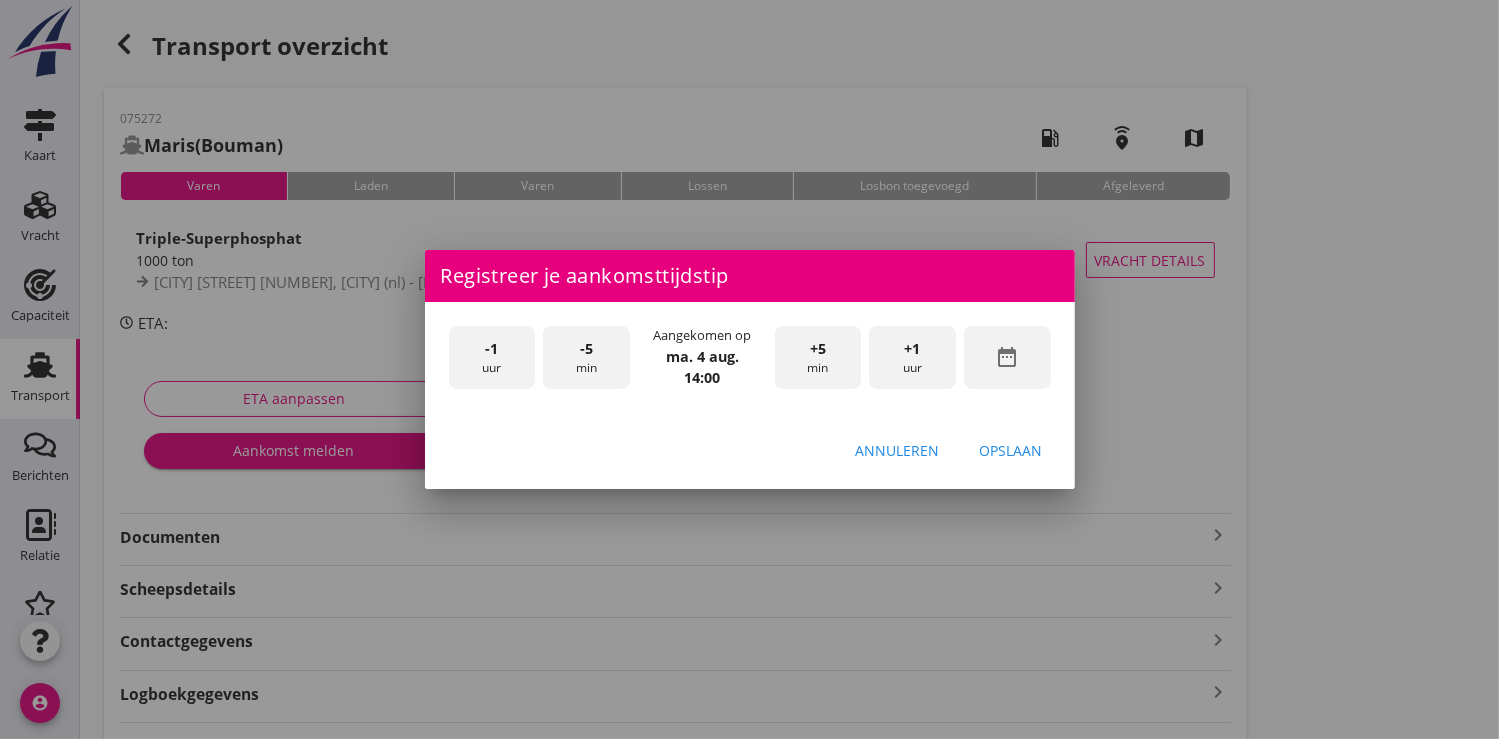 click on "Opslaan" at bounding box center (1011, 450) 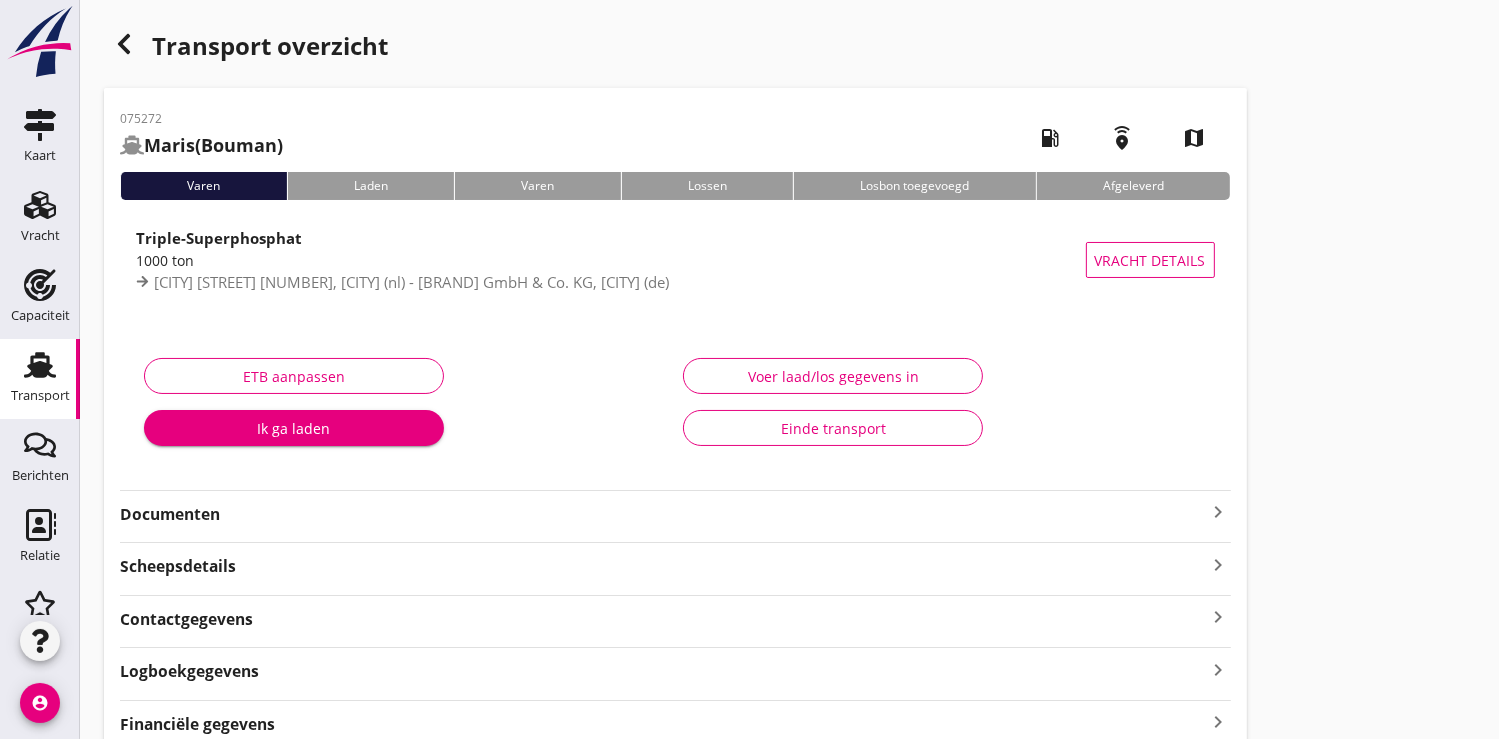 click on "ETB aanpassen   Ik ga laden   Voer laad/los gegevens in   Einde transport" at bounding box center [675, 407] 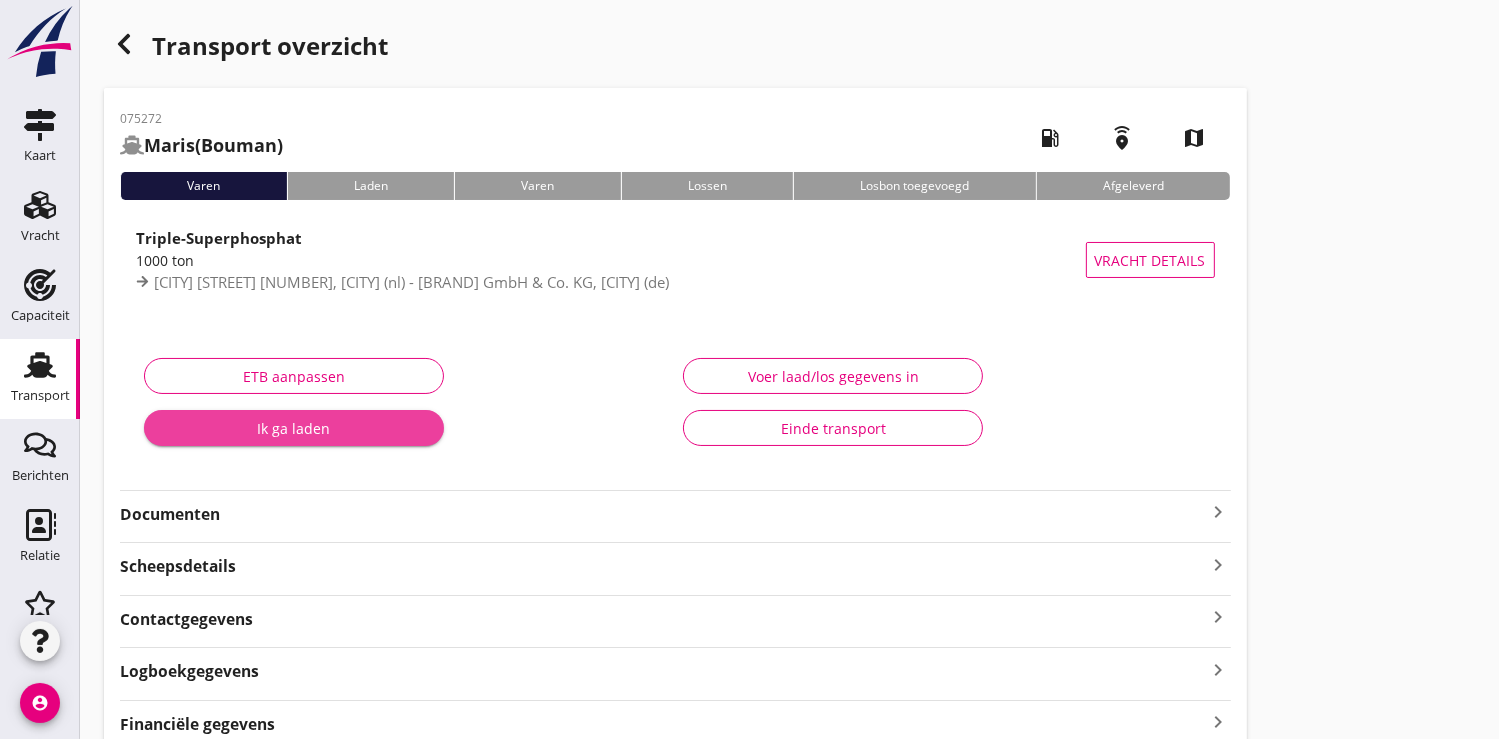 click on "Ik ga laden" at bounding box center (294, 428) 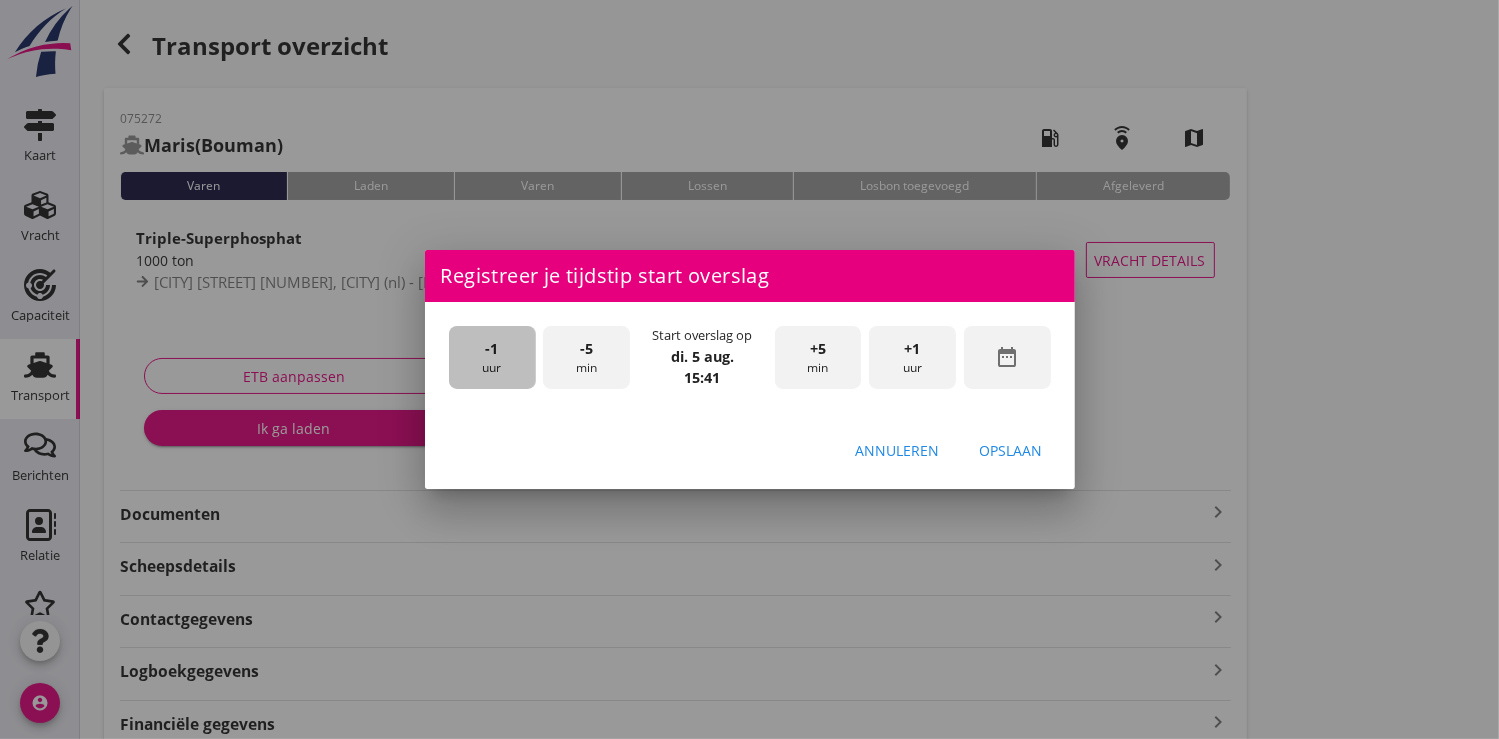 click on "-1  uur" at bounding box center (492, 357) 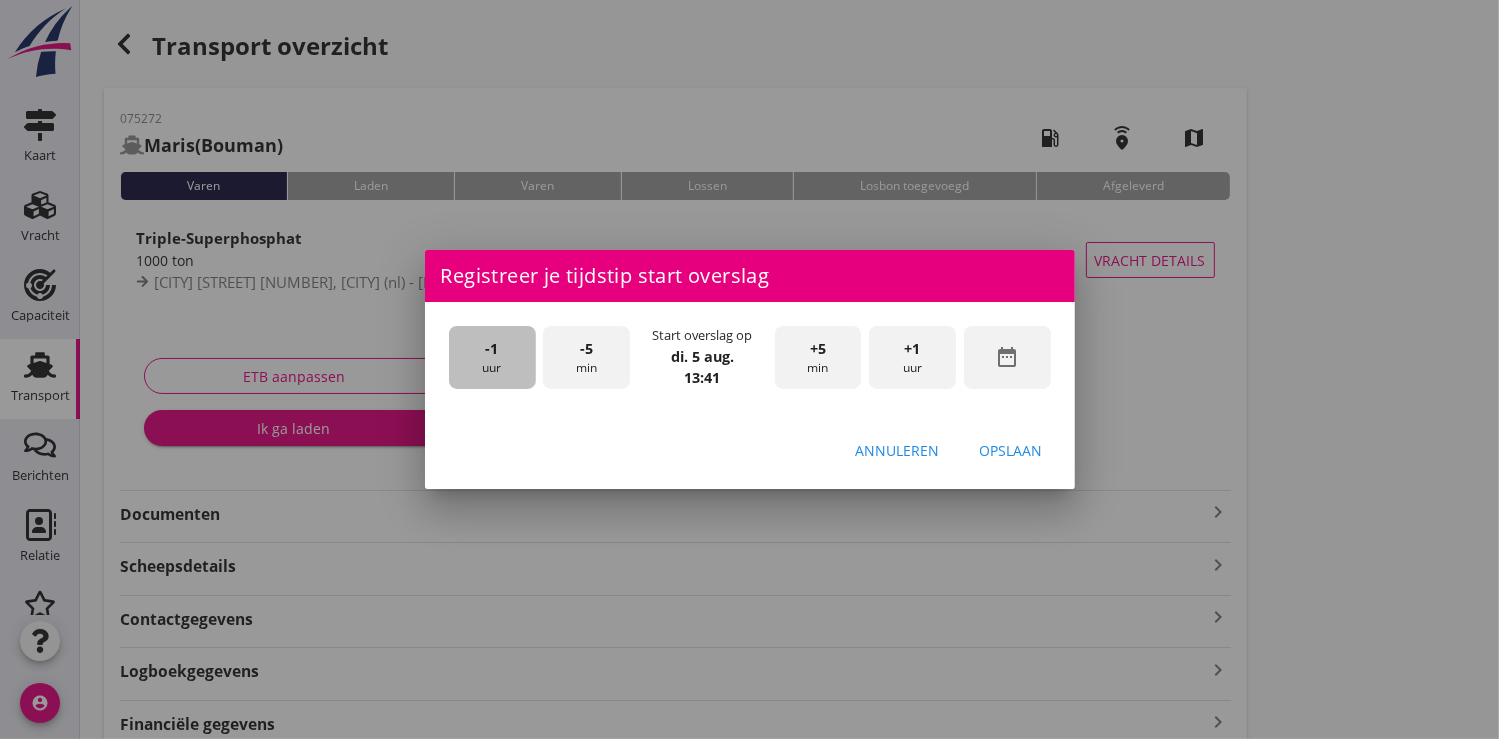 click on "-1  uur" at bounding box center (492, 357) 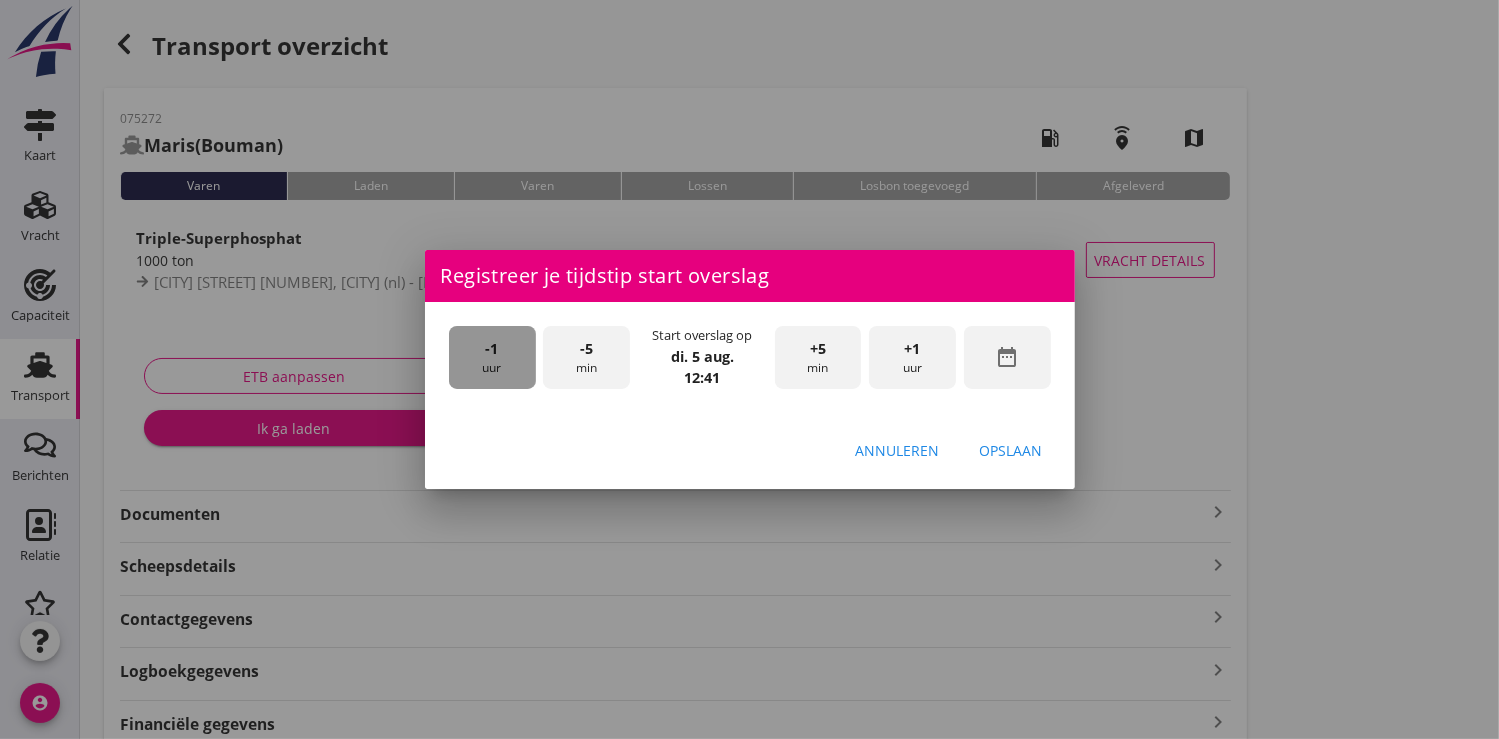 click on "-1  uur" at bounding box center (492, 357) 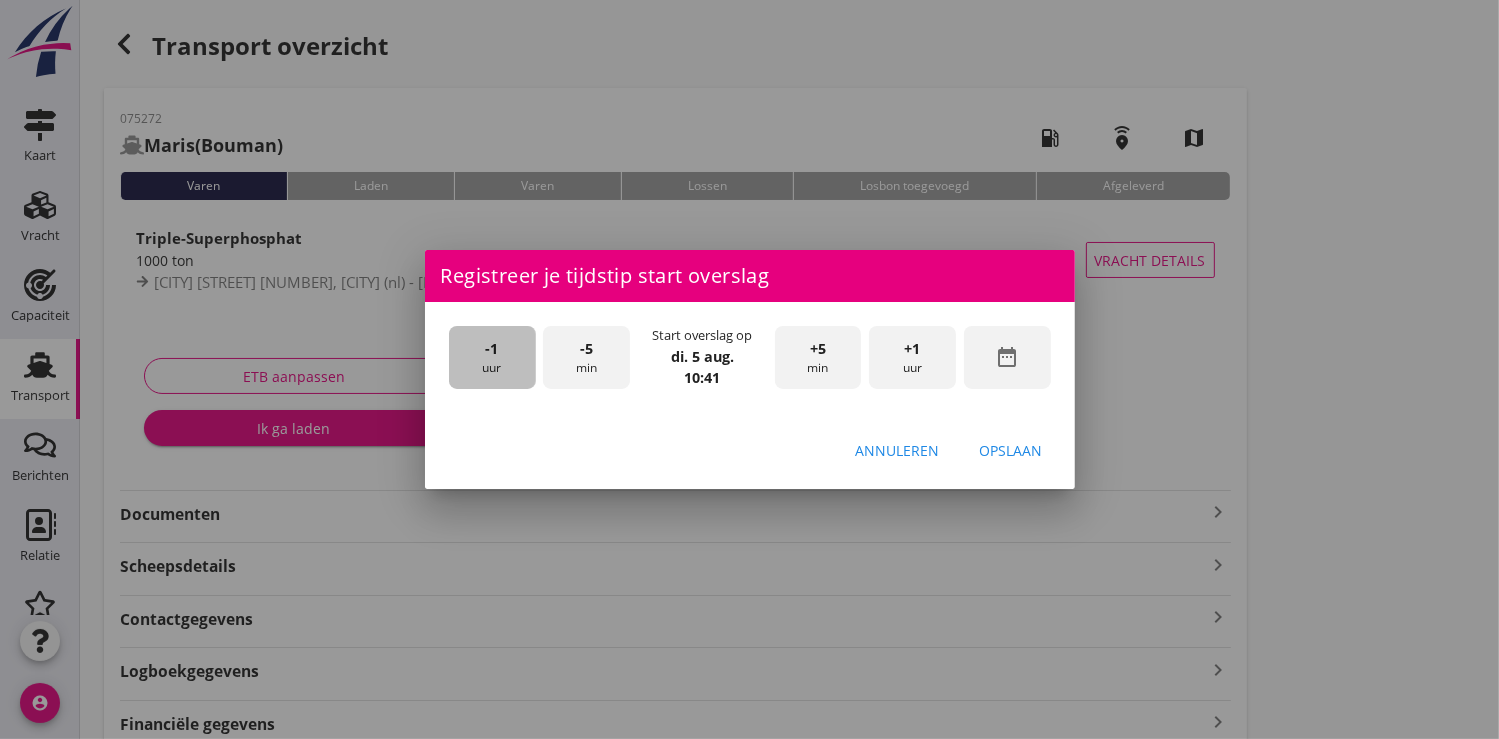 click on "-1  uur" at bounding box center (492, 357) 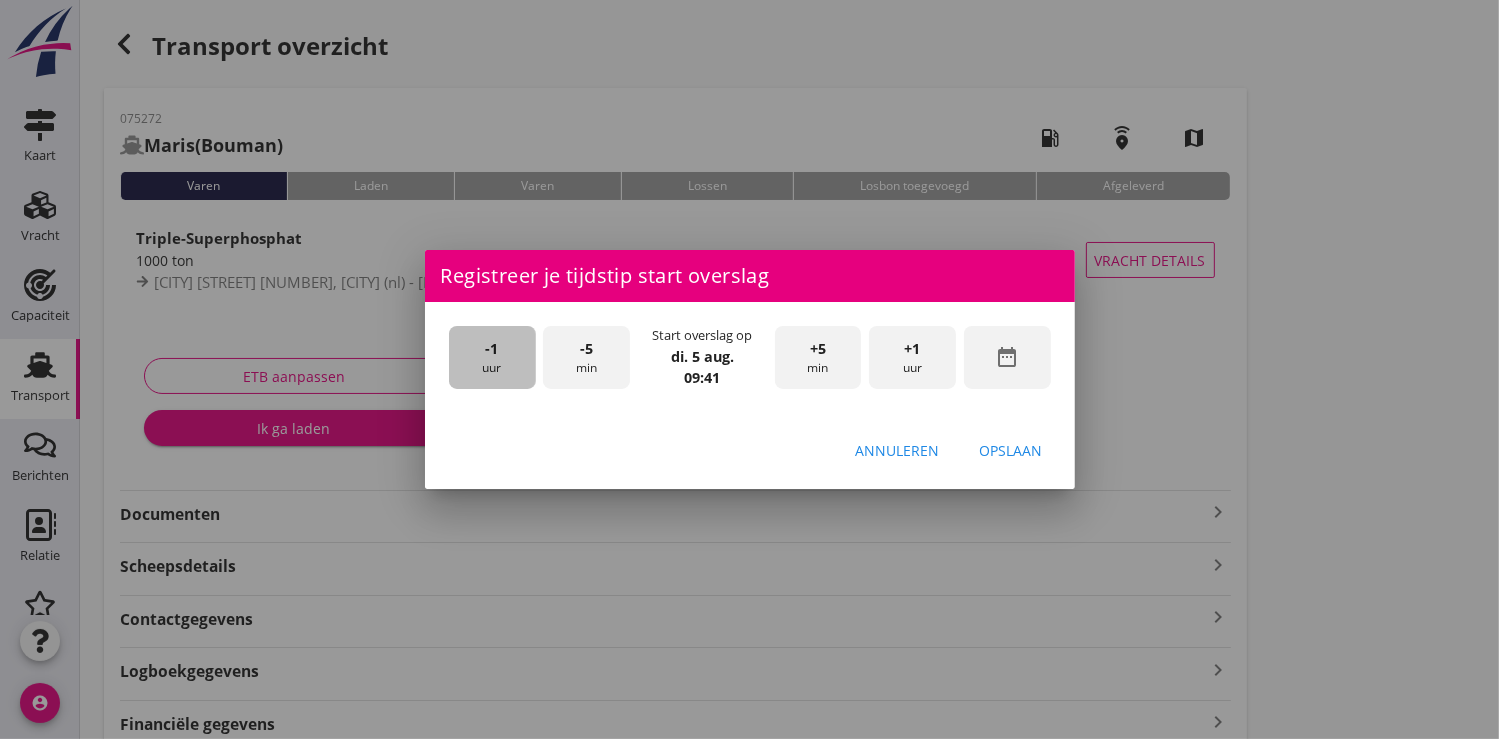 click on "-1  uur" at bounding box center [492, 357] 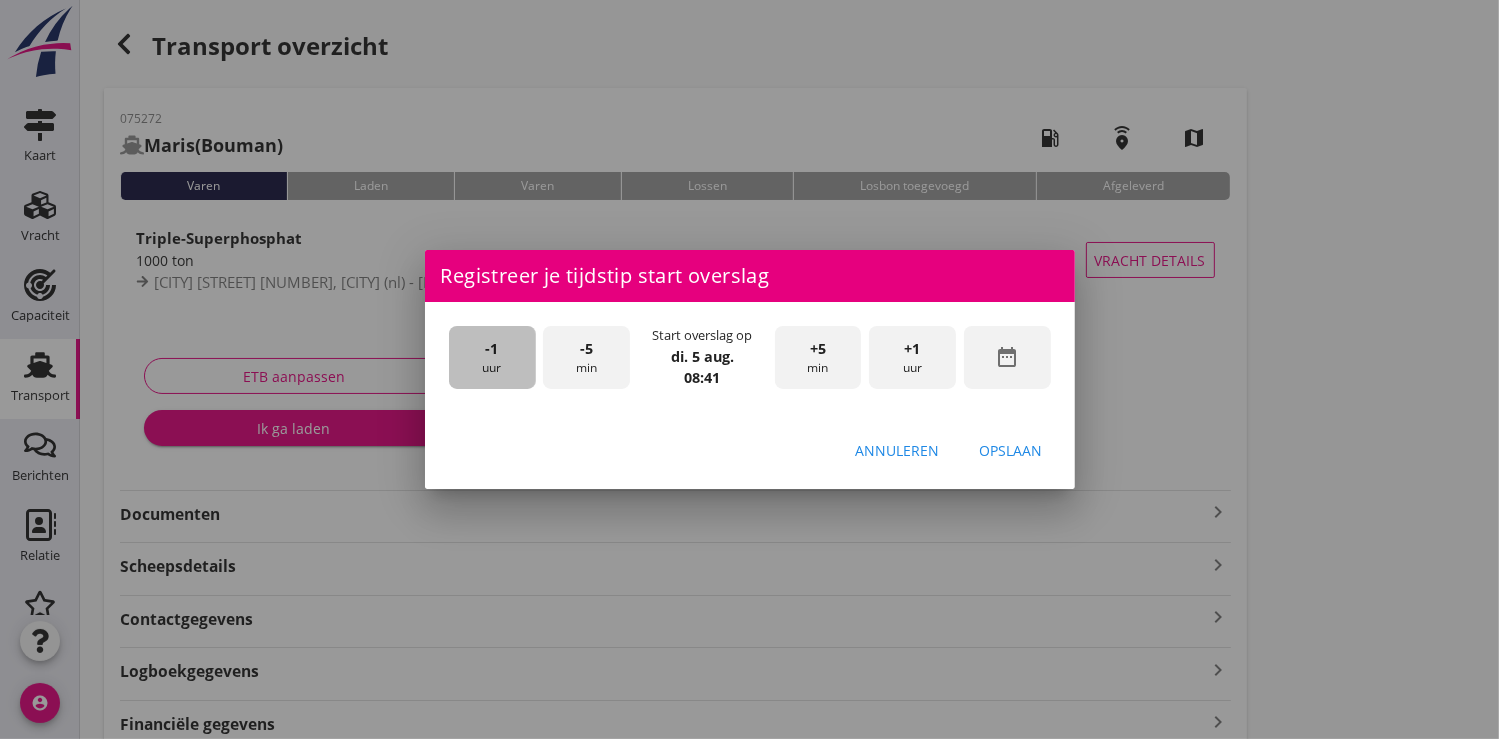 click on "-1  uur" at bounding box center (492, 357) 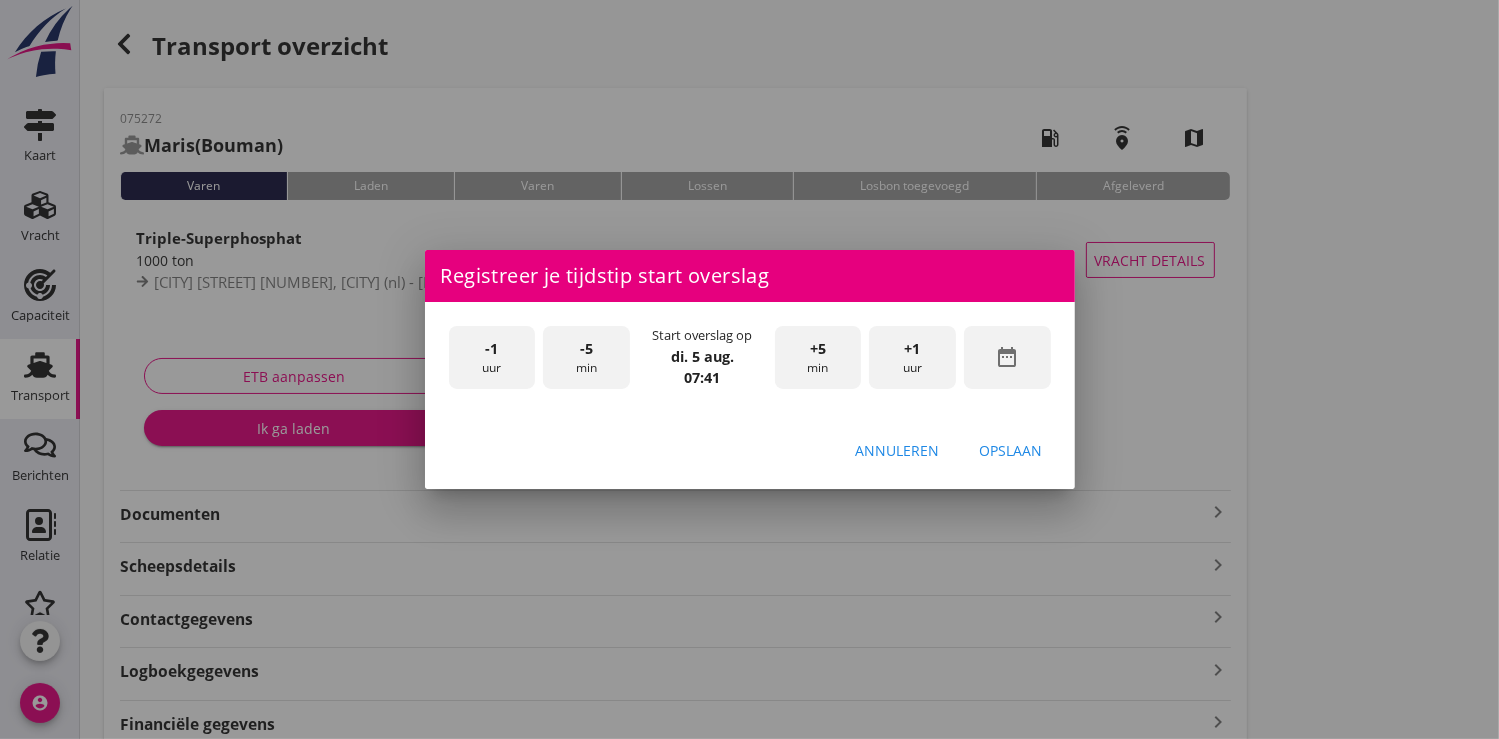 click on "-1  uur" at bounding box center (492, 357) 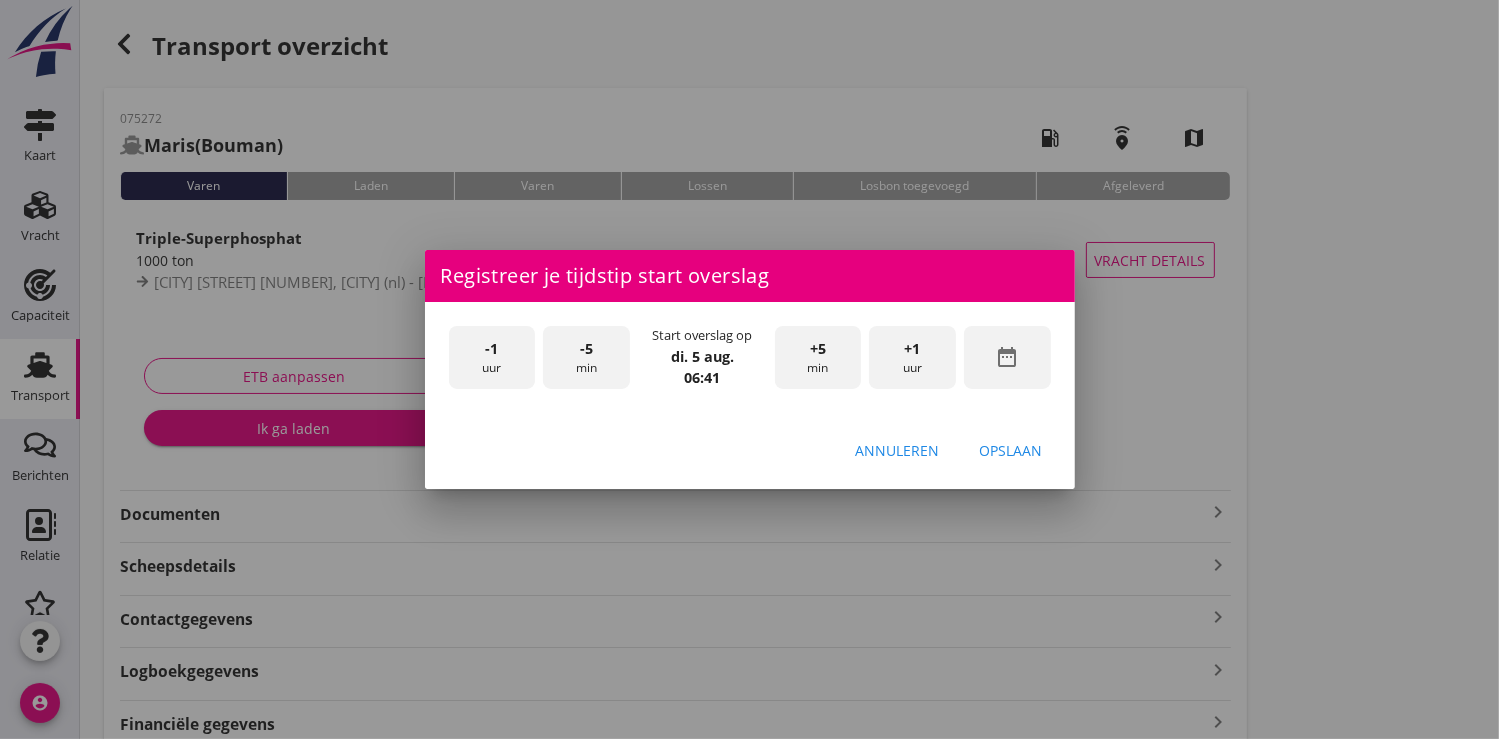 click on "-5  min" at bounding box center (586, 357) 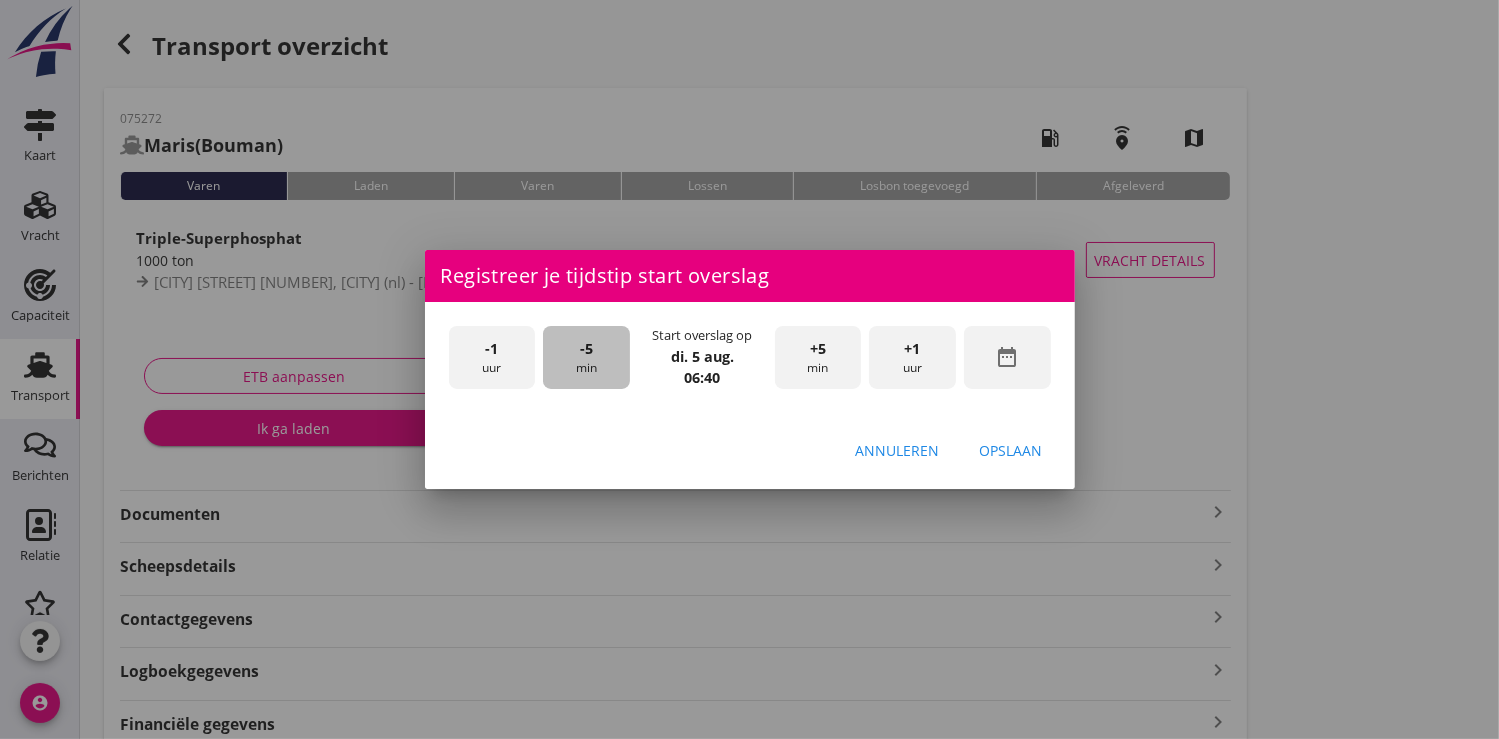 click on "-5  min" at bounding box center [586, 357] 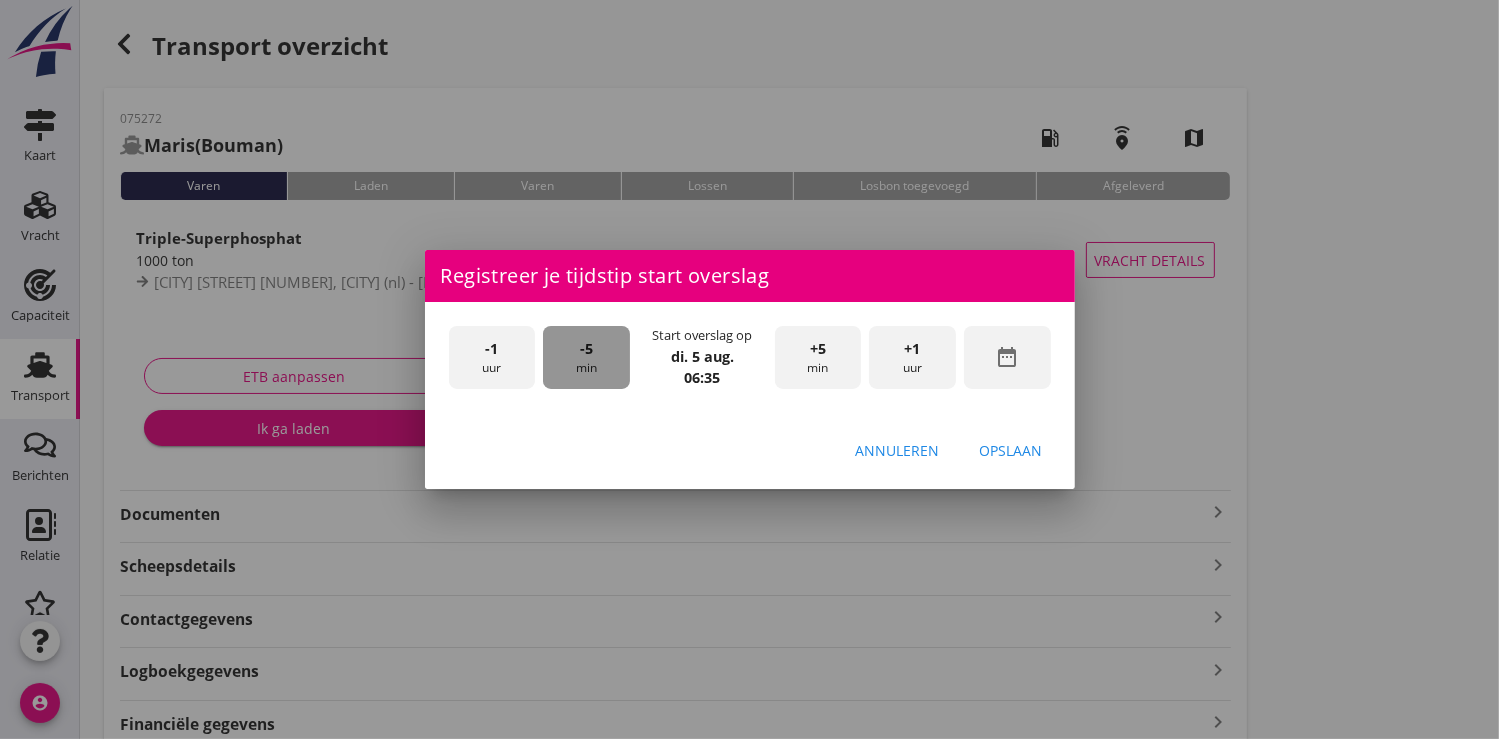 click on "-5  min" at bounding box center (586, 357) 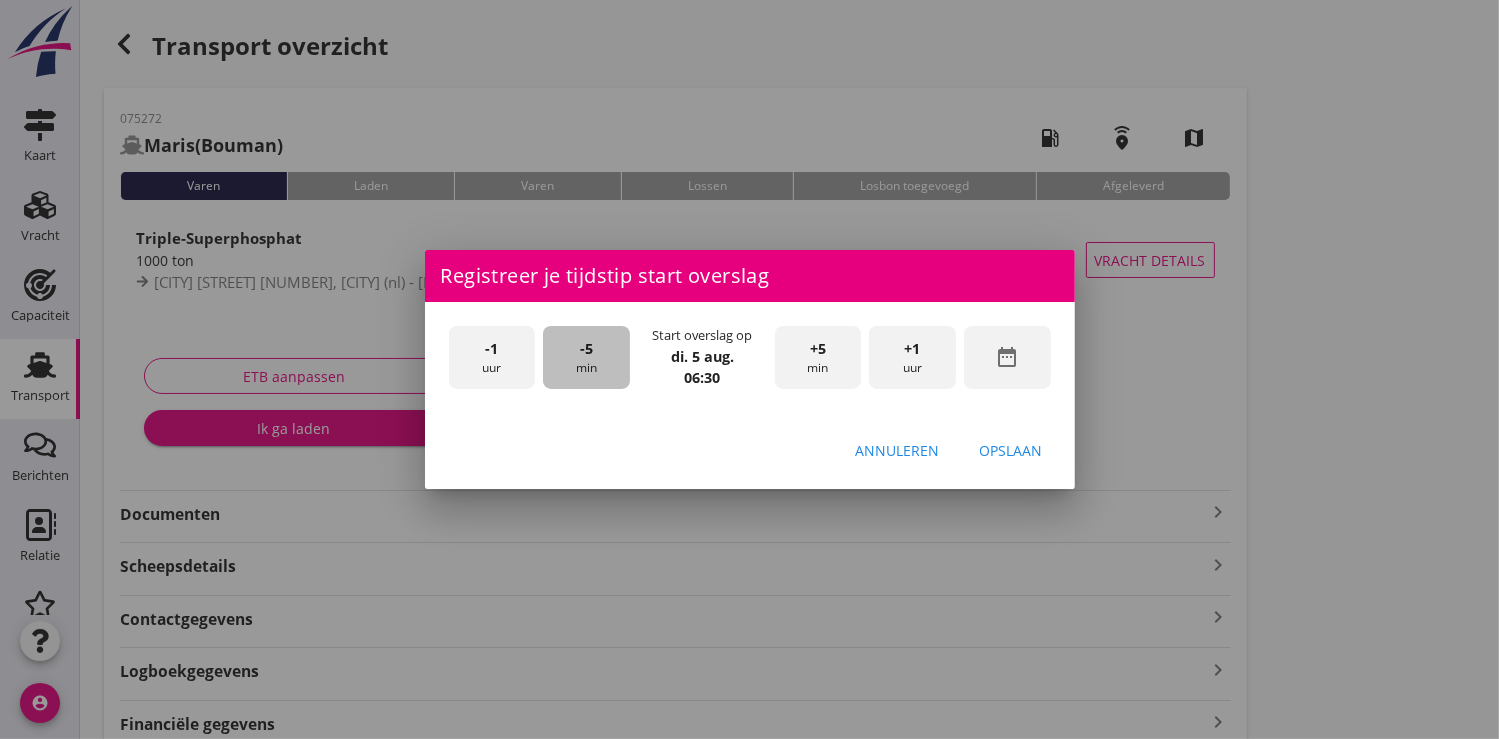 click on "-5  min" at bounding box center [586, 357] 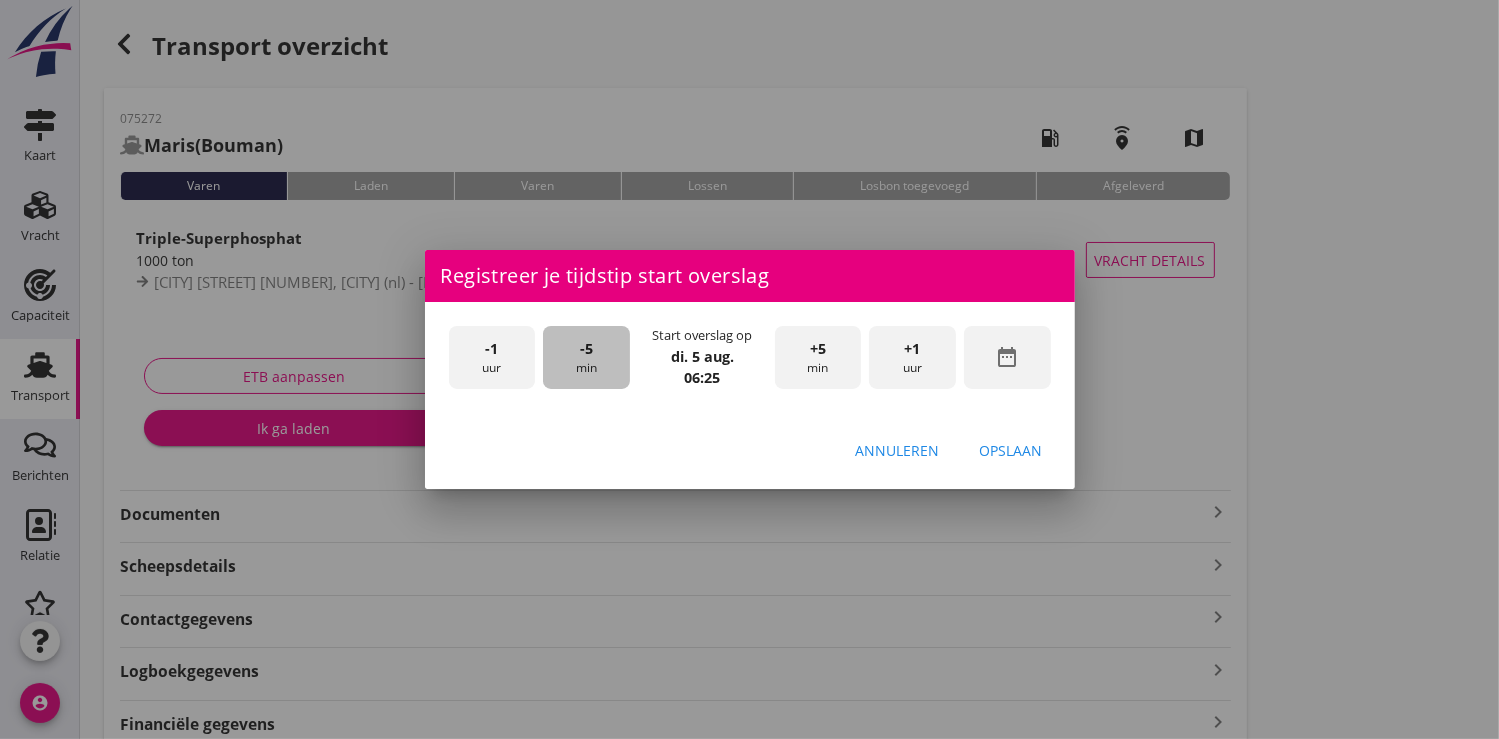 click on "-5  min" at bounding box center [586, 357] 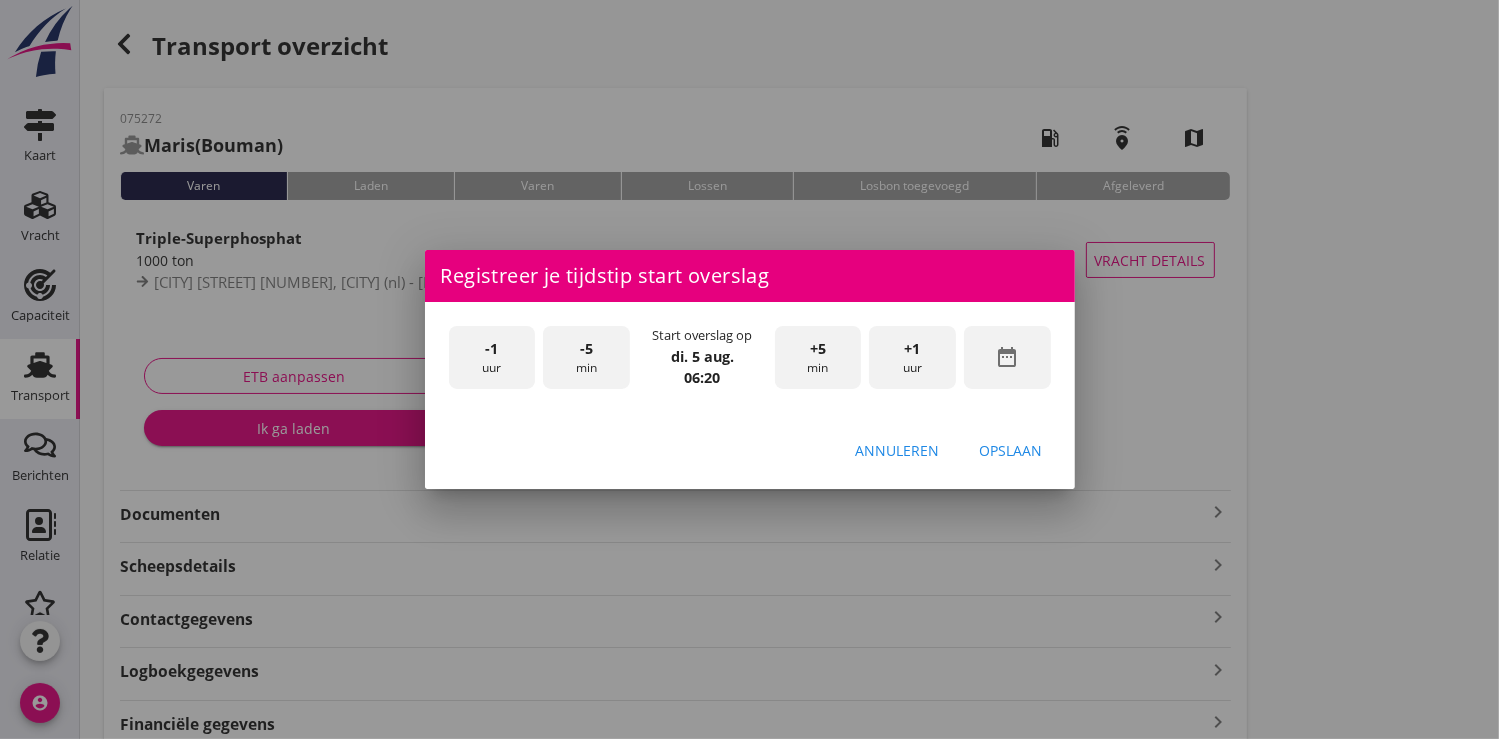 click on "-5  min" at bounding box center [586, 357] 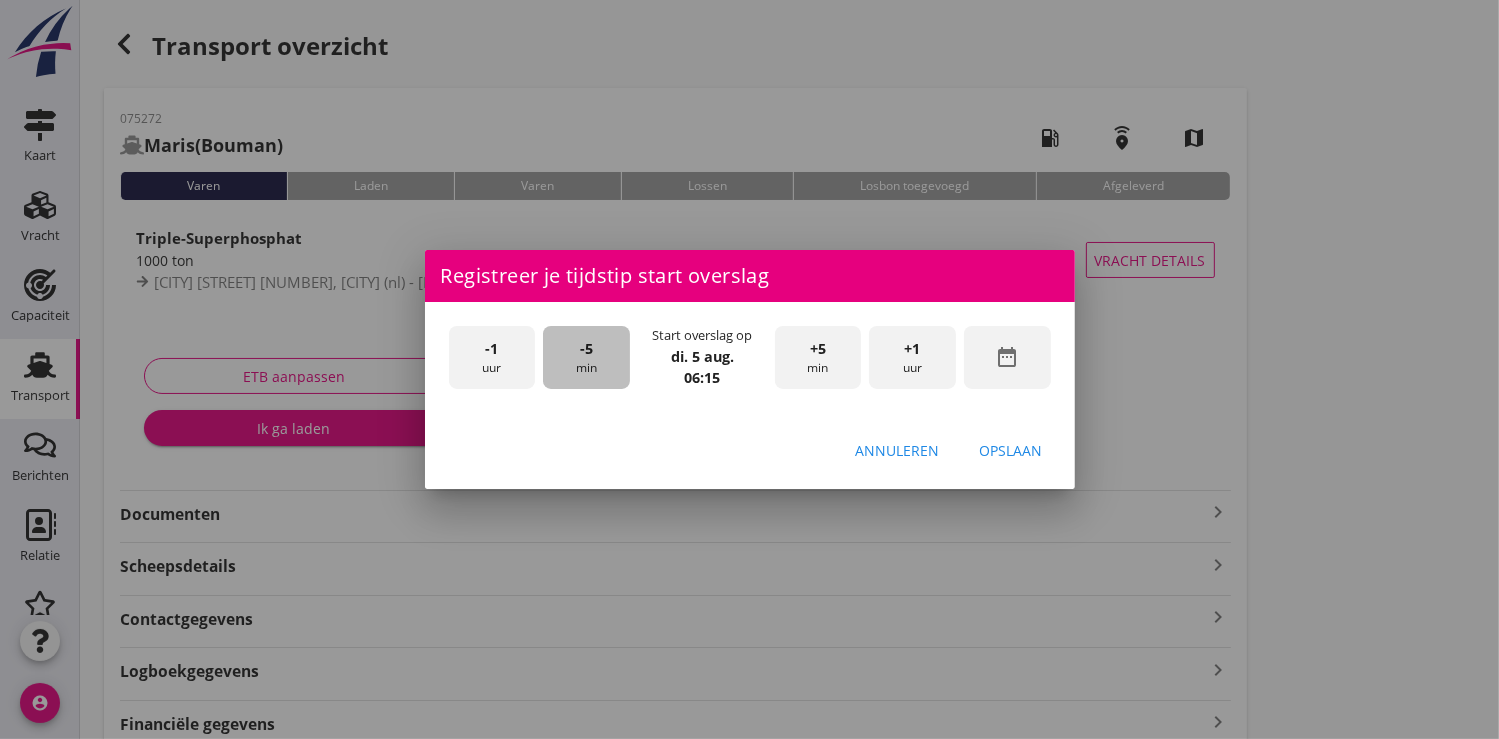 click on "-5  min" at bounding box center (586, 357) 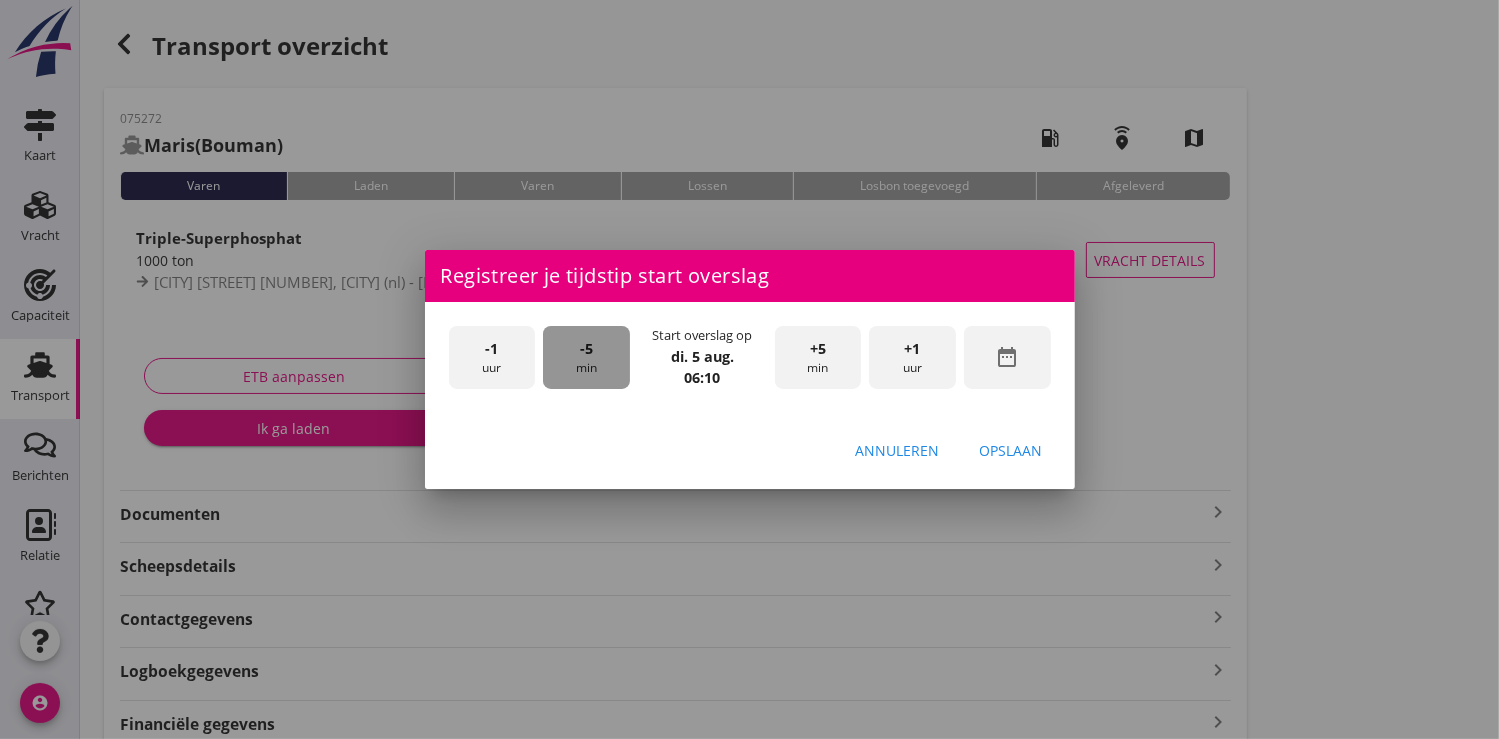 click on "-5  min" at bounding box center (586, 357) 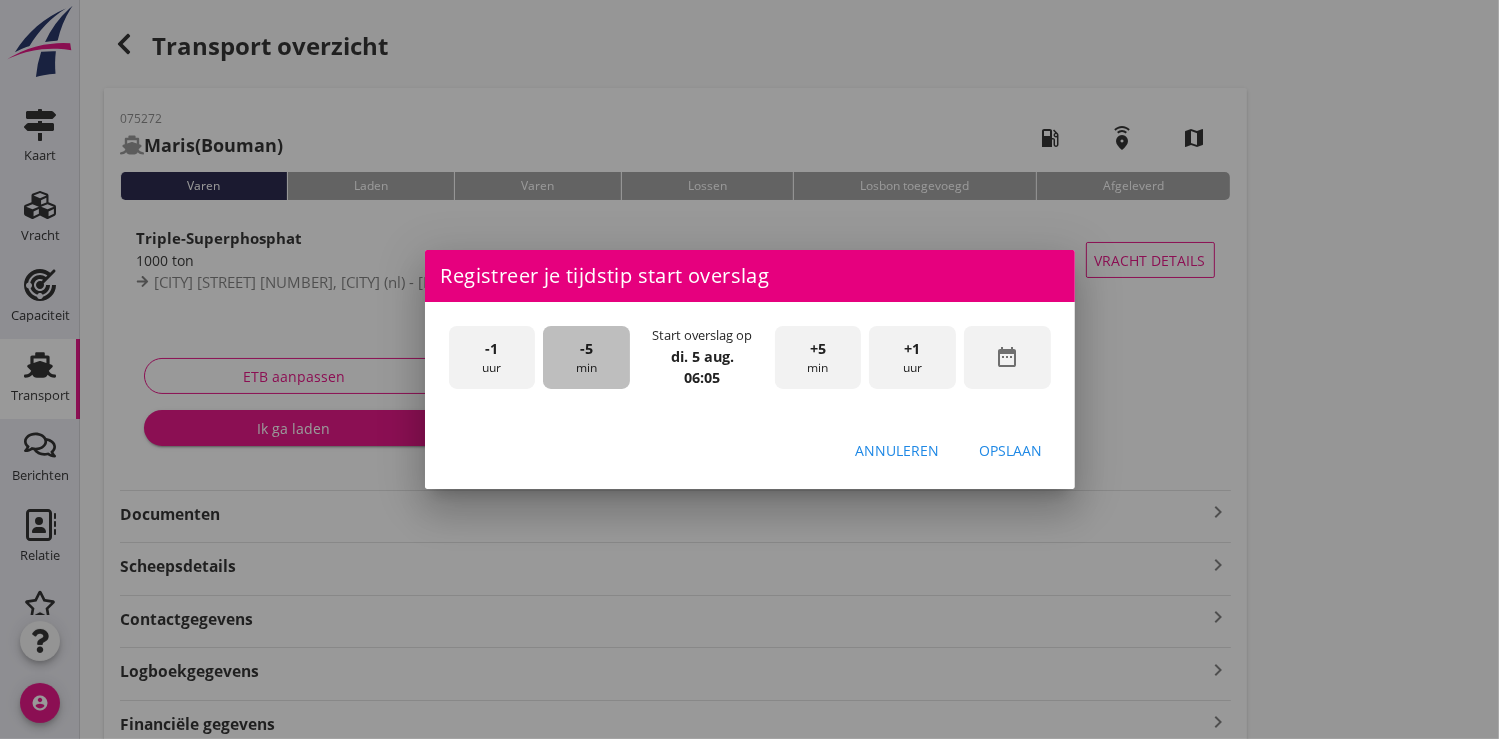 click on "-5  min" at bounding box center (586, 357) 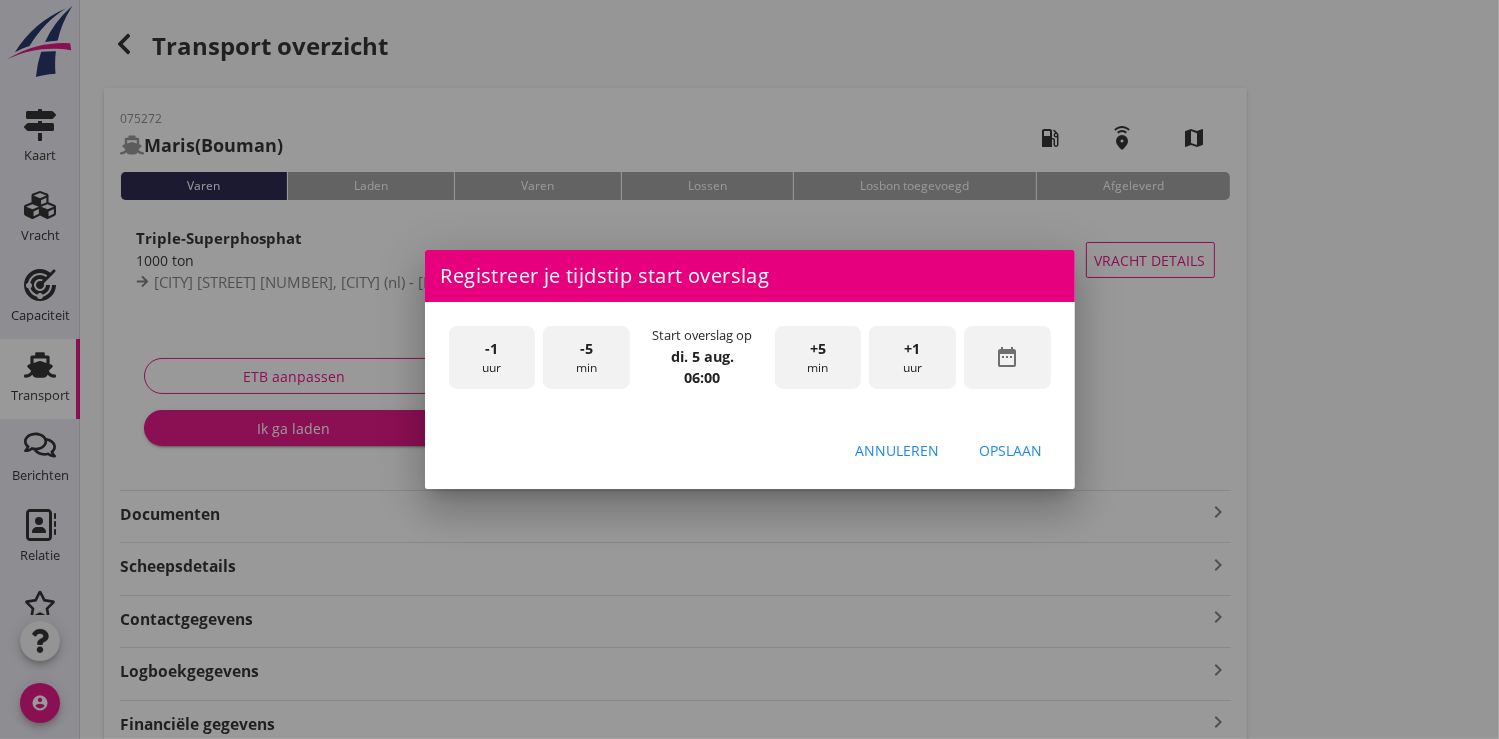 click on "Opslaan" at bounding box center (1011, 450) 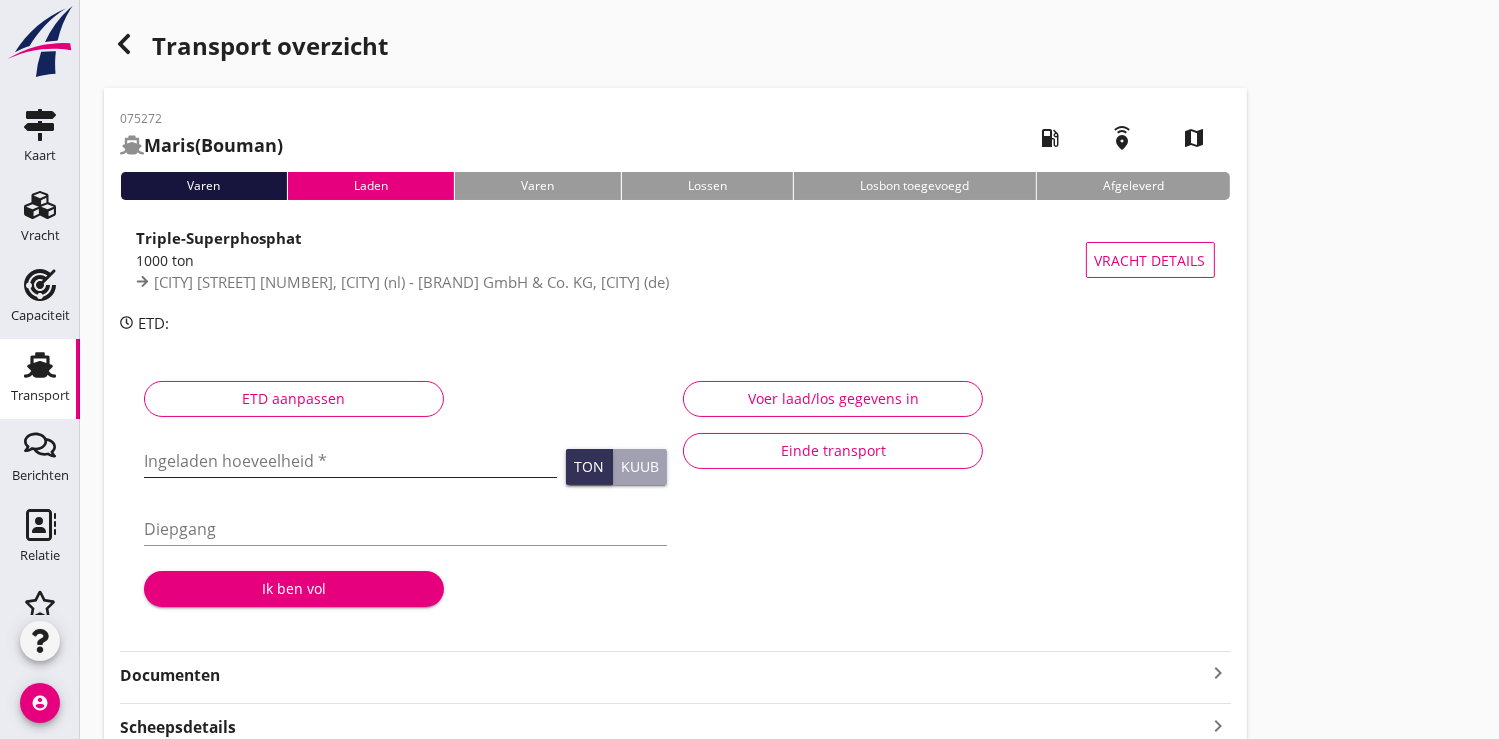 click at bounding box center [350, 461] 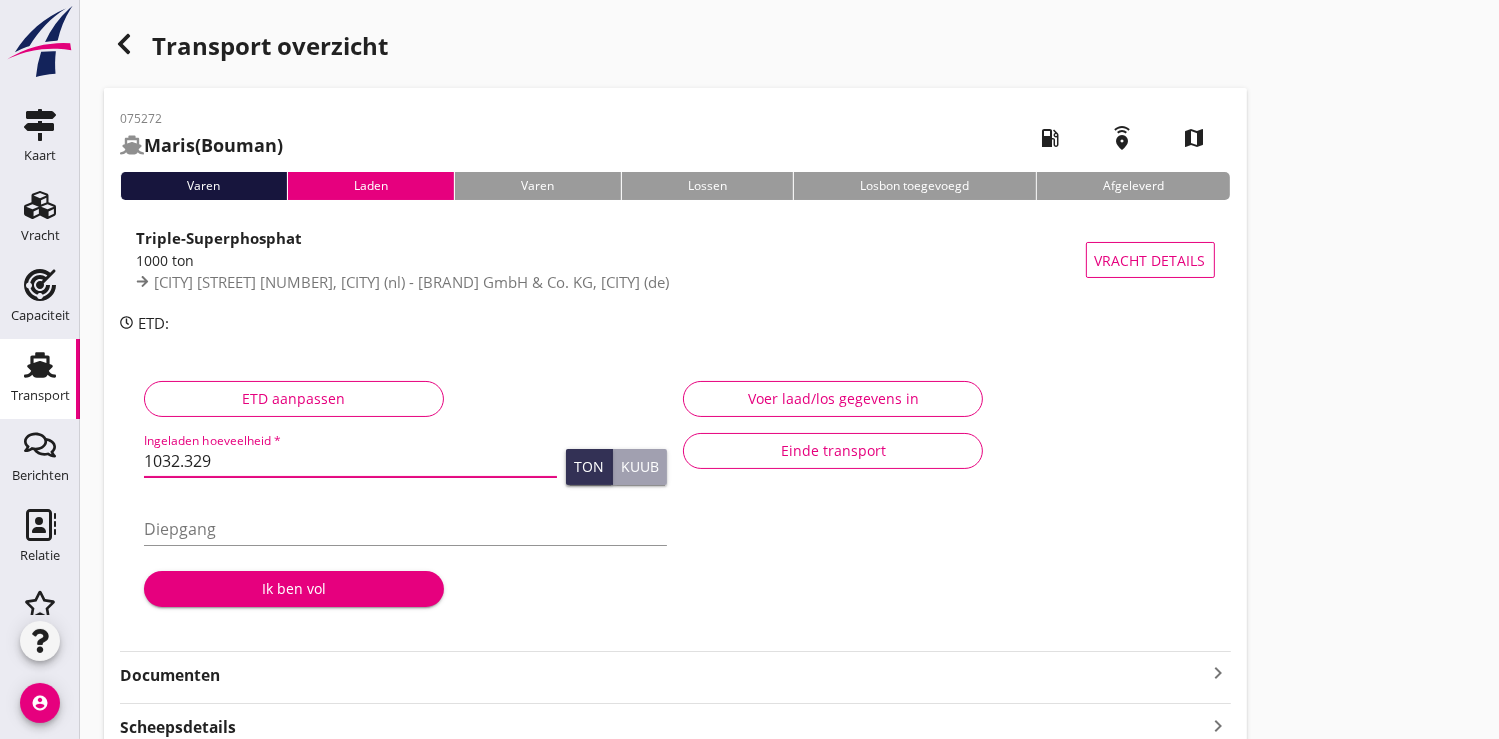 type on "1032.329" 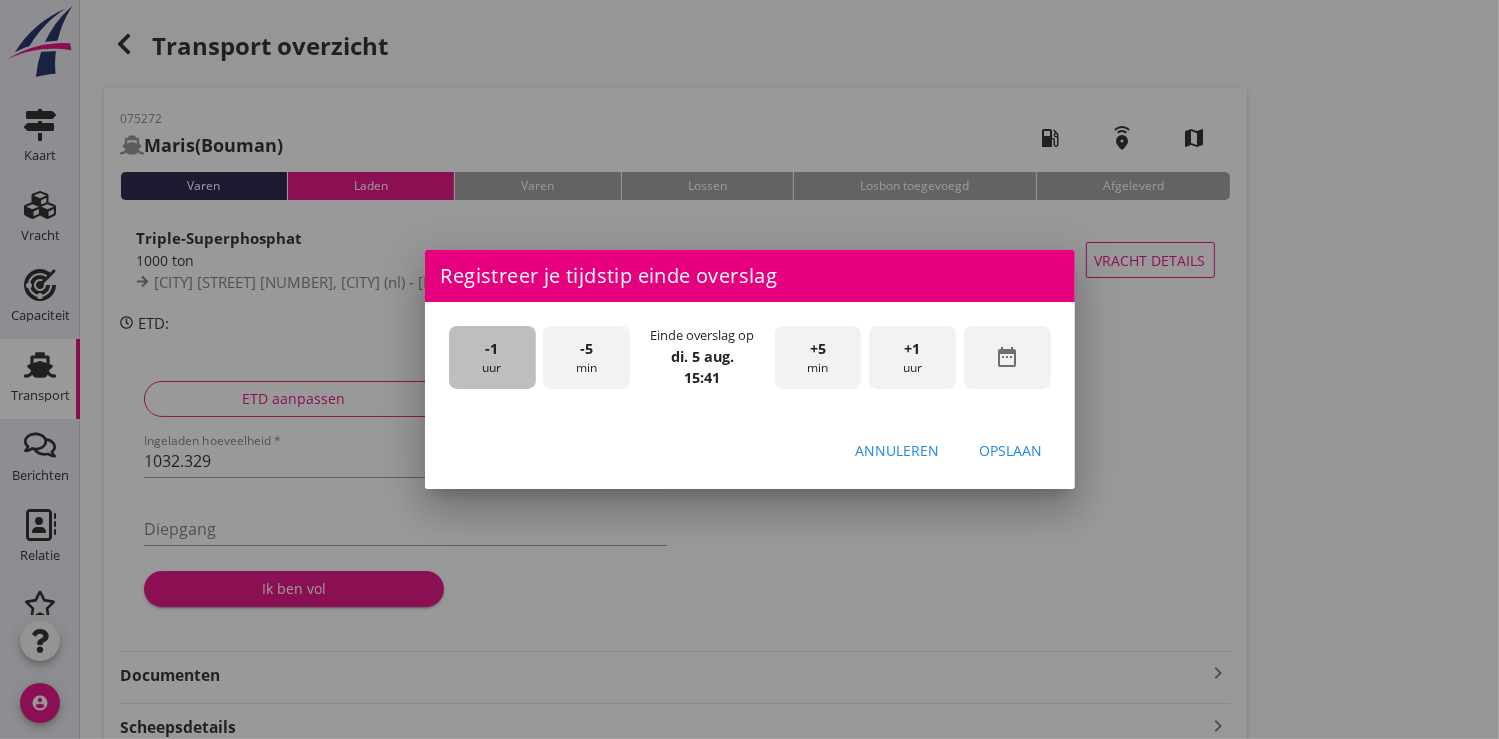 click on "-1  uur" at bounding box center [492, 357] 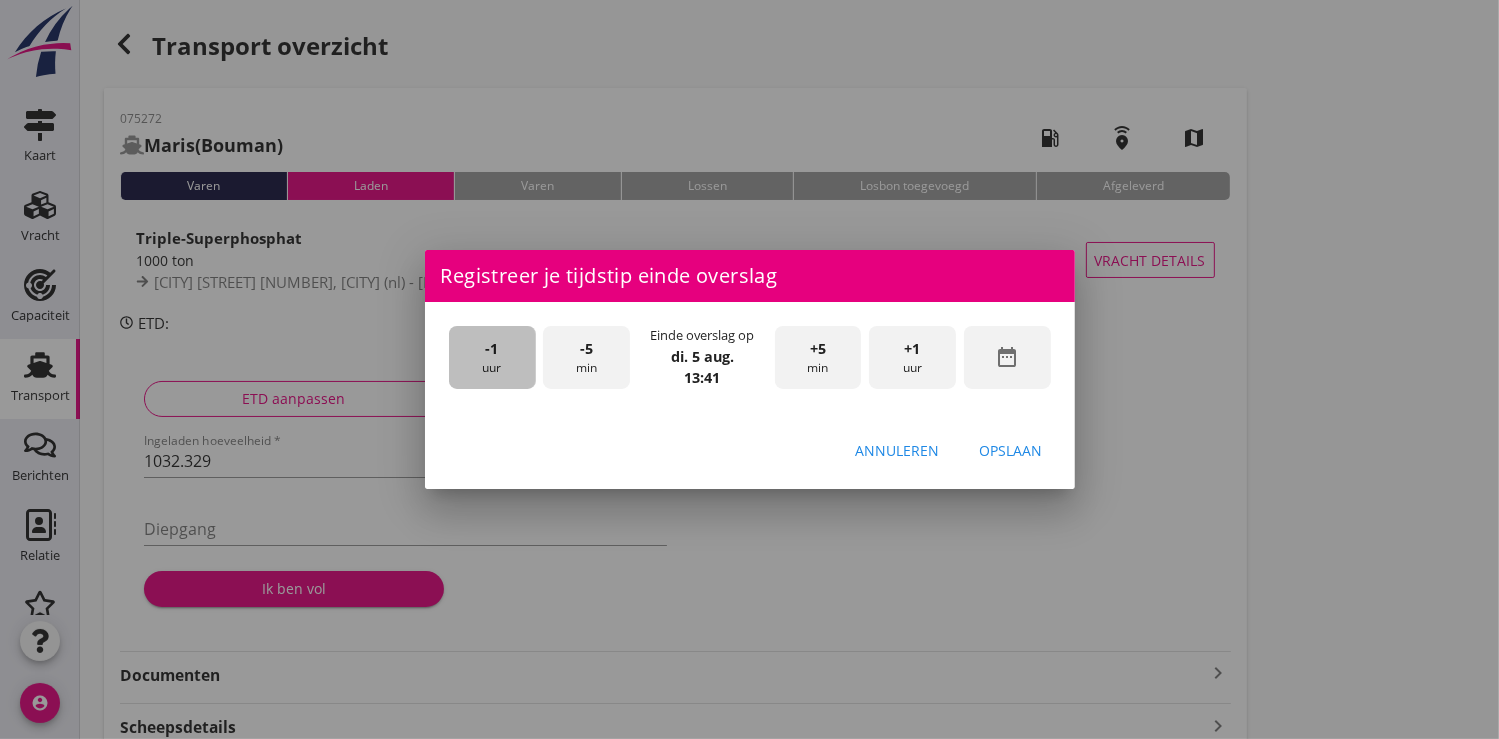click on "-1  uur" at bounding box center [492, 357] 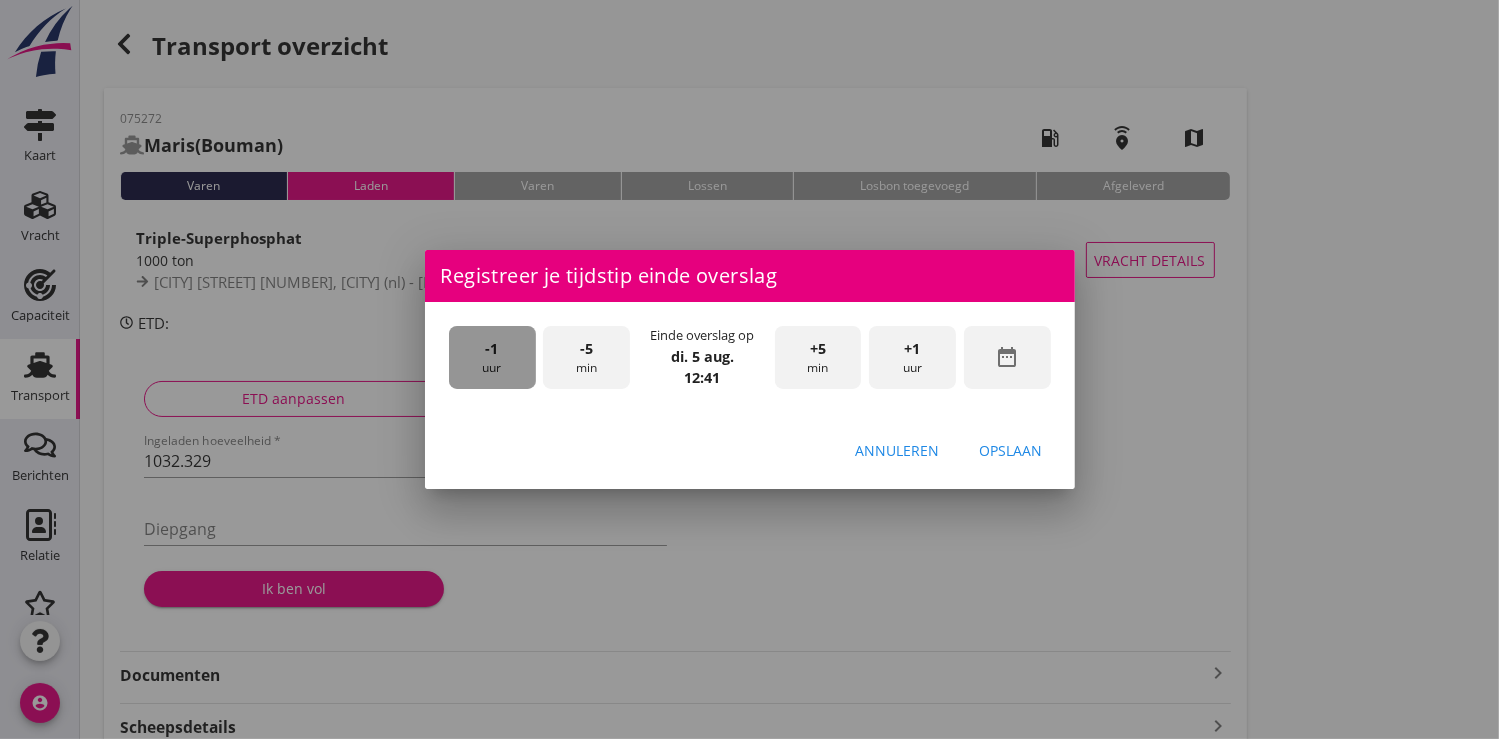 click on "-1  uur" at bounding box center (492, 357) 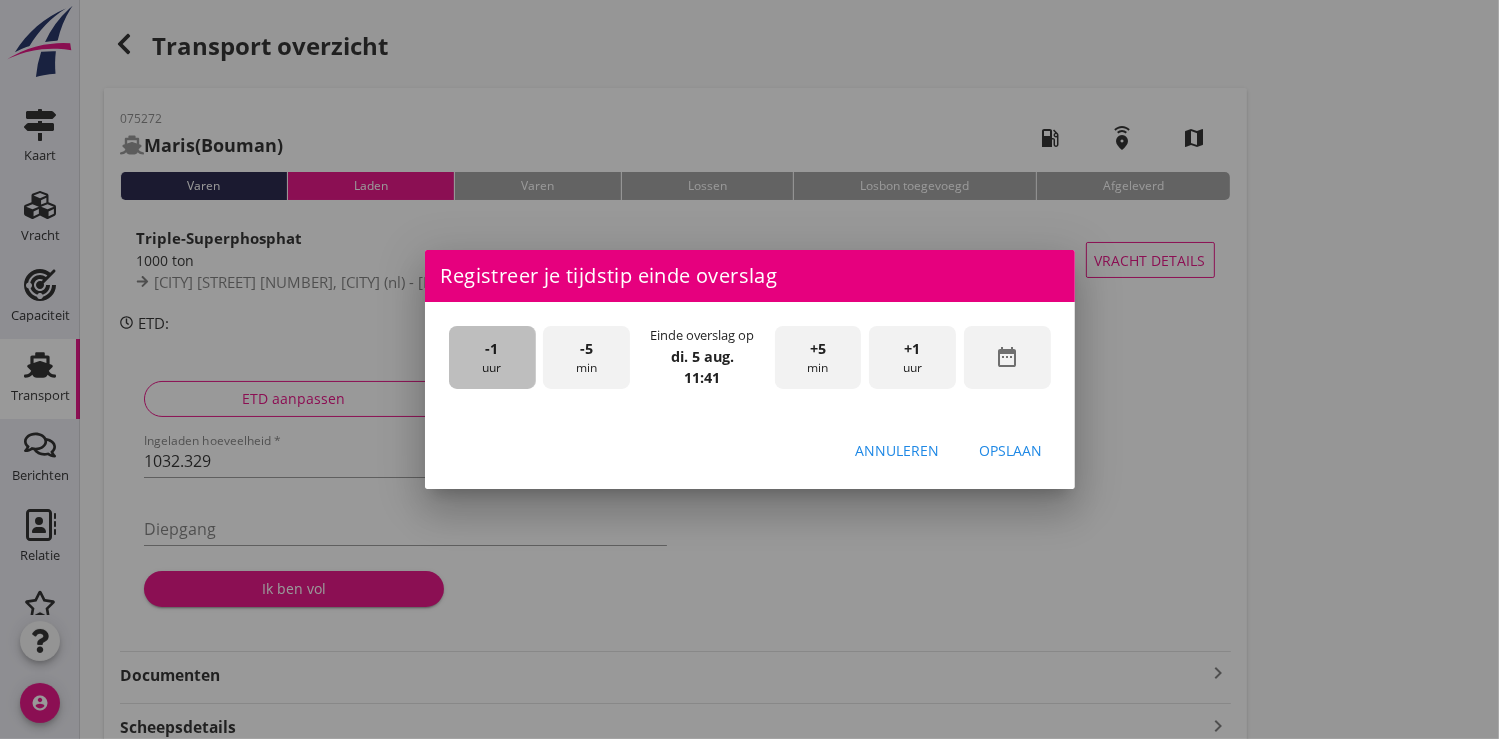 click on "-1  uur" at bounding box center (492, 357) 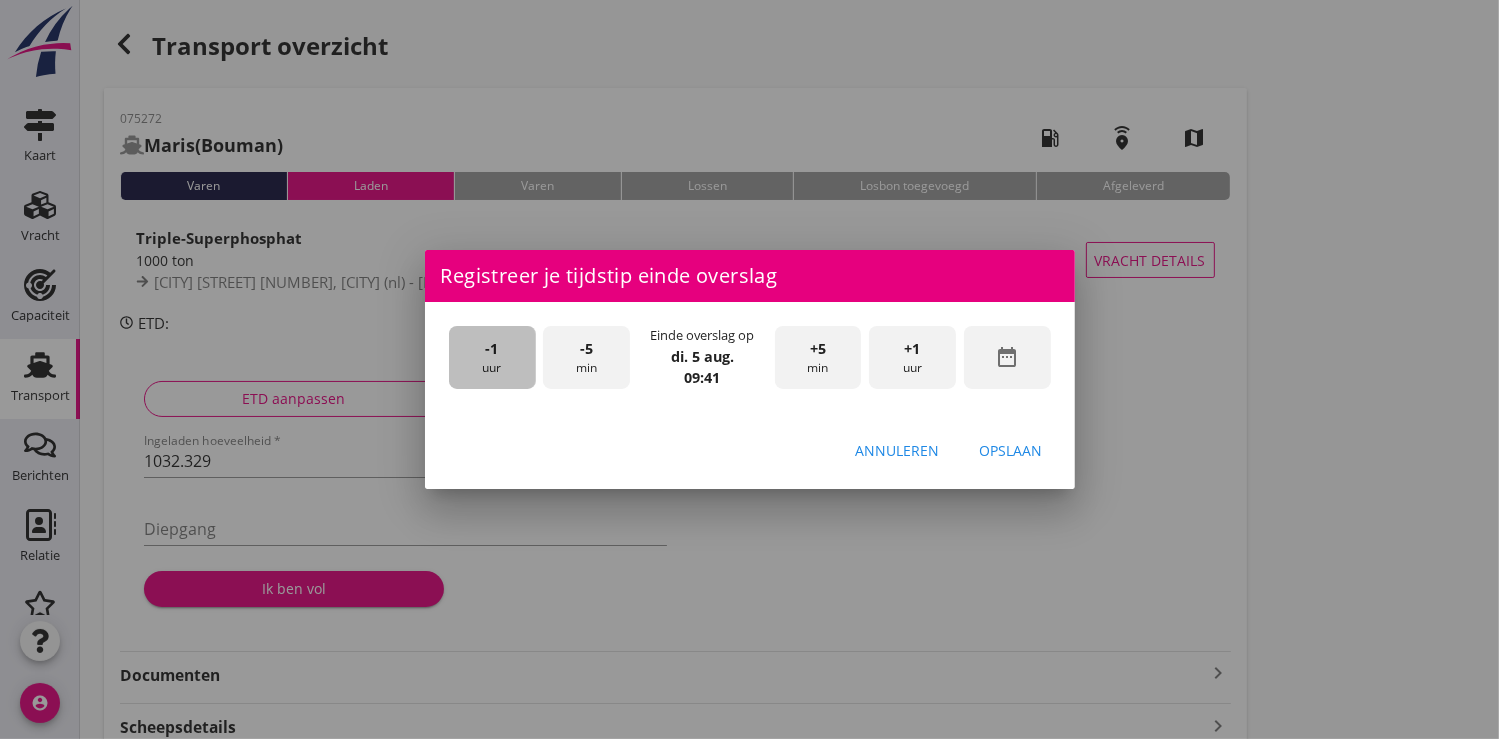 click on "-1  uur" at bounding box center (492, 357) 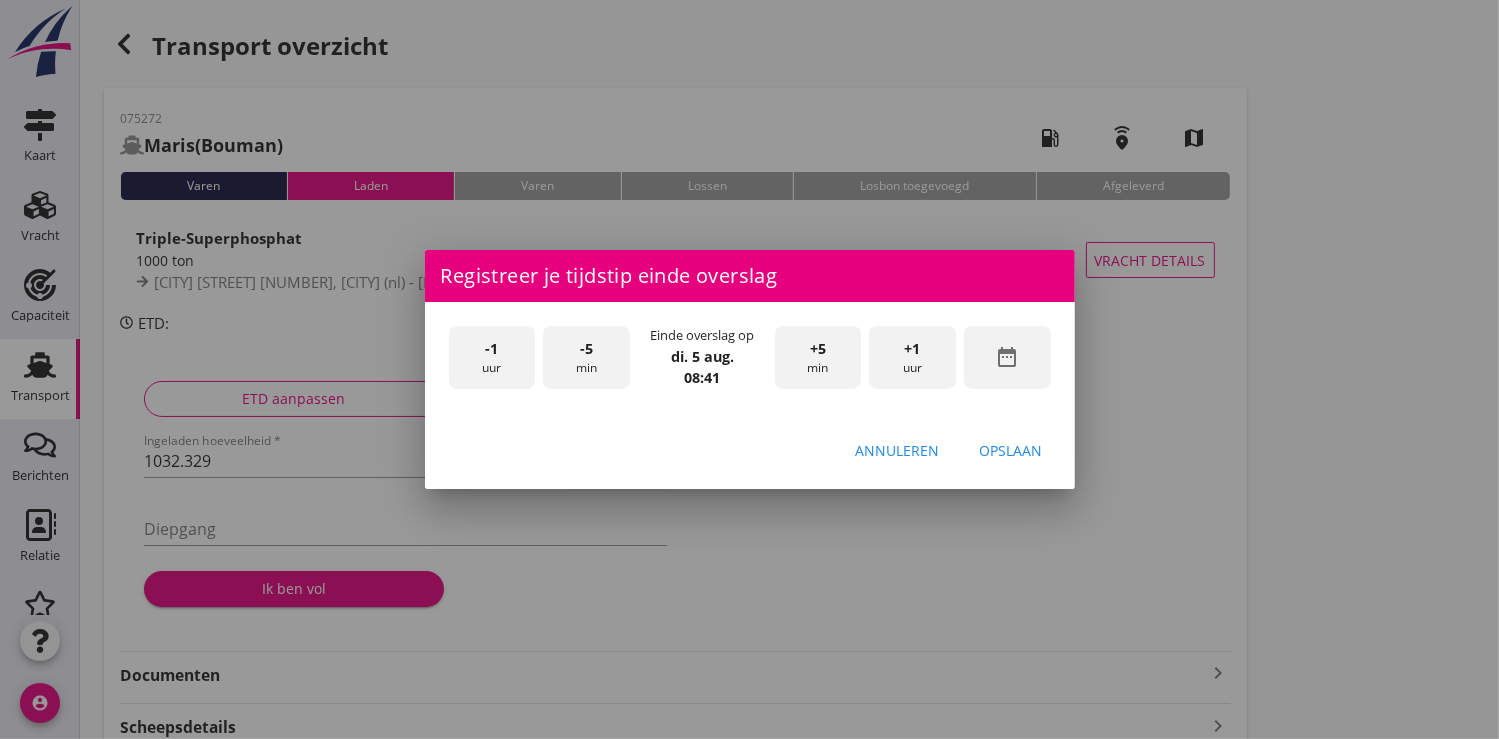 click on "+5" at bounding box center (818, 349) 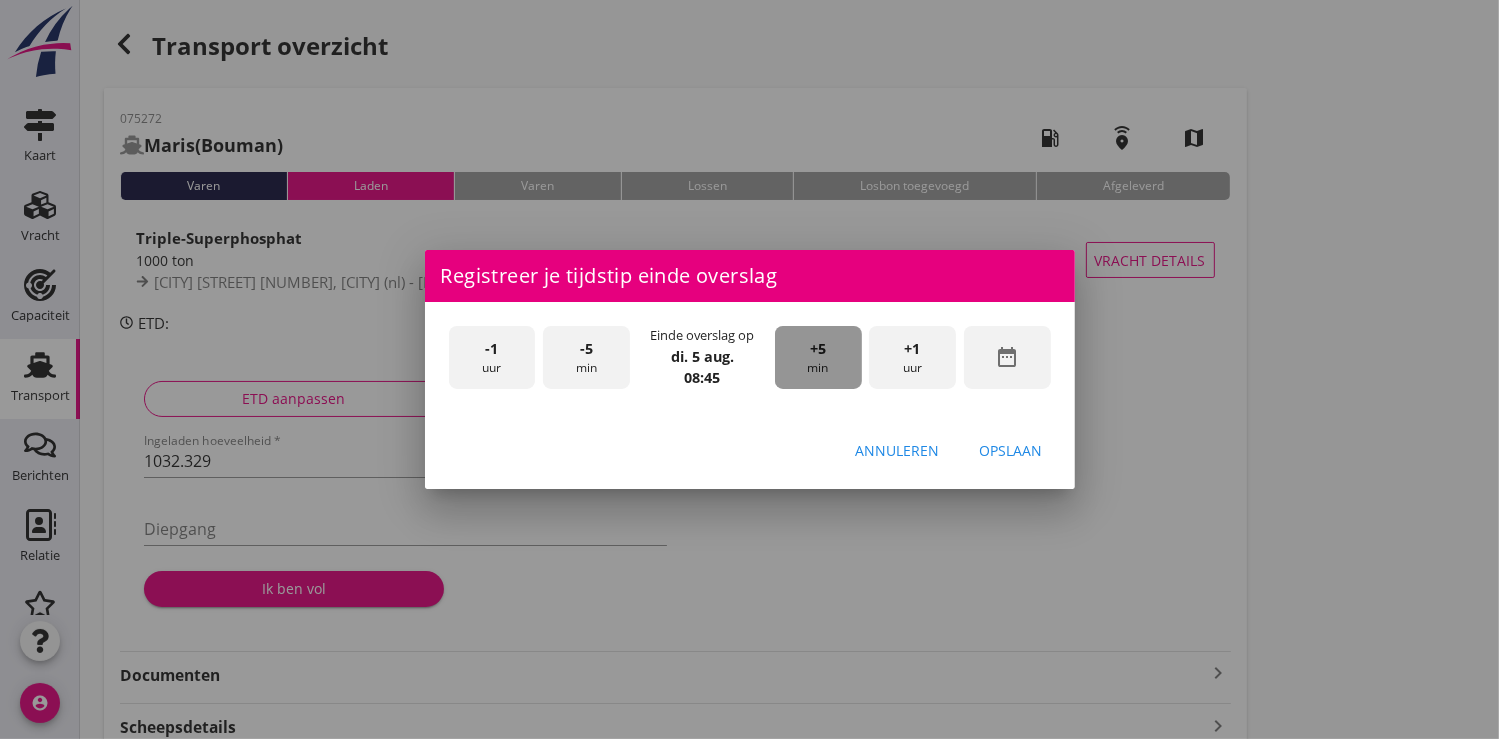 click on "+5" at bounding box center [818, 349] 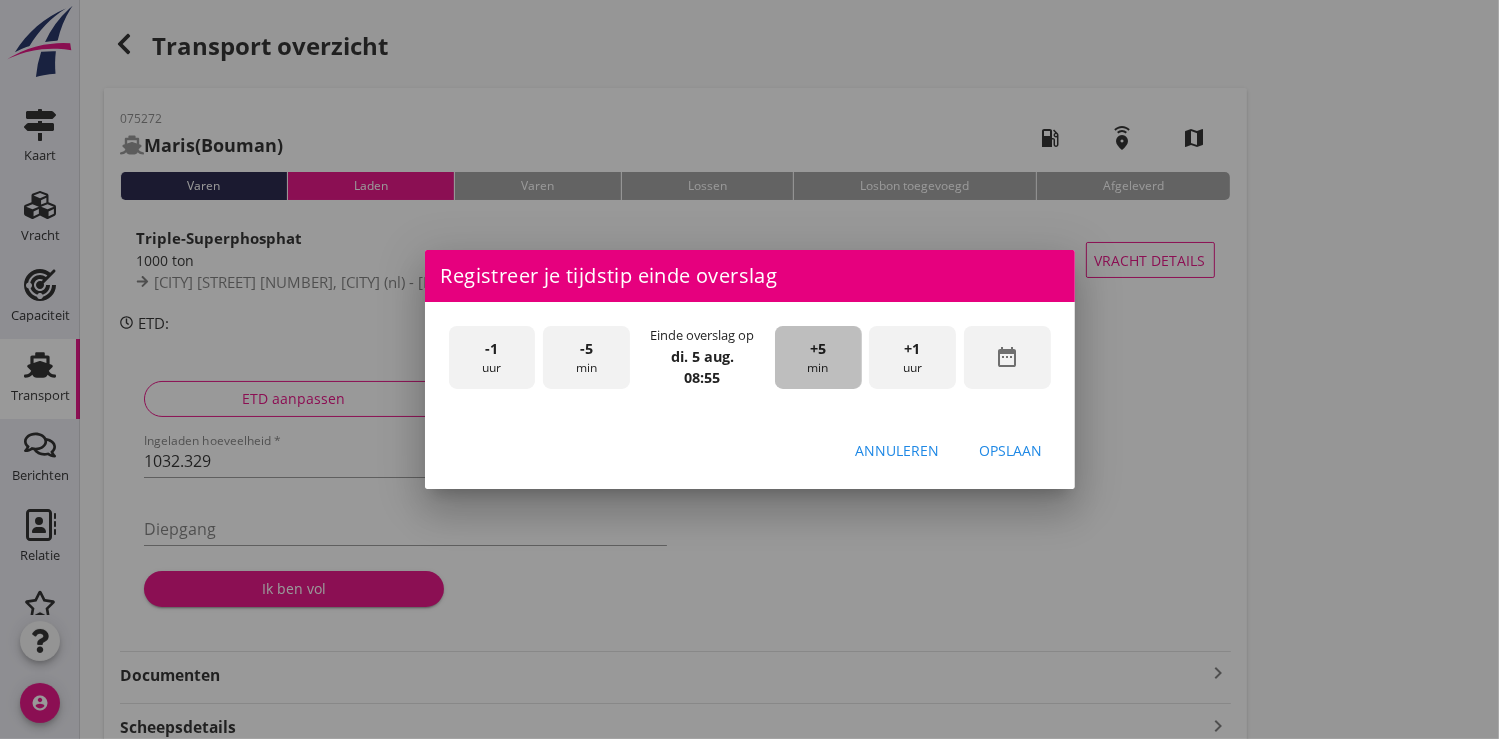 click on "+5" at bounding box center (818, 349) 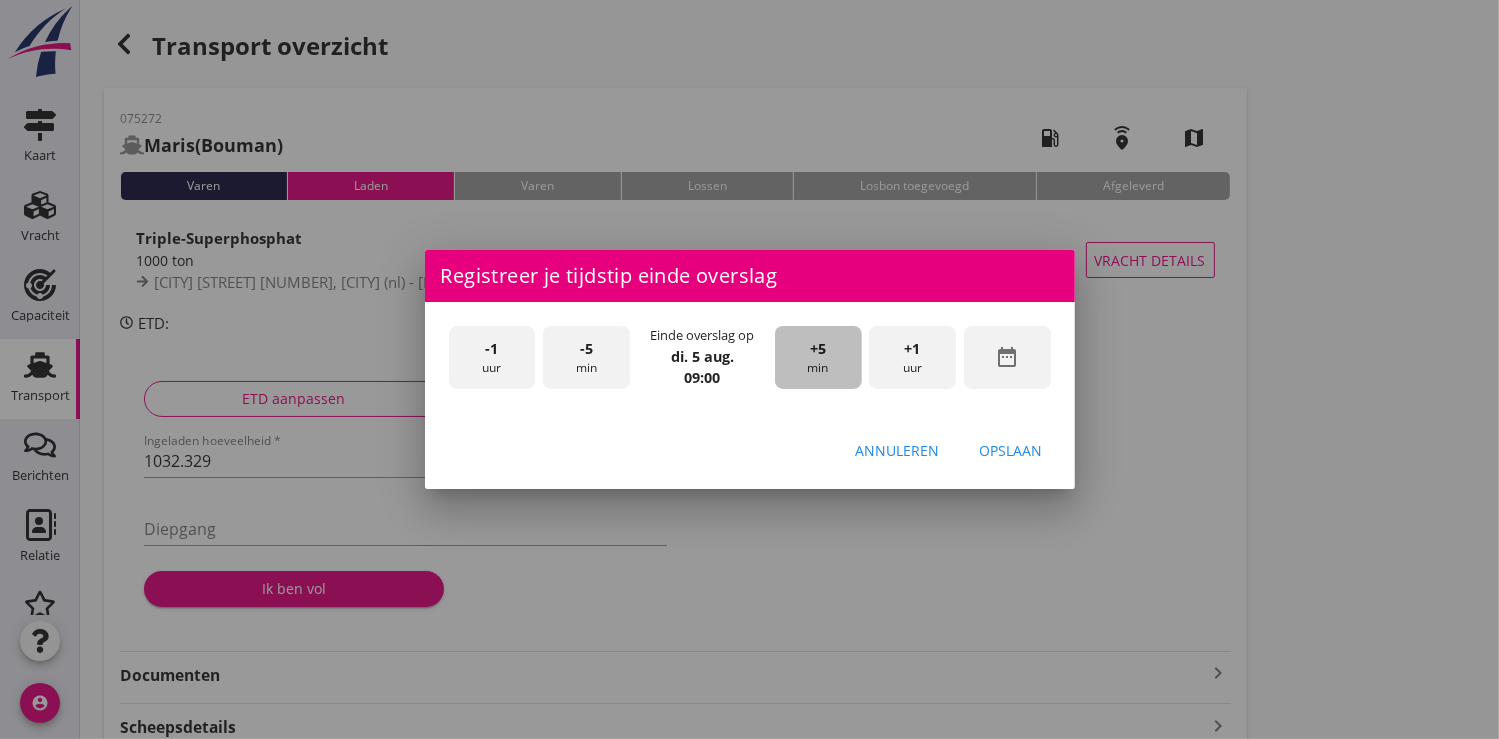 click on "+5" at bounding box center [818, 349] 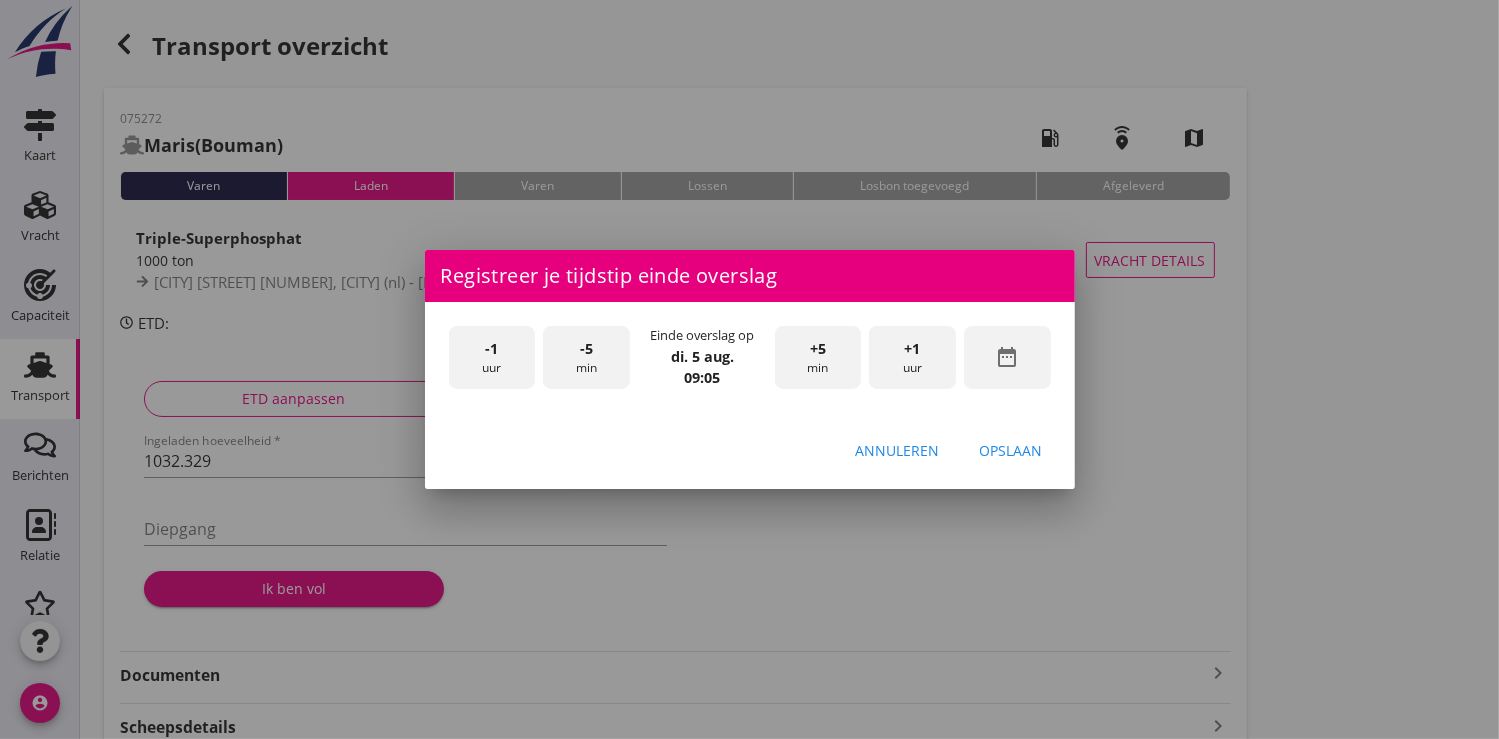 click on "-5  min" at bounding box center [586, 357] 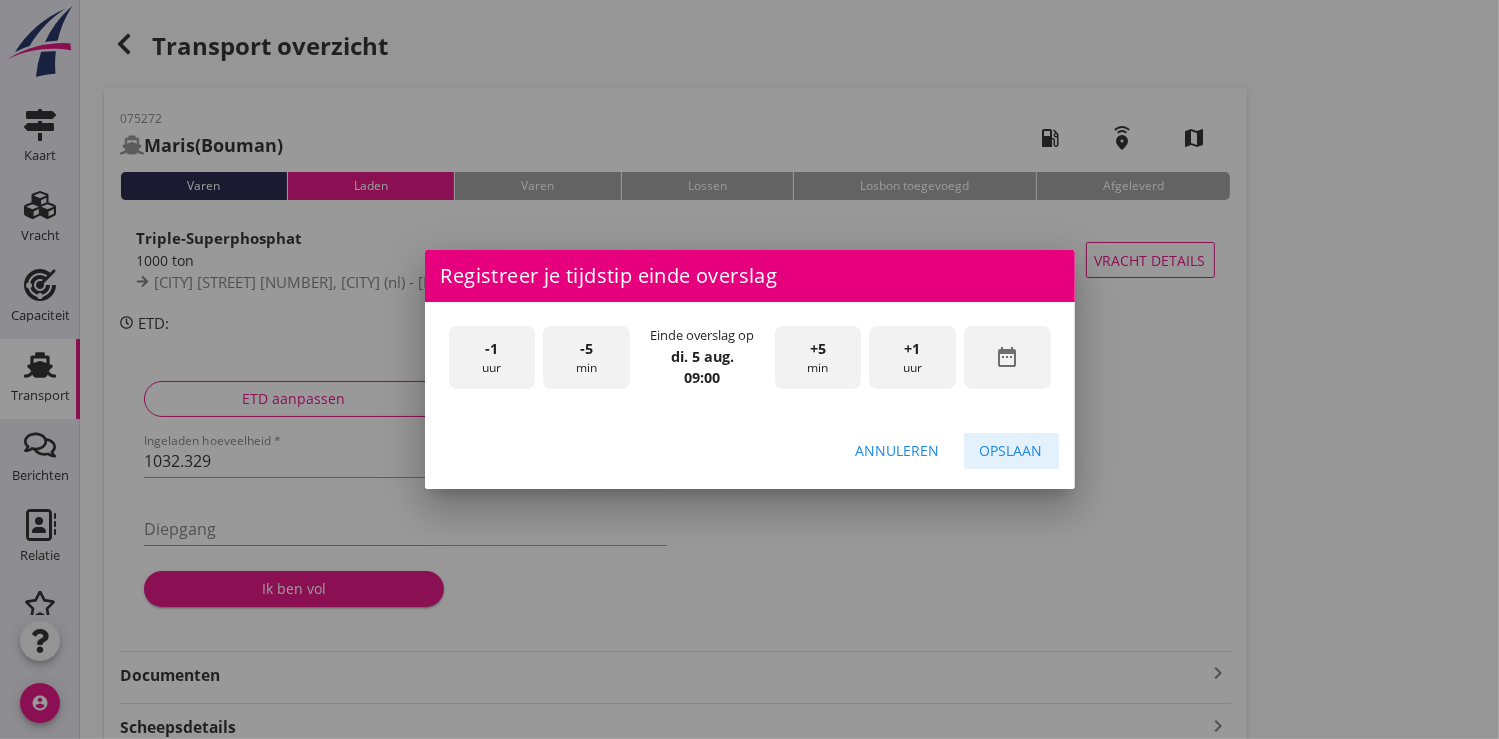 click on "Opslaan" at bounding box center [1011, 450] 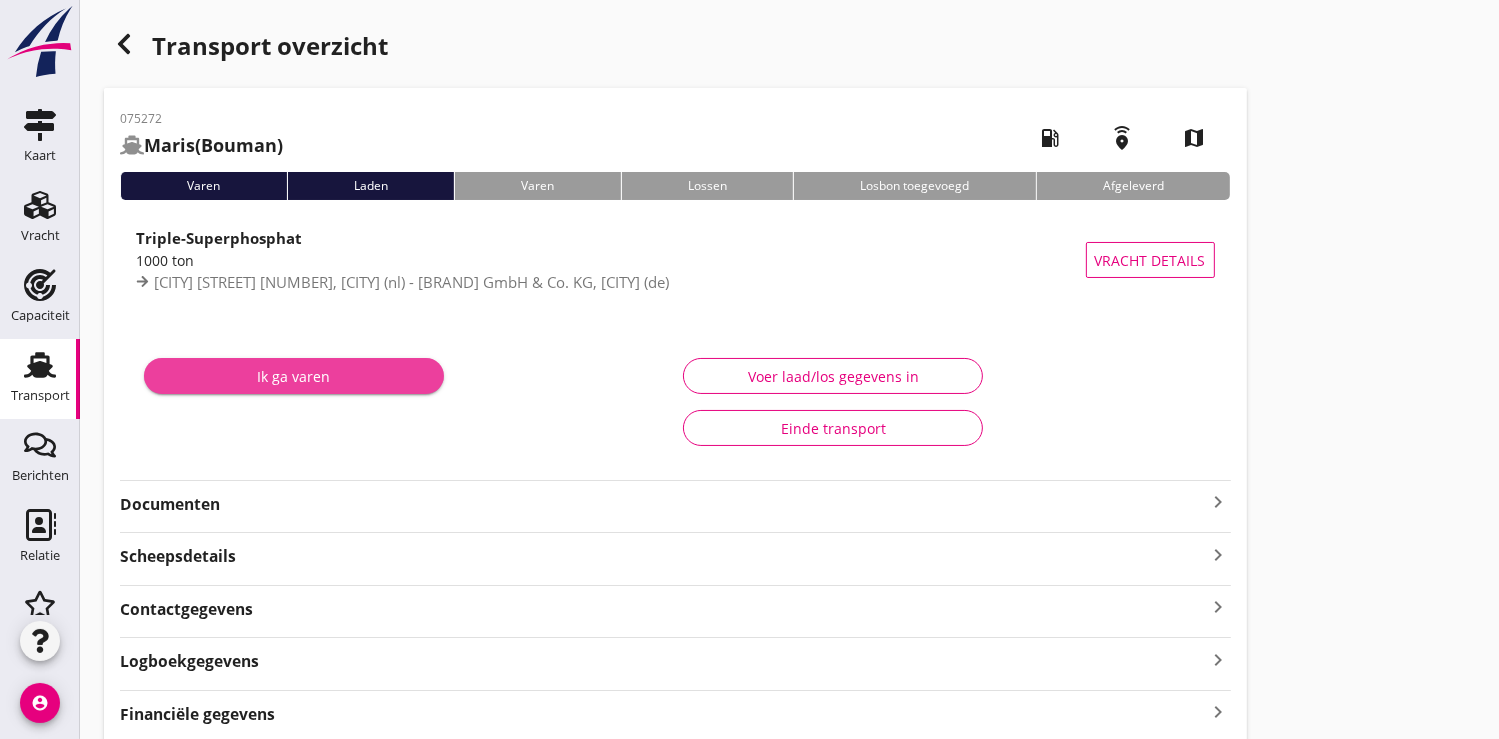 click on "Ik ga varen" at bounding box center (294, 376) 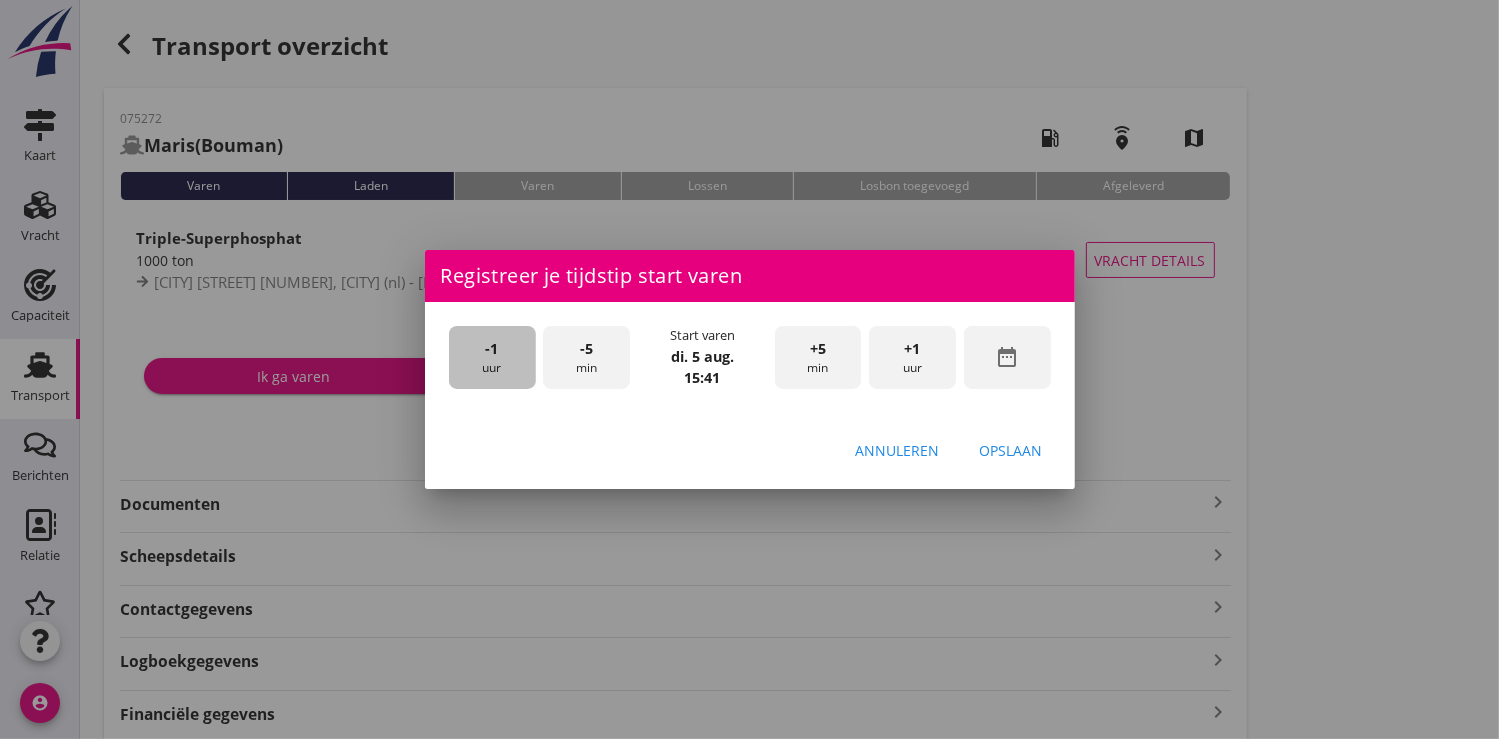 click on "-1" at bounding box center [491, 349] 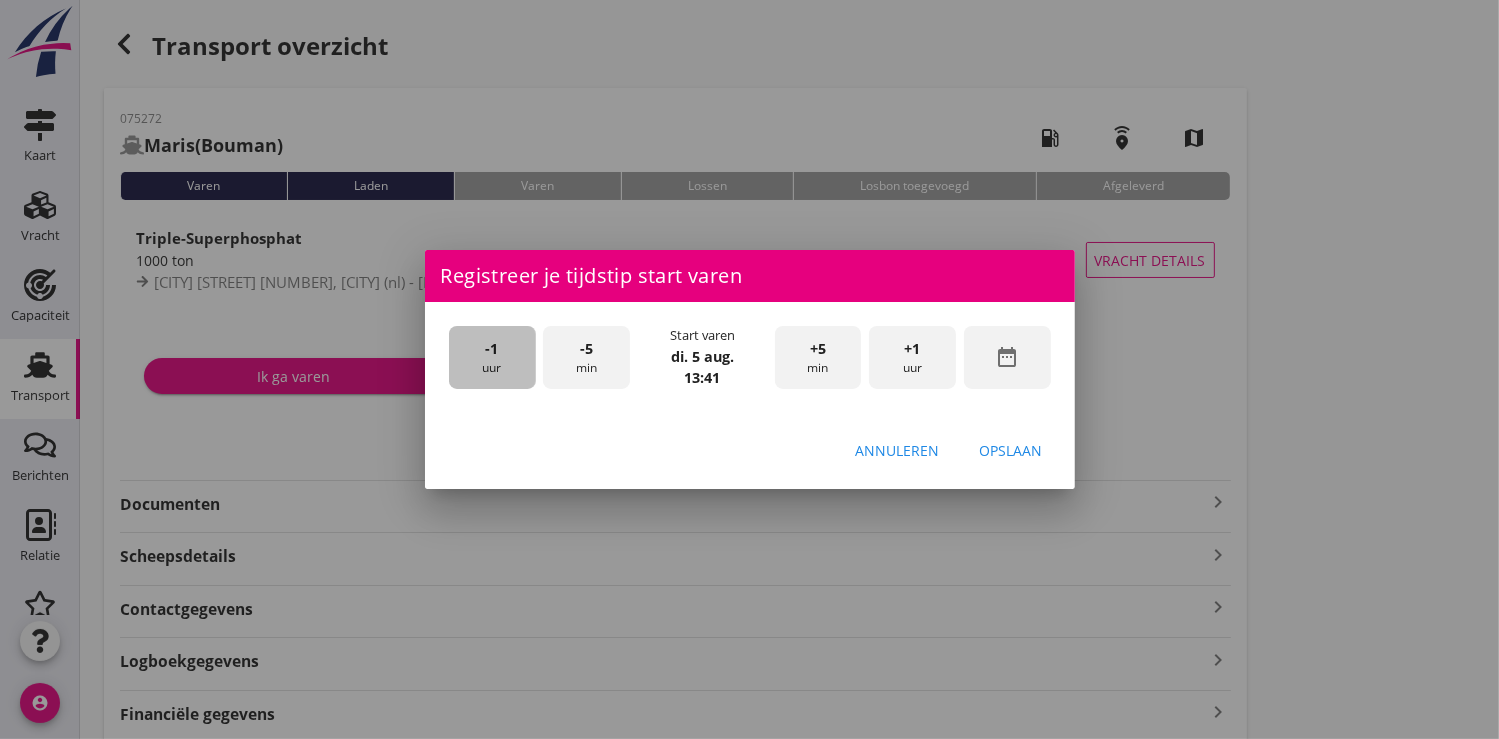click on "-1" at bounding box center [491, 349] 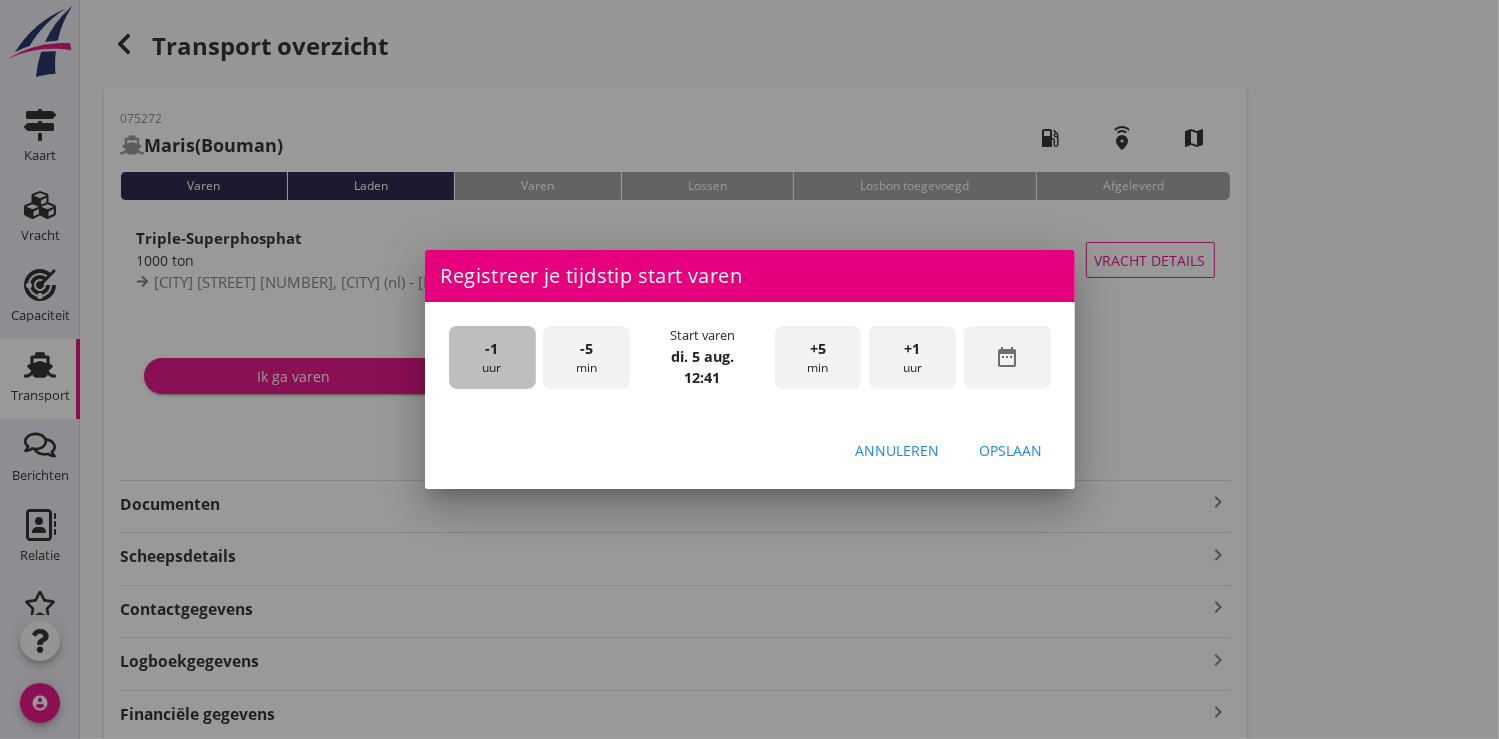 click on "-1" at bounding box center [491, 349] 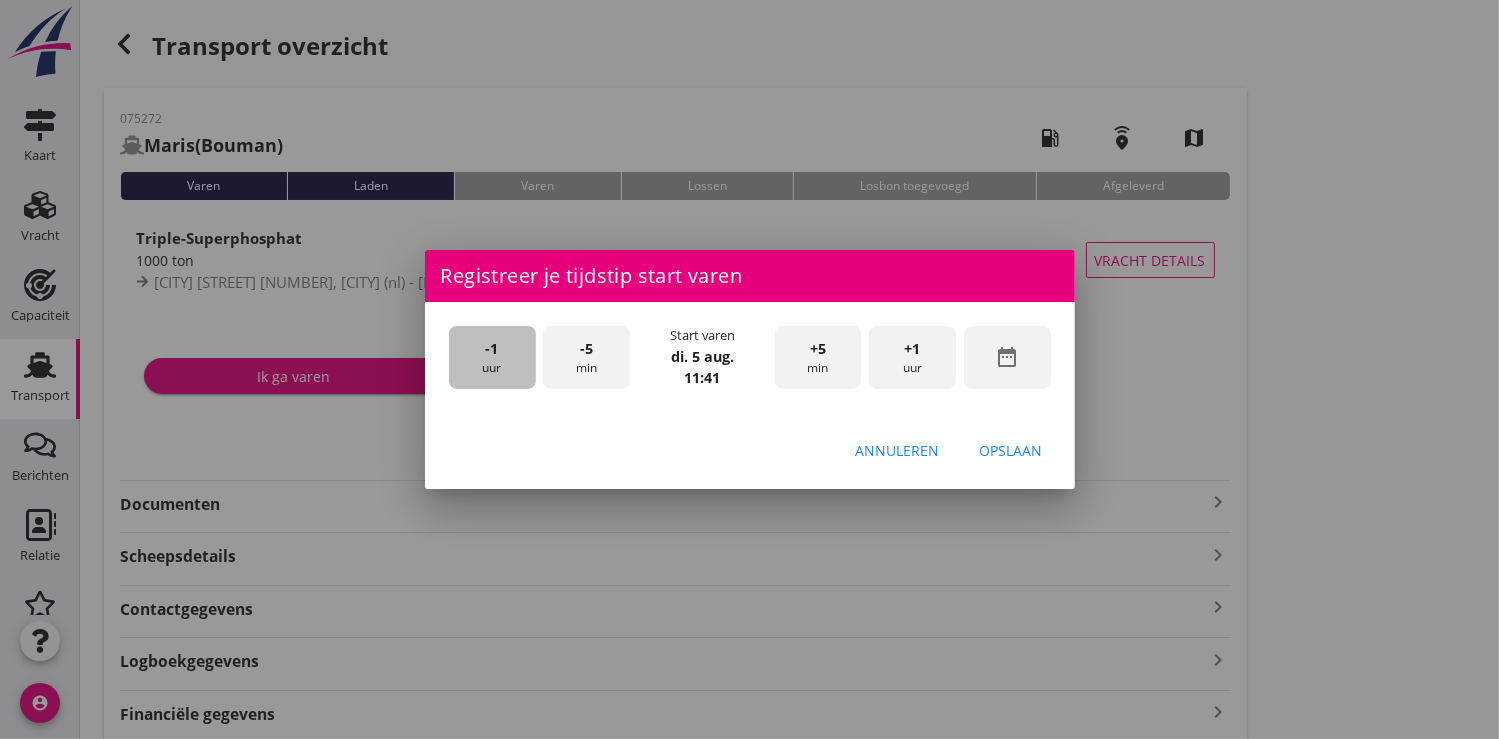 click on "-1" at bounding box center [491, 349] 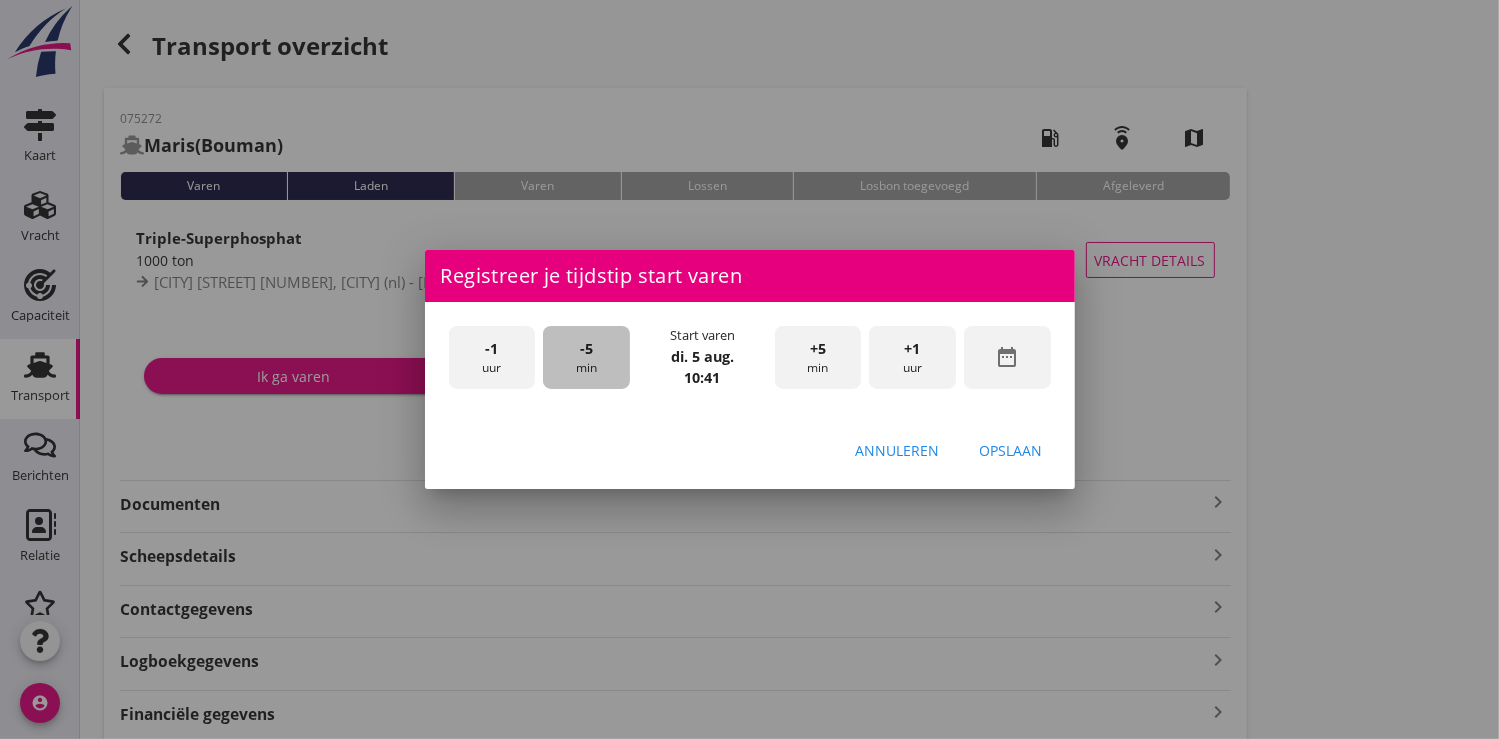 click on "-5  min" at bounding box center (586, 357) 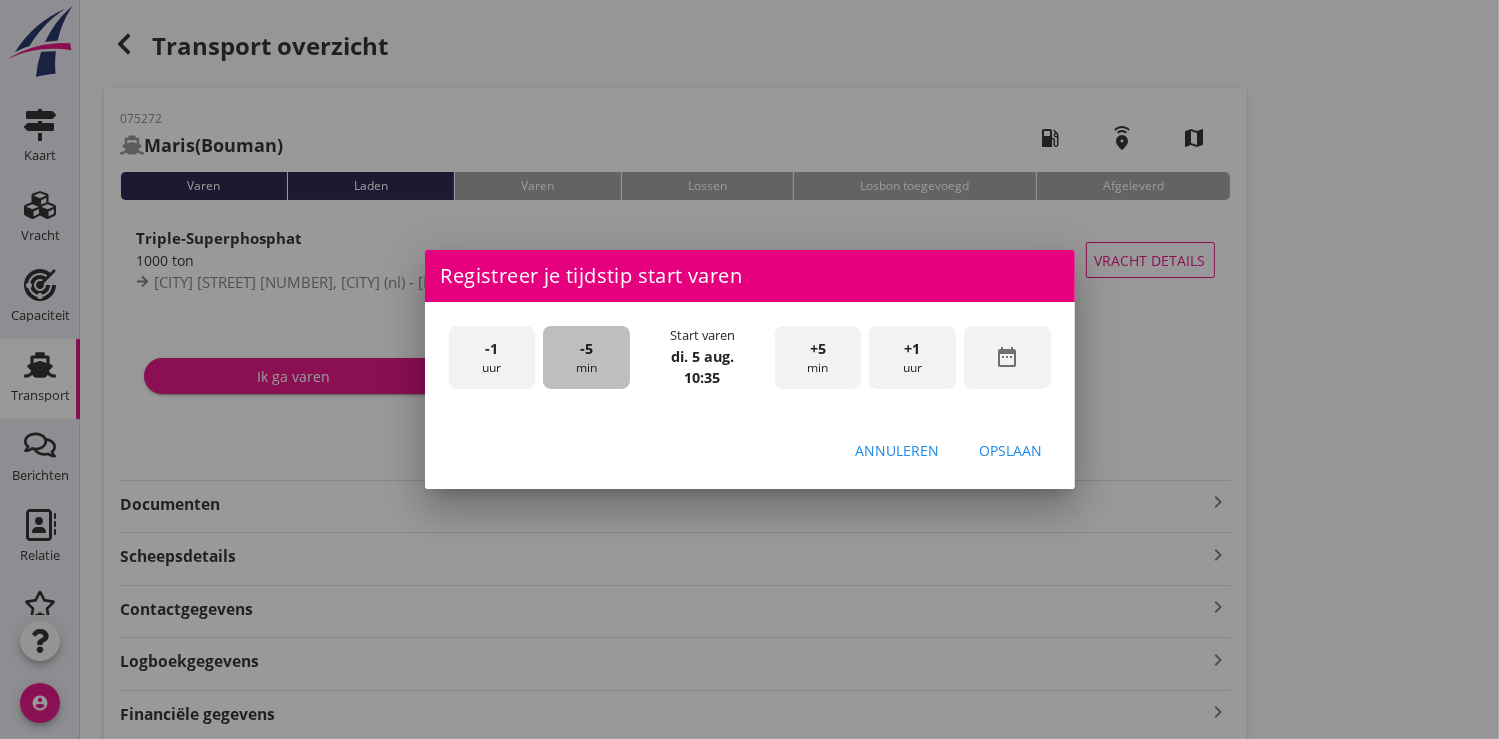 click on "-5  min" at bounding box center [586, 357] 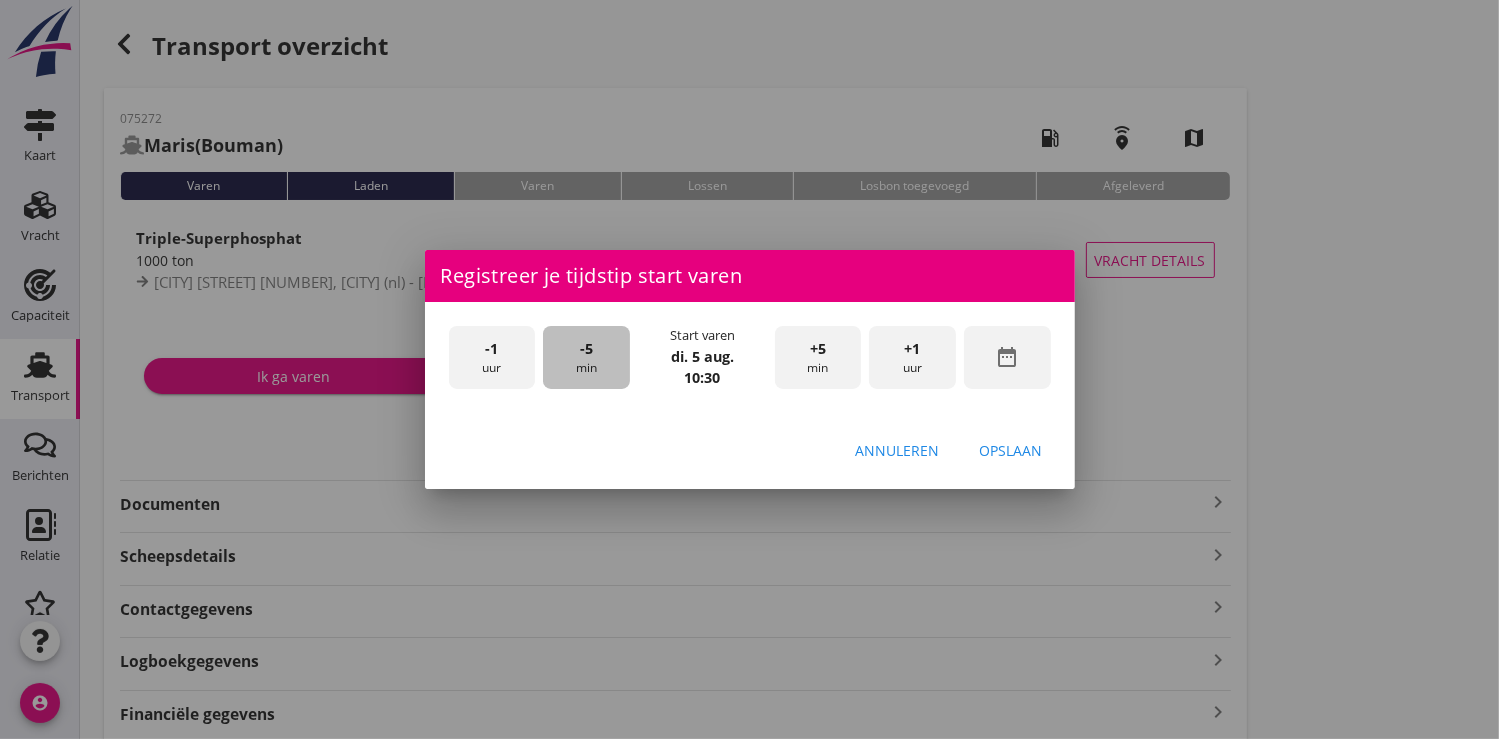 click on "-5  min" at bounding box center [586, 357] 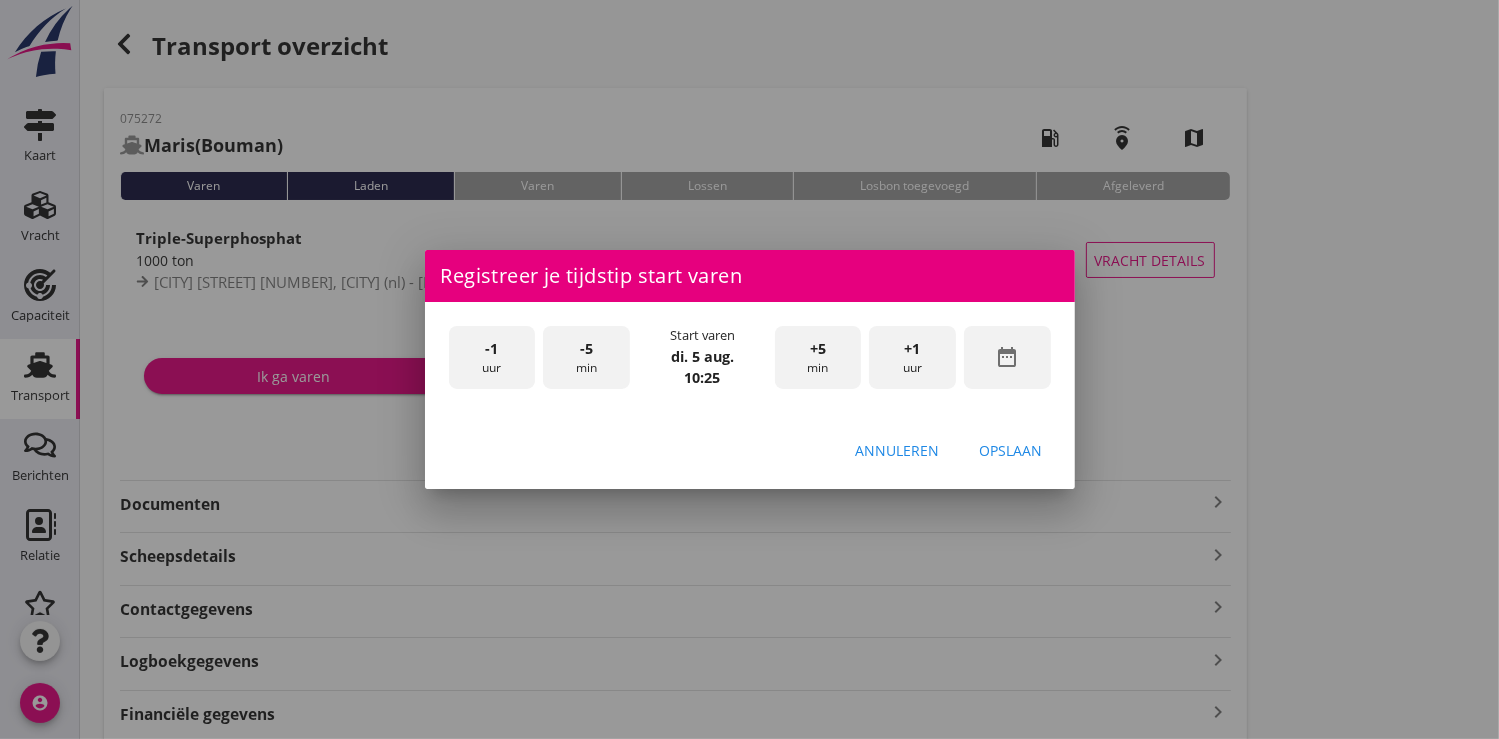 click on "-5  min" at bounding box center (586, 357) 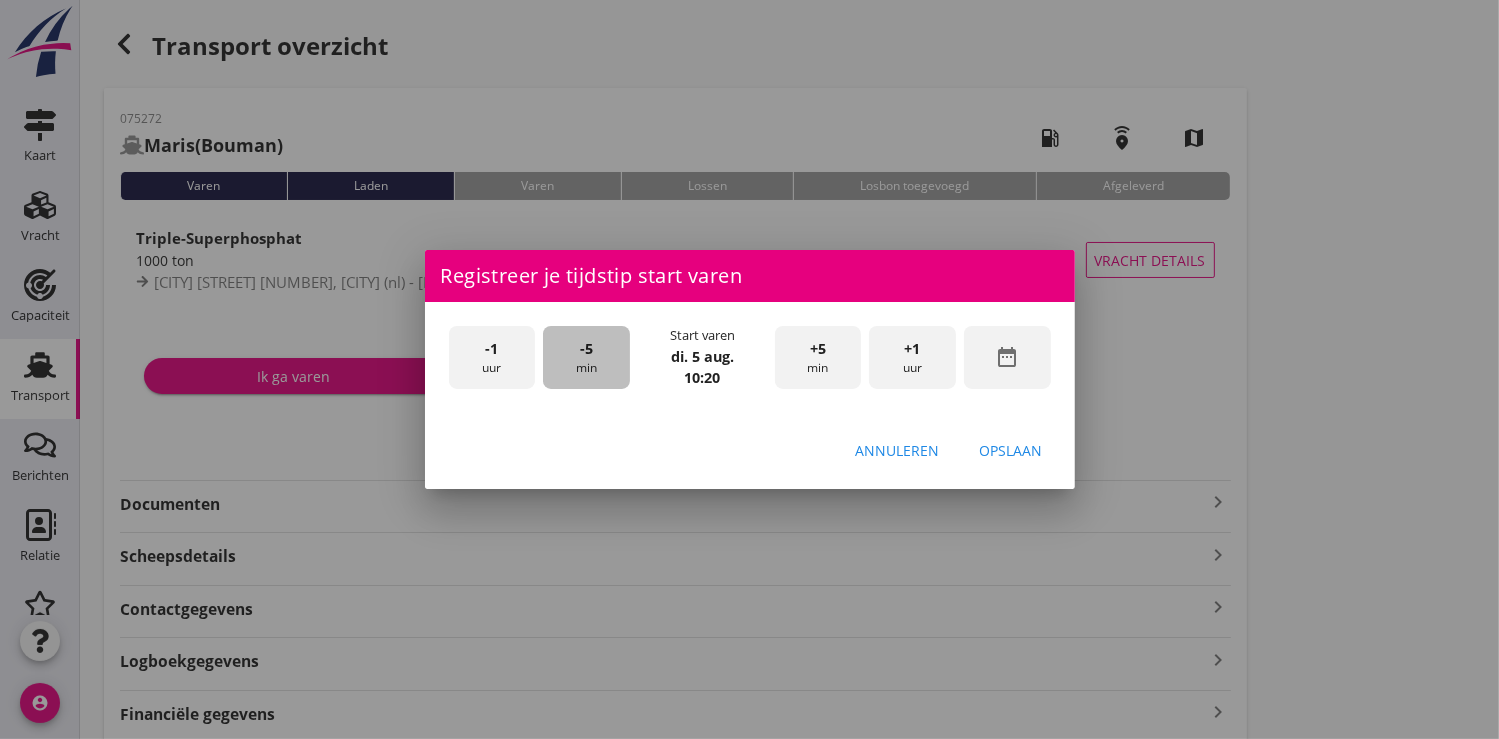 click on "-5  min" at bounding box center [586, 357] 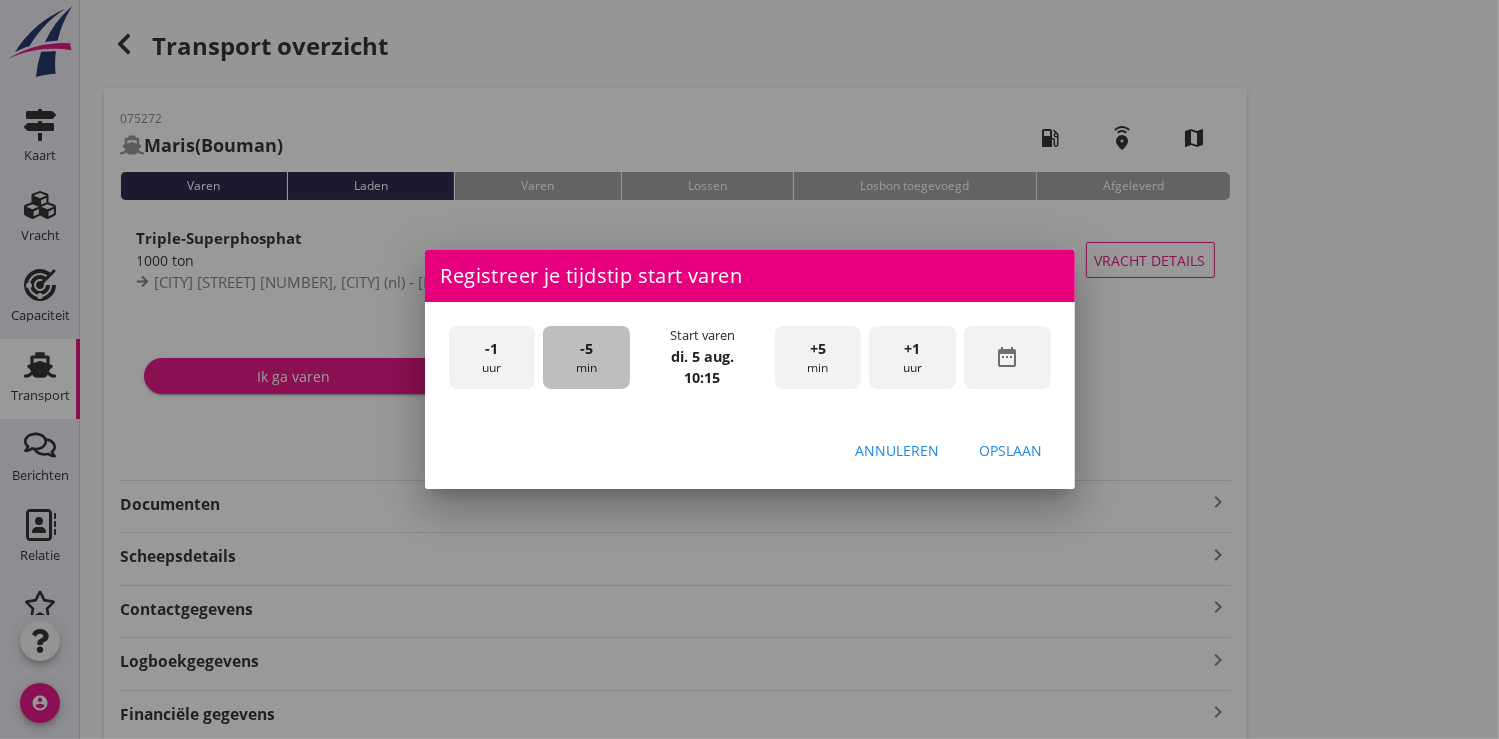 click on "-5  min" at bounding box center [586, 357] 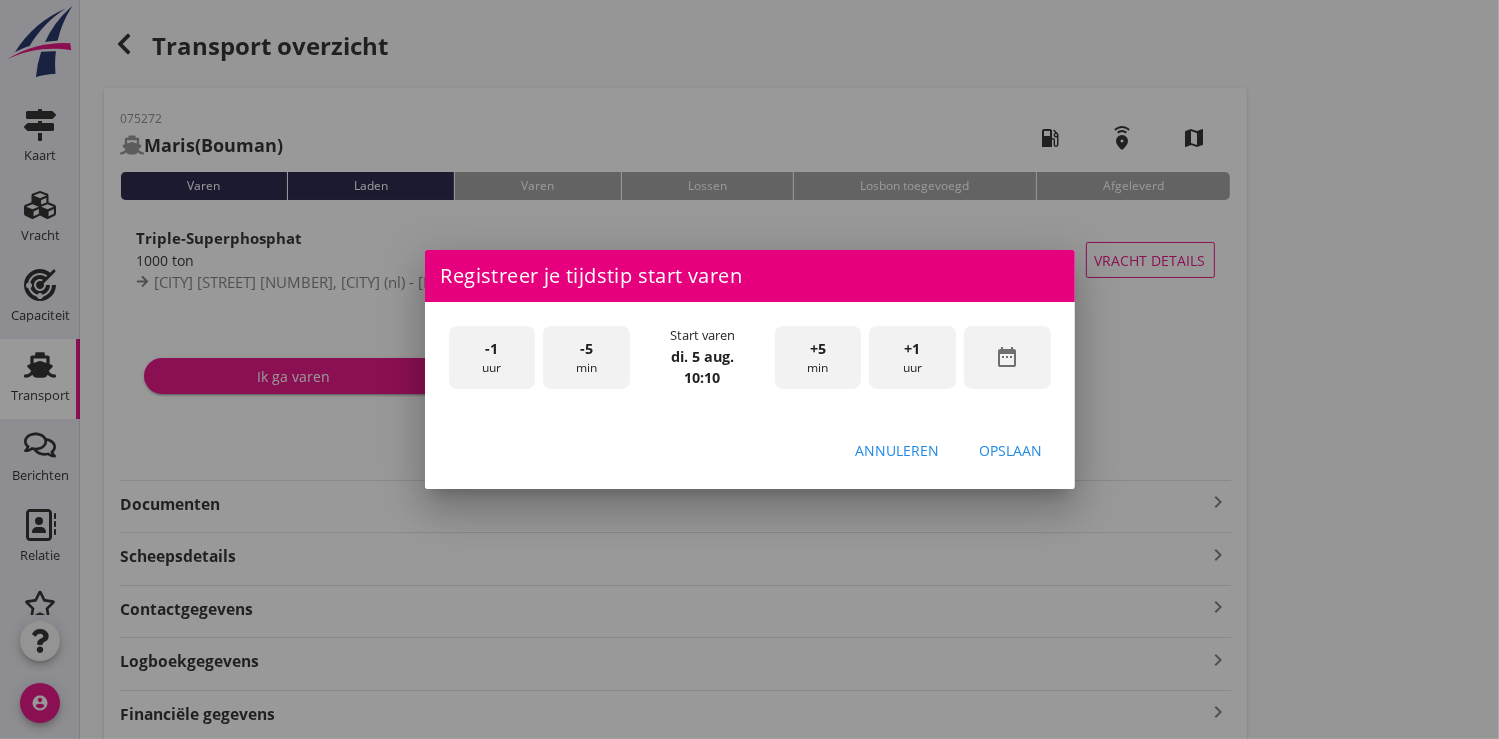 click on "-5  min" at bounding box center [586, 357] 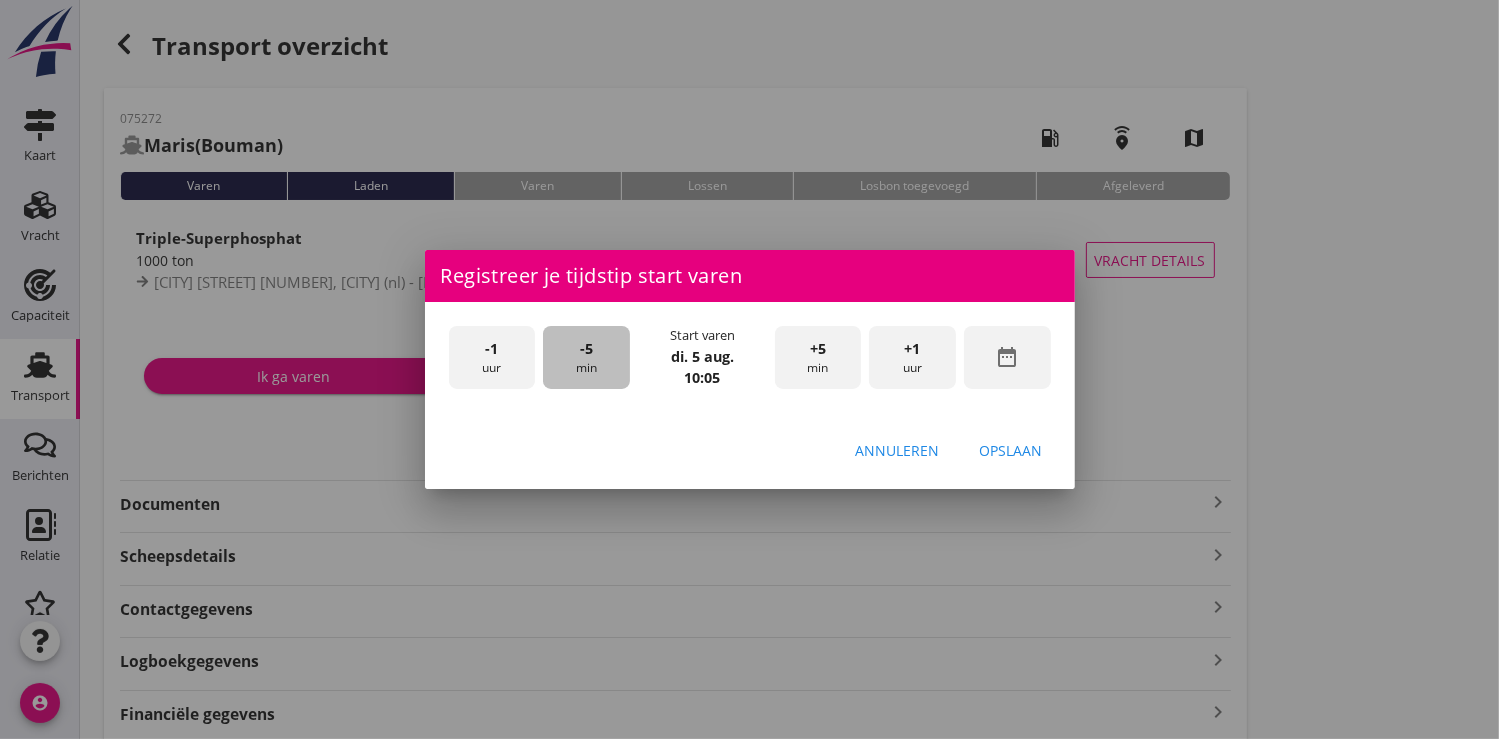 click on "-5  min" at bounding box center [586, 357] 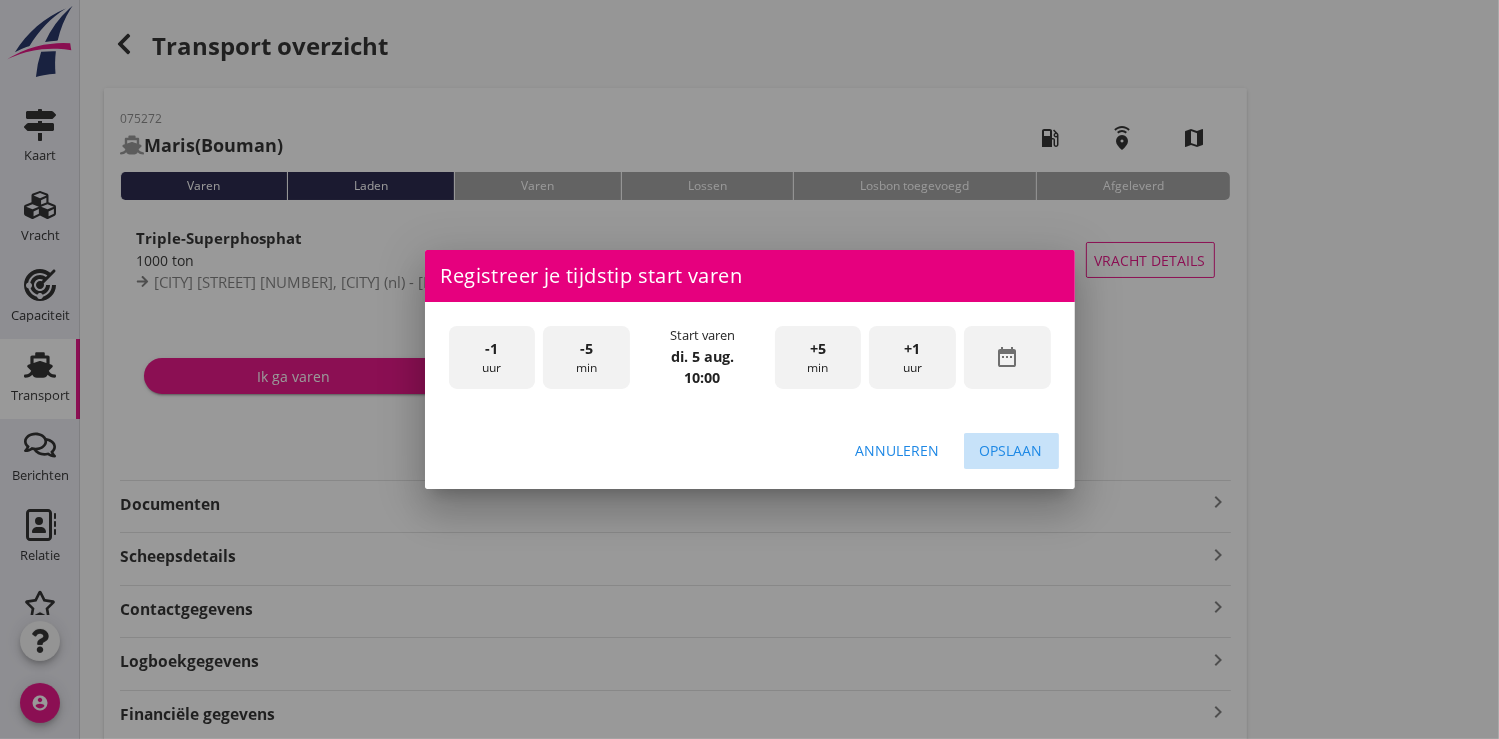 click on "Opslaan" at bounding box center (1011, 450) 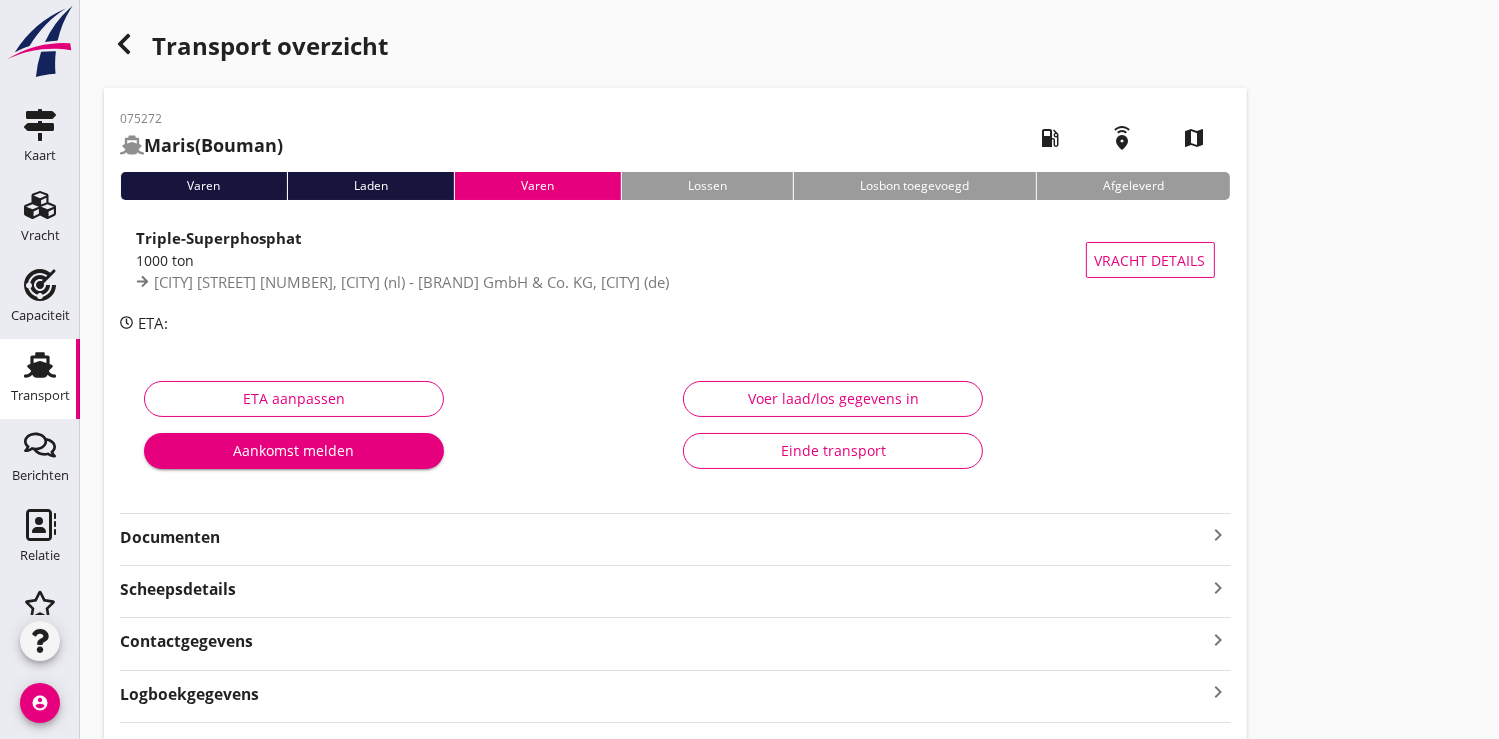 click on "Documenten" at bounding box center [663, 537] 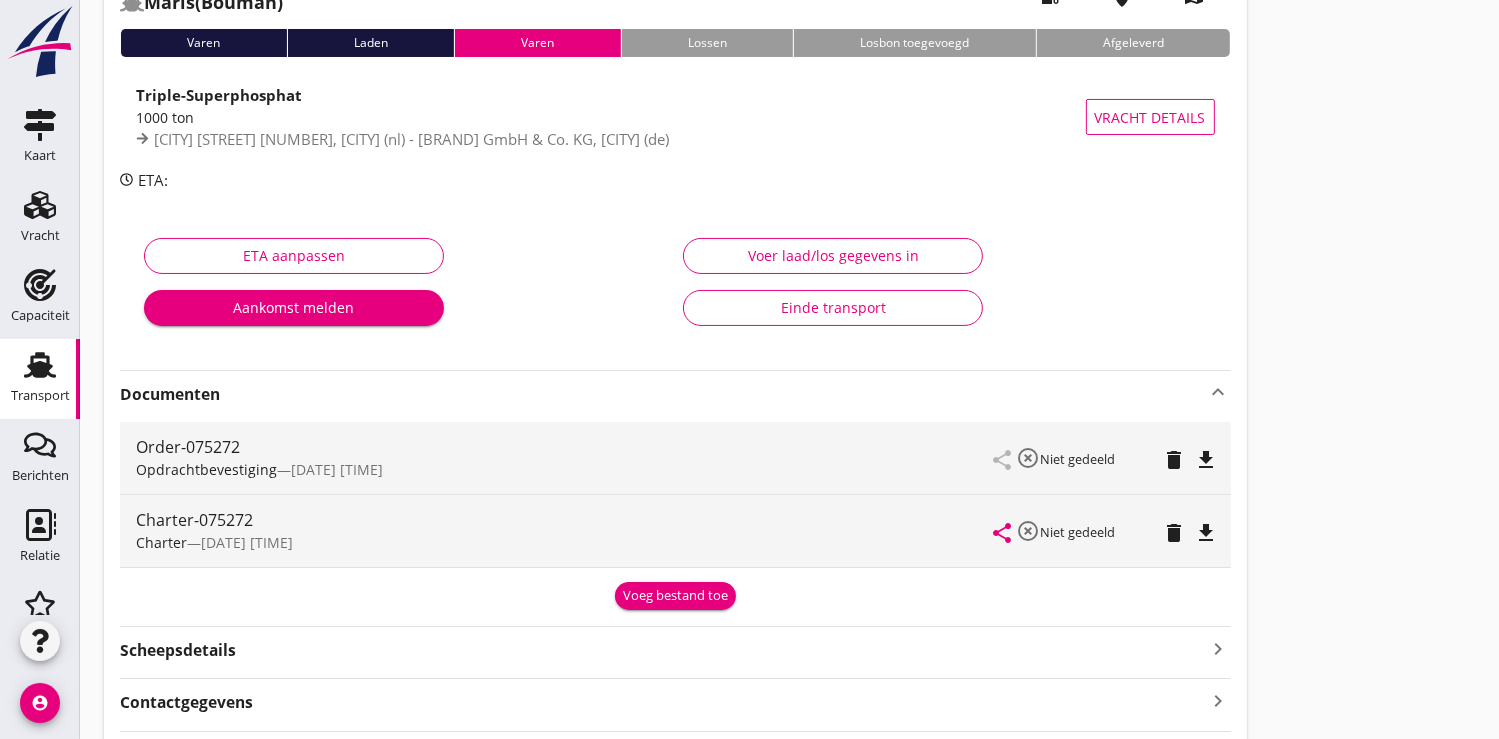 scroll, scrollTop: 314, scrollLeft: 0, axis: vertical 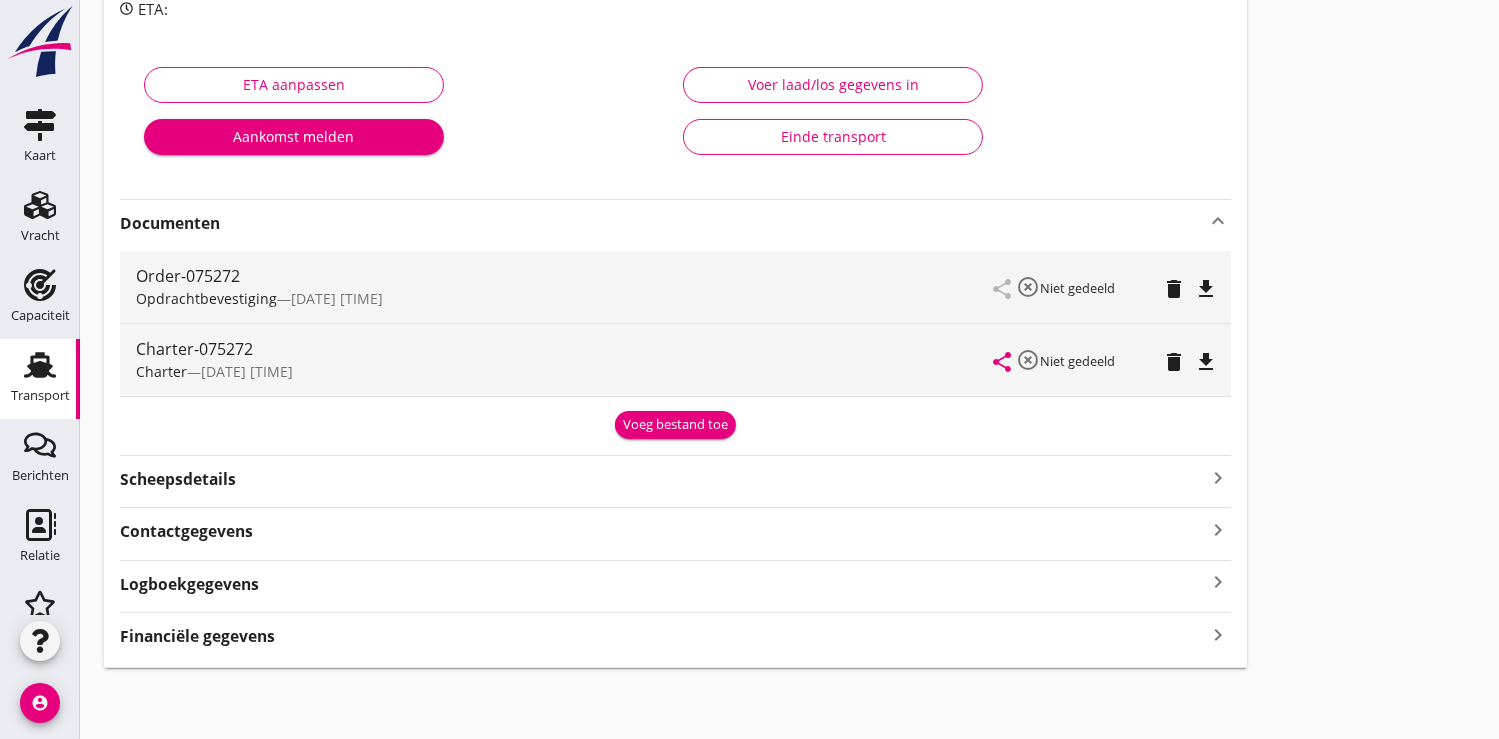 click on "Voeg bestand toe" at bounding box center [675, 425] 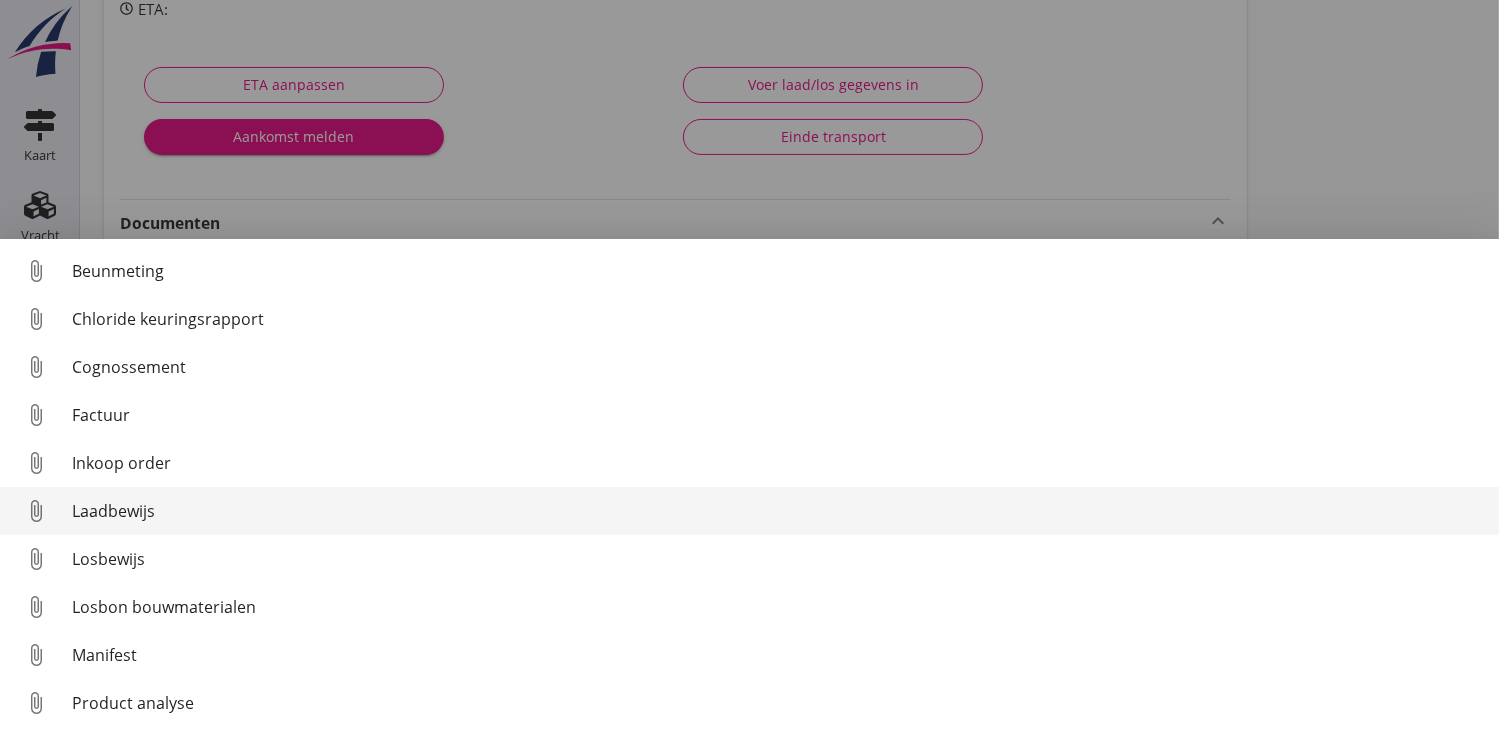click on "Laadbewijs" at bounding box center (777, 511) 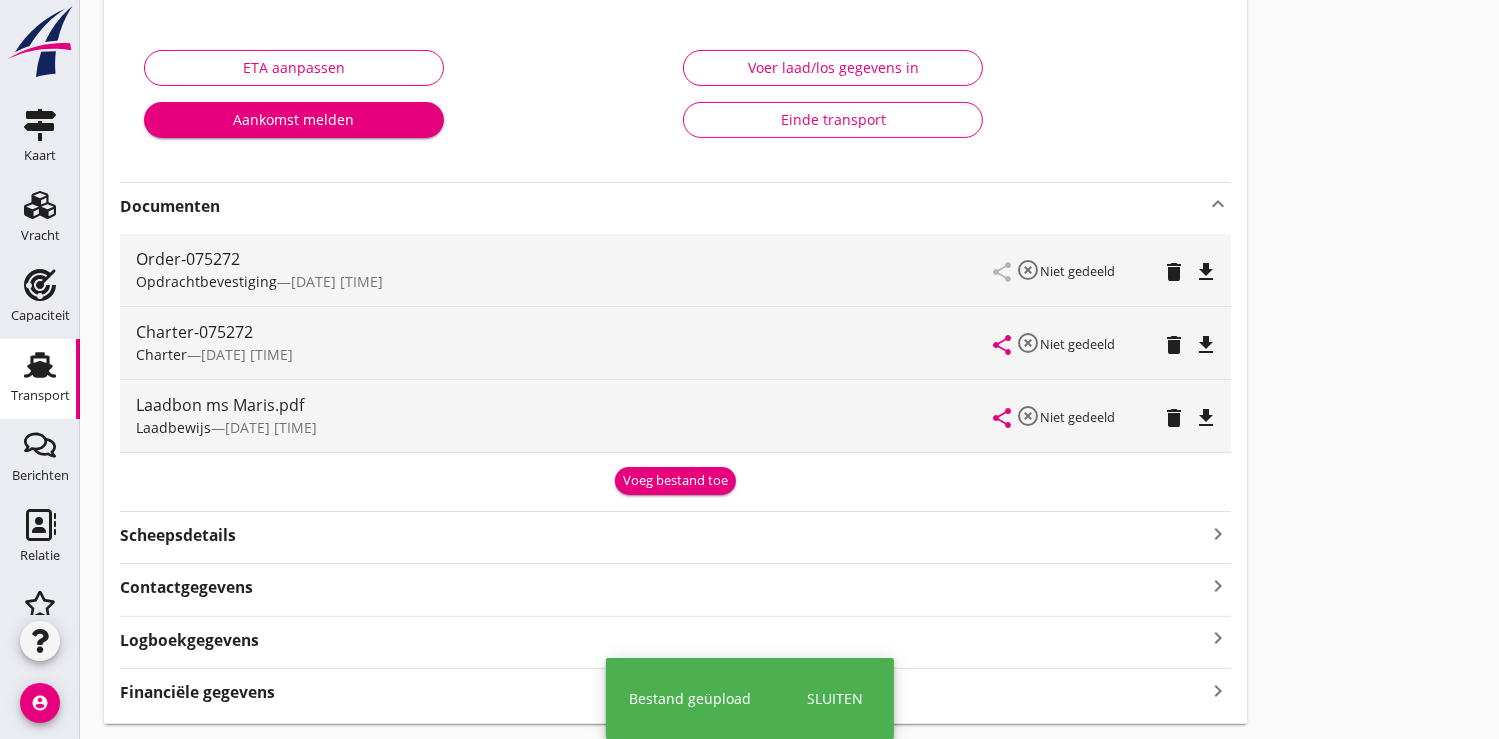 scroll, scrollTop: 386, scrollLeft: 0, axis: vertical 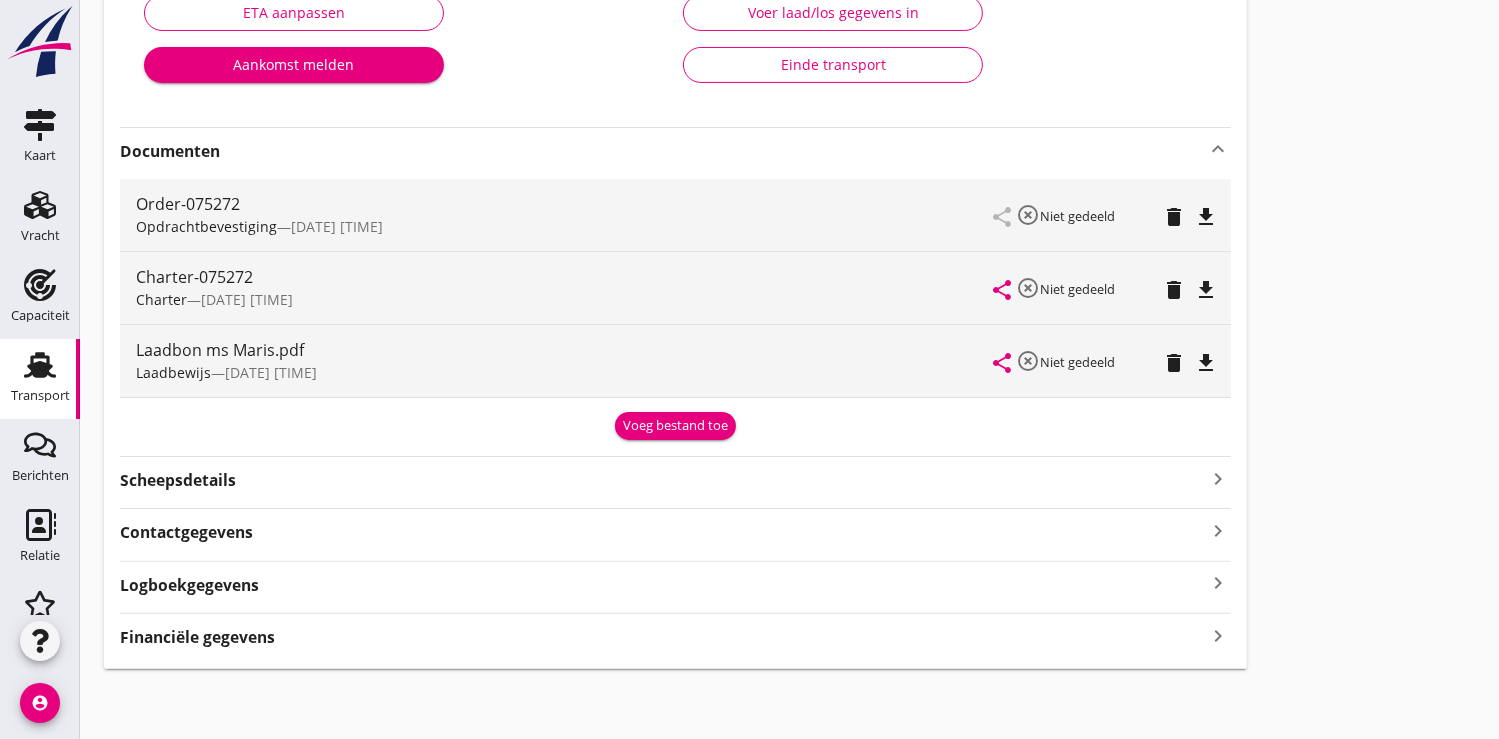 click on "Voeg bestand toe" at bounding box center [675, 426] 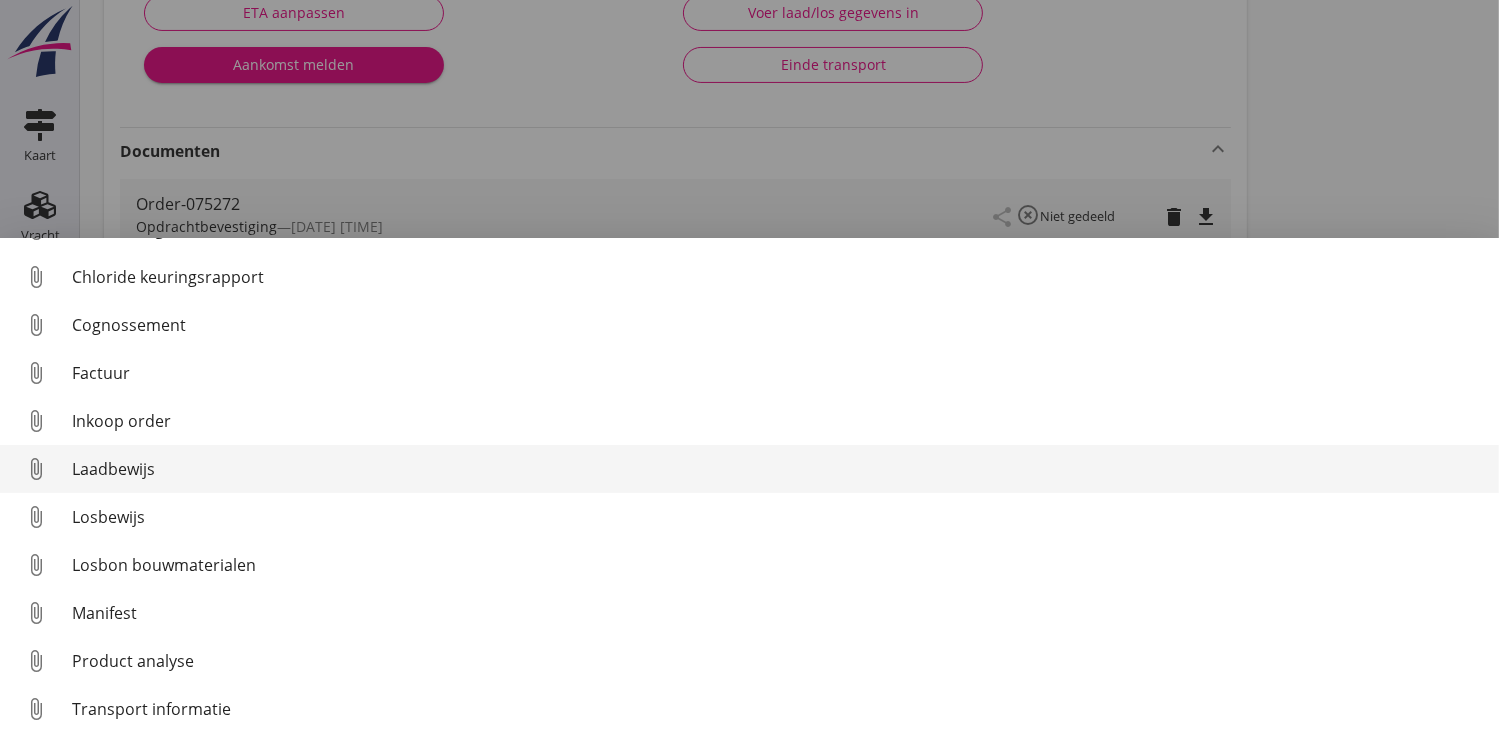 scroll, scrollTop: 0, scrollLeft: 0, axis: both 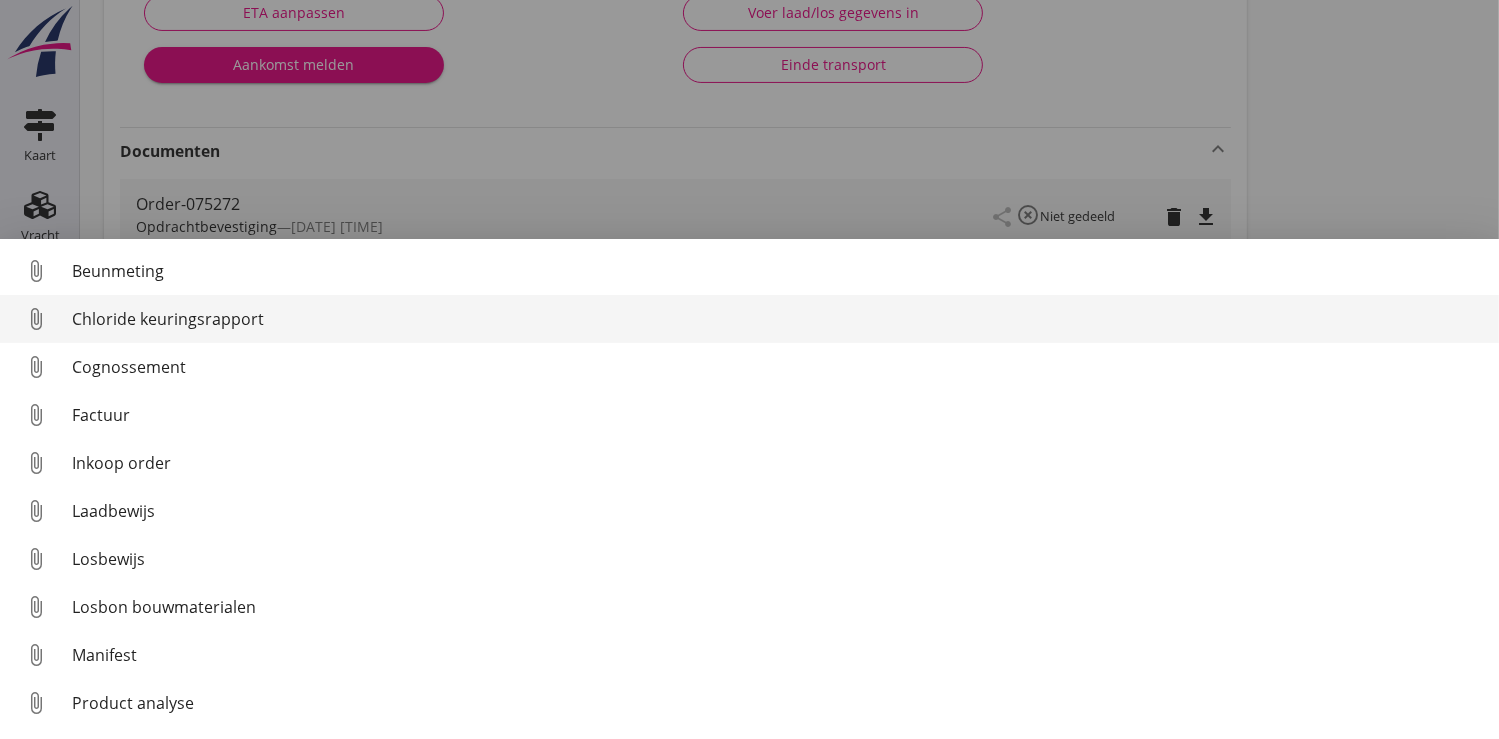 click on "Chloride keuringsrapport" at bounding box center [777, 319] 